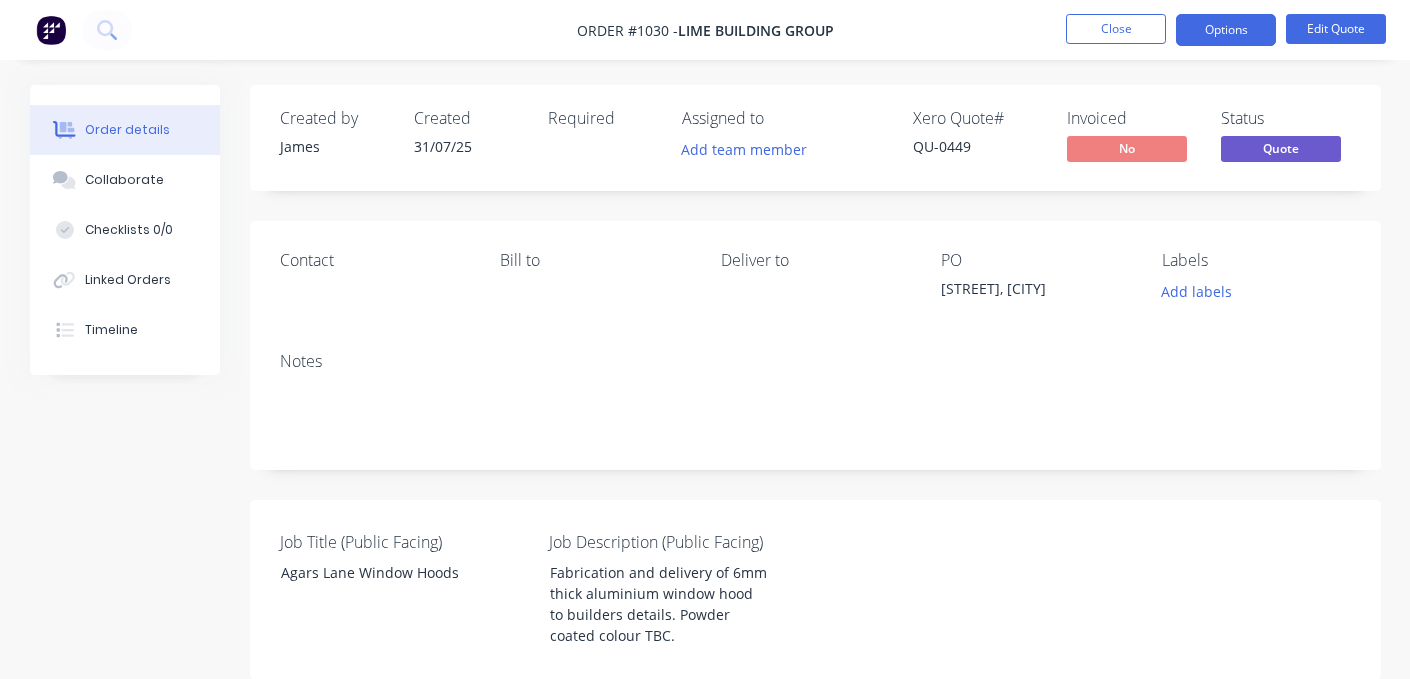 scroll, scrollTop: 0, scrollLeft: 0, axis: both 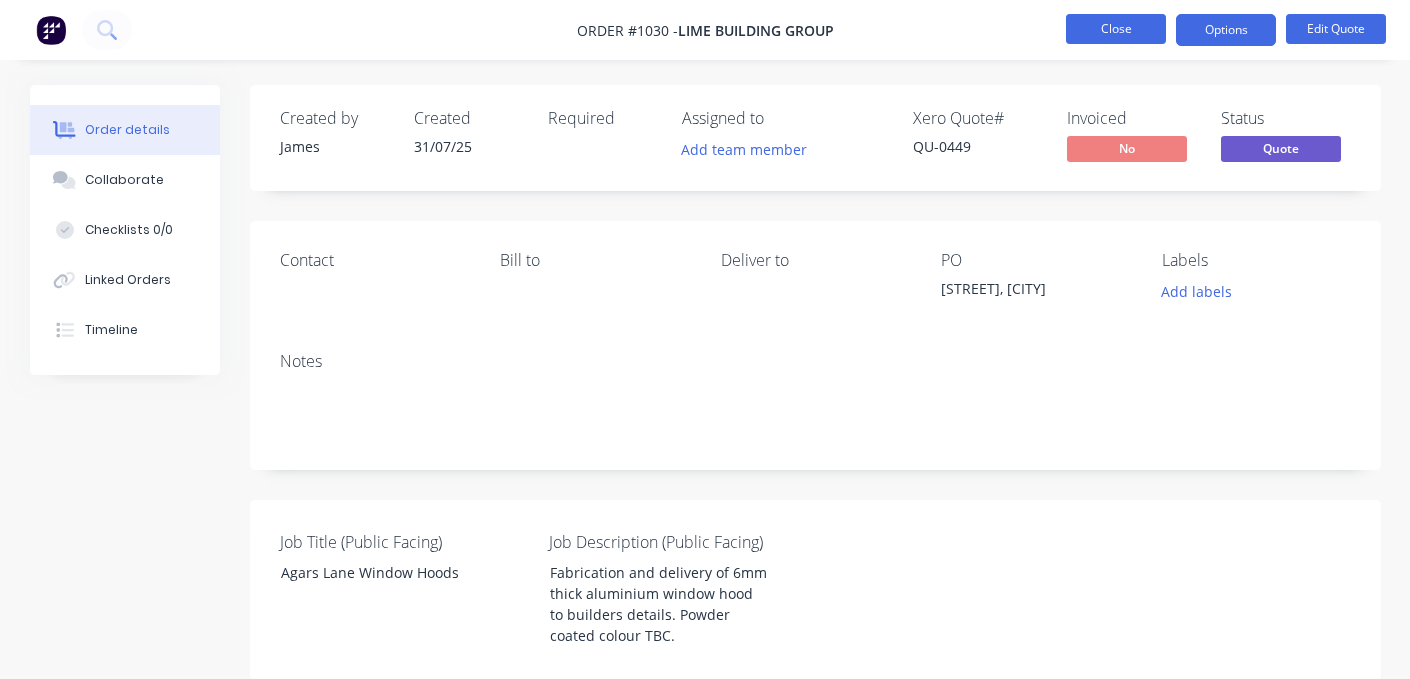 click on "Close" at bounding box center [1116, 29] 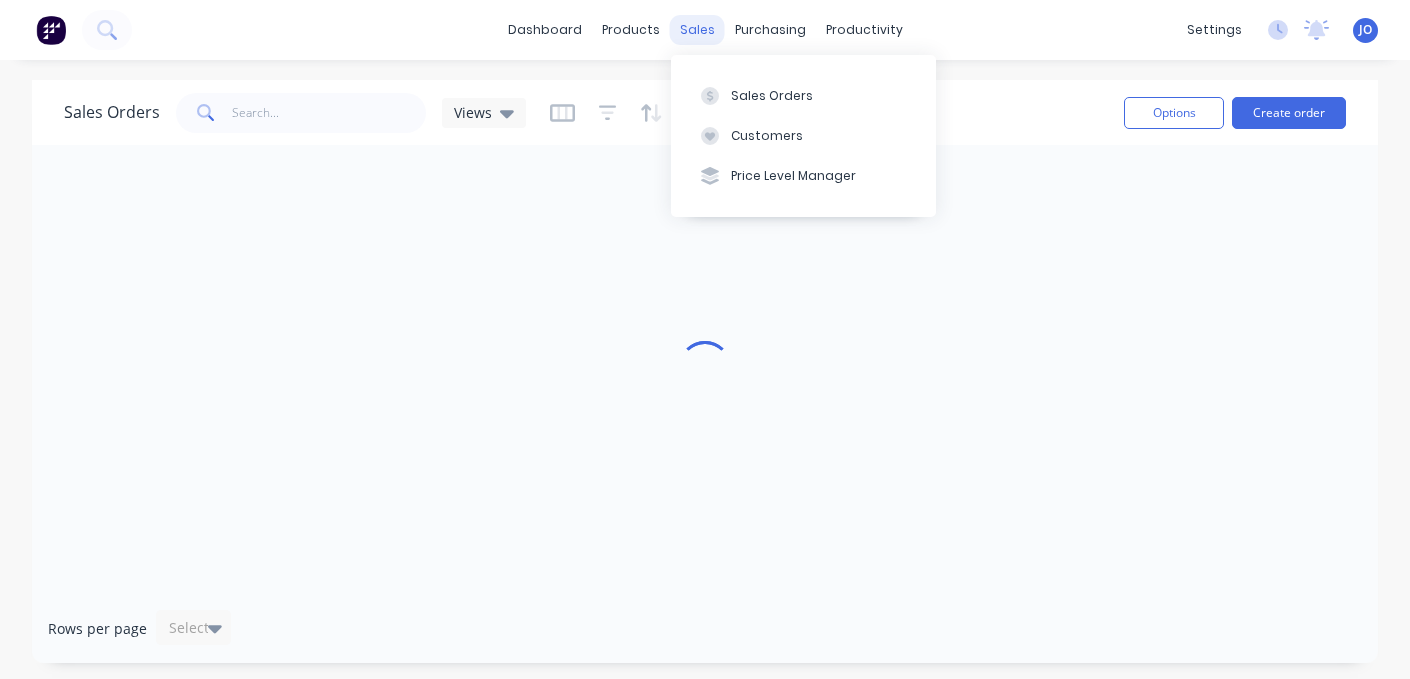 click on "sales" at bounding box center (697, 30) 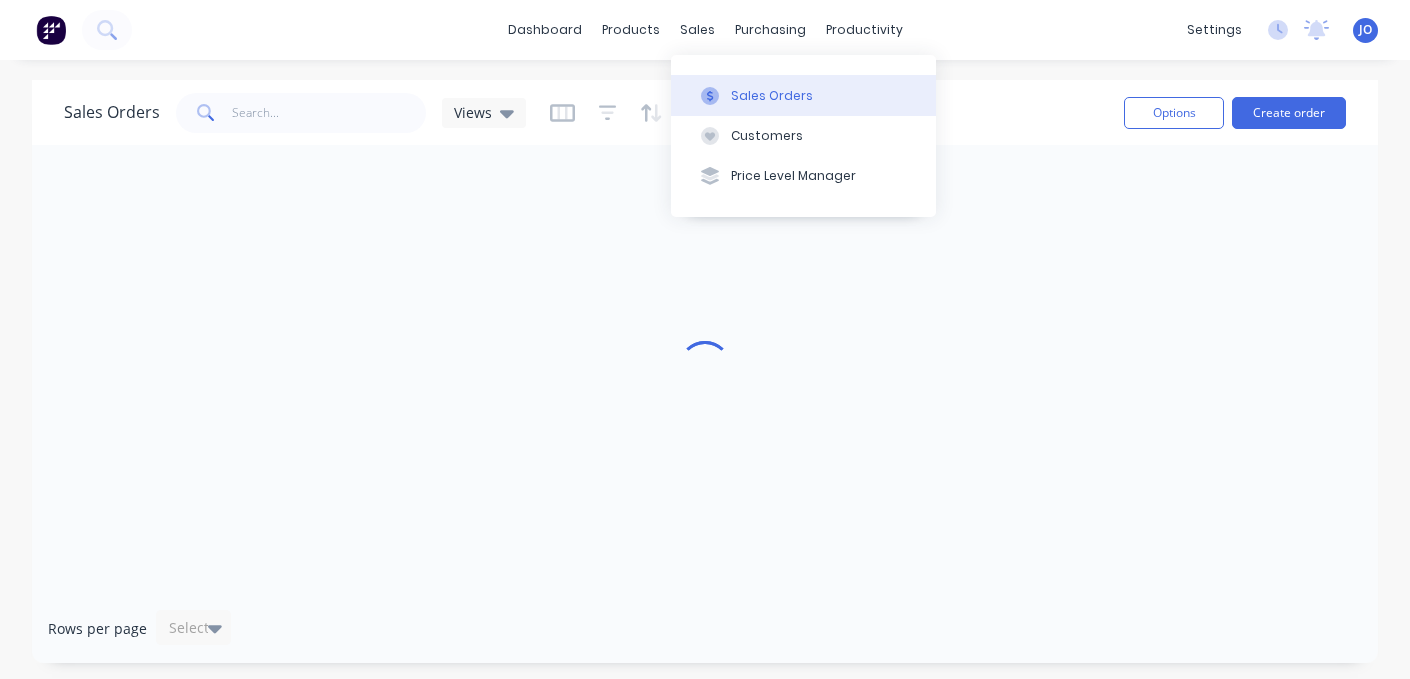 click on "Sales Orders" at bounding box center [772, 96] 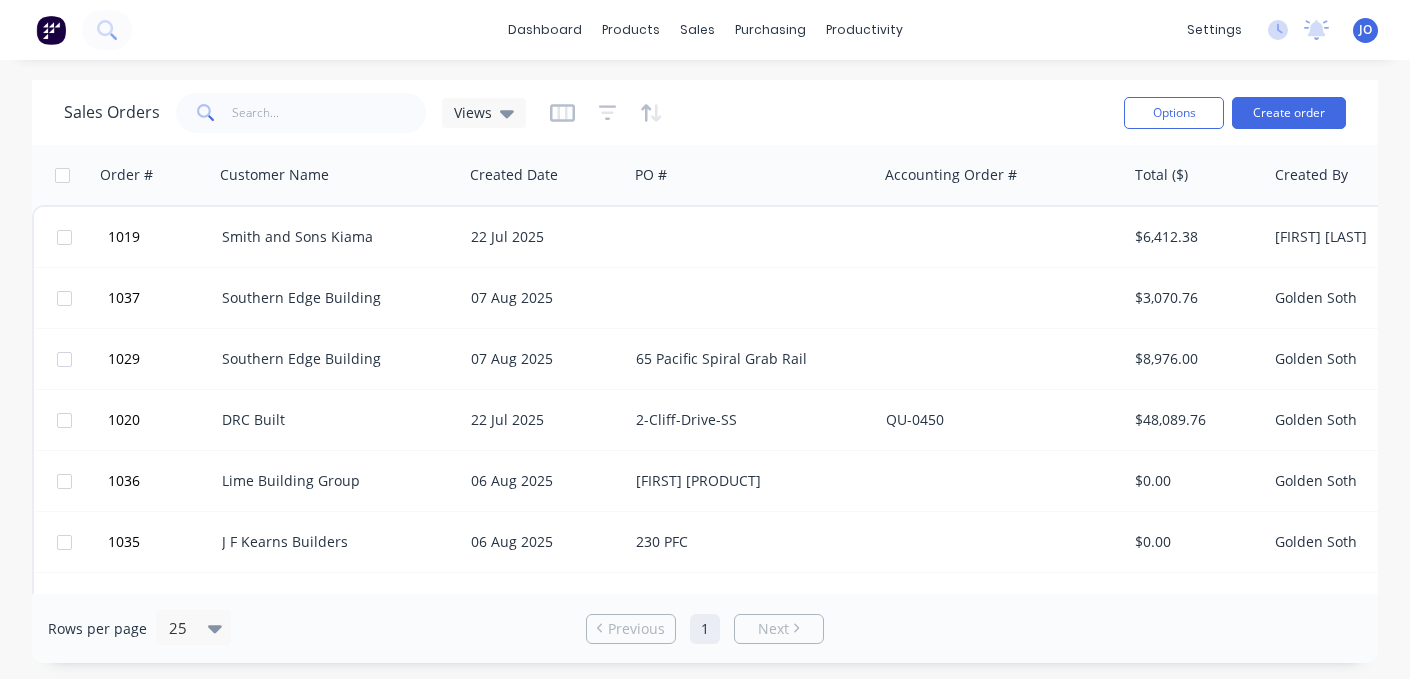 scroll, scrollTop: 0, scrollLeft: 0, axis: both 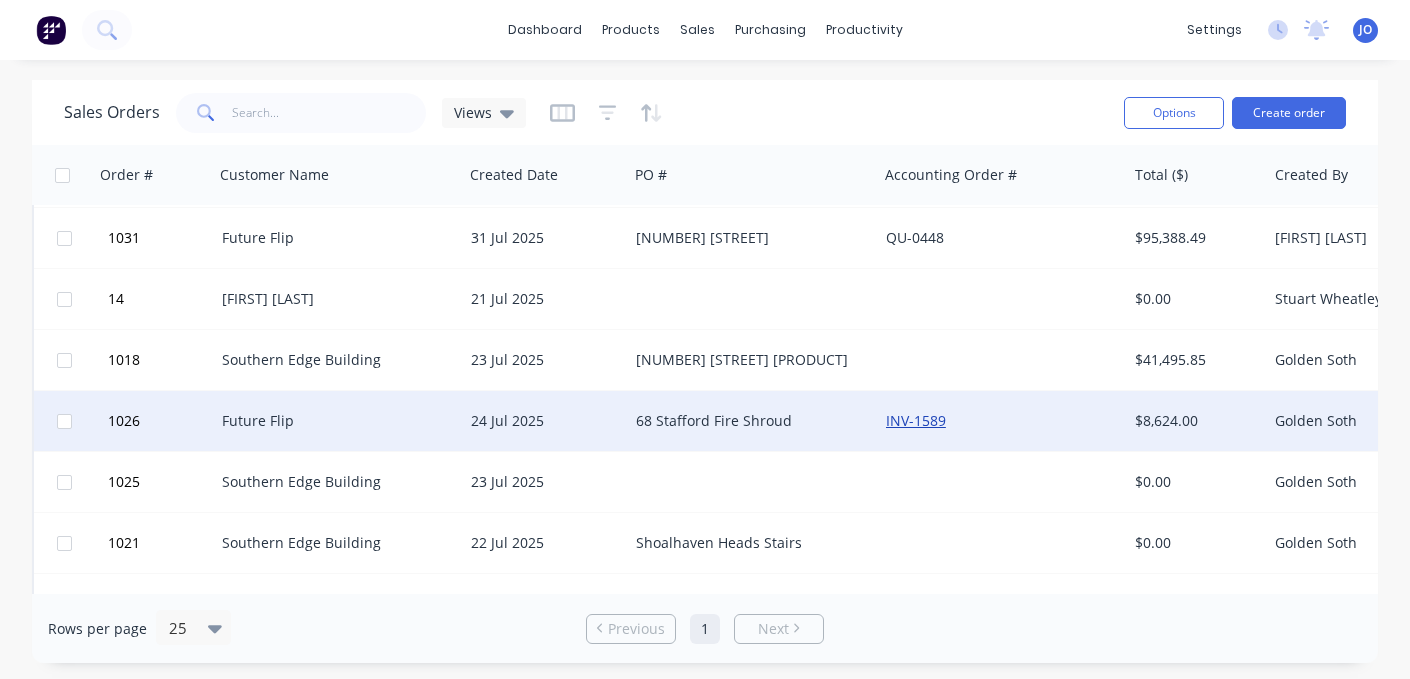 click on "INV-1589" at bounding box center (916, 420) 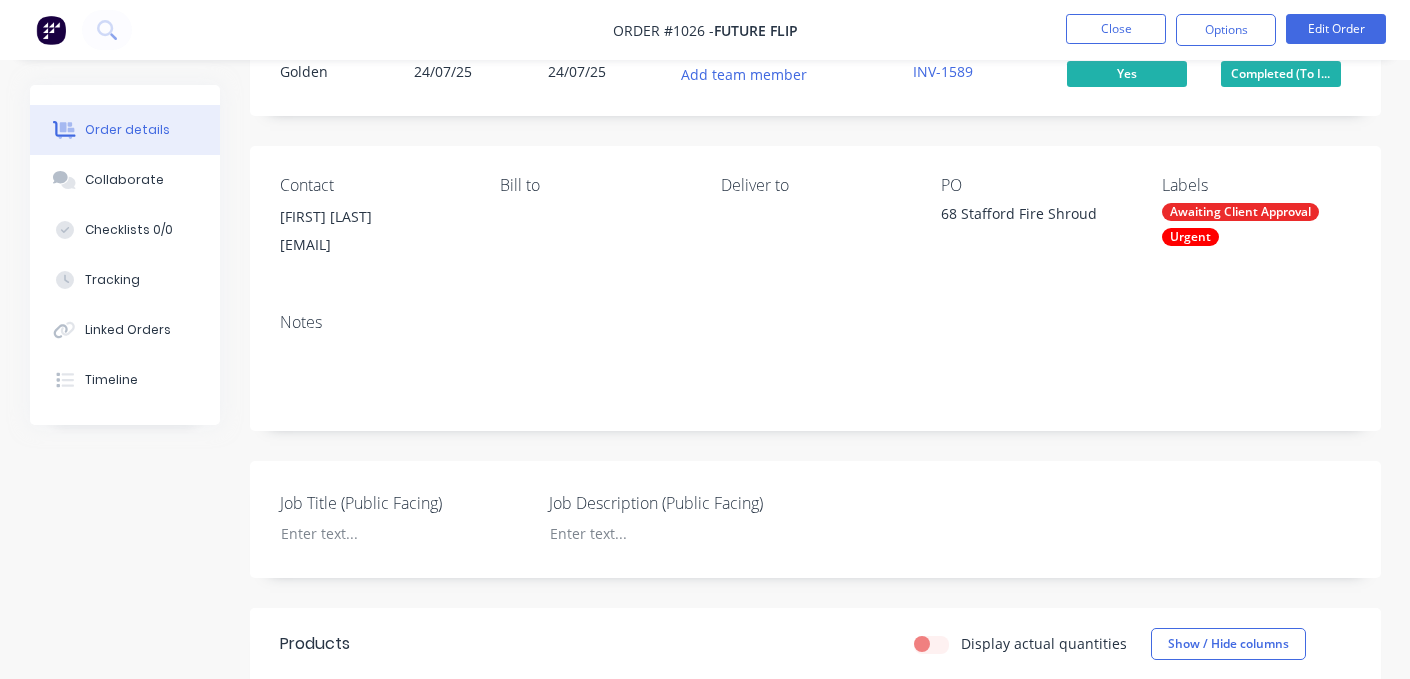 scroll, scrollTop: 0, scrollLeft: 0, axis: both 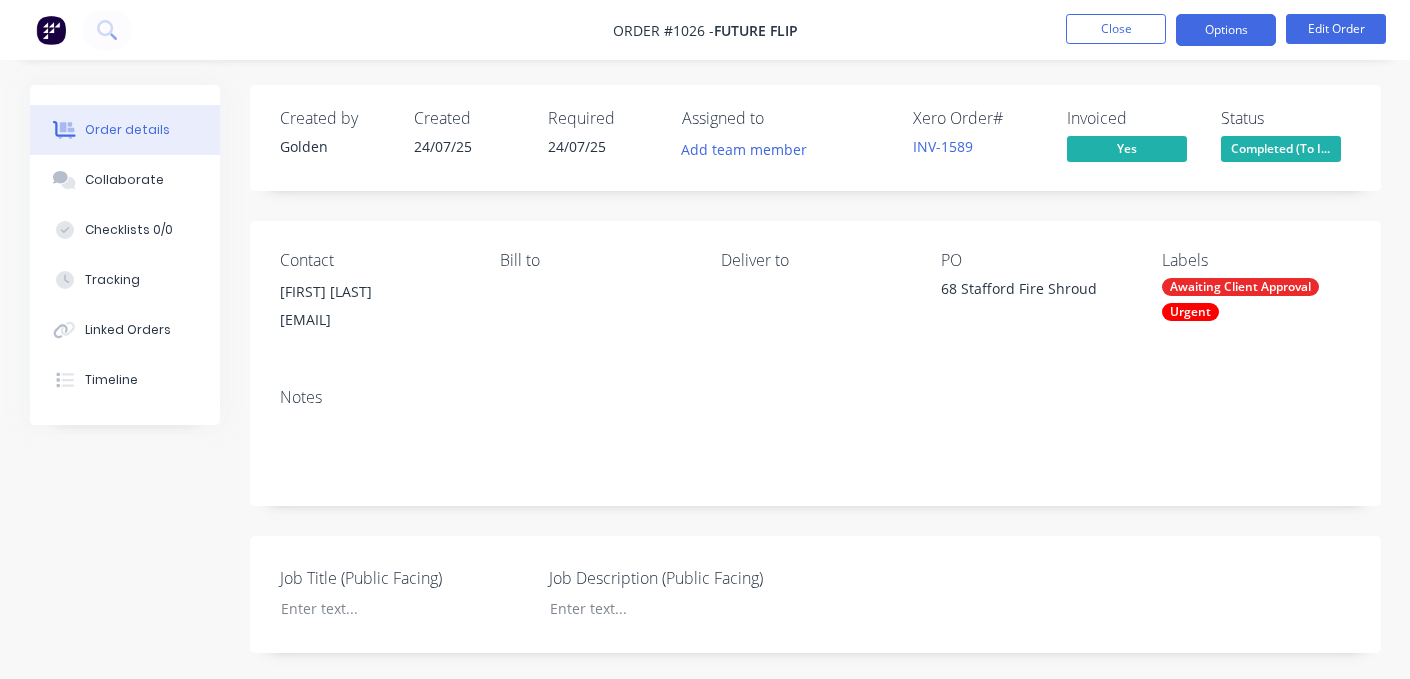 click on "Options" at bounding box center (1226, 30) 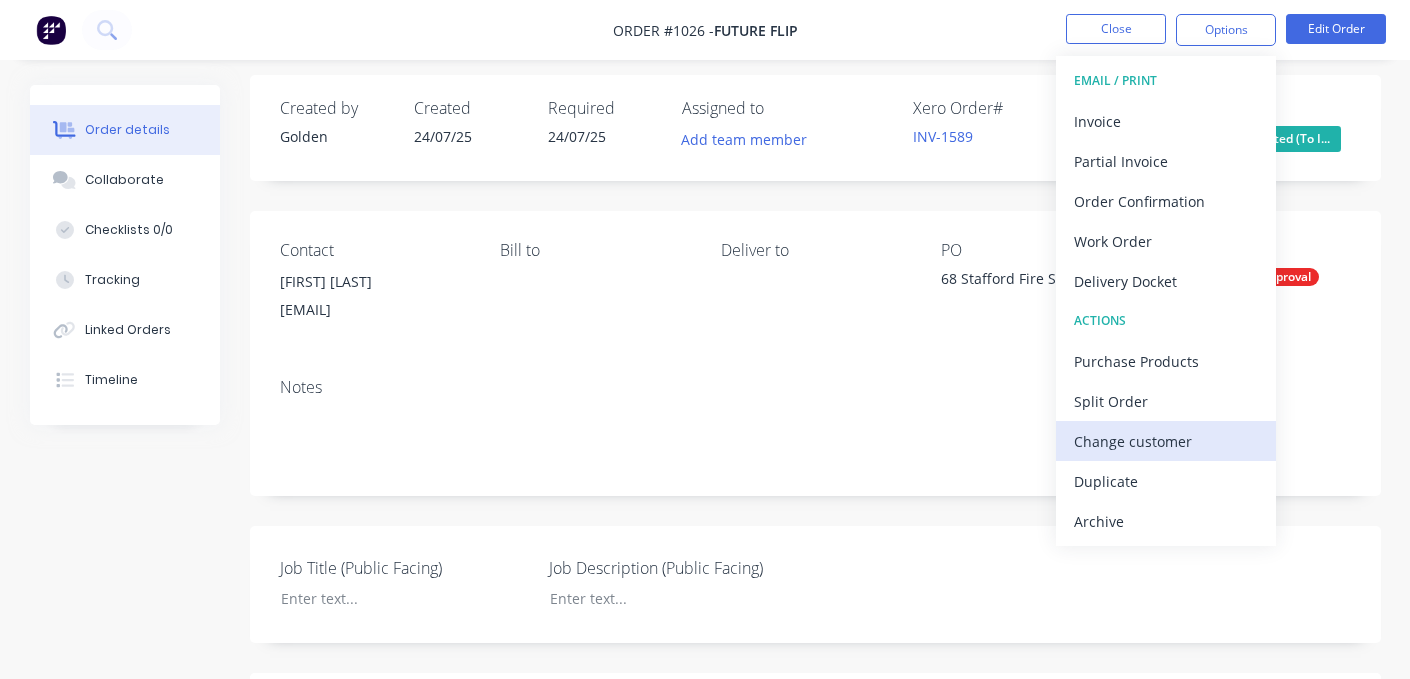 scroll, scrollTop: 13, scrollLeft: 0, axis: vertical 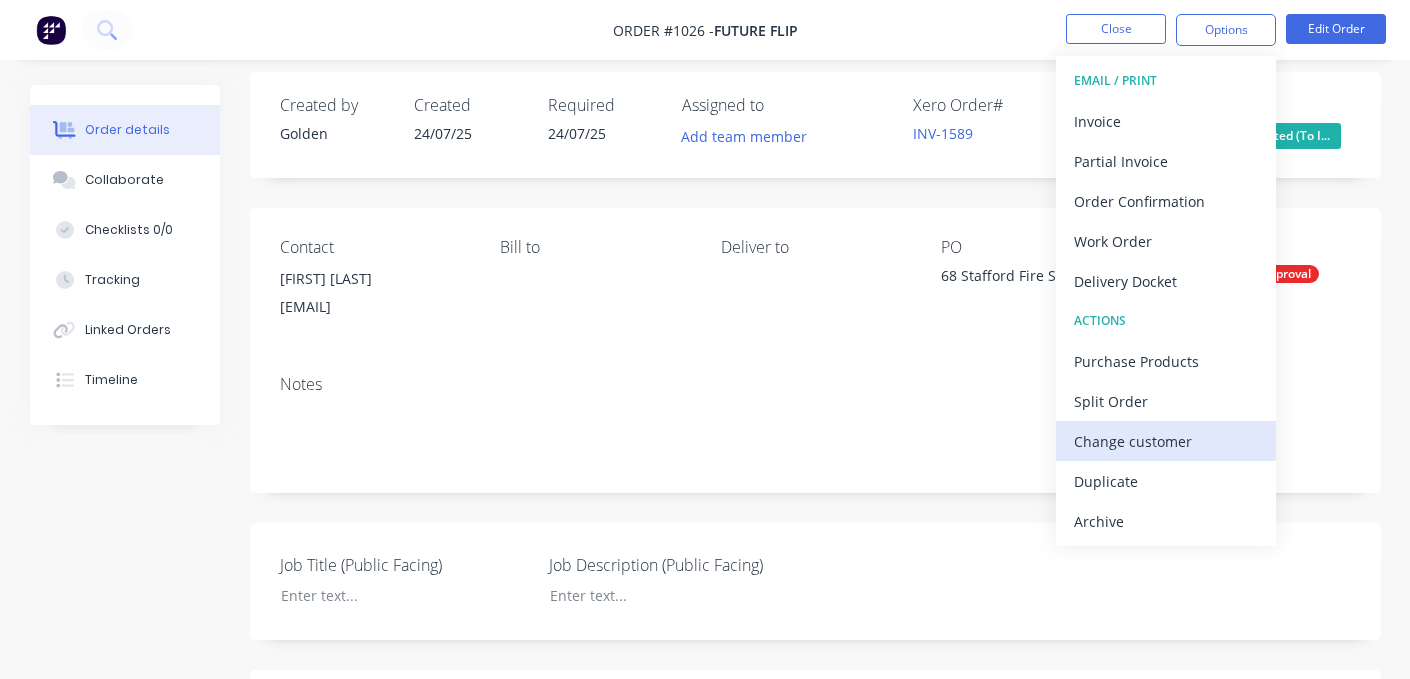 click on "Change customer" at bounding box center [1166, 441] 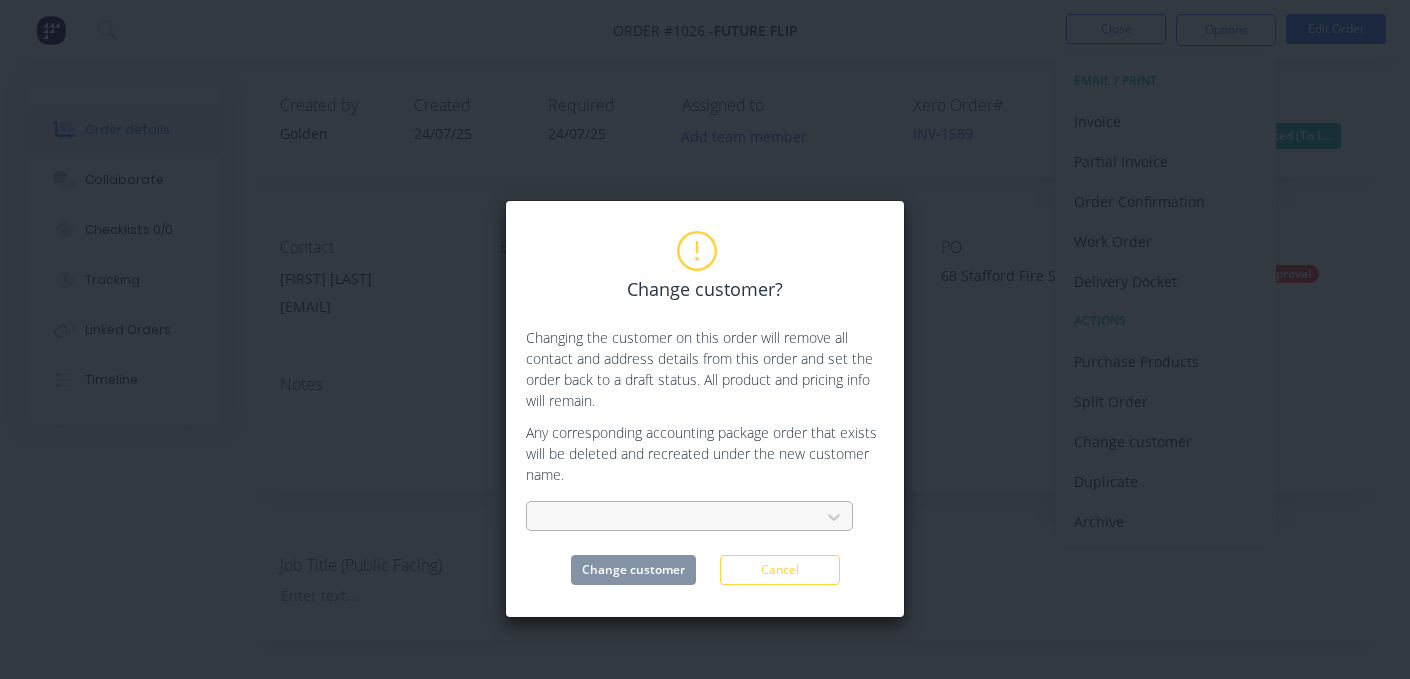 click at bounding box center [689, 516] 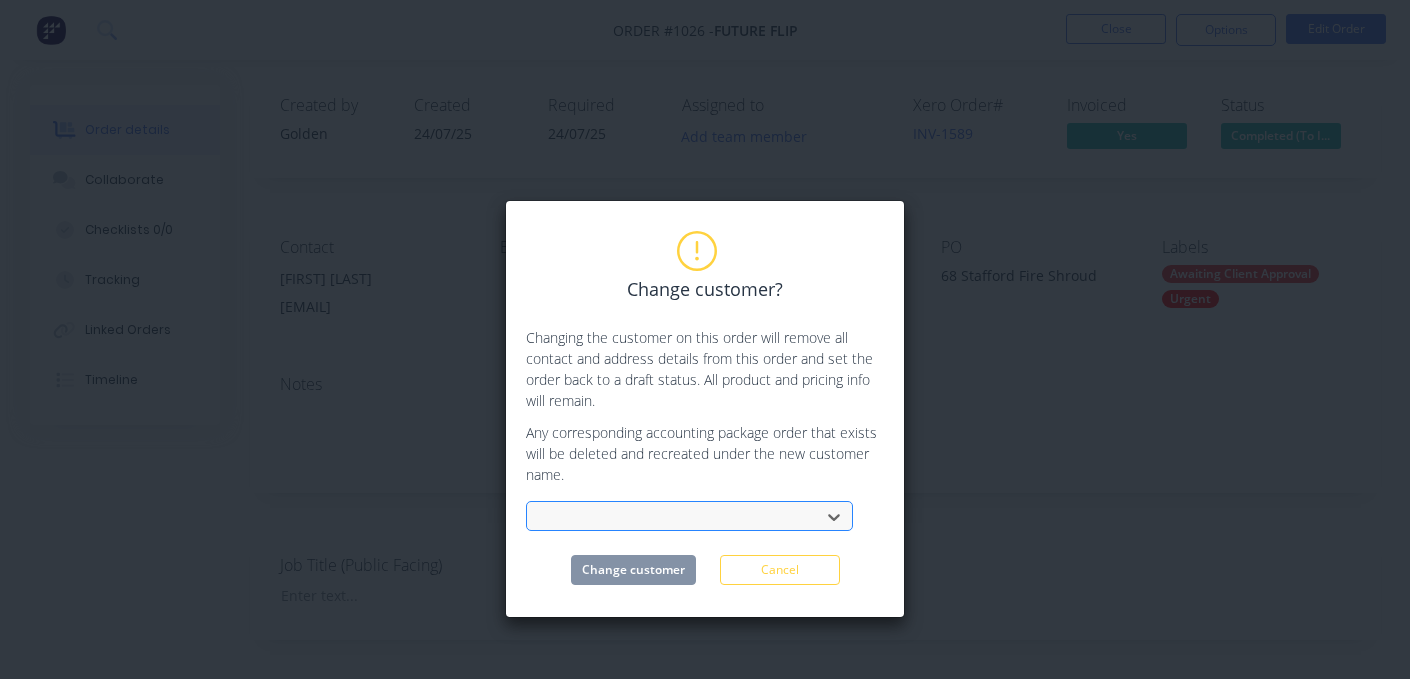 scroll, scrollTop: 0, scrollLeft: 0, axis: both 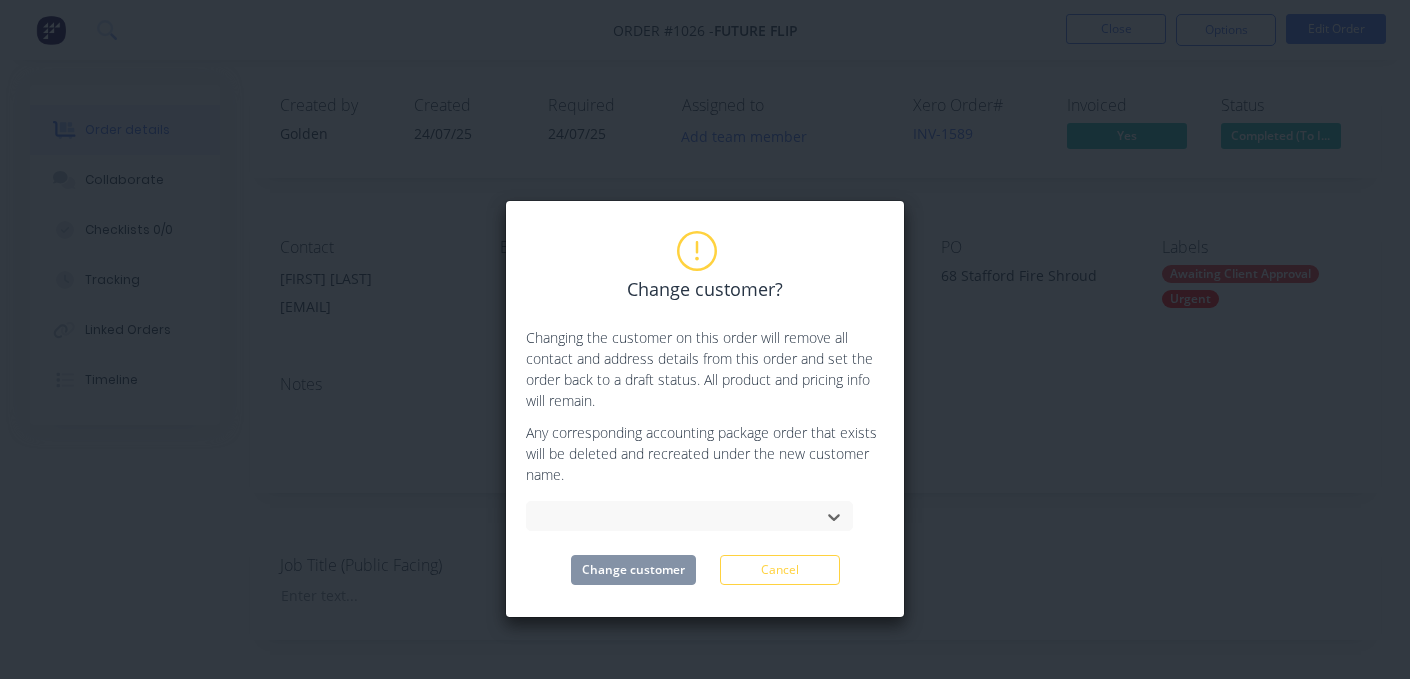 click on "Change customer? Changing the customer on this order will remove all contact and address details from this order and set the order back to a draft status. All product and pricing info will remain. Any corresponding accounting package order that exists will be deleted and recreated under the new customer name. Change customer Cancel" at bounding box center [705, 409] 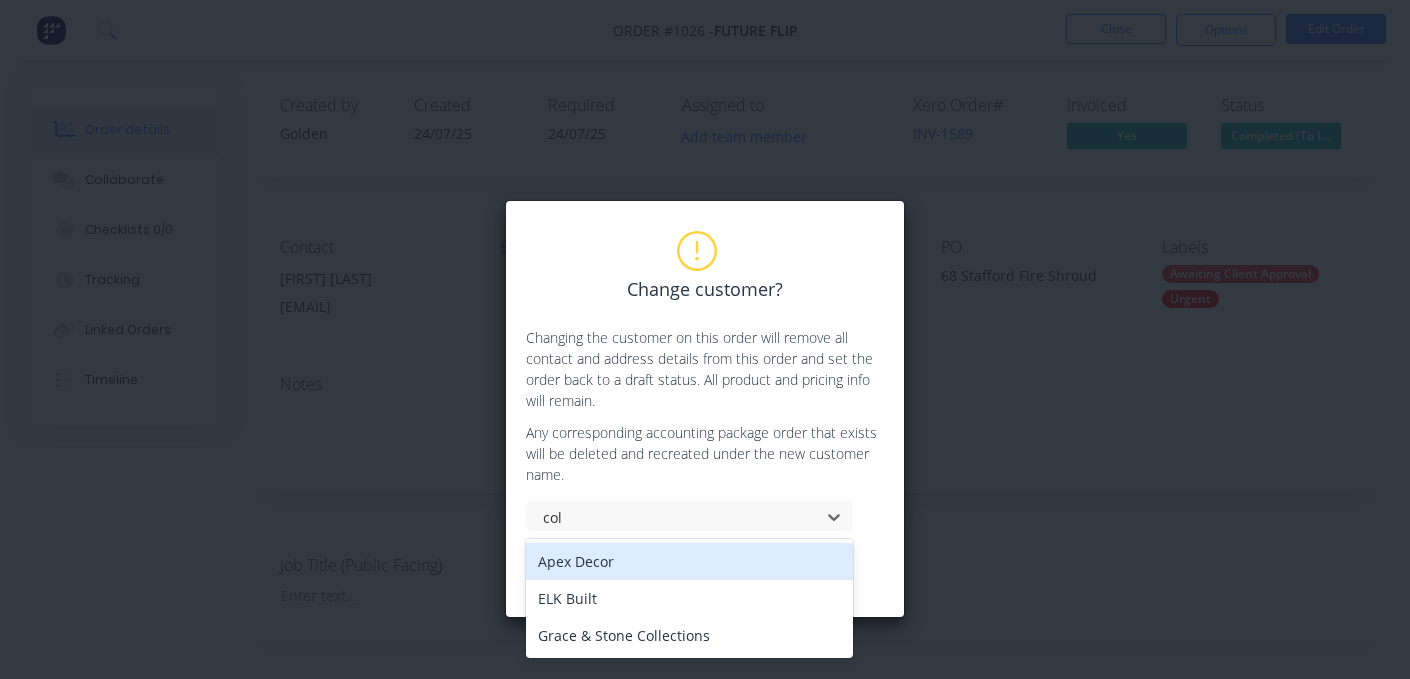 type on "col" 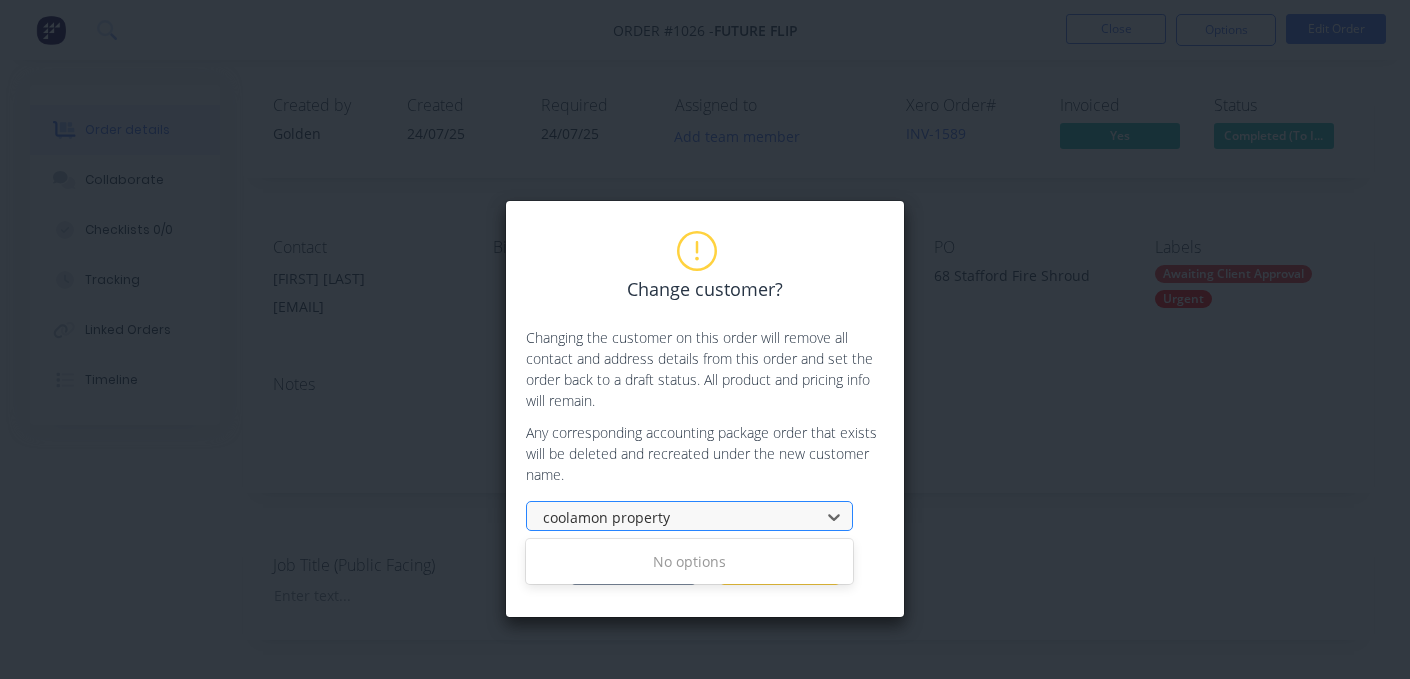 scroll, scrollTop: 16, scrollLeft: 7, axis: both 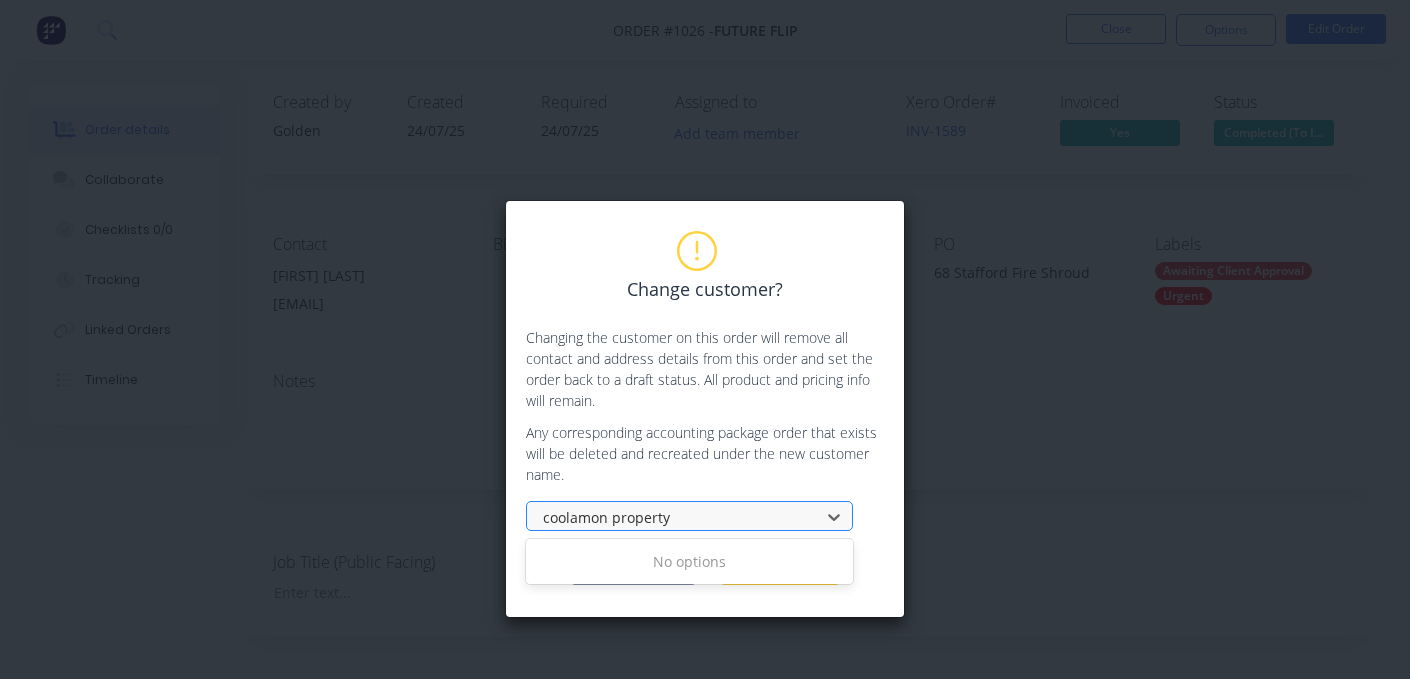 click on "coolamon property" at bounding box center (608, 517) 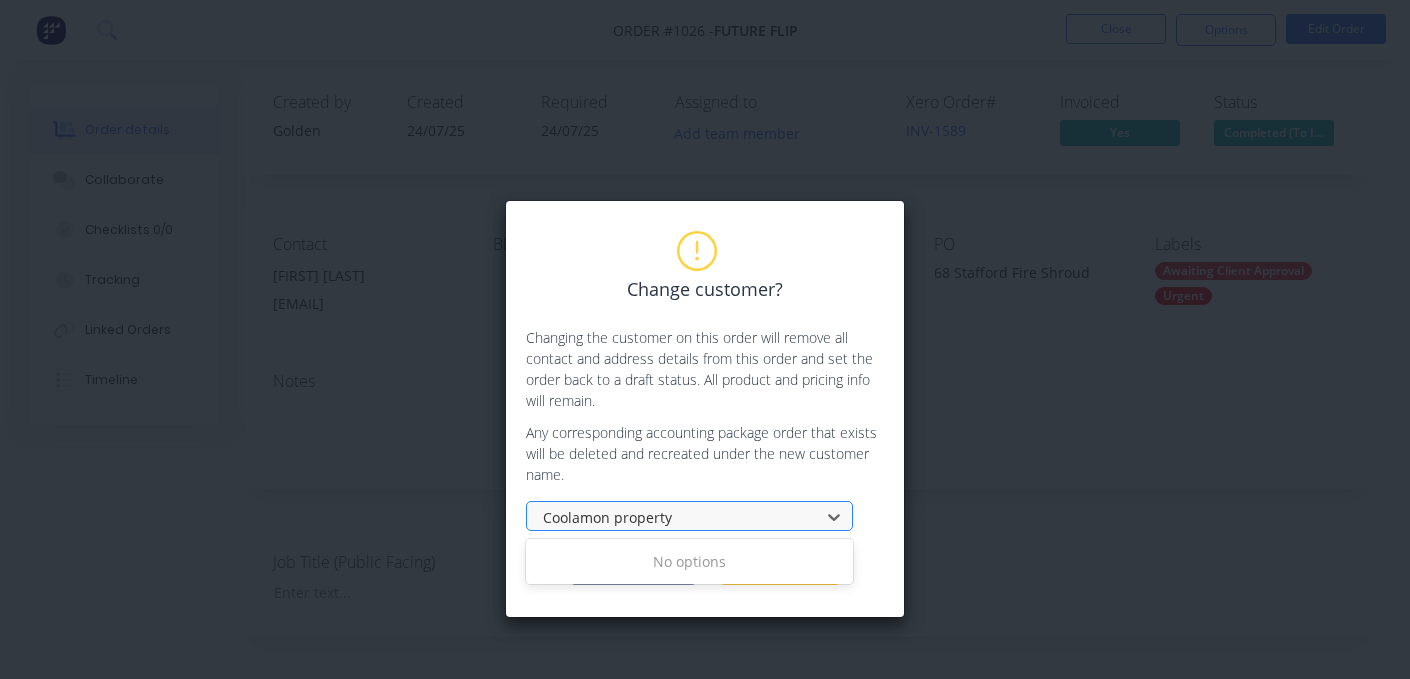 click on "Coolamon property" at bounding box center [609, 517] 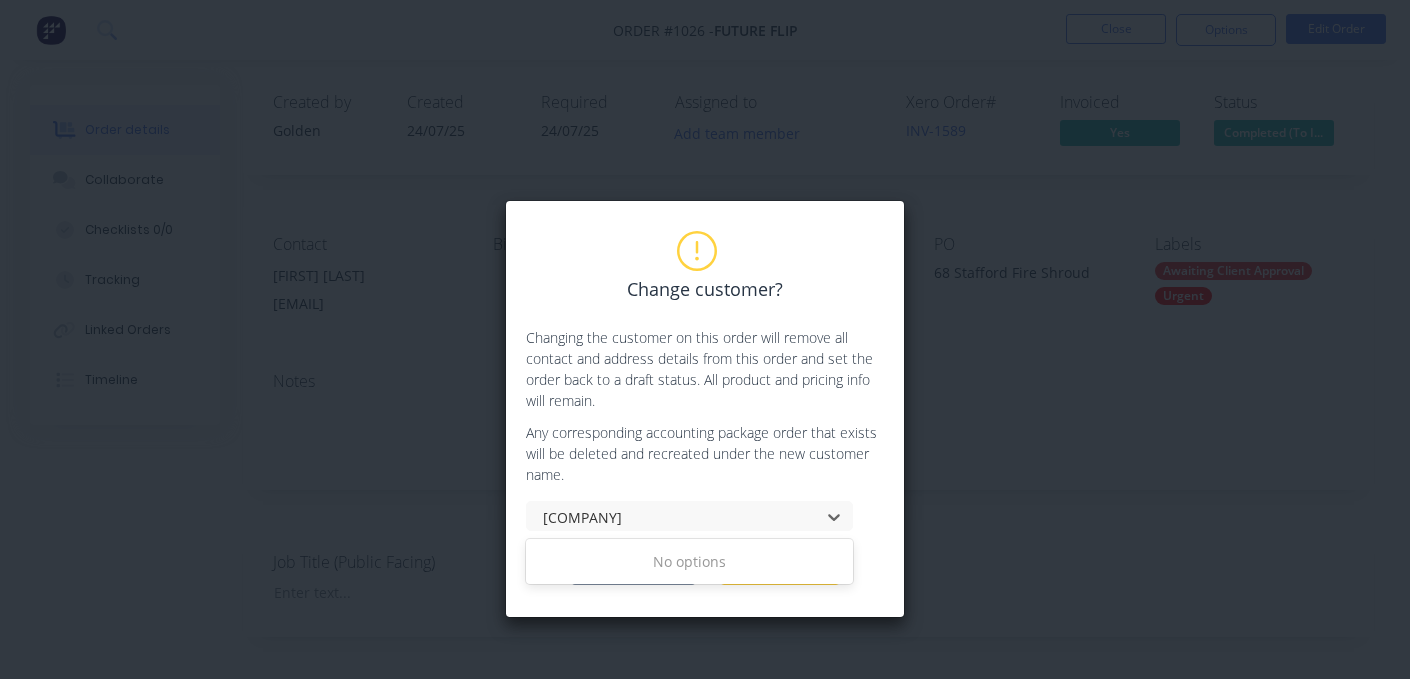 type on "Coolamon Property" 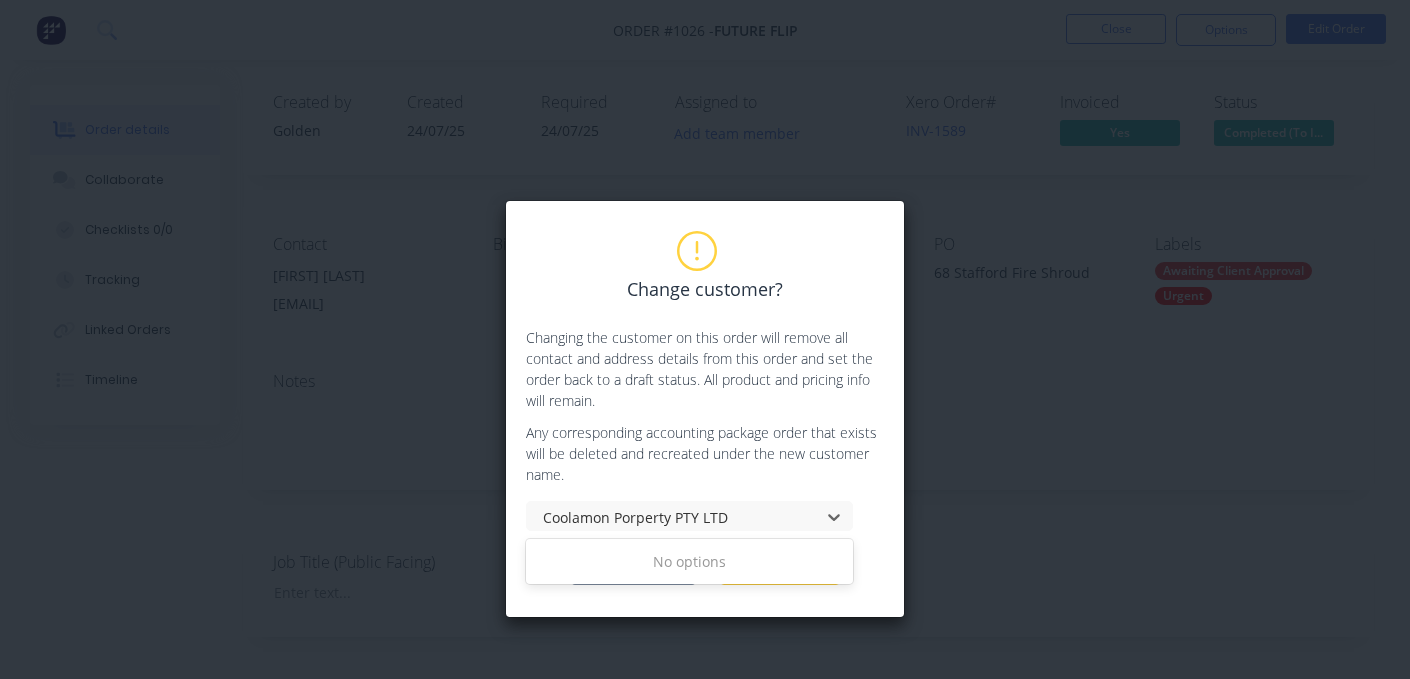 type on "Coolamon Porperty PTY LTD" 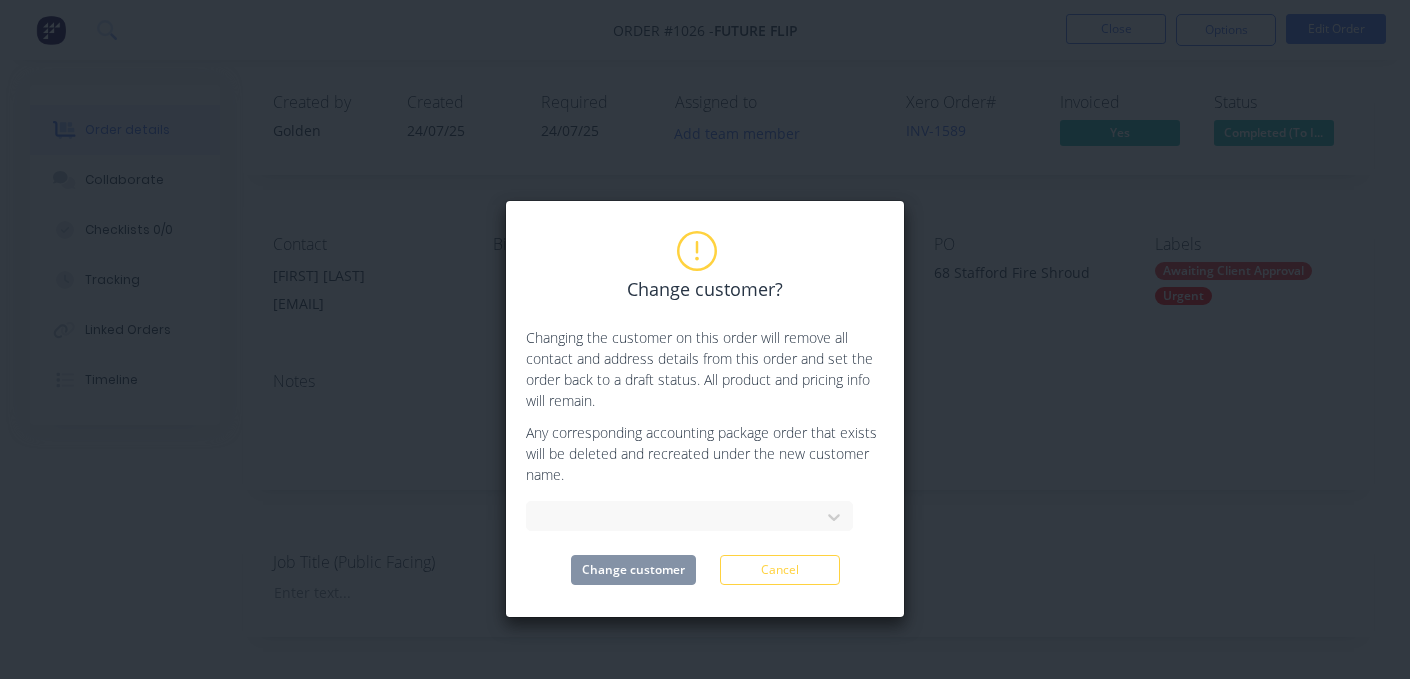 click on "Change customer? Changing the customer on this order will remove all contact and address details from this order and set the order back to a draft status. All product and pricing info will remain. Any corresponding accounting package order that exists will be deleted and recreated under the new customer name. Change customer Cancel" at bounding box center [705, 339] 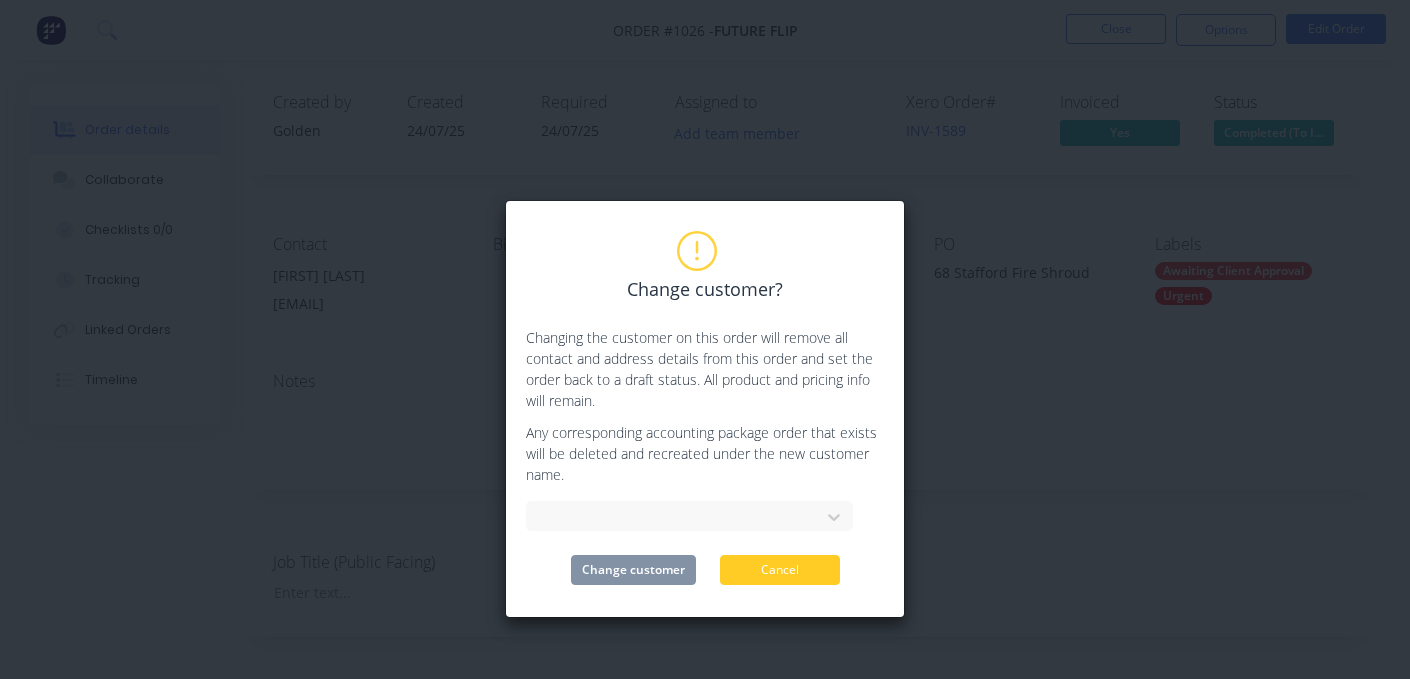 click on "Cancel" at bounding box center [780, 570] 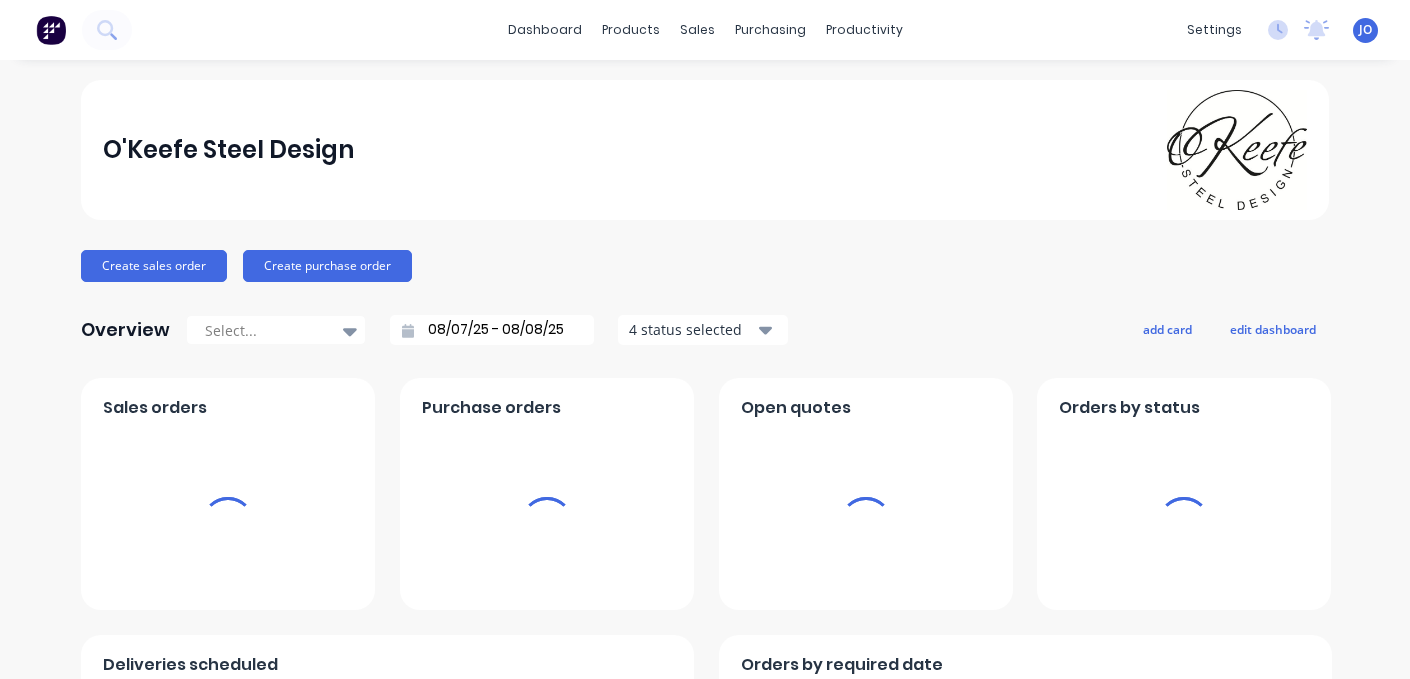 scroll, scrollTop: 0, scrollLeft: 0, axis: both 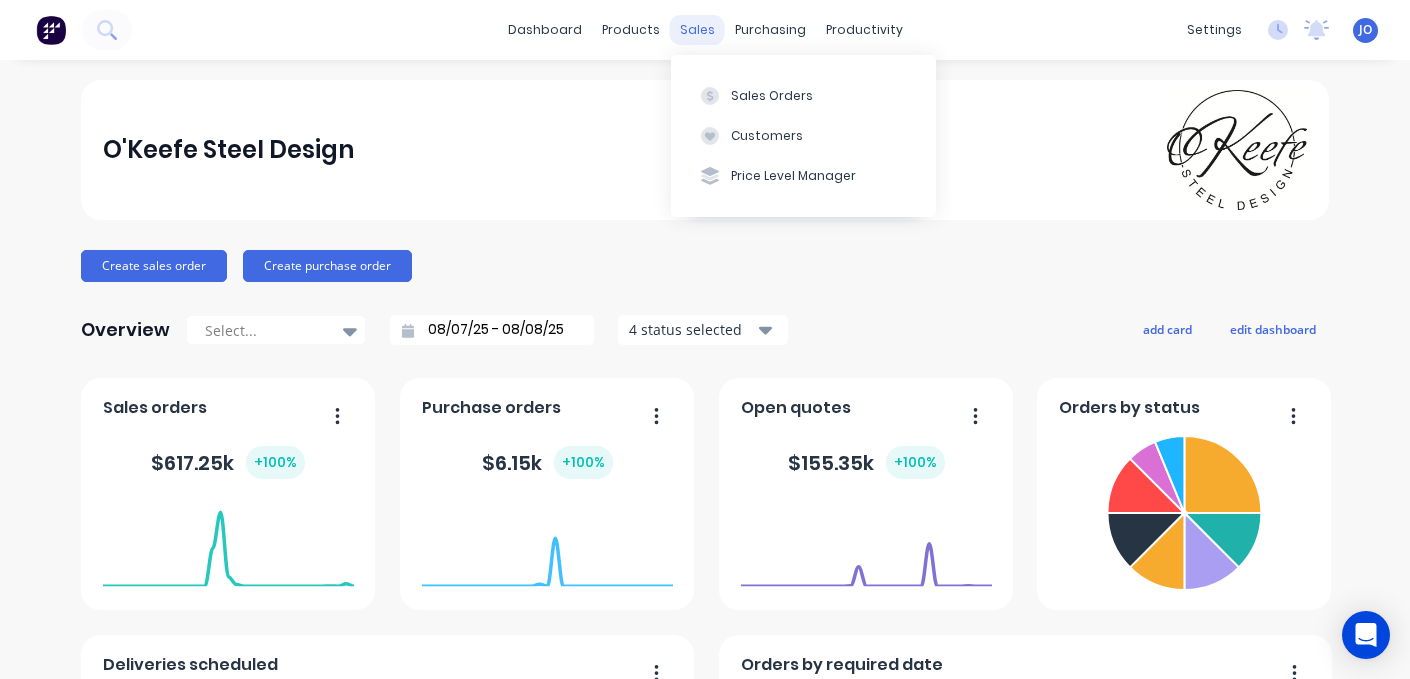 click on "sales" at bounding box center [697, 30] 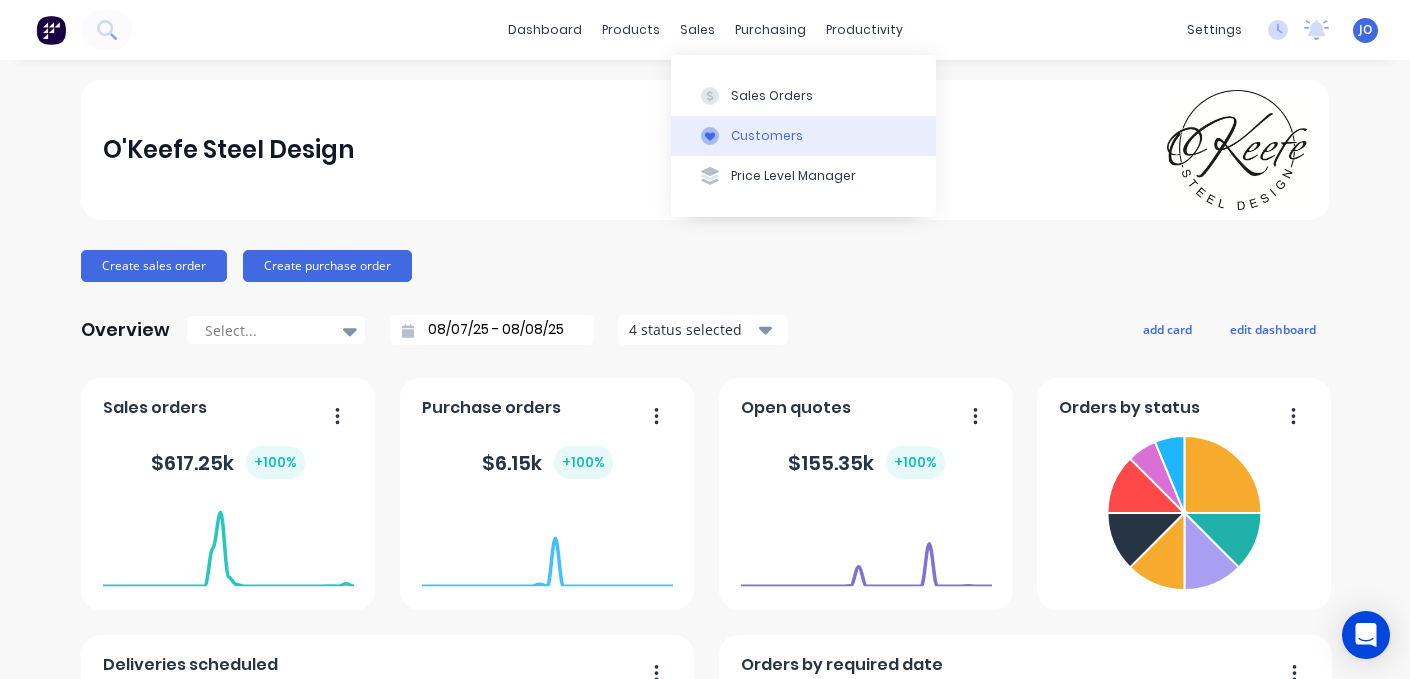 click on "Customers" at bounding box center [767, 136] 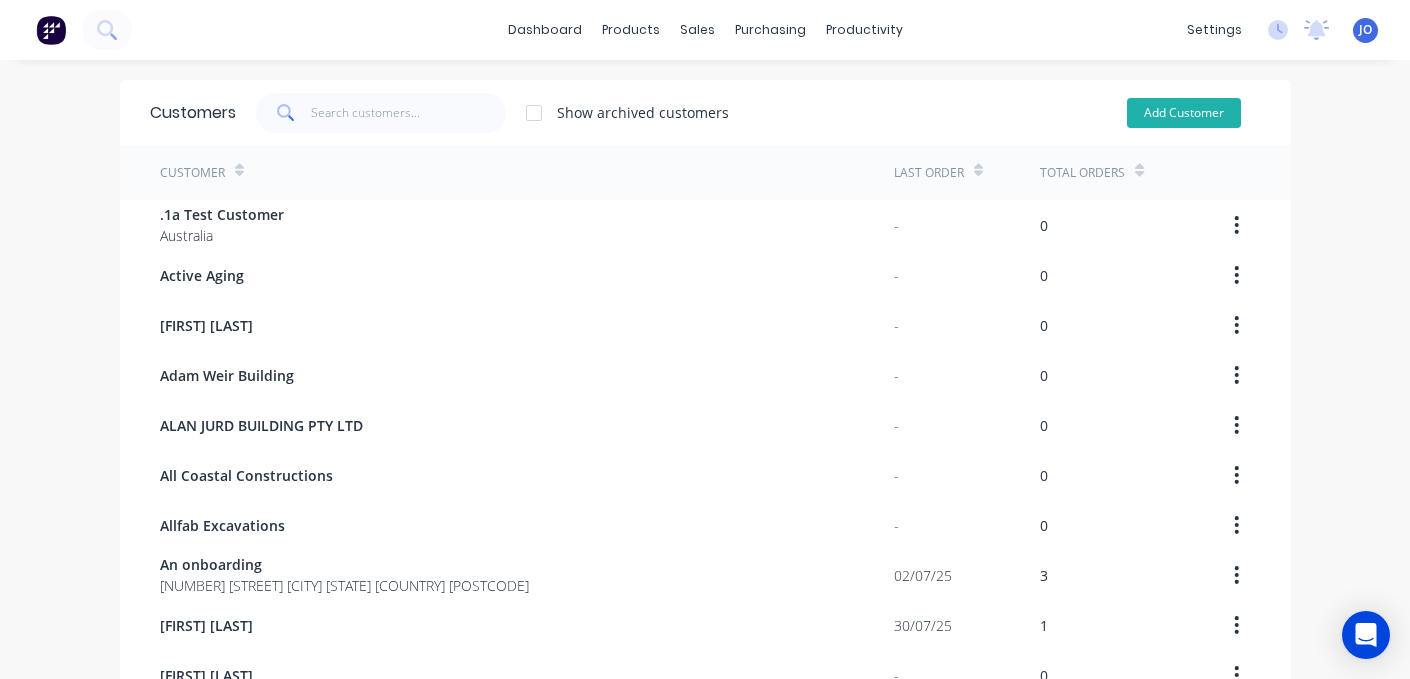 click on "Add Customer" at bounding box center (1184, 113) 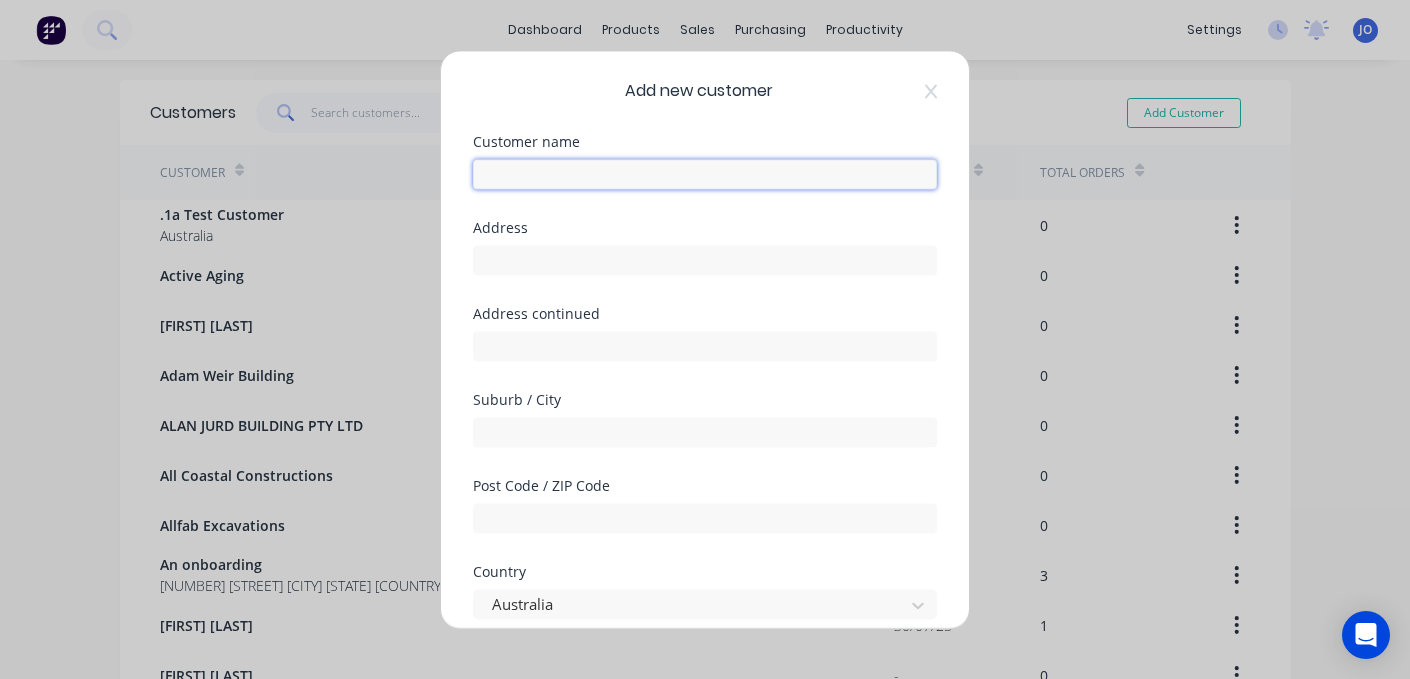 click at bounding box center (705, 174) 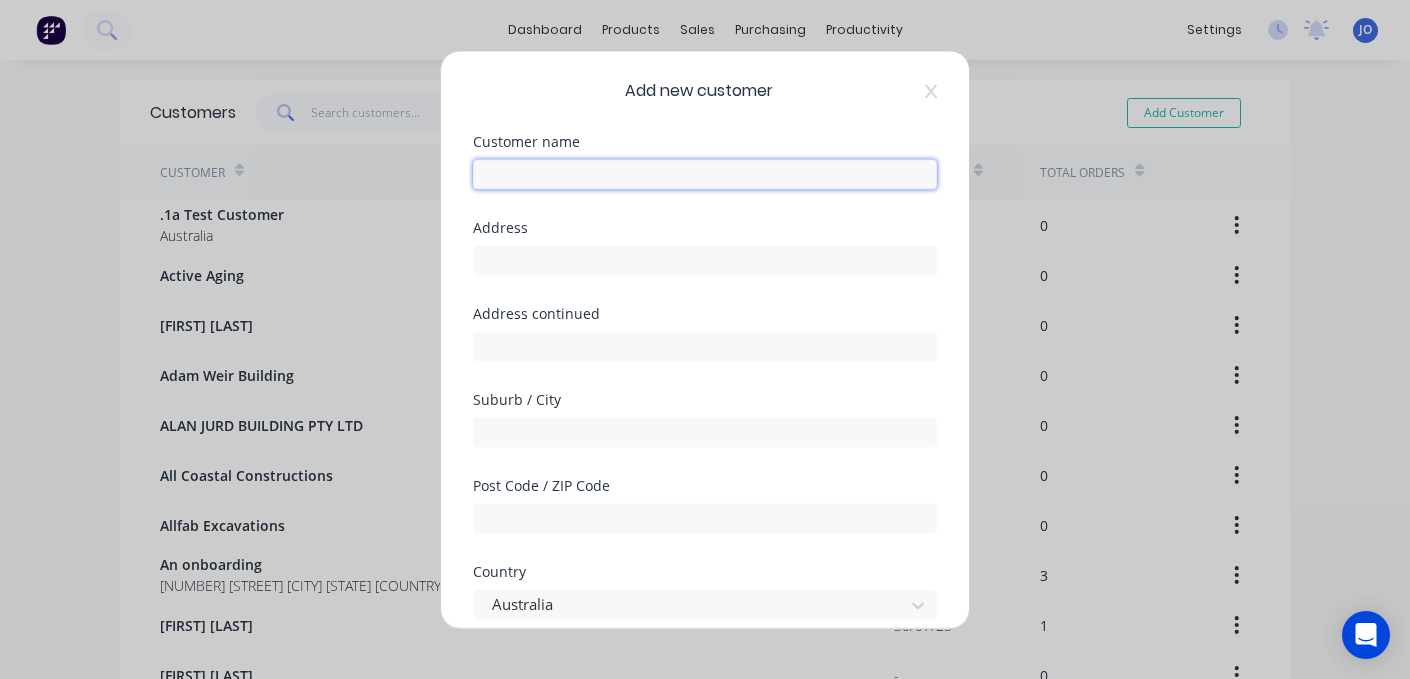 paste on "Coolamon Property Pty Ltd" 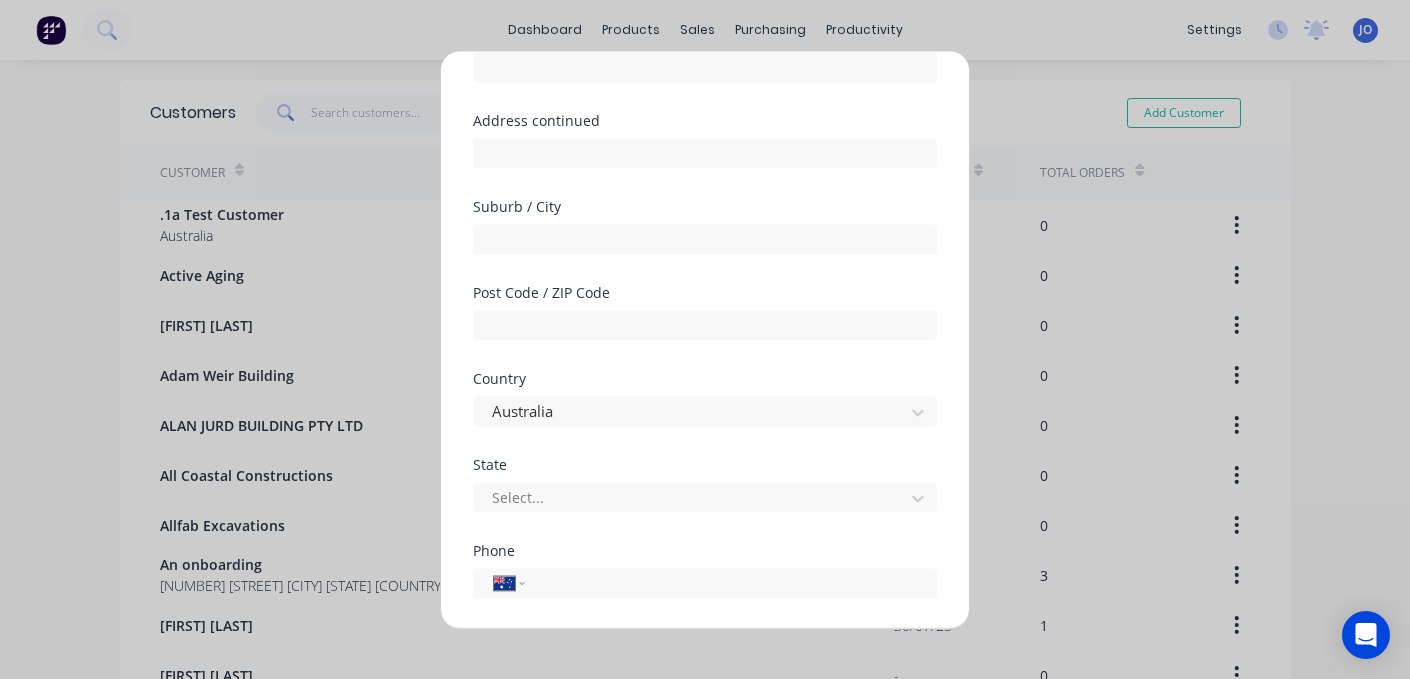 scroll, scrollTop: 219, scrollLeft: 0, axis: vertical 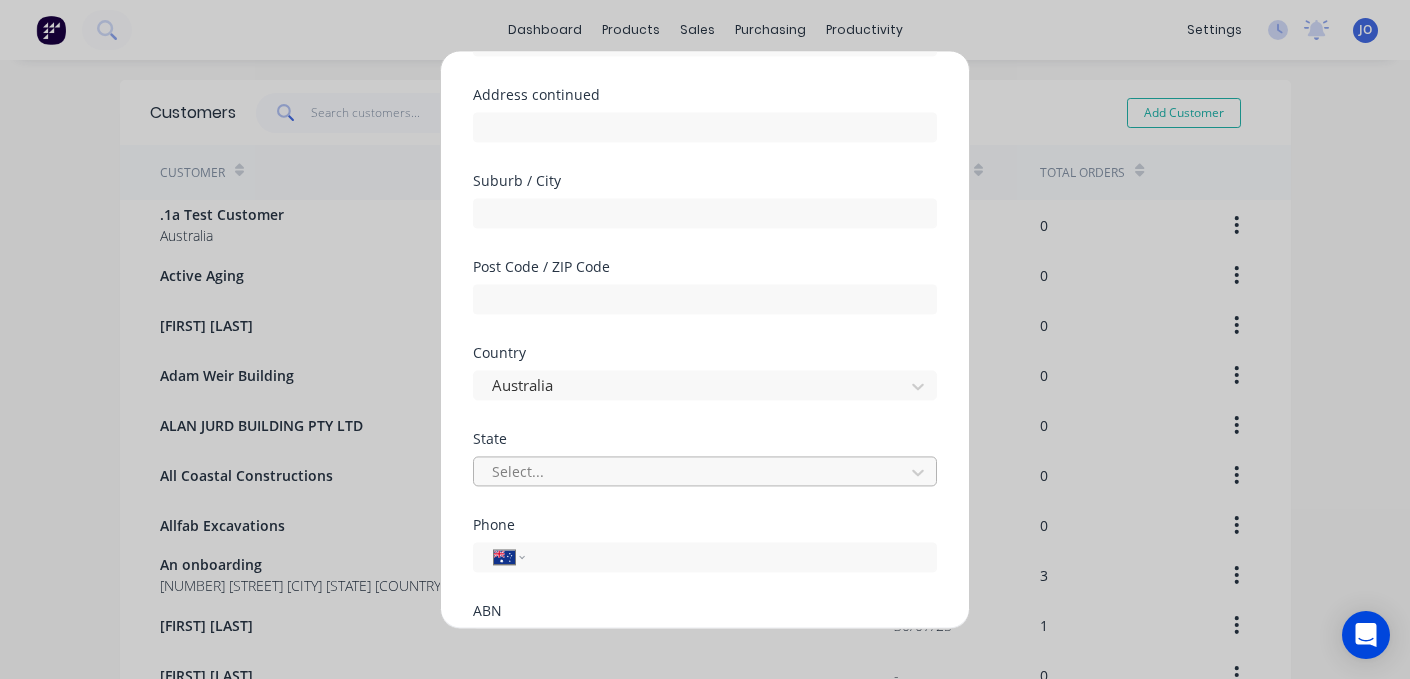 type on "Coolamon Property Pty Ltd" 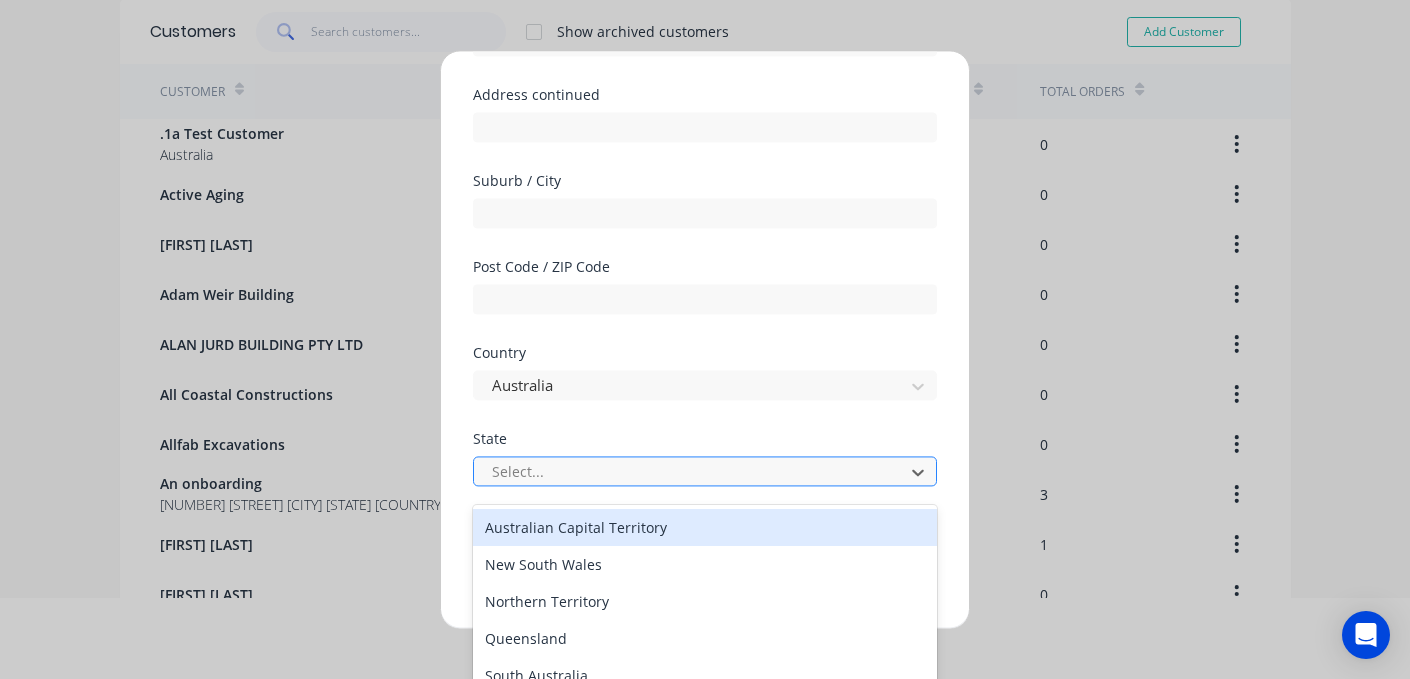scroll, scrollTop: 93, scrollLeft: 0, axis: vertical 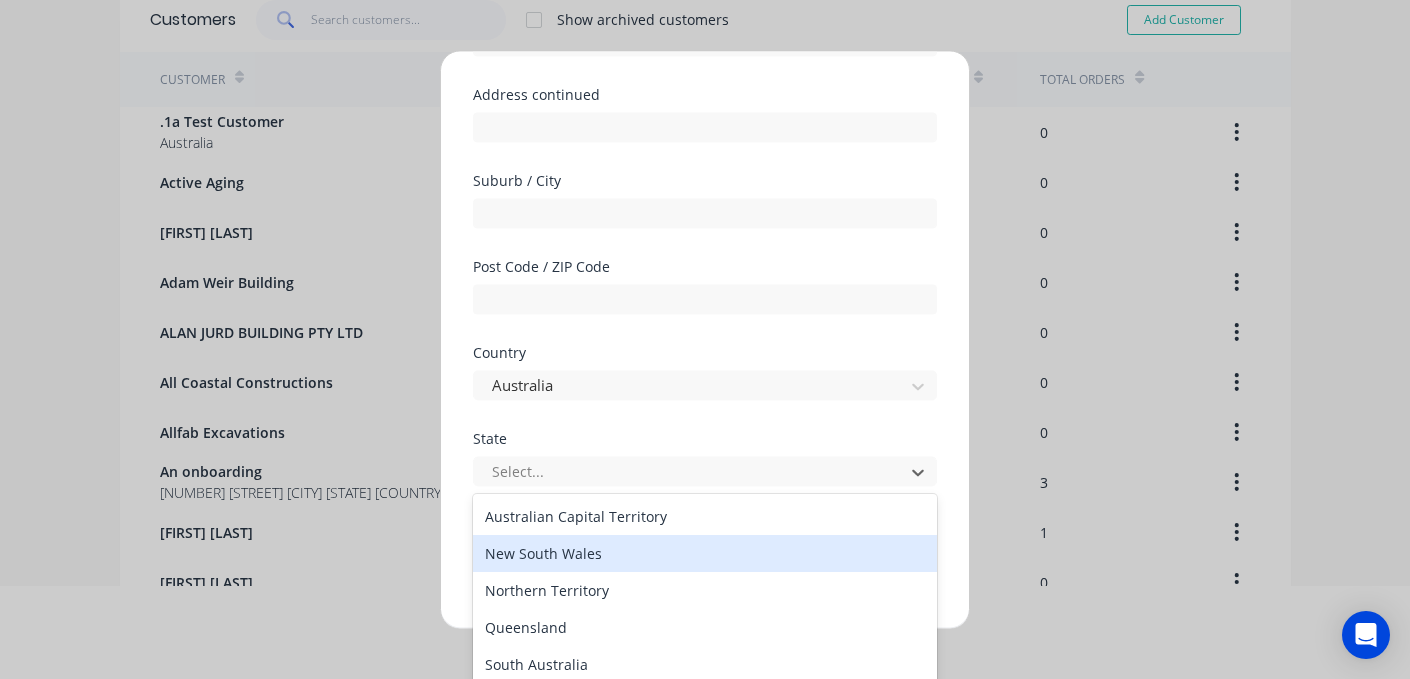 click on "New South Wales" at bounding box center [705, 553] 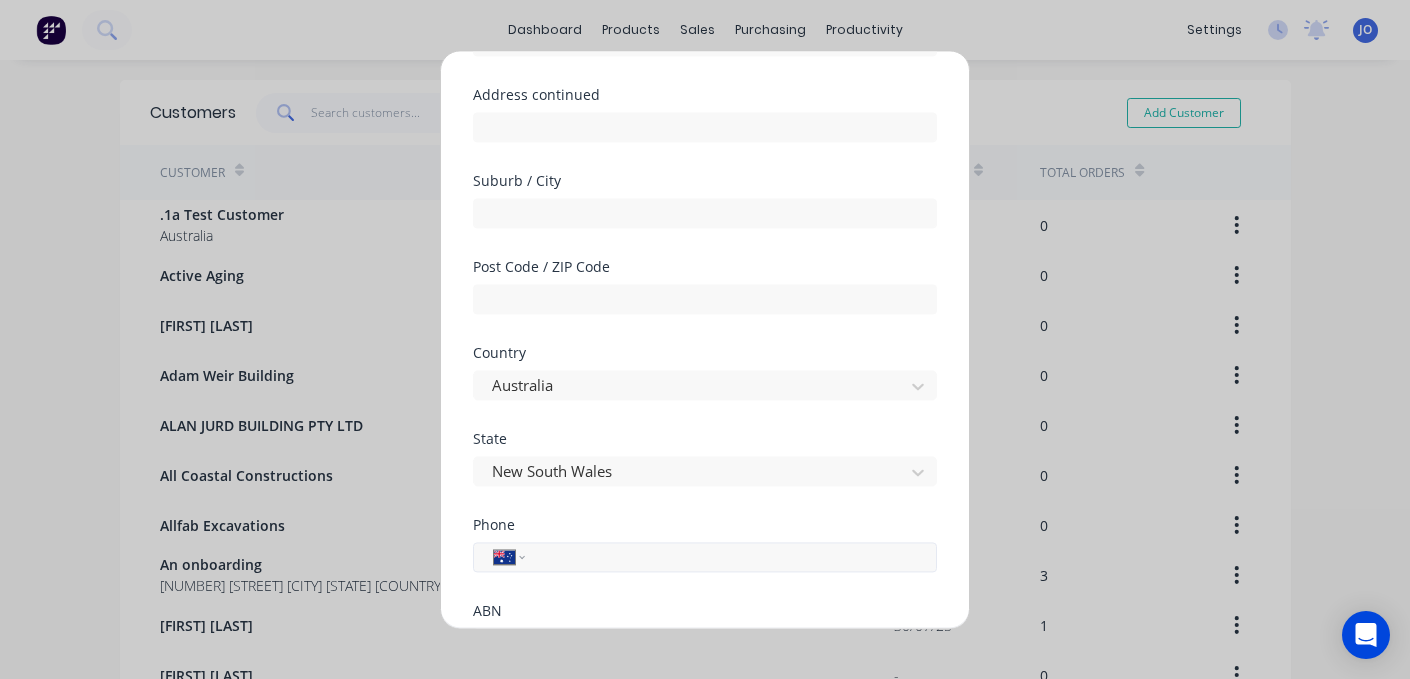 scroll, scrollTop: 0, scrollLeft: 0, axis: both 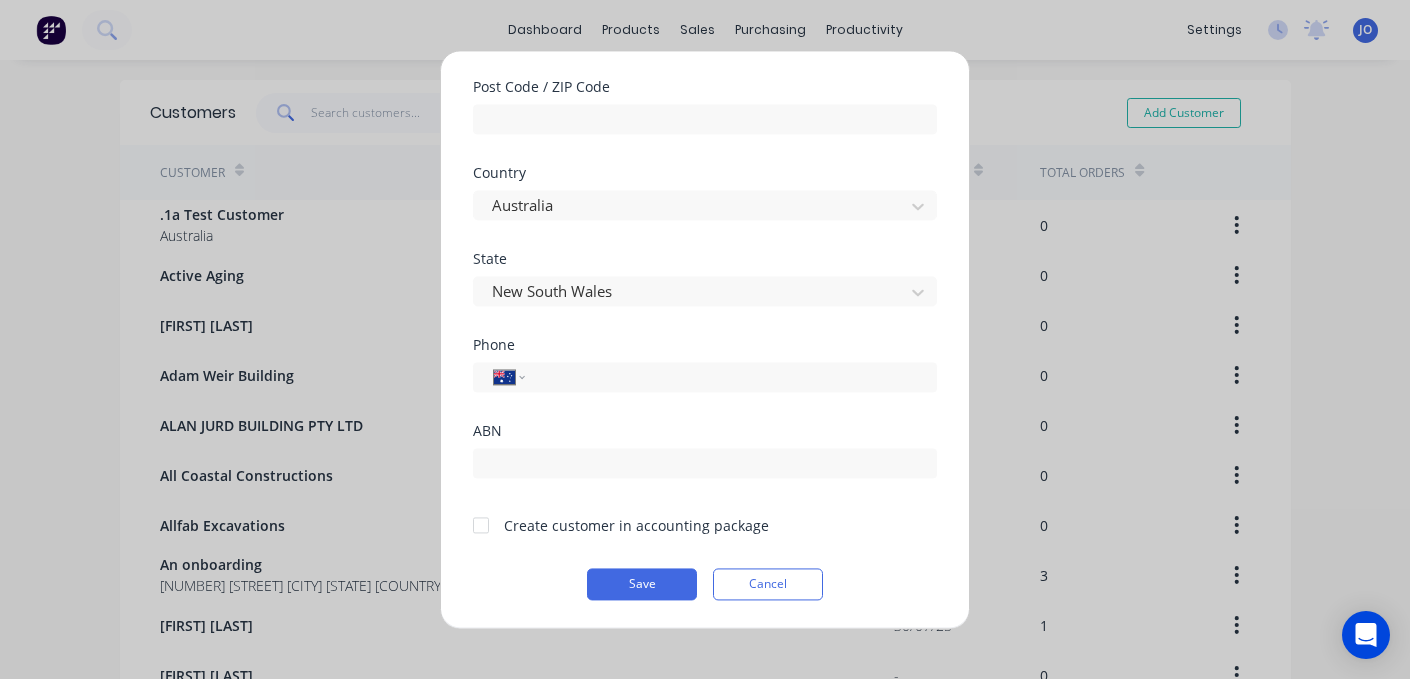 click at bounding box center [481, 525] 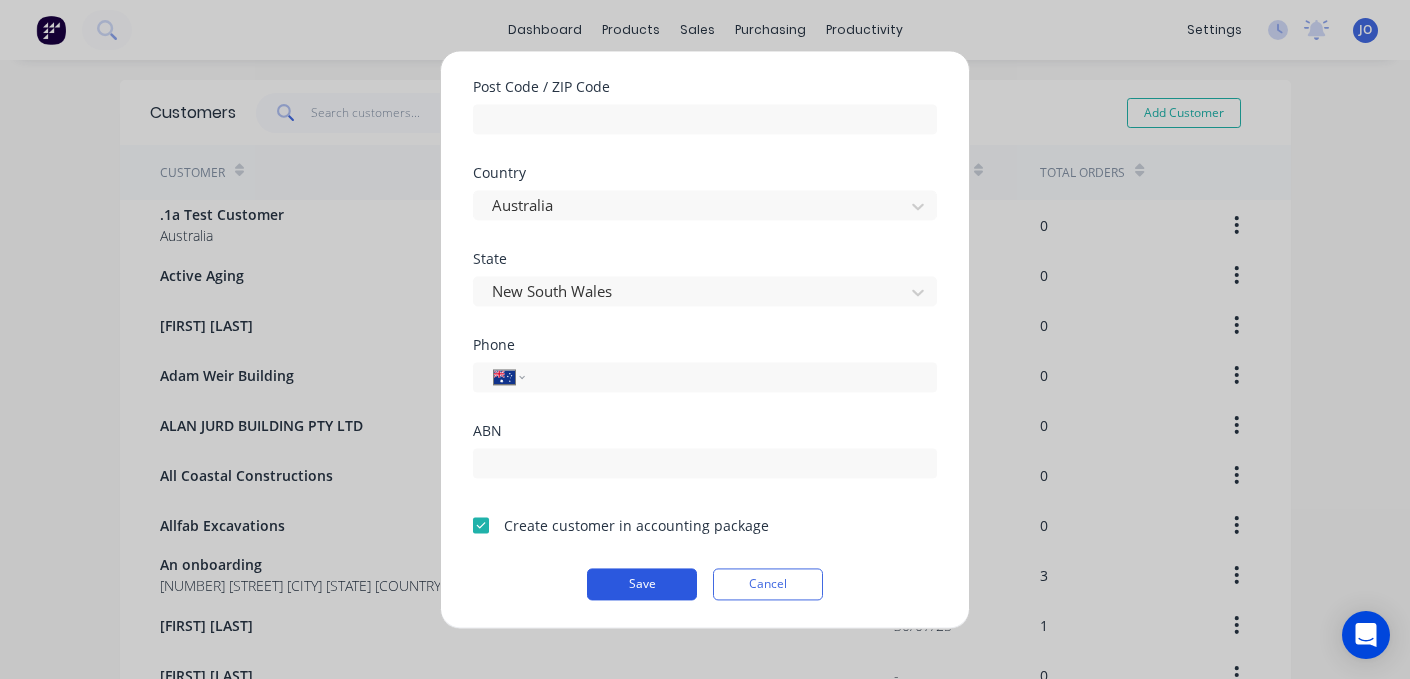 click on "Save" at bounding box center (642, 584) 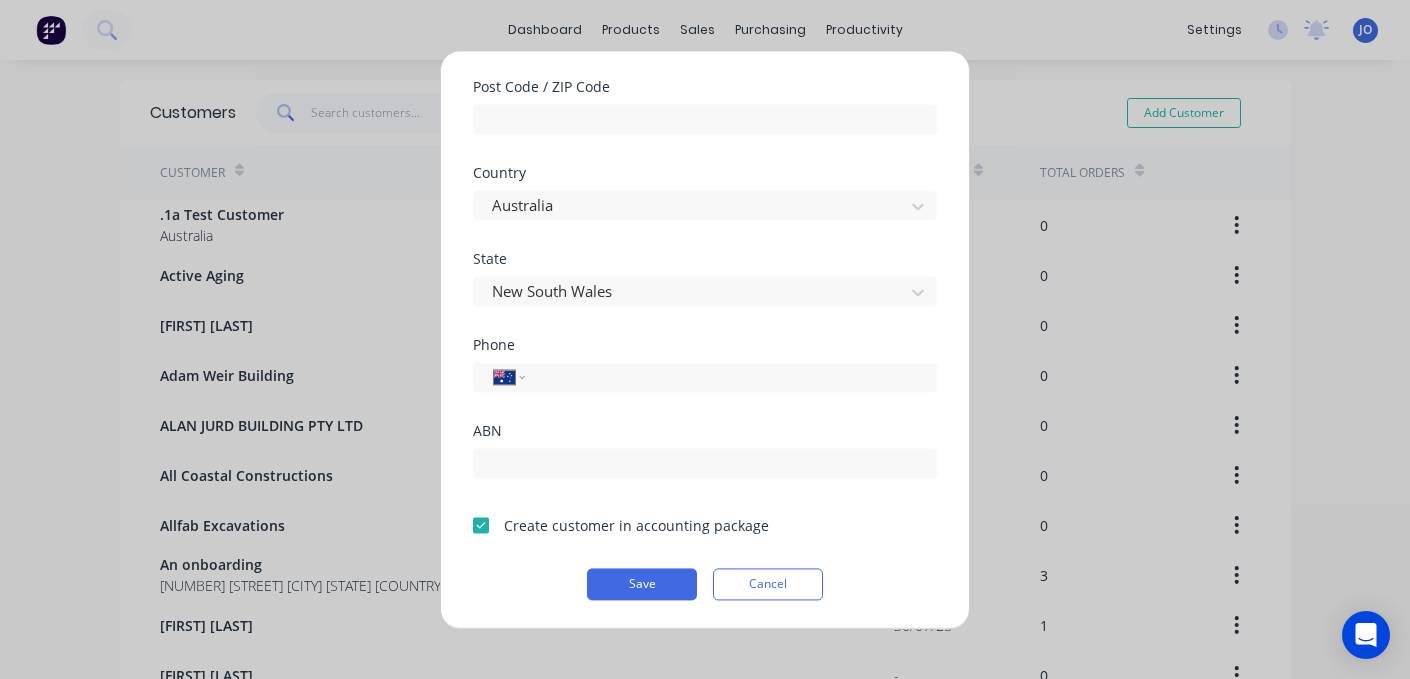 click at bounding box center (481, 525) 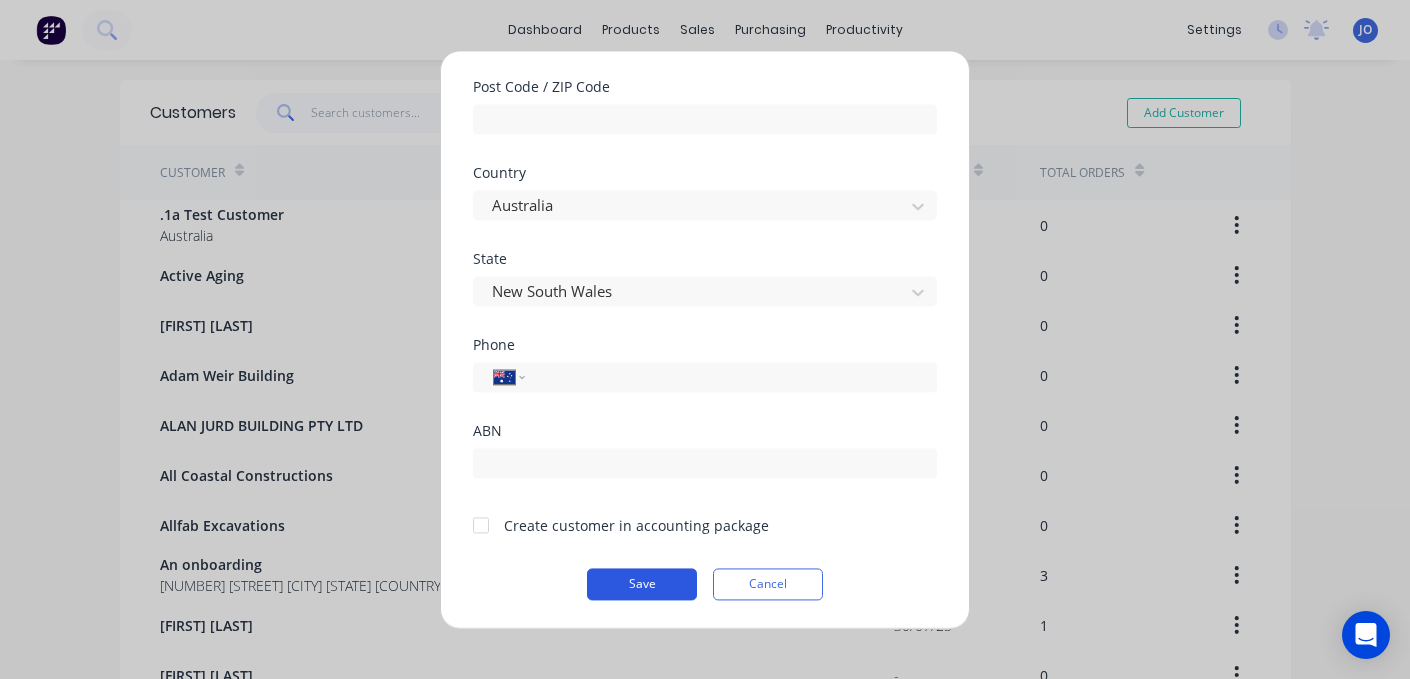 click on "Save" at bounding box center (642, 584) 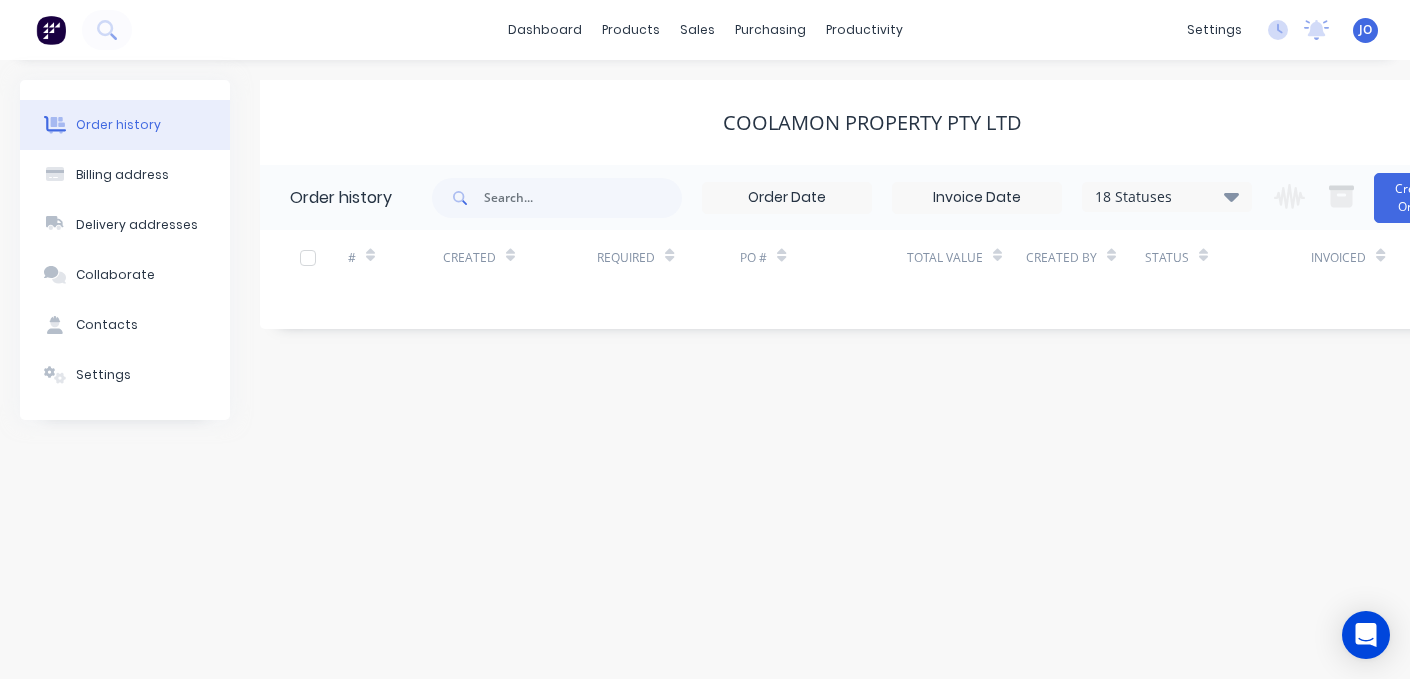 scroll, scrollTop: 0, scrollLeft: 74, axis: horizontal 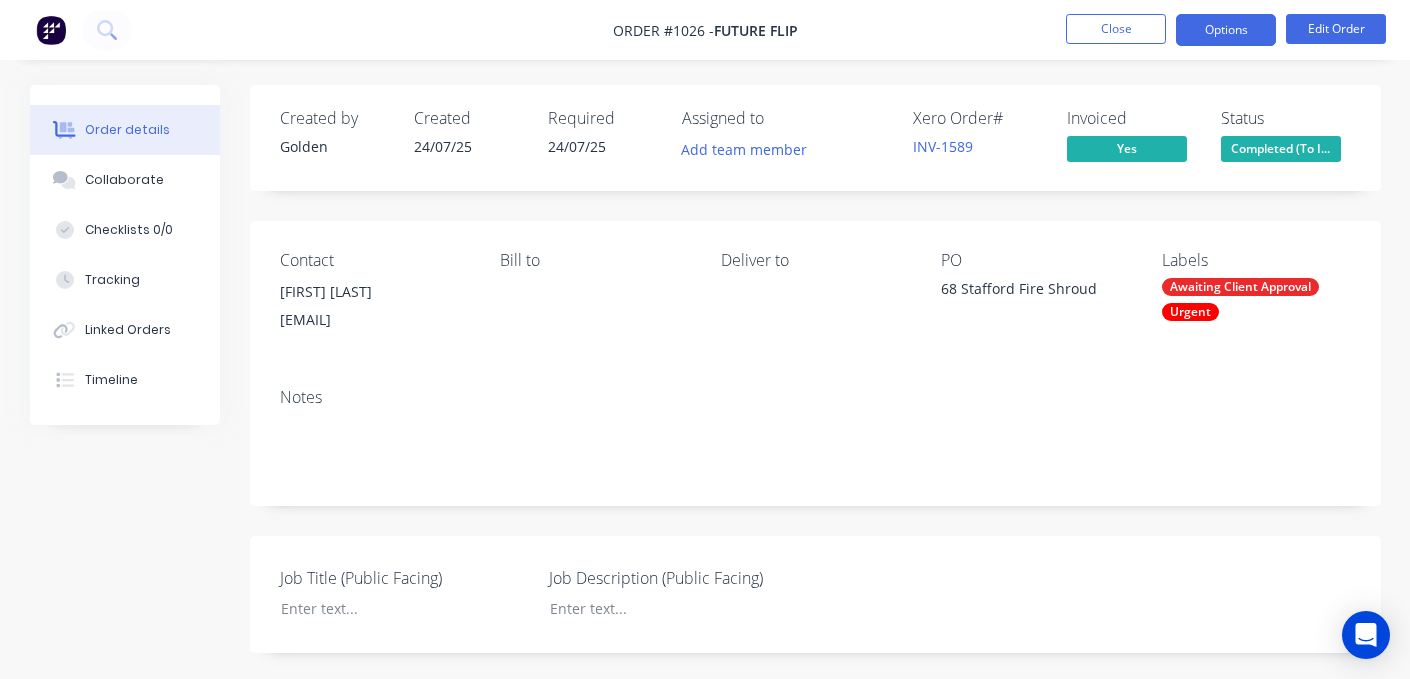 click on "Options" at bounding box center (1226, 30) 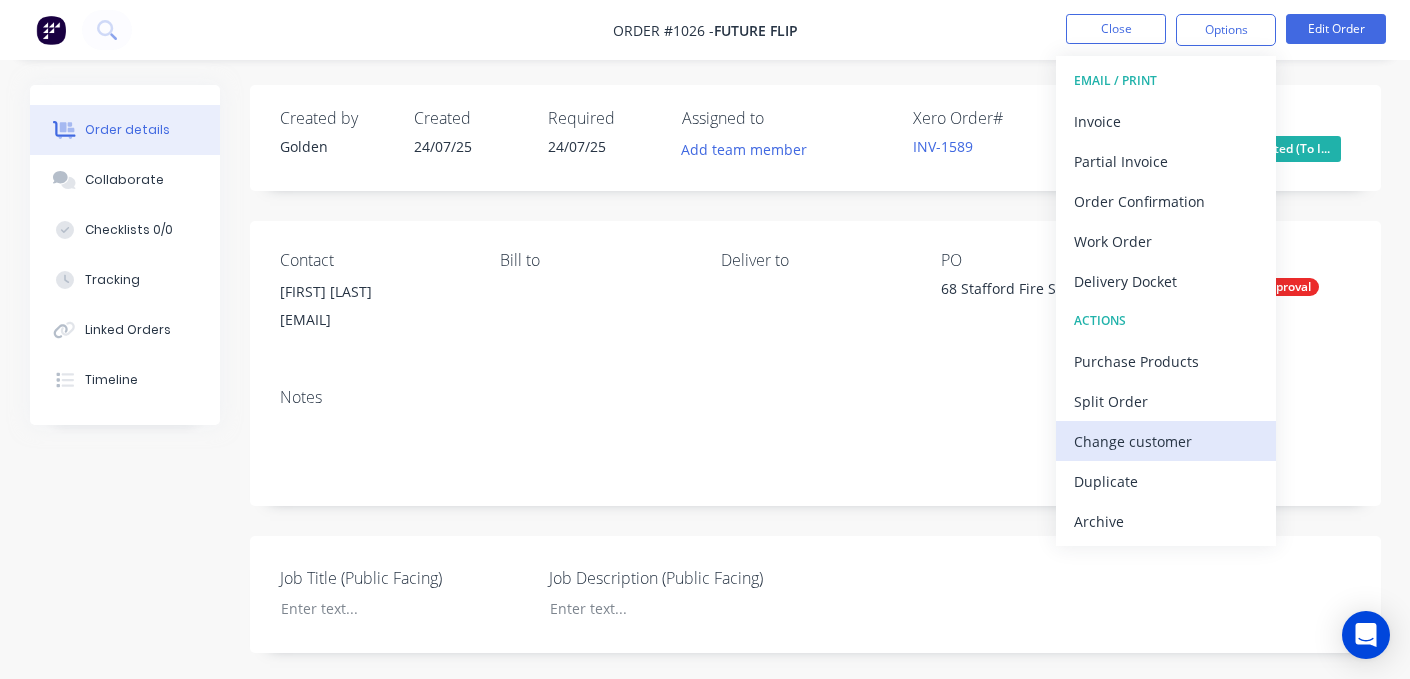 click on "Change customer" at bounding box center (1166, 441) 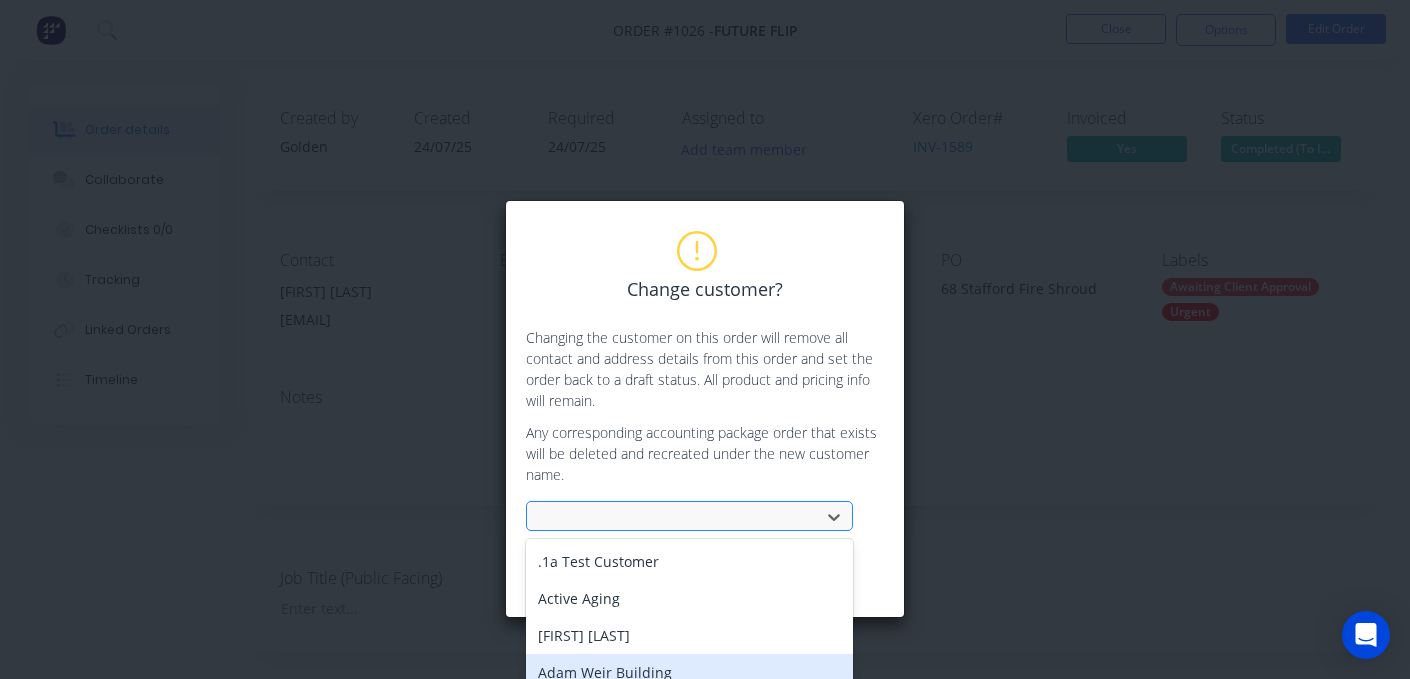 click on "Adam Weir Building, 4 of 100. 100 results available. Use Up and Down to choose options, press Enter to select the currently focused option, press Escape to exit the menu, press Tab to select the option and exit the menu. .1a Test Customer Active Aging Adam Mitchell Adam Weir Building ALAN JURD BUILDING PTY LTD All Coastal Constructions Allfab Excavations An onboarding Andrew McGee Anthony Tannous Anthony Wallace Building Apex Decor Apple Creations Arcadia Project & Design ARV Chassis & Trailer Pty Ltd Arw Earthworx Ash & Kurto Aspire Constructions Avanti Projects  Barrie Winsor Bellevarde Constructions Ben Lawrence Carpentry Benny Big 4 East Beach Big Water Blenheim Build Pty Ltd Bluestone Building Group Bombo Building BoomBuild Bowen Projects Bower Building Group Brad Davidson Brendhan Waters Brennan Civil Infrastructure Pty Ltd Brian buildfest@hotmail.com C & J Faff Builders C&C SYMONDS BUILDING CONTRACTORS Cadifern Civil Cadifern PTY LTD Cakers Warehouse Cash sales Chad Towle Chick Chittick & Sons David" at bounding box center (689, 516) 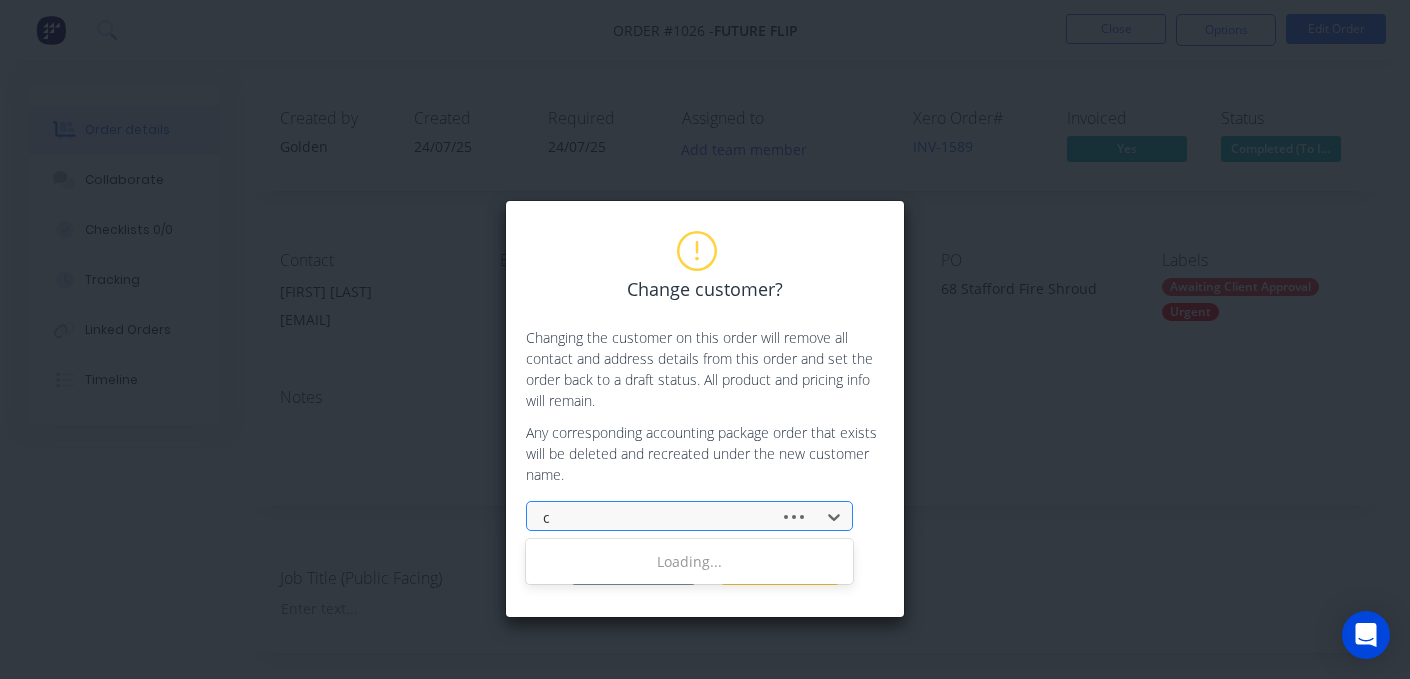 scroll, scrollTop: 0, scrollLeft: 0, axis: both 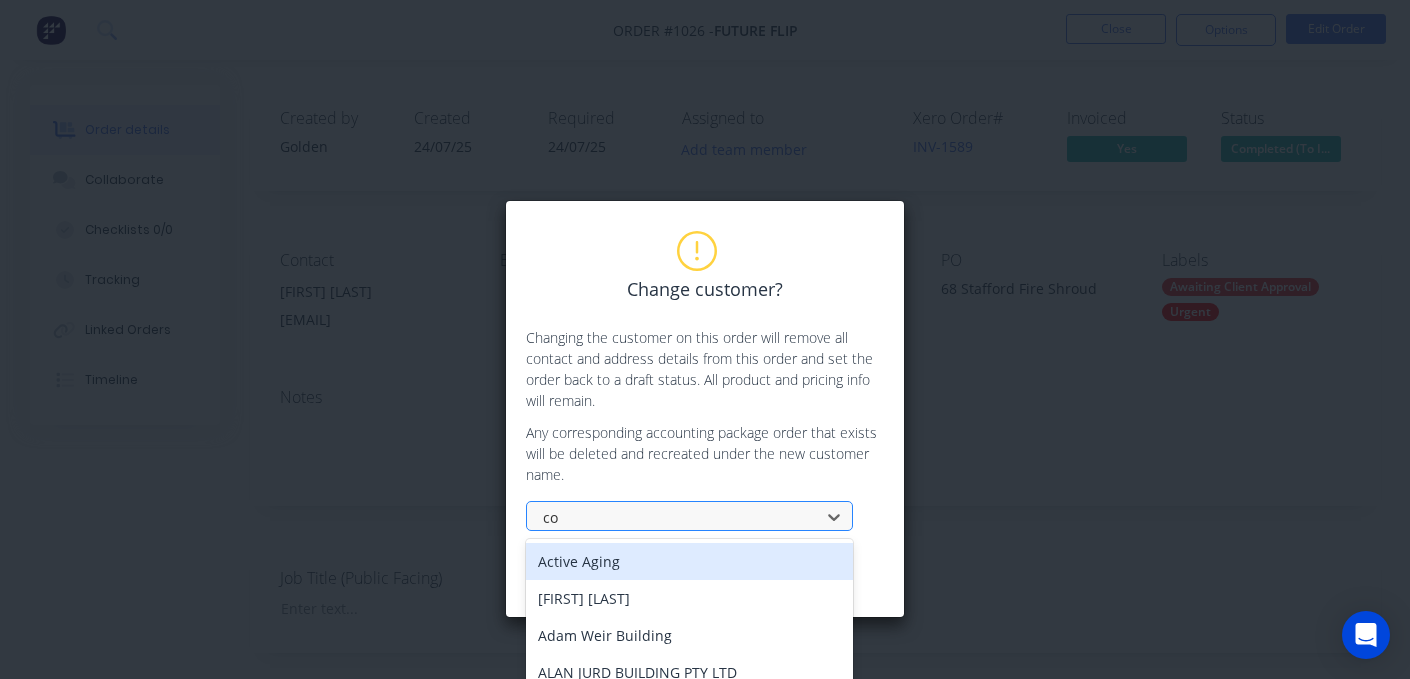 type on "coo" 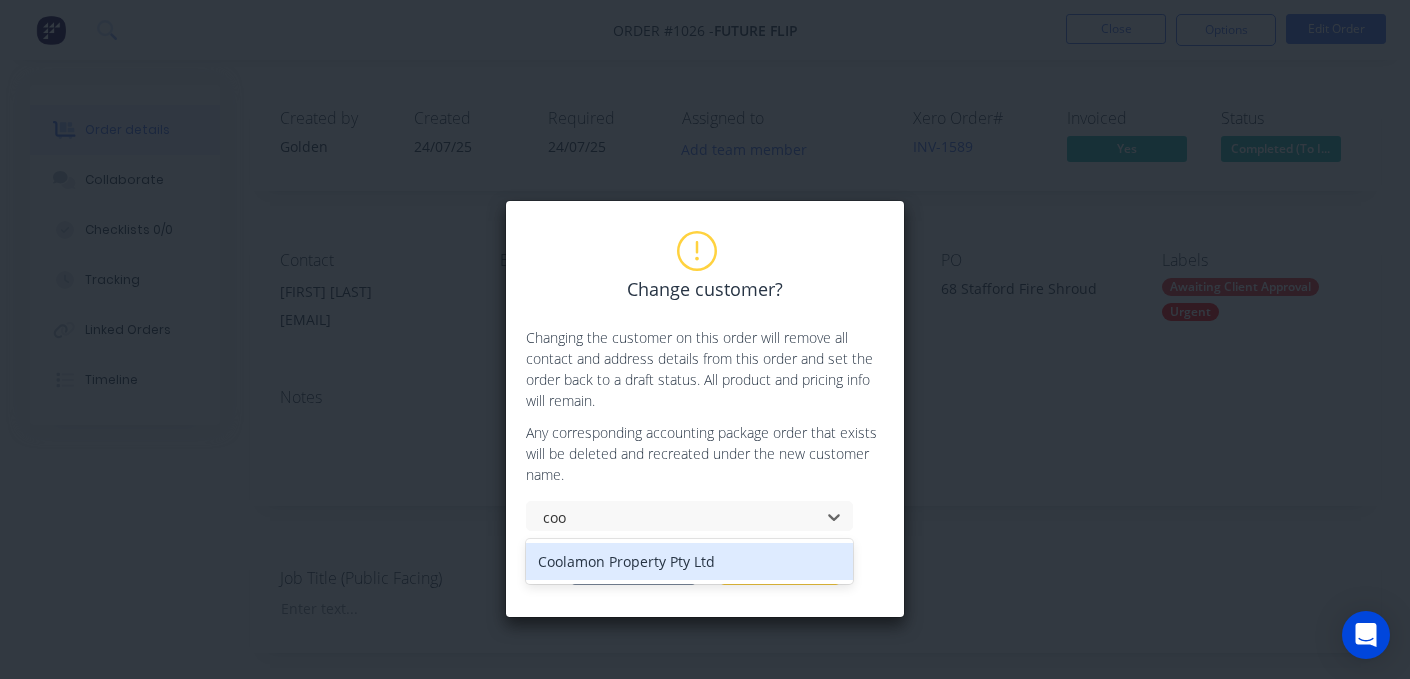 click on "Coolamon Property Pty Ltd" at bounding box center (689, 561) 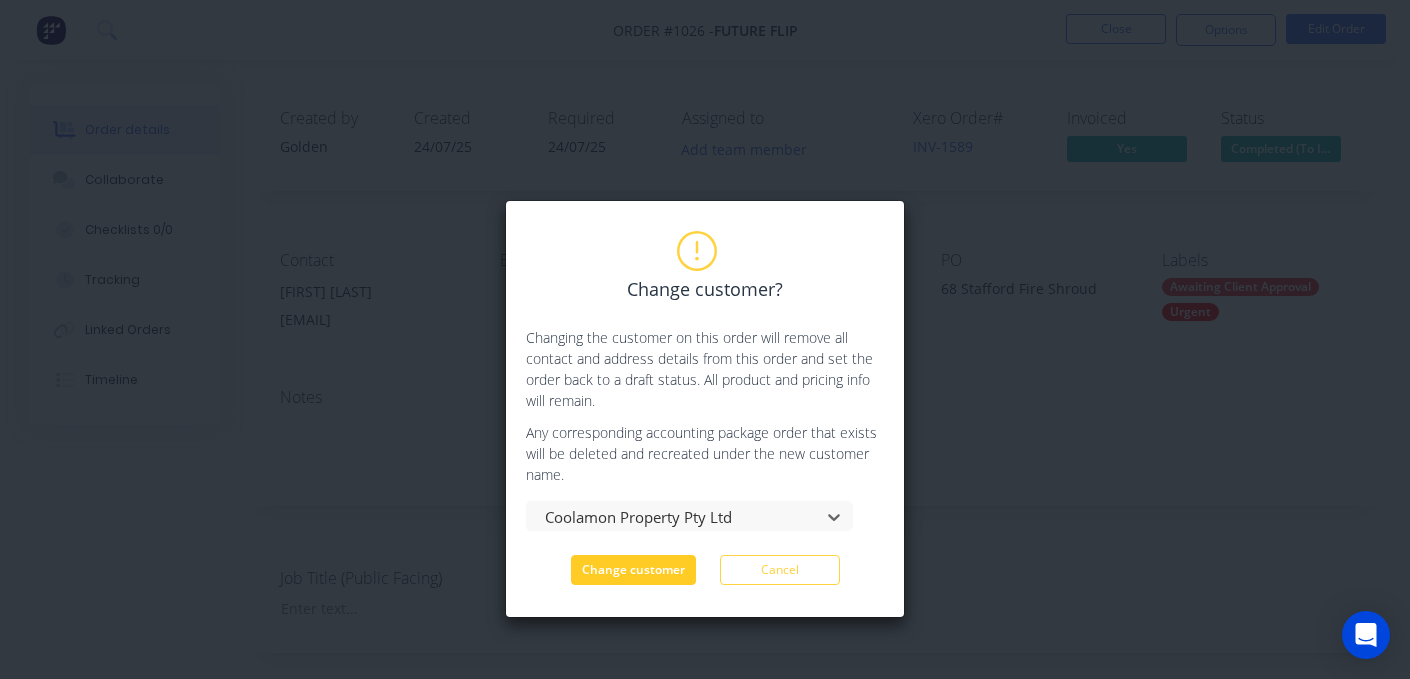 click on "Change customer" at bounding box center [633, 570] 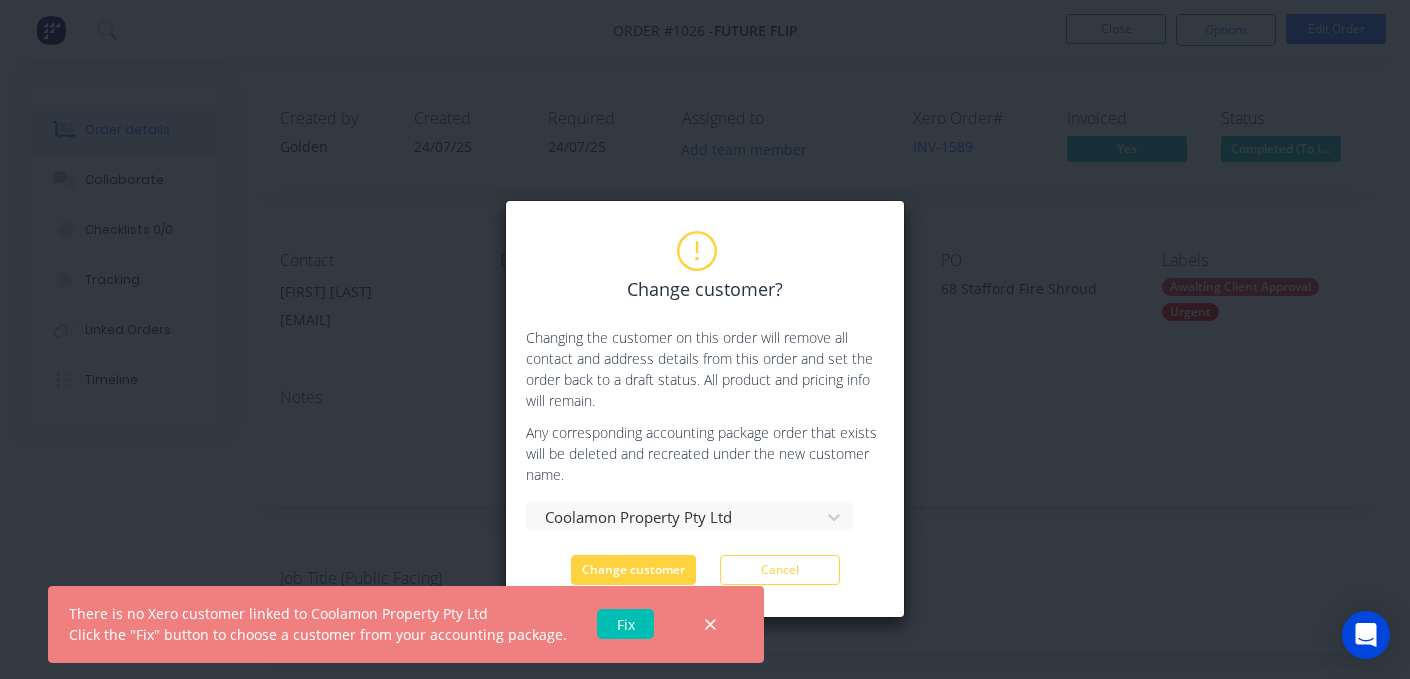 click on "Fix" at bounding box center (625, 624) 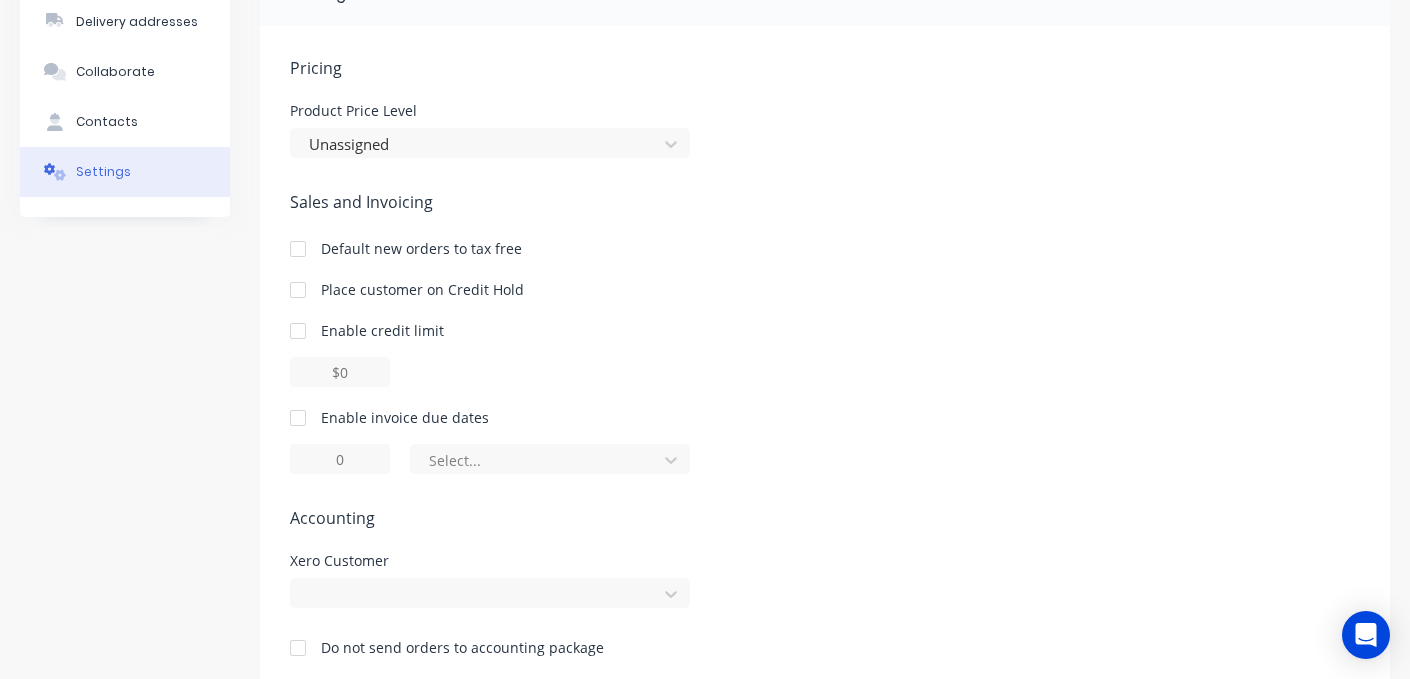 scroll, scrollTop: 234, scrollLeft: 0, axis: vertical 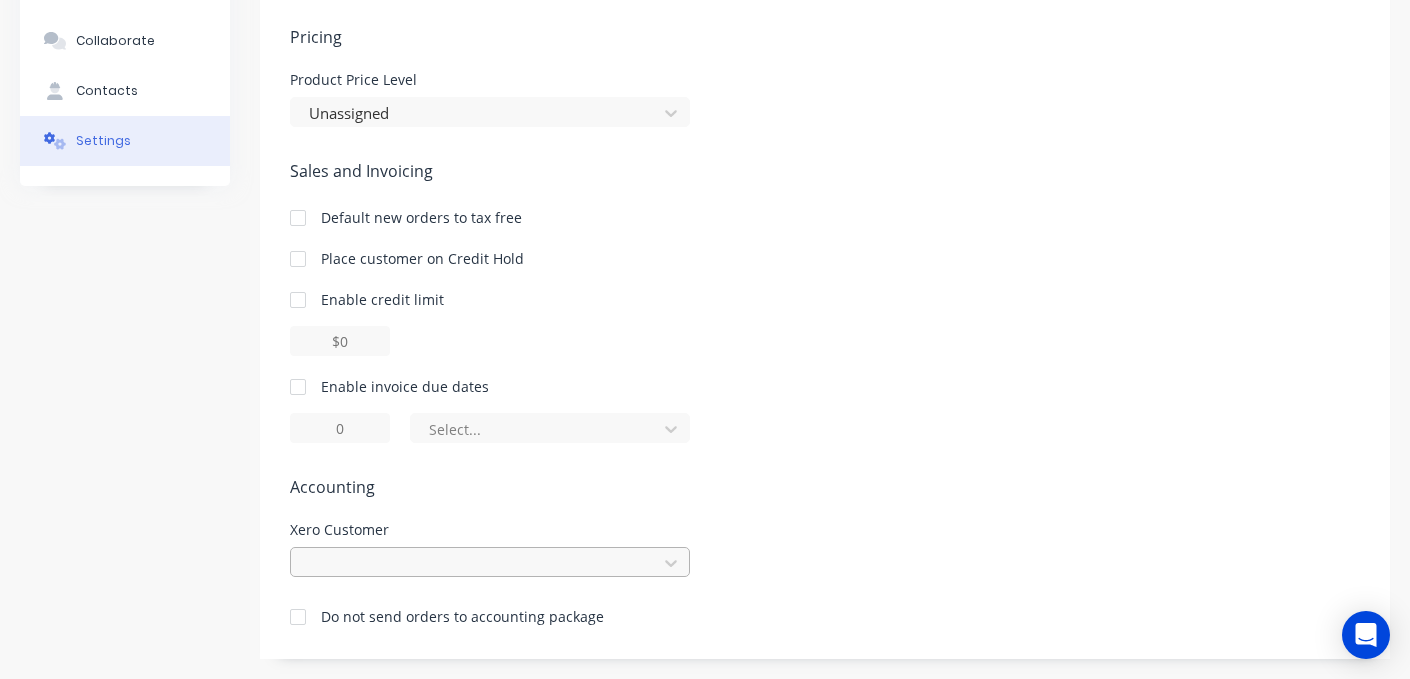 click at bounding box center (490, 562) 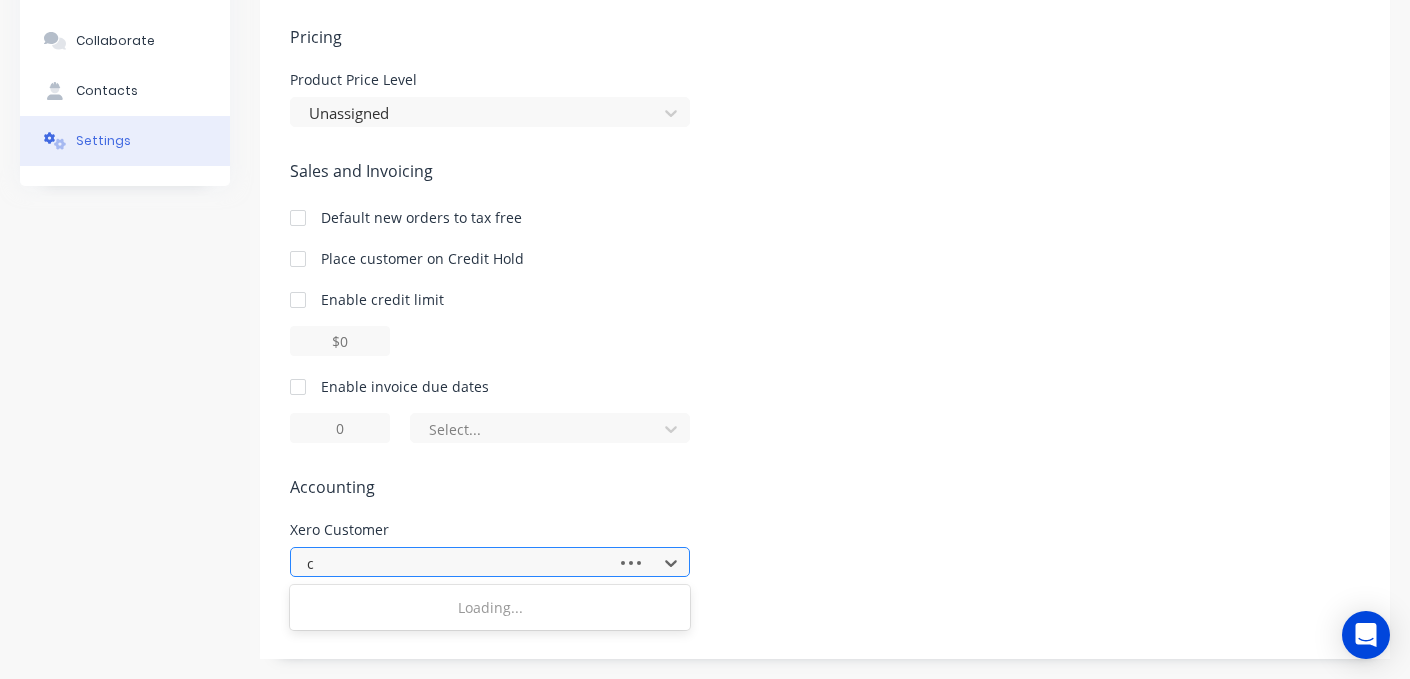 scroll, scrollTop: 234, scrollLeft: 0, axis: vertical 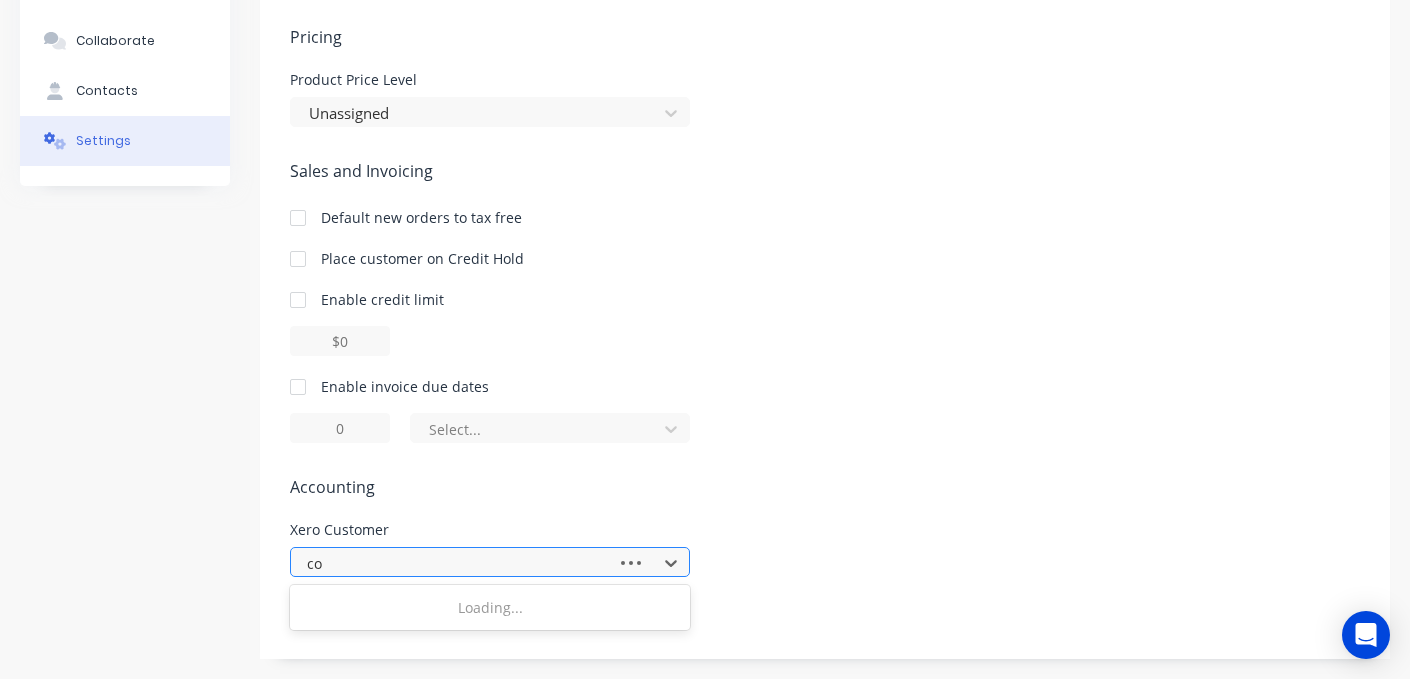 type on "coo" 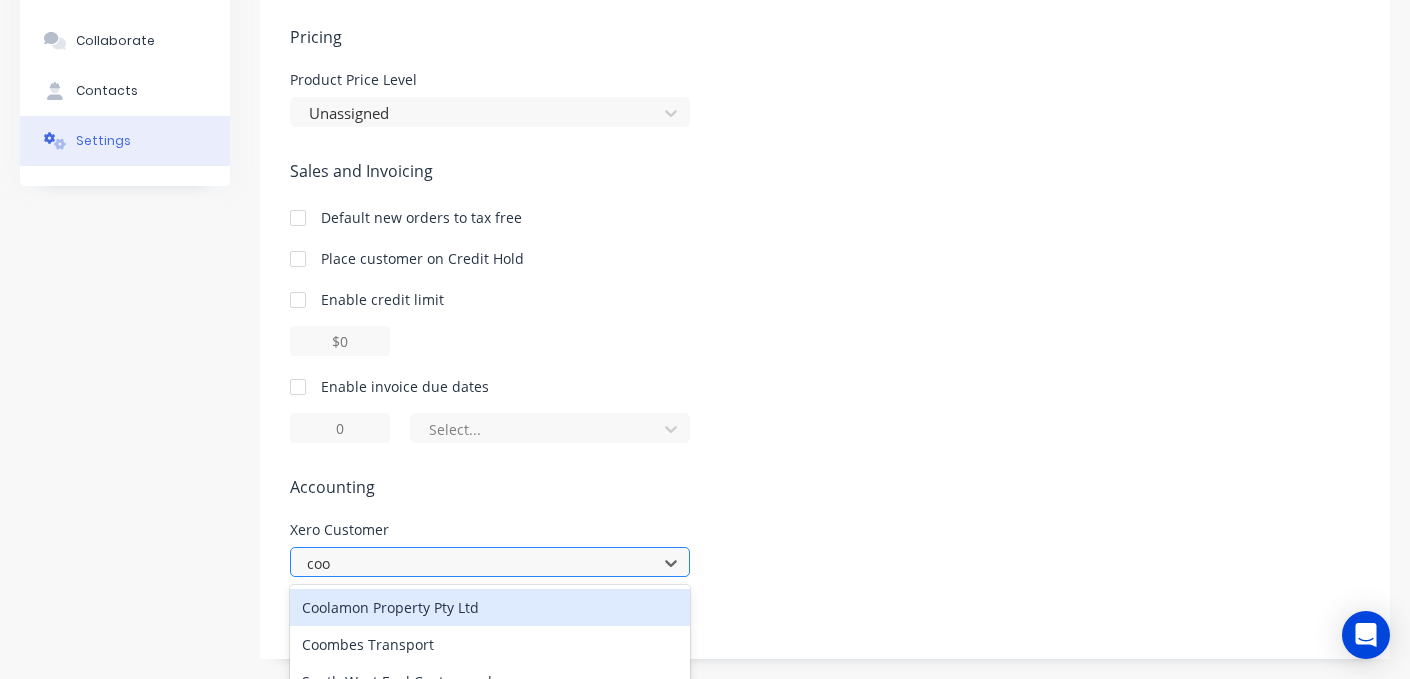 scroll, scrollTop: 259, scrollLeft: 0, axis: vertical 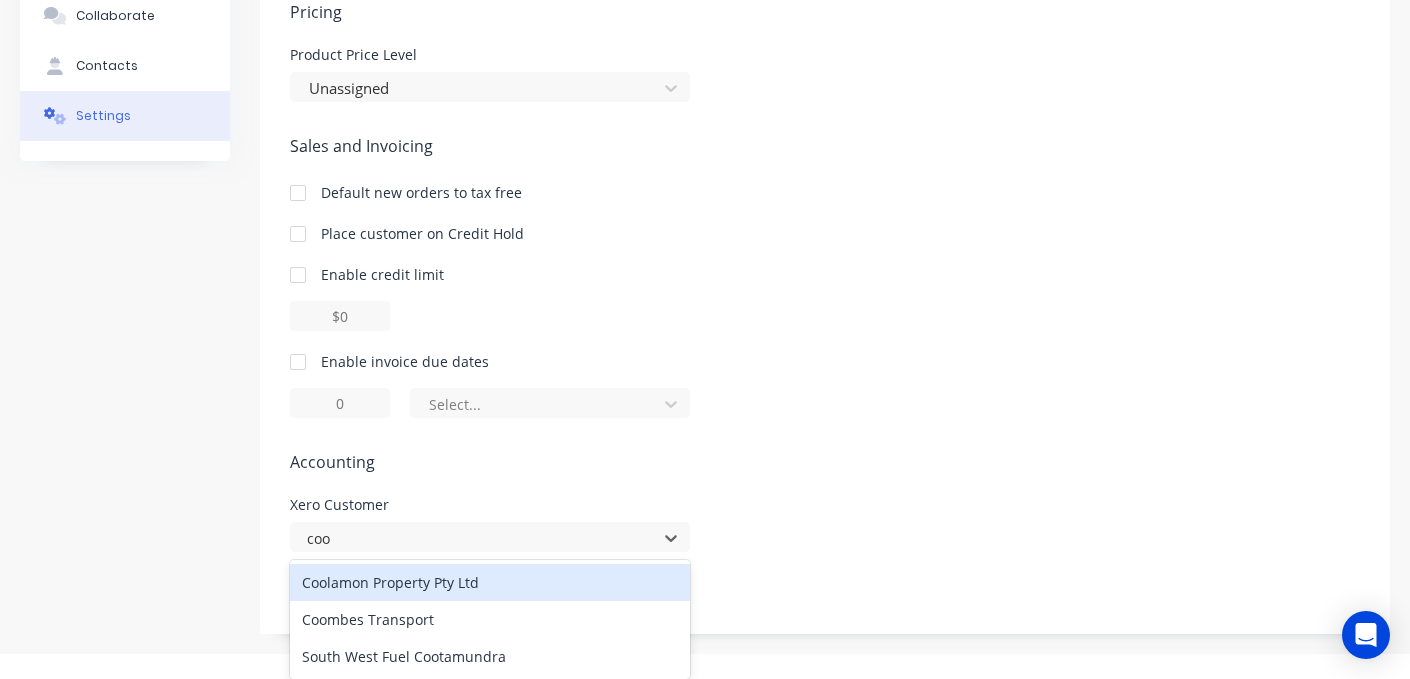 click on "Coolamon Property Pty Ltd" at bounding box center (490, 582) 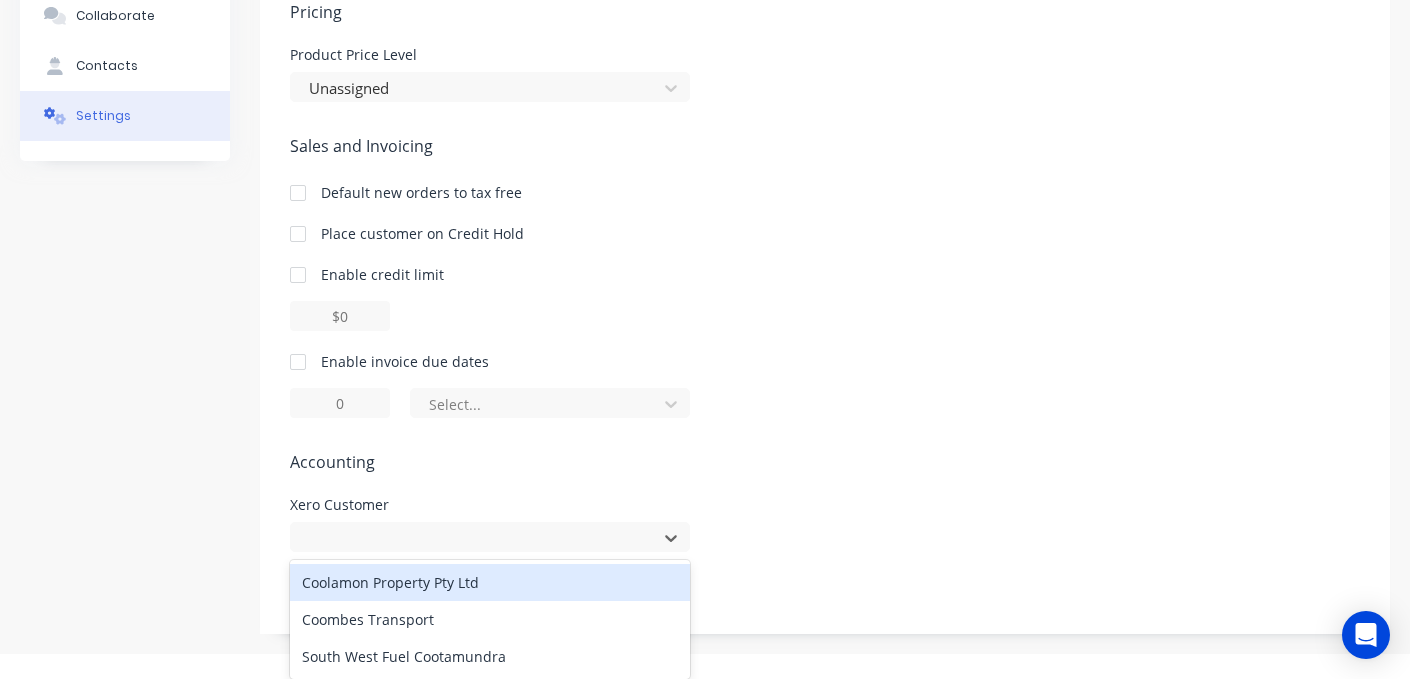 scroll, scrollTop: 234, scrollLeft: 0, axis: vertical 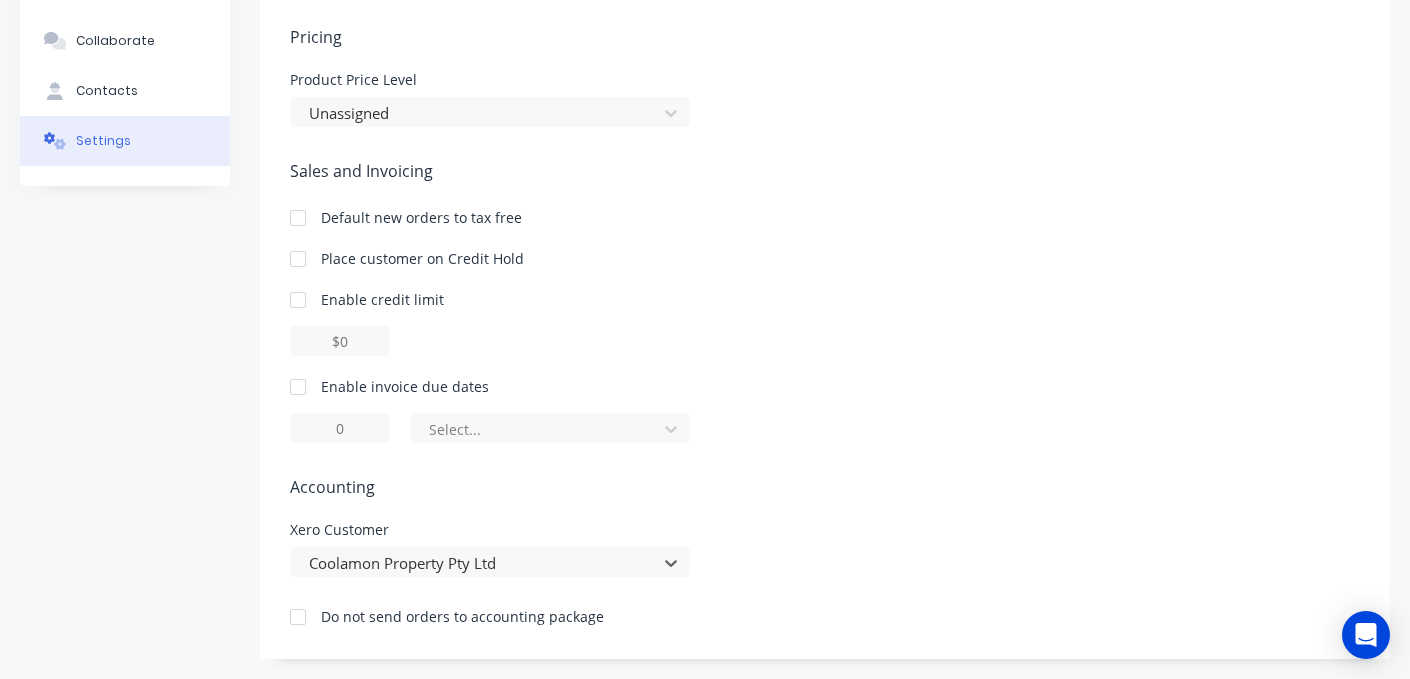 click at bounding box center (298, 617) 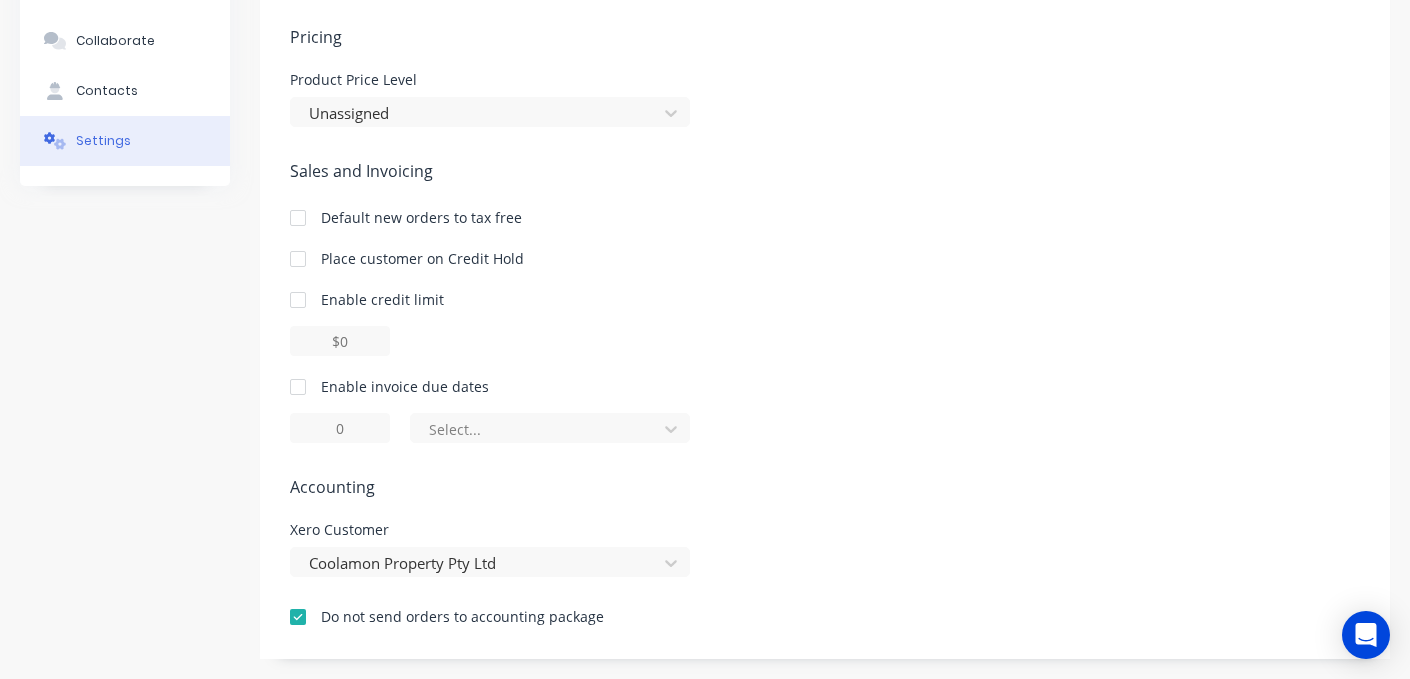 click at bounding box center (298, 387) 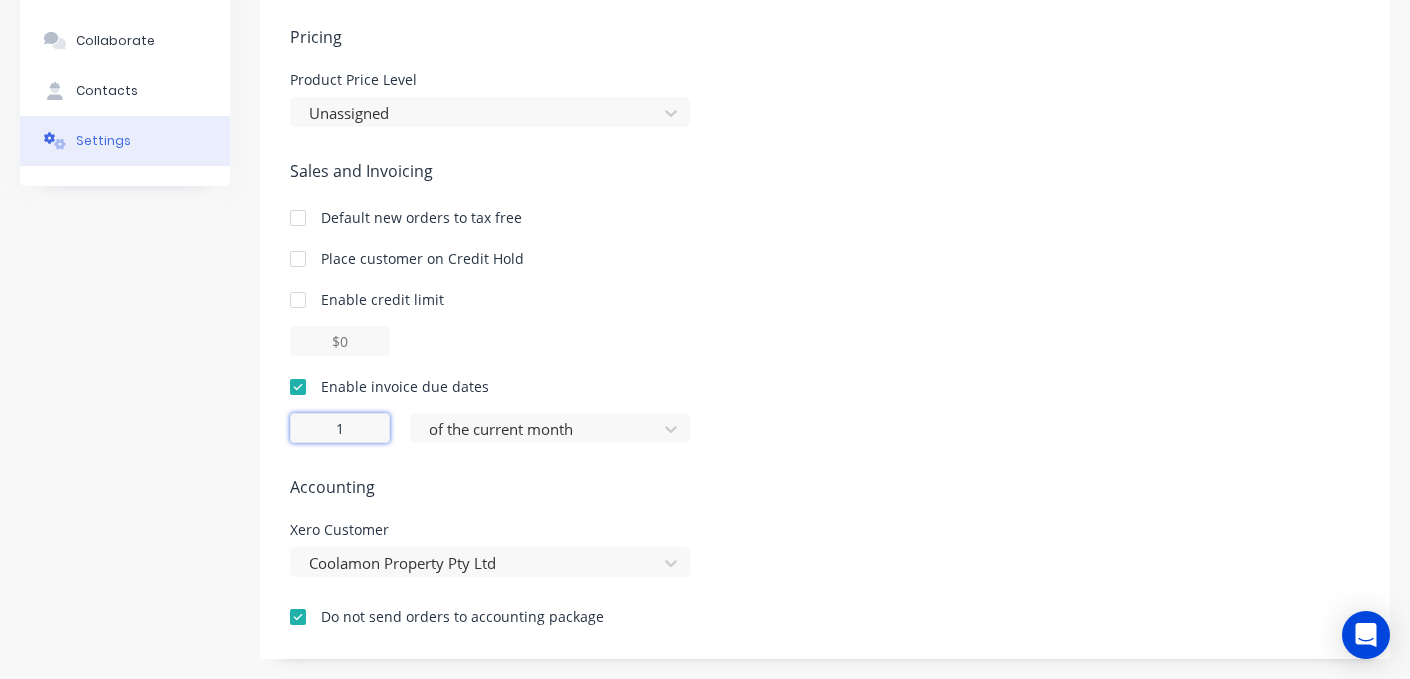 click on "1" at bounding box center [340, 428] 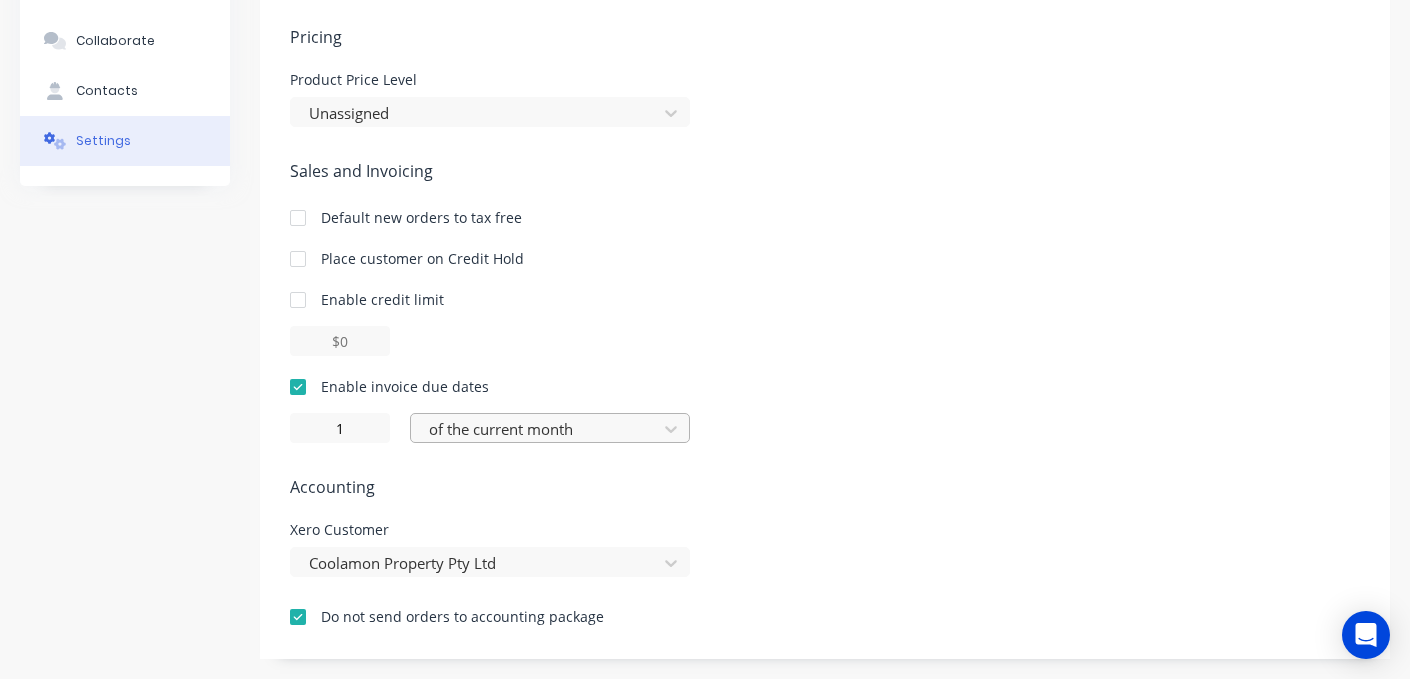 click at bounding box center [537, 429] 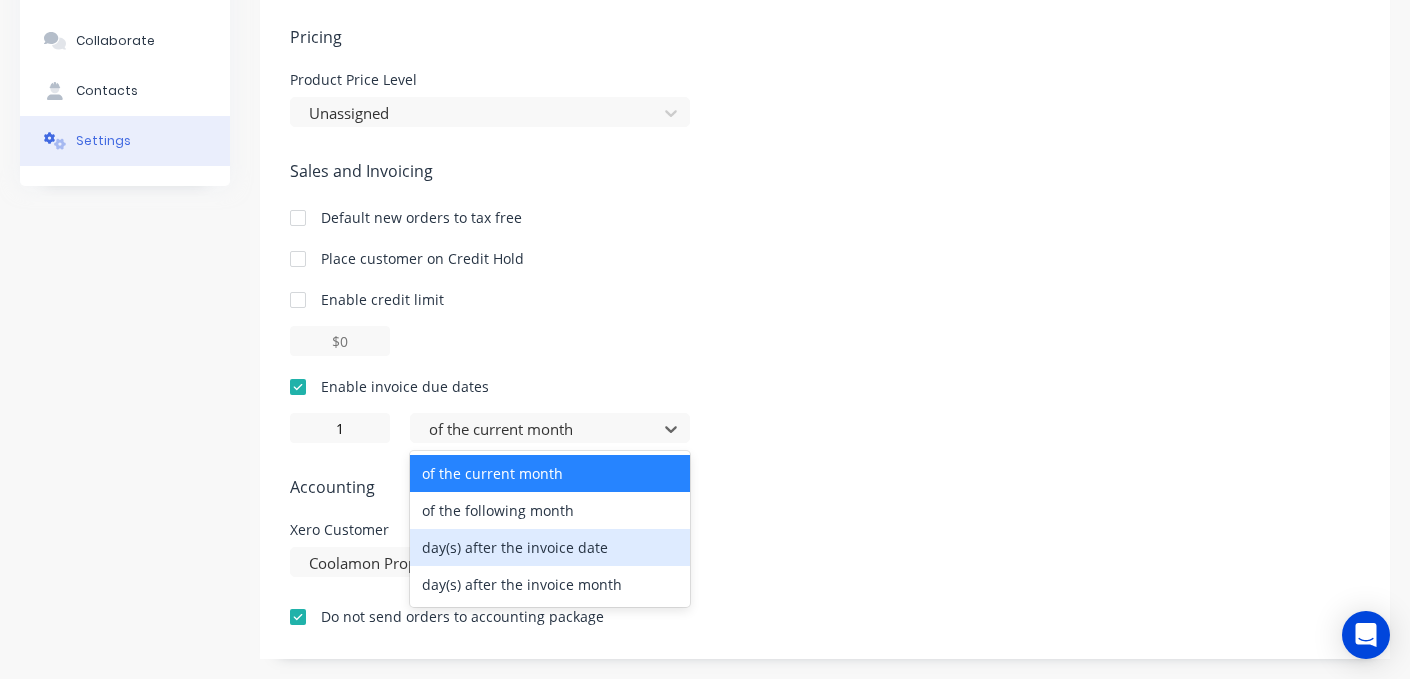 click on "day(s) after the invoice date" at bounding box center (550, 547) 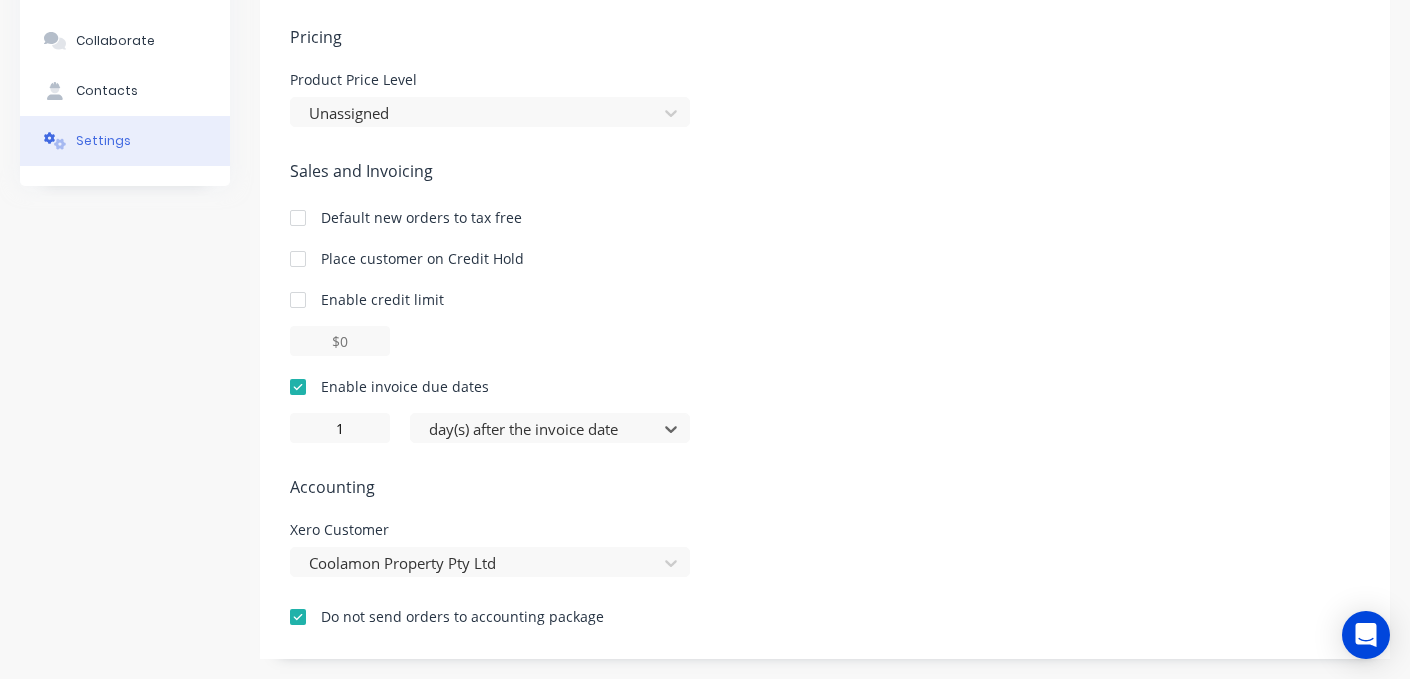 type on "0" 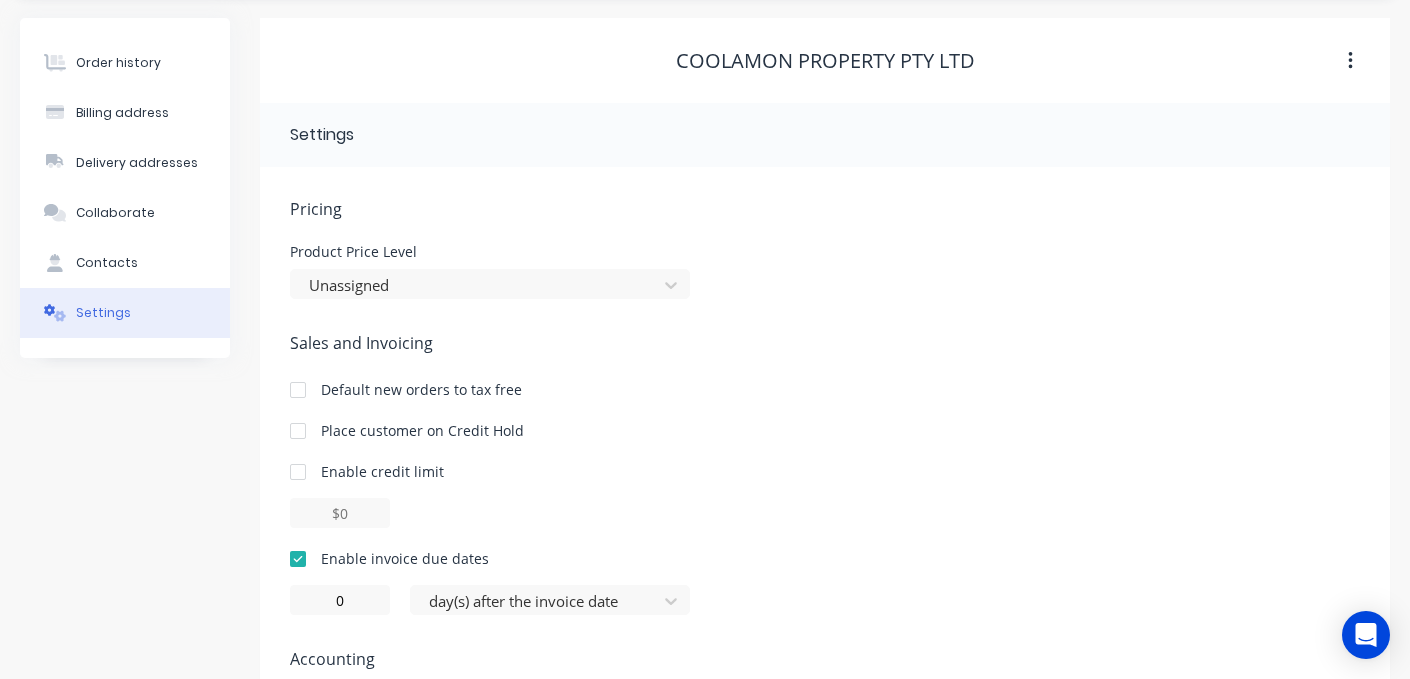 scroll, scrollTop: 0, scrollLeft: 0, axis: both 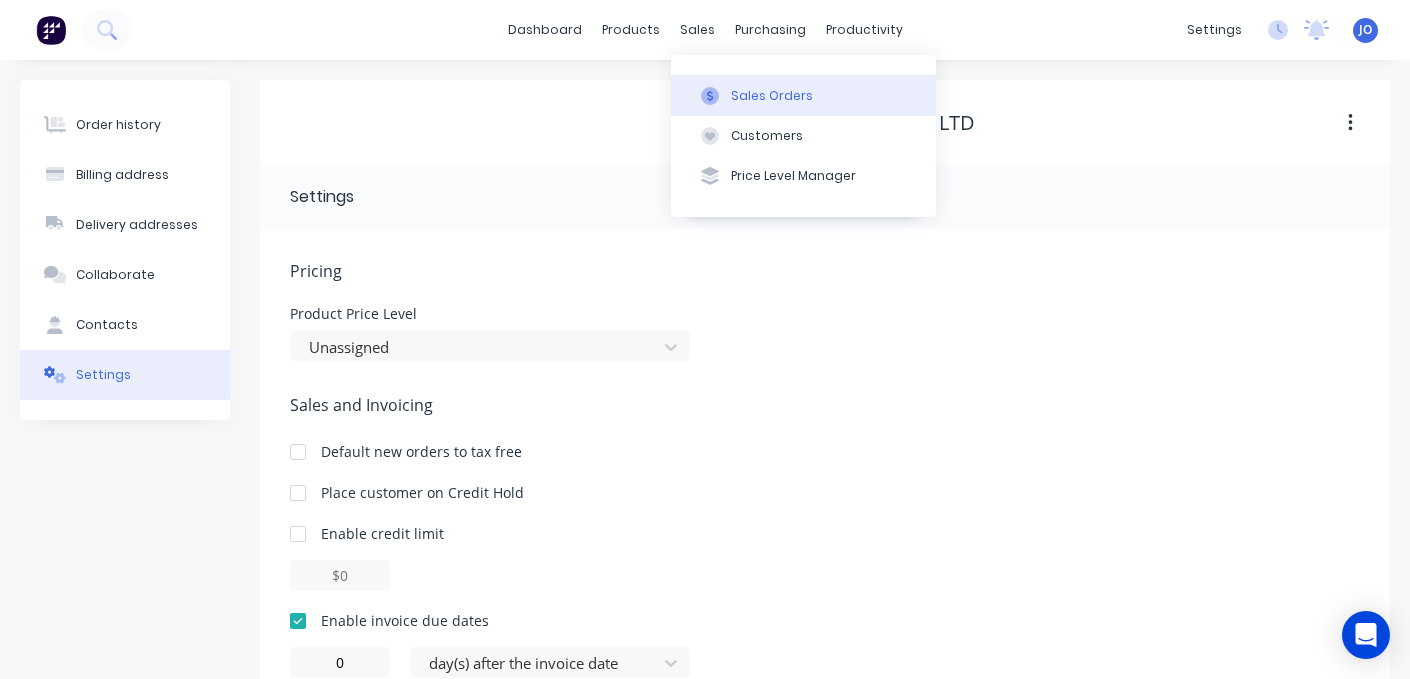 click on "Sales Orders" at bounding box center [772, 96] 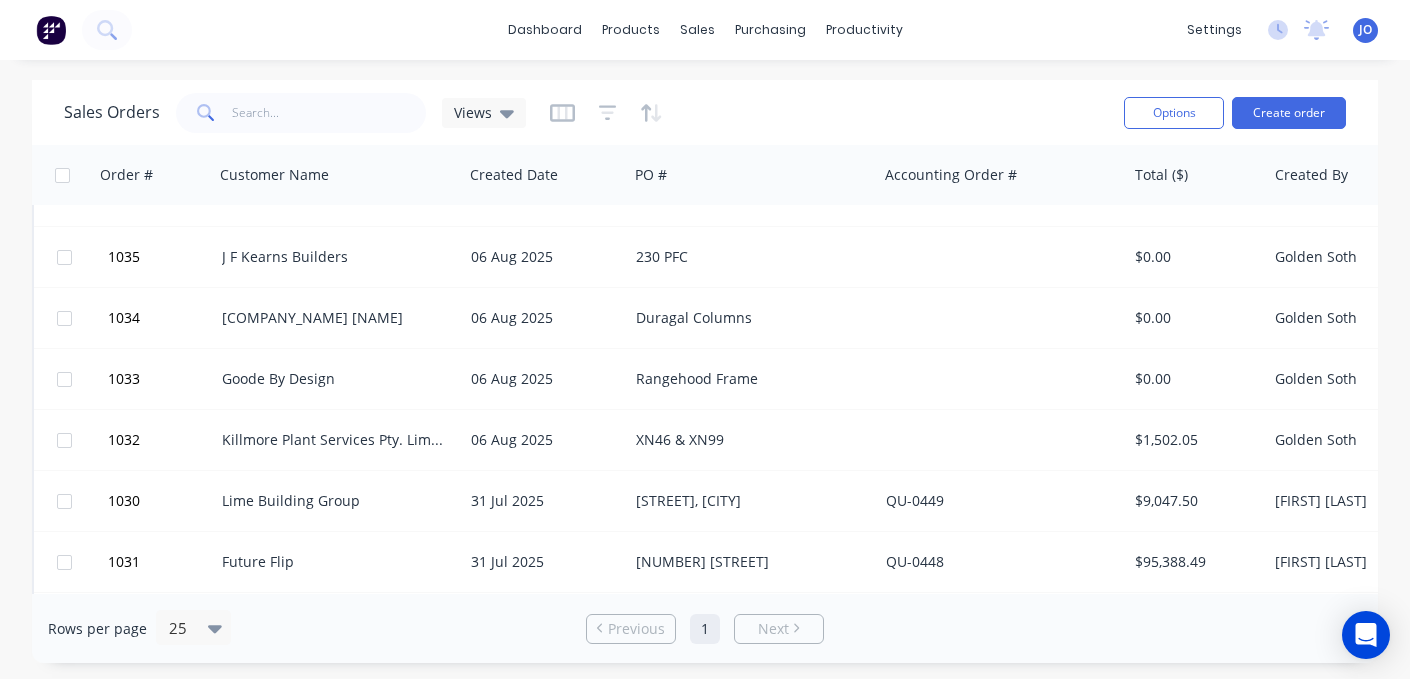 scroll, scrollTop: 0, scrollLeft: 0, axis: both 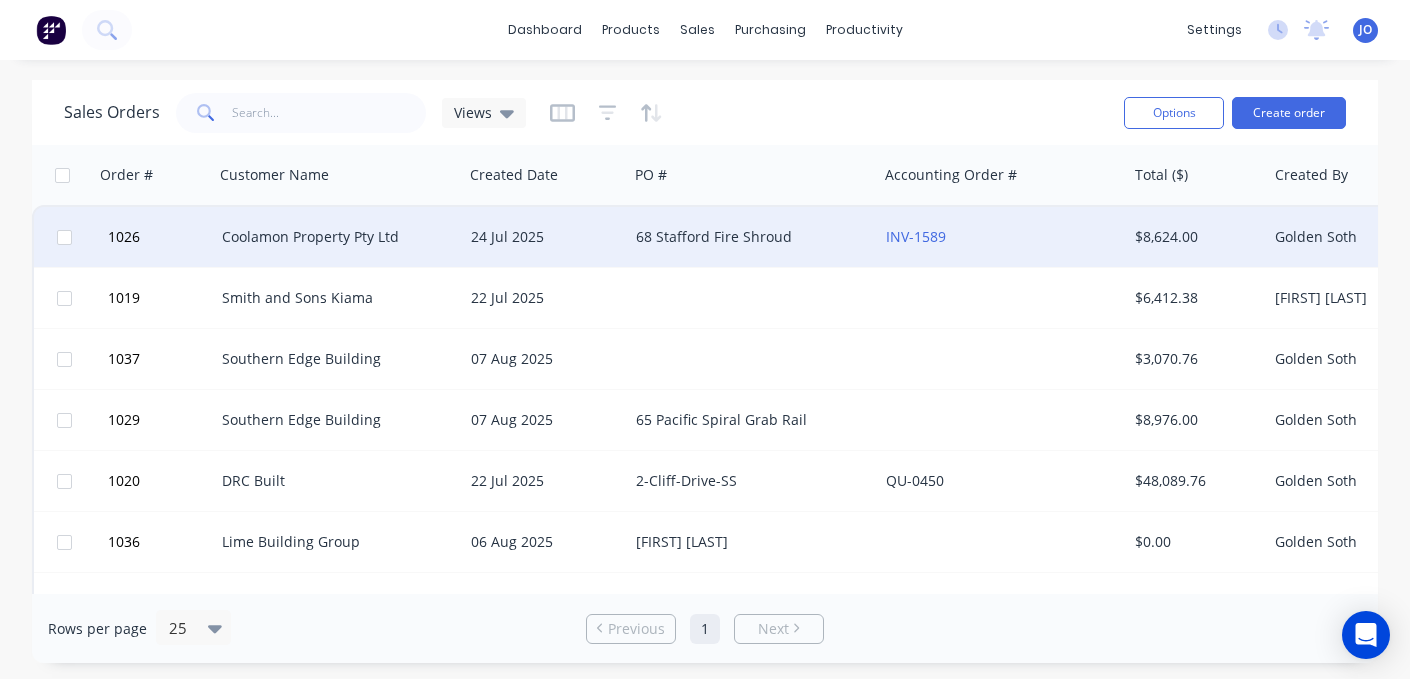 click on "68 Stafford Fire Shroud" at bounding box center [753, 237] 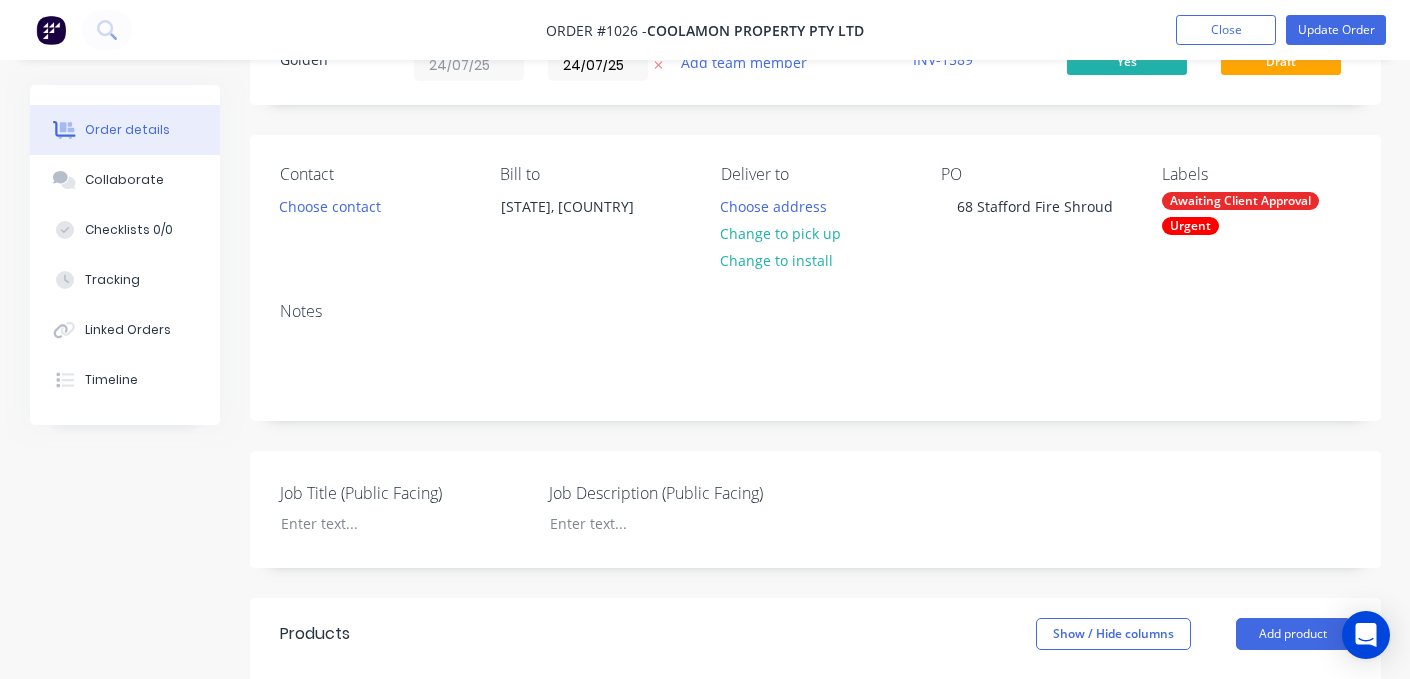 scroll, scrollTop: 0, scrollLeft: 0, axis: both 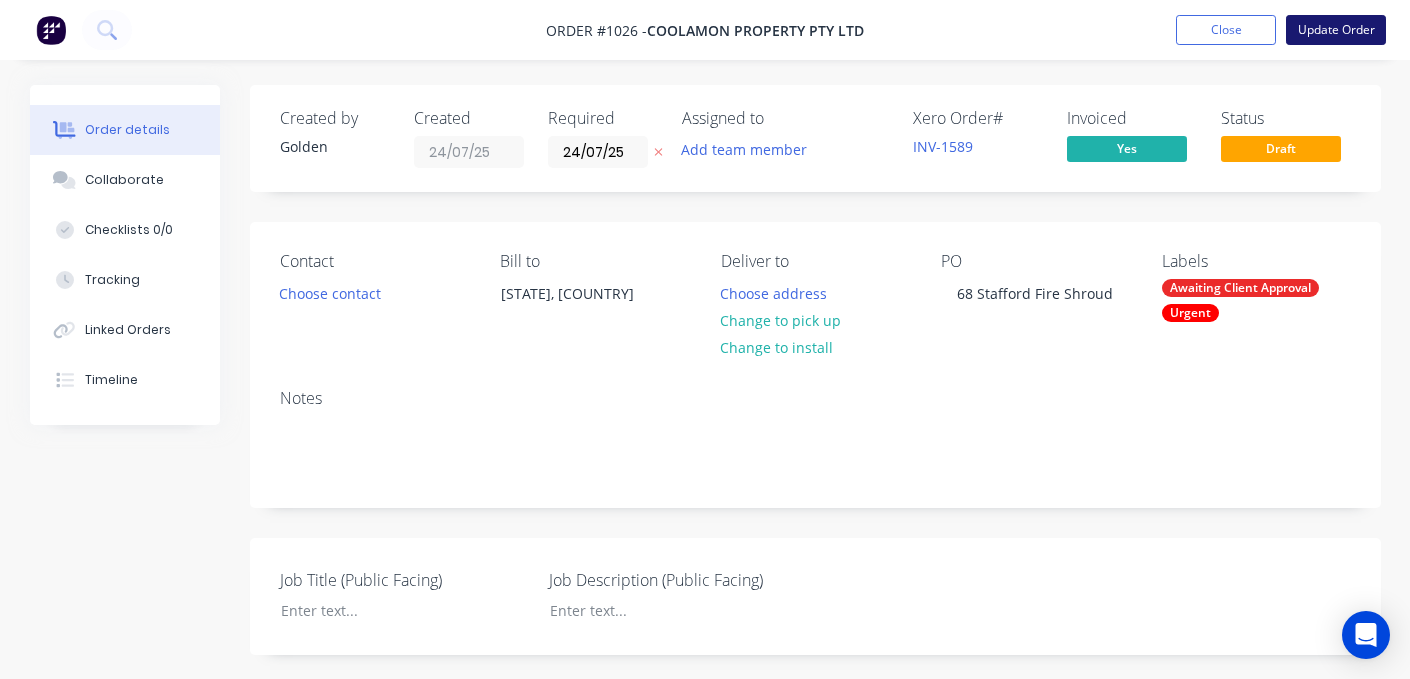 click on "Update Order" at bounding box center (1336, 30) 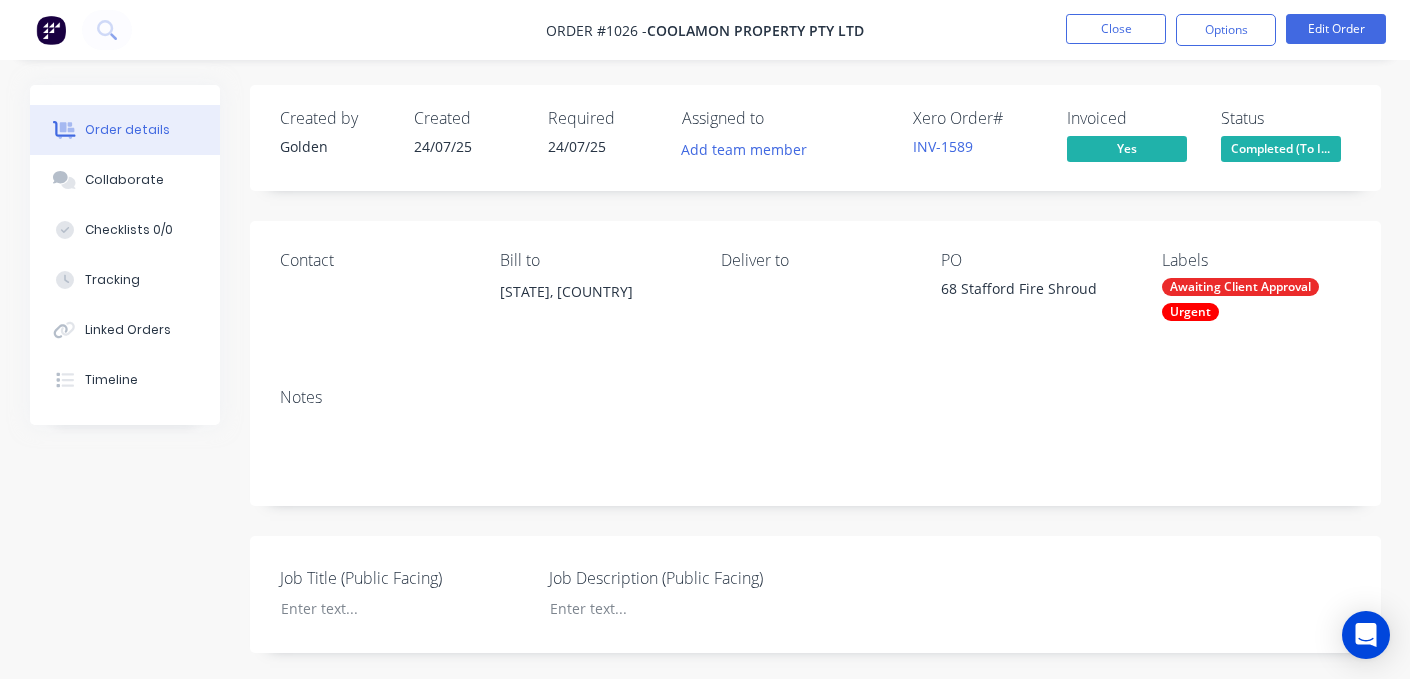 click on "Awaiting Client Approval" at bounding box center (1240, 287) 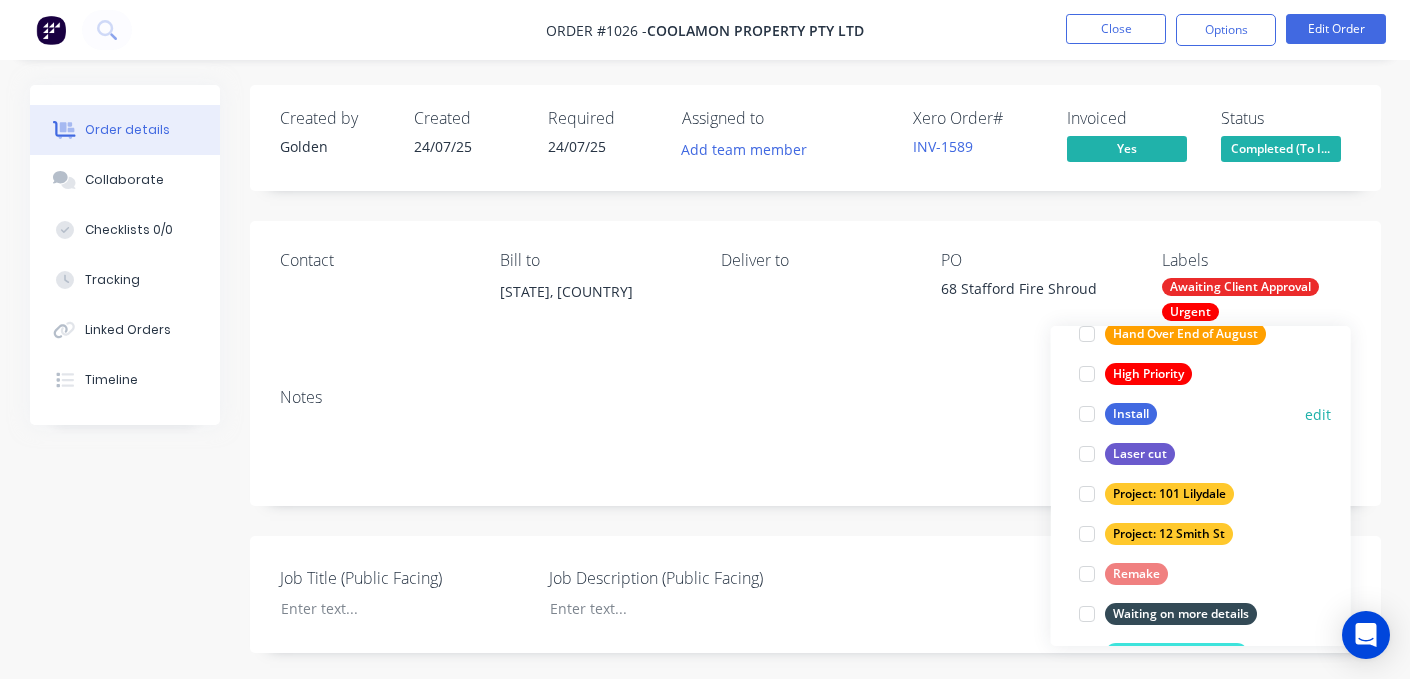 scroll, scrollTop: 360, scrollLeft: 0, axis: vertical 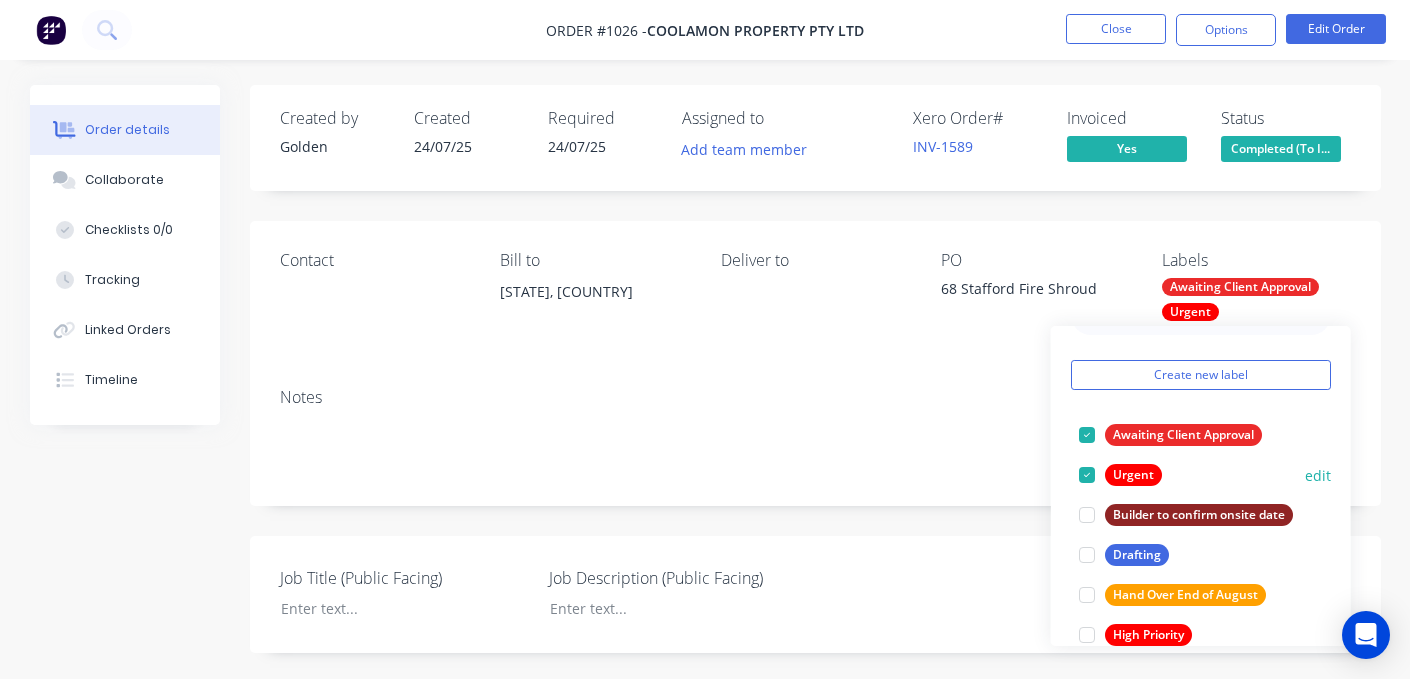 click at bounding box center [1087, 475] 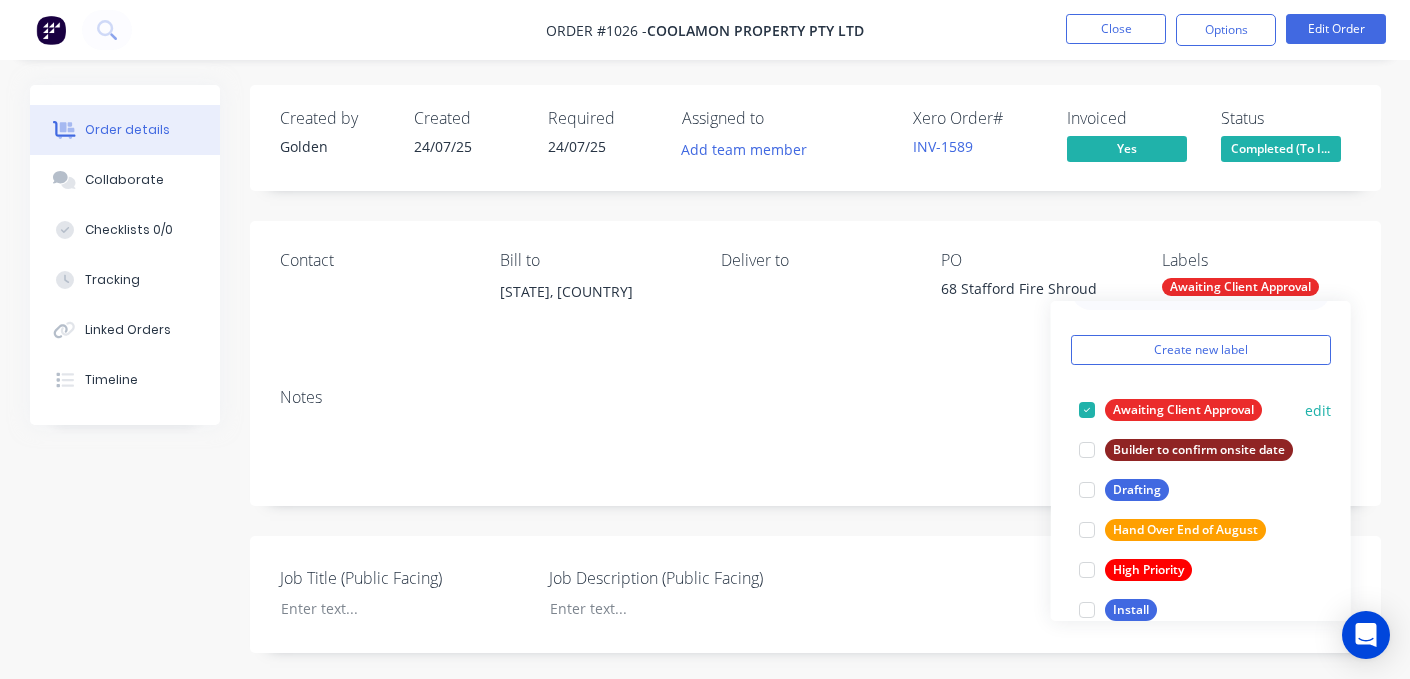 click at bounding box center (1087, 410) 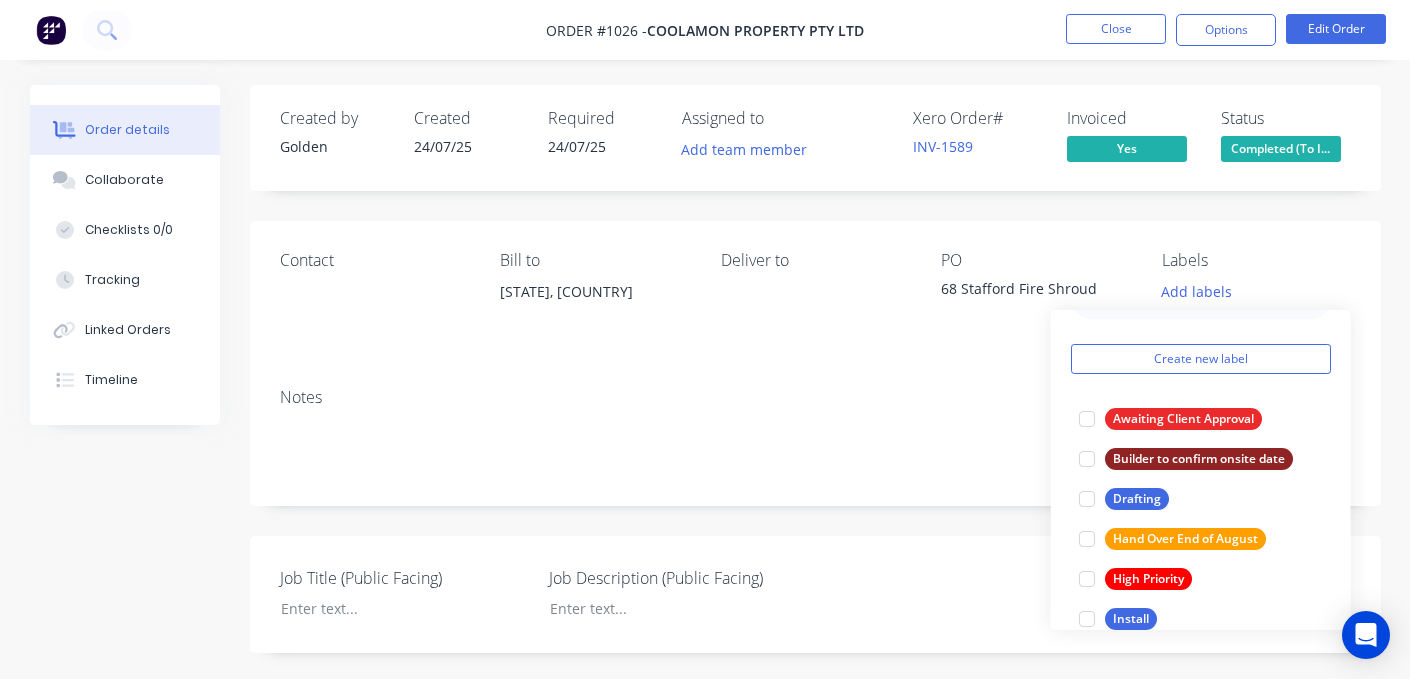 click on "Contact Bill to   [STATE], [COUNTRY],  Deliver to PO  [NUMBER] [STREET] [ITEM] Labels Add labels" at bounding box center (815, 296) 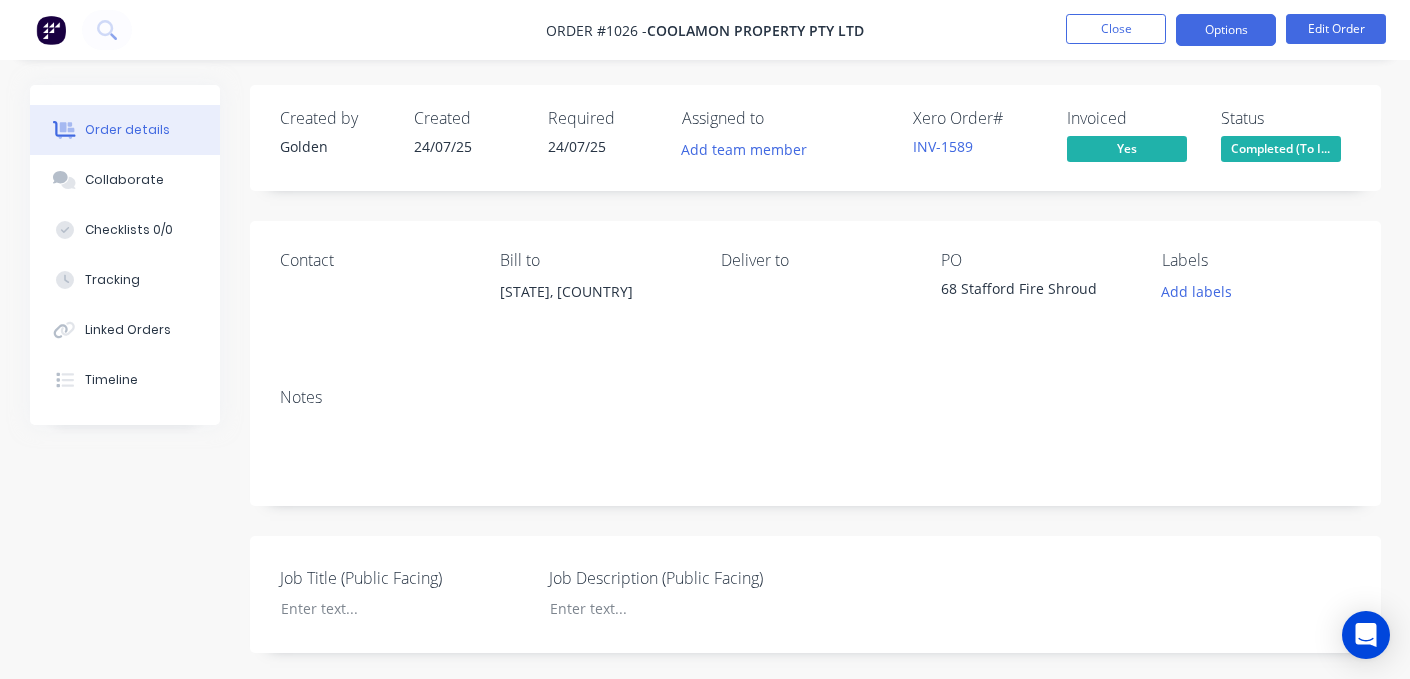 click on "Options" at bounding box center [1226, 30] 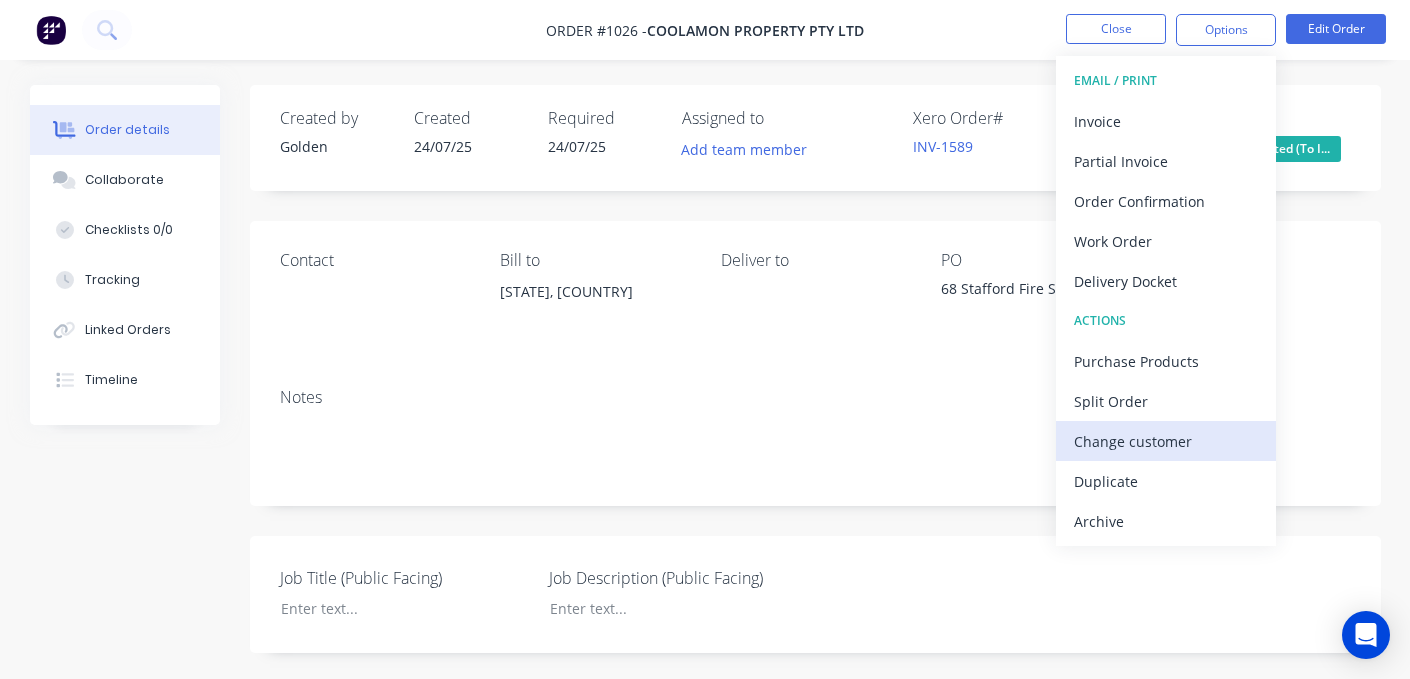 click on "Change customer" at bounding box center (1166, 441) 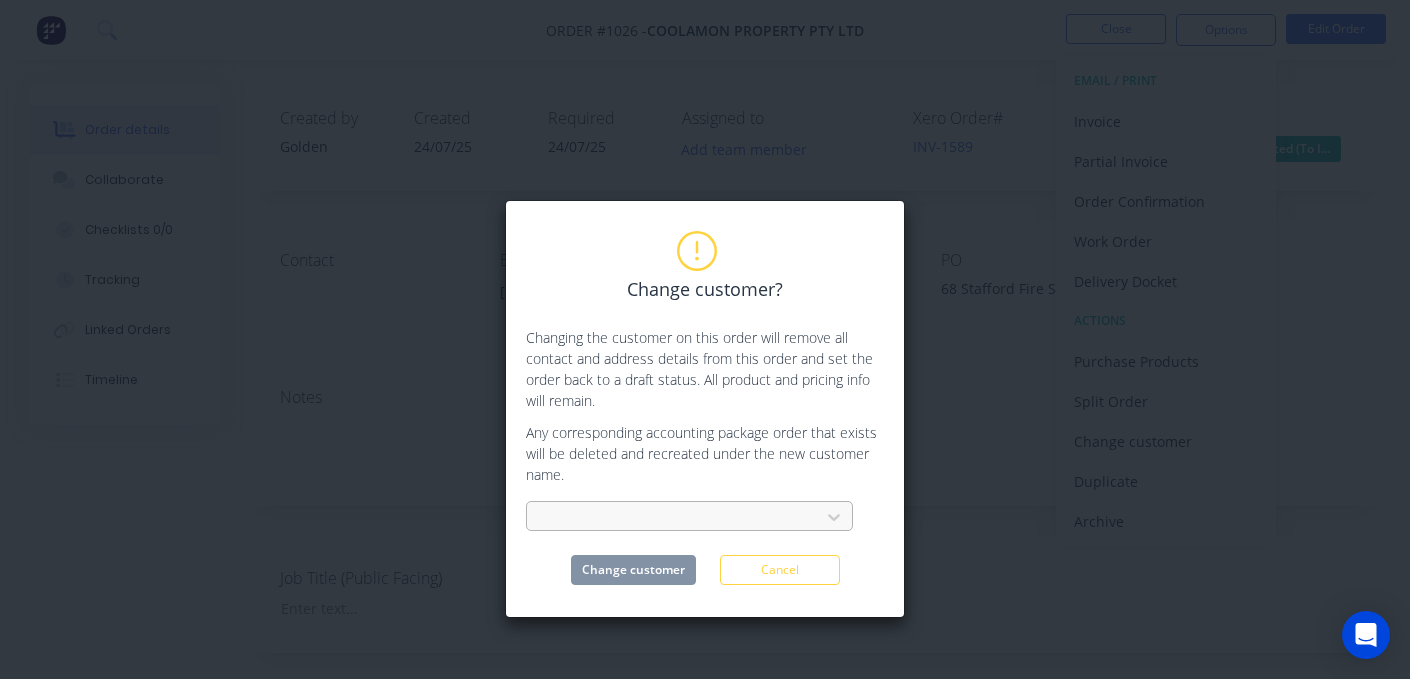 scroll, scrollTop: 160, scrollLeft: 0, axis: vertical 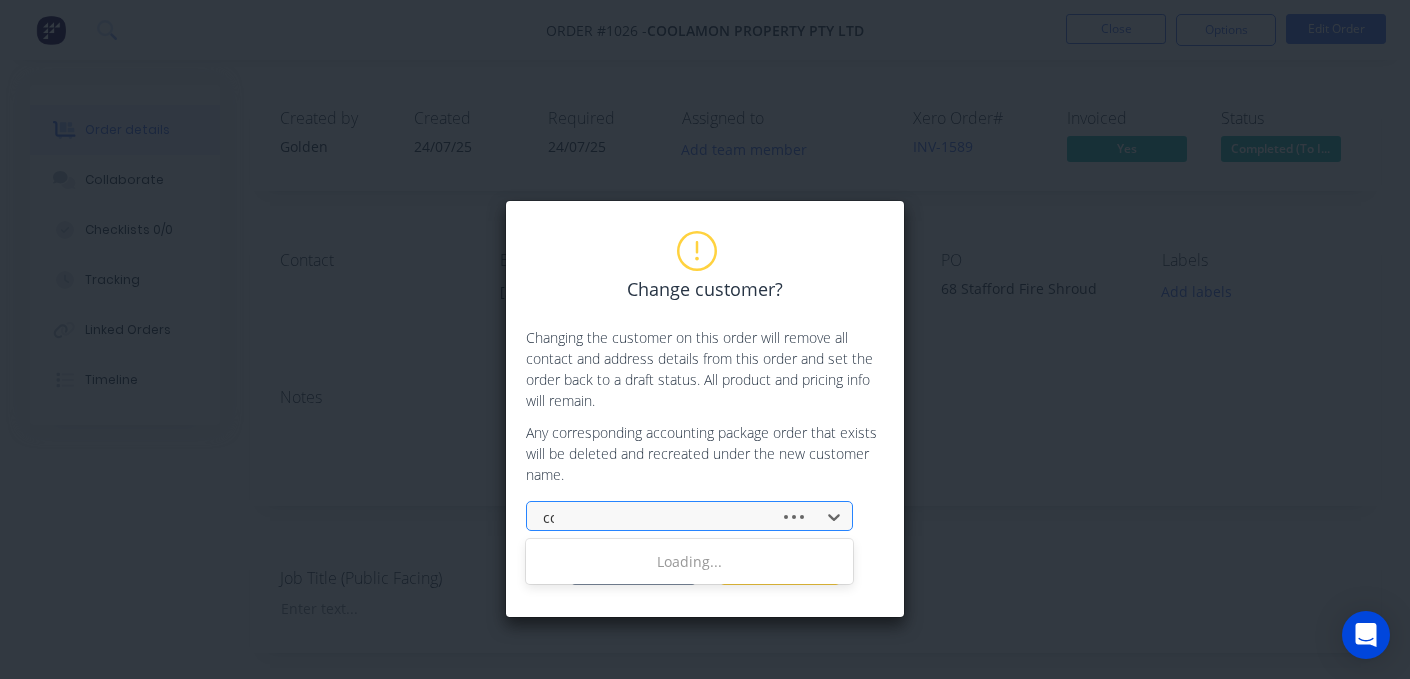 type on "coo" 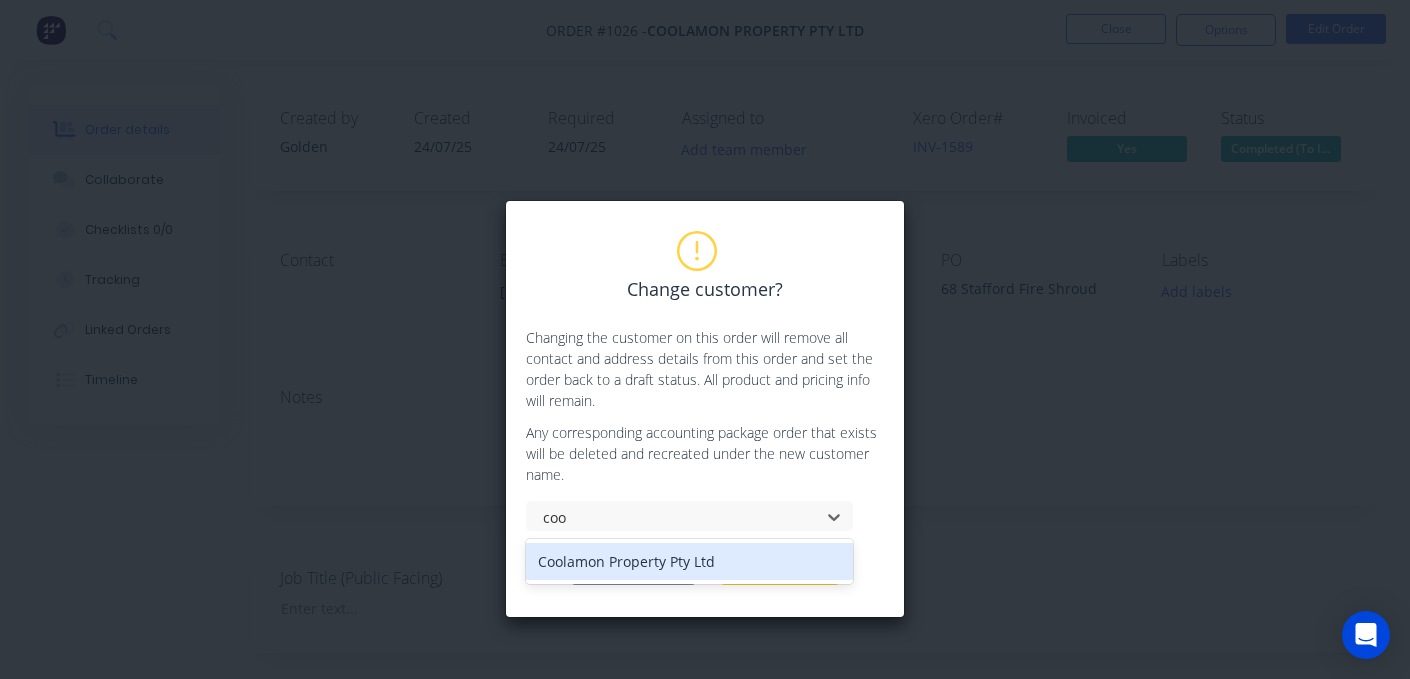 click on "Coolamon Property Pty Ltd" at bounding box center (689, 561) 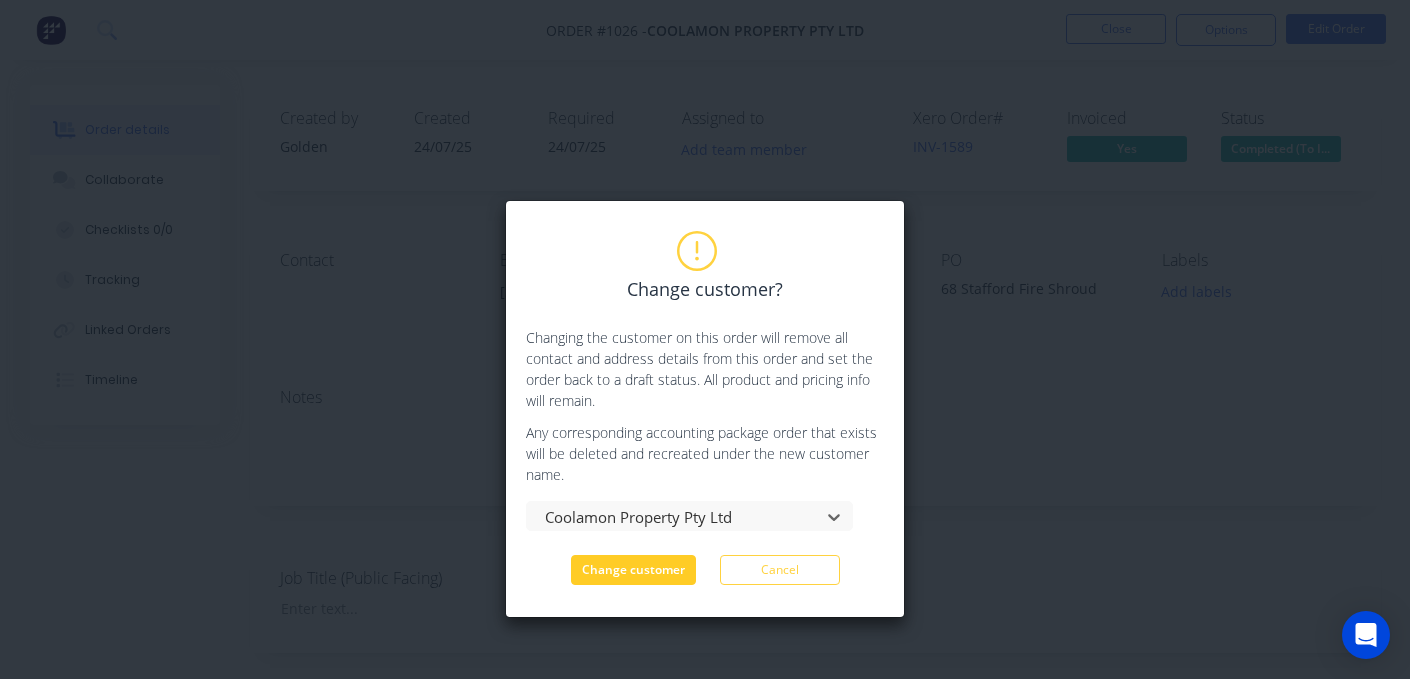 click on "Change customer" at bounding box center (633, 570) 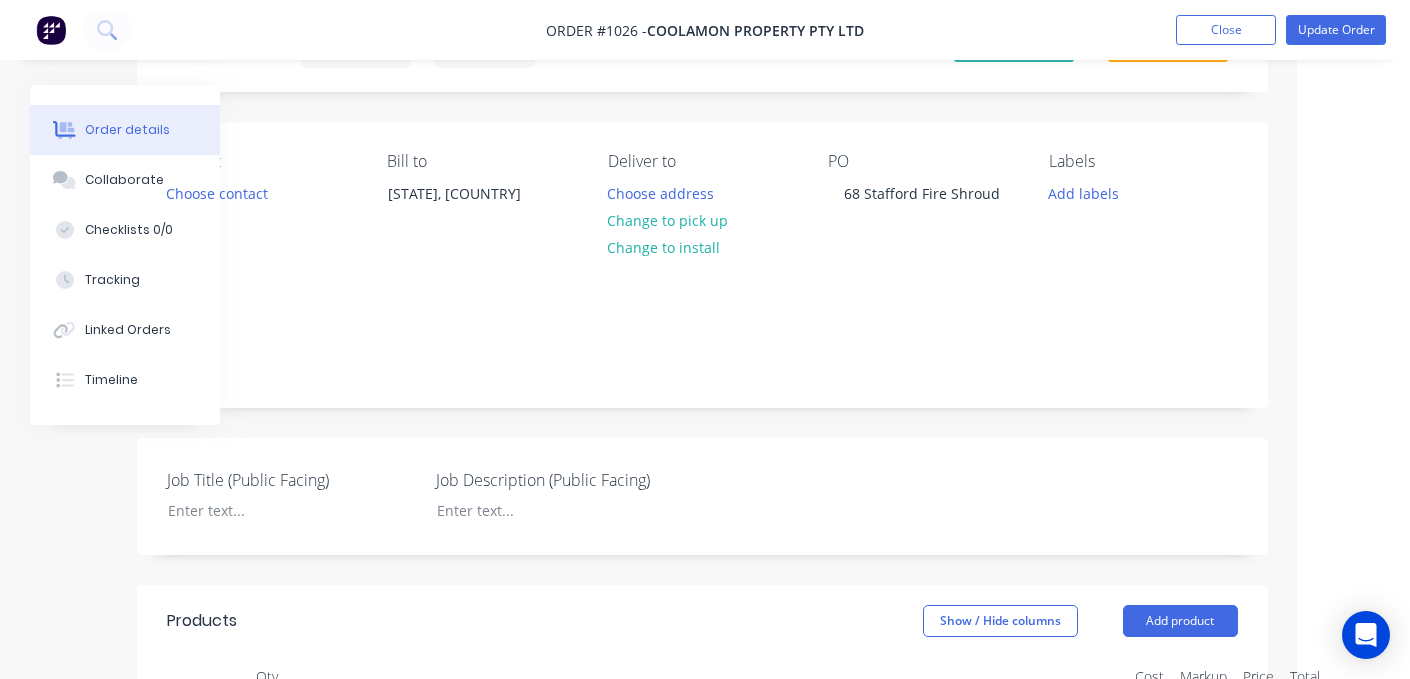 scroll, scrollTop: 100, scrollLeft: 221, axis: both 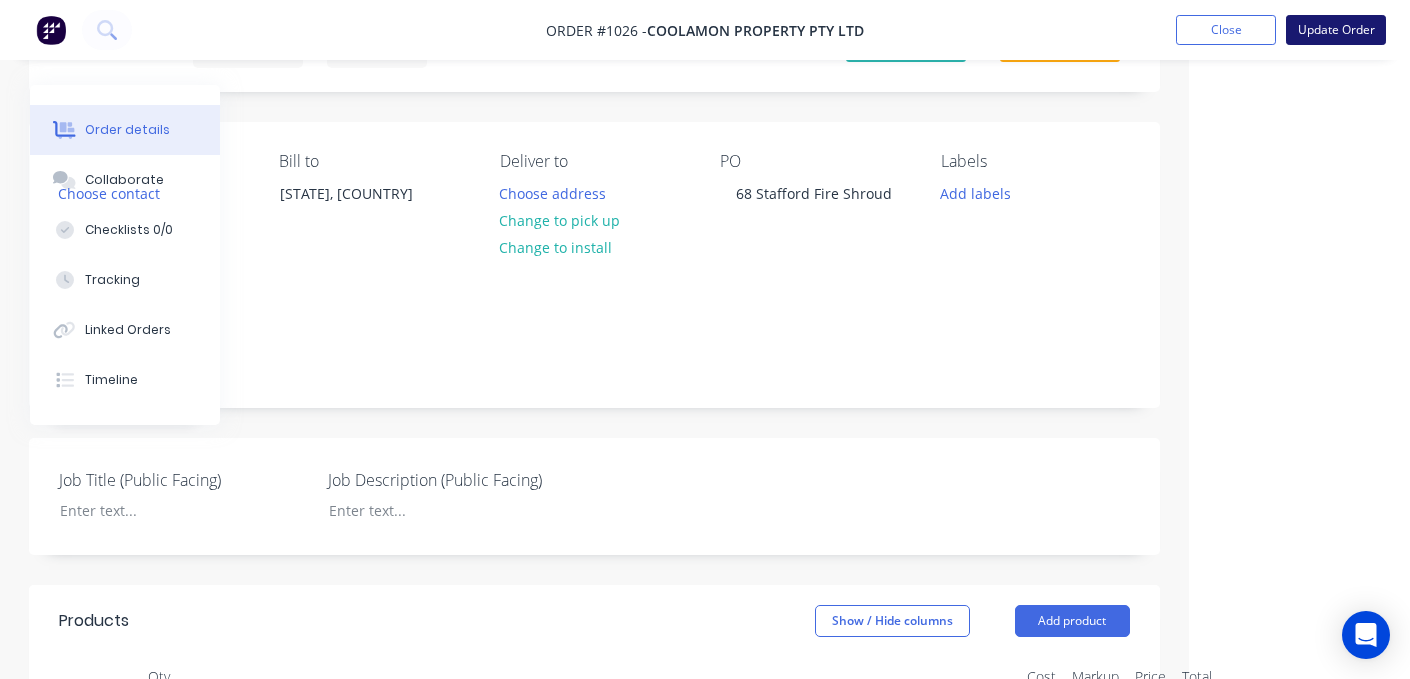 click on "Update Order" at bounding box center (1336, 30) 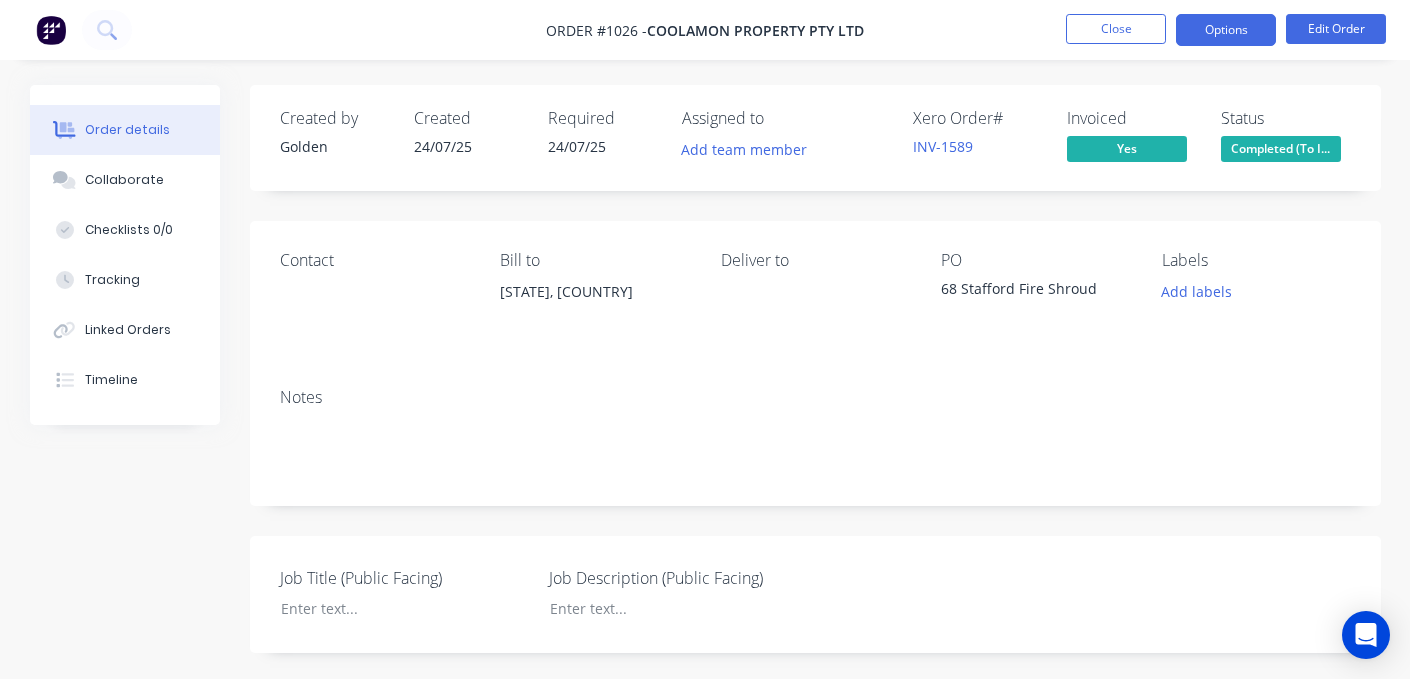 click on "Options" at bounding box center (1226, 30) 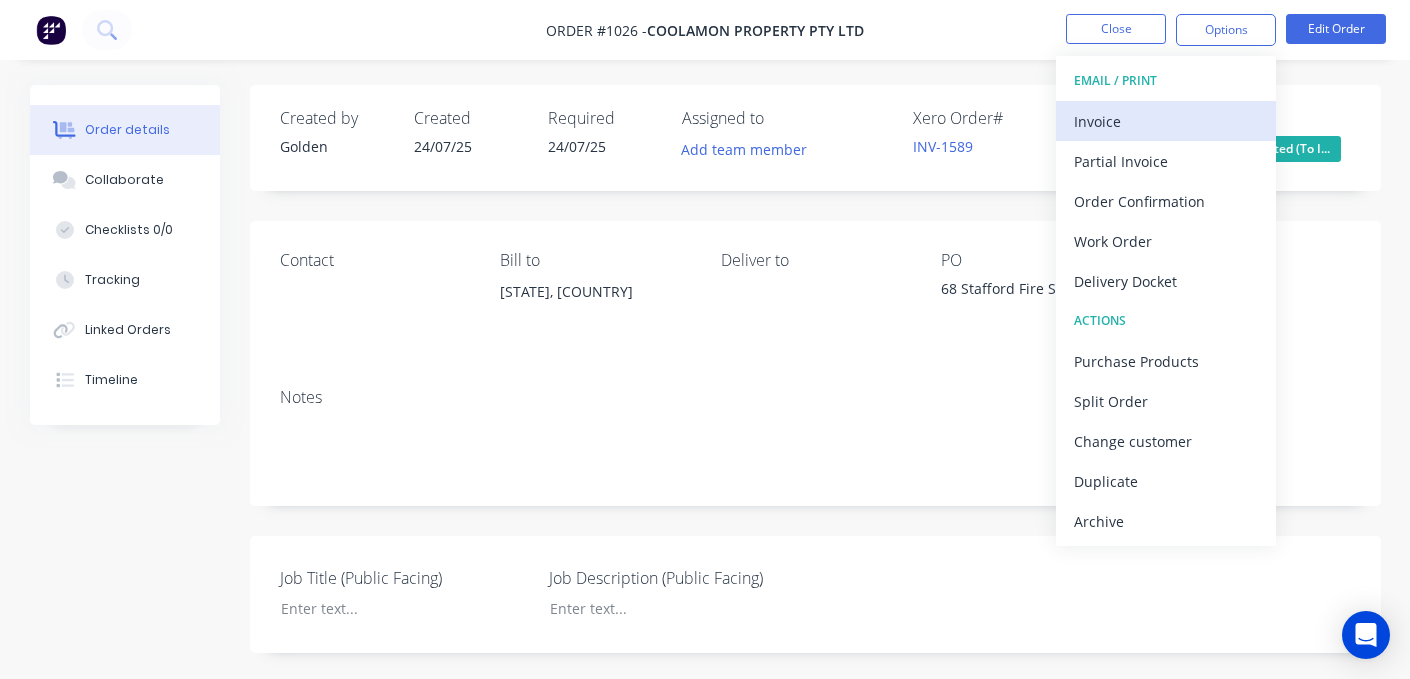 click on "Invoice" at bounding box center (1166, 121) 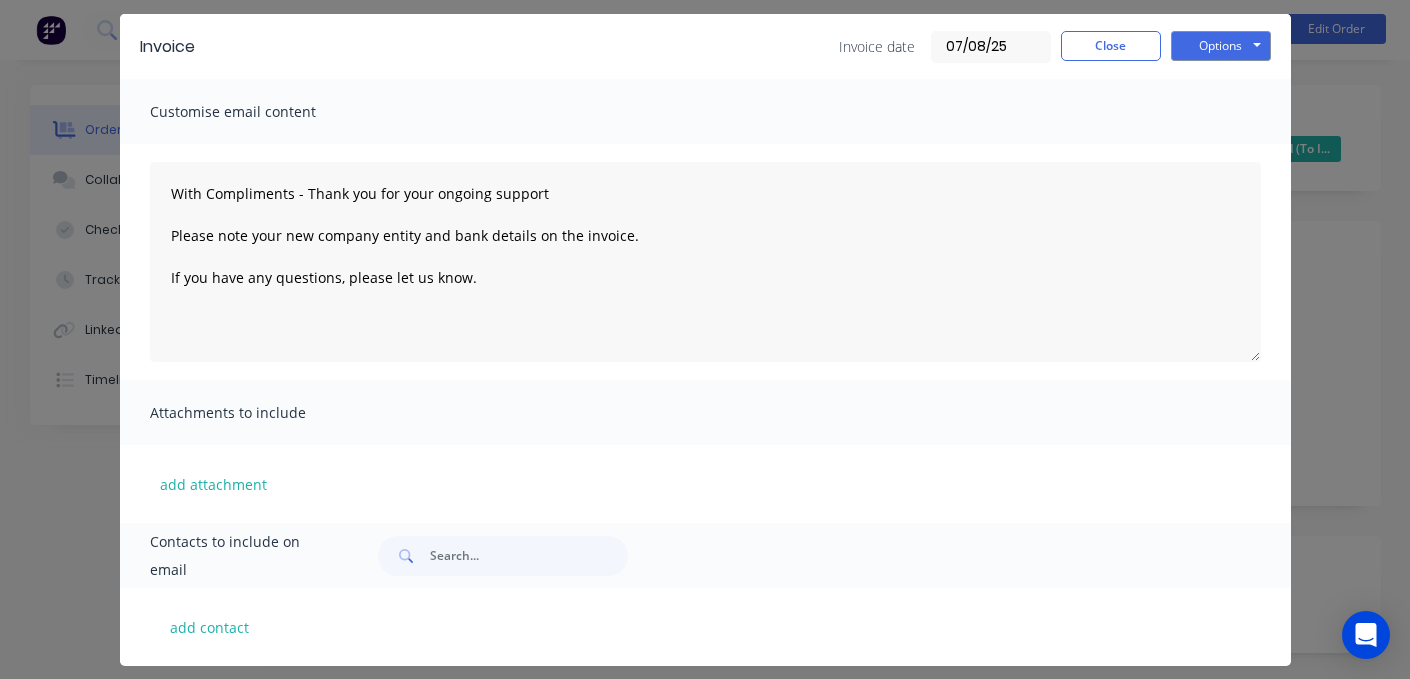 scroll, scrollTop: 81, scrollLeft: 0, axis: vertical 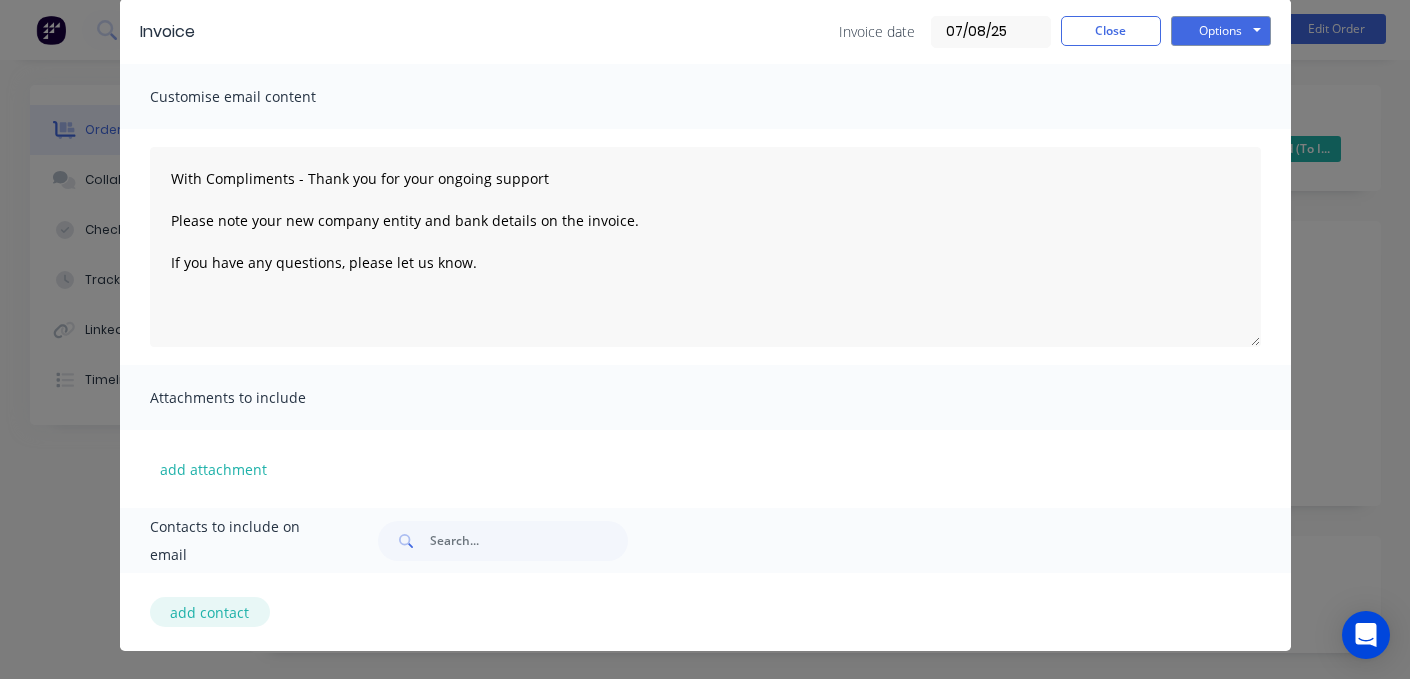 click on "add contact" at bounding box center [210, 612] 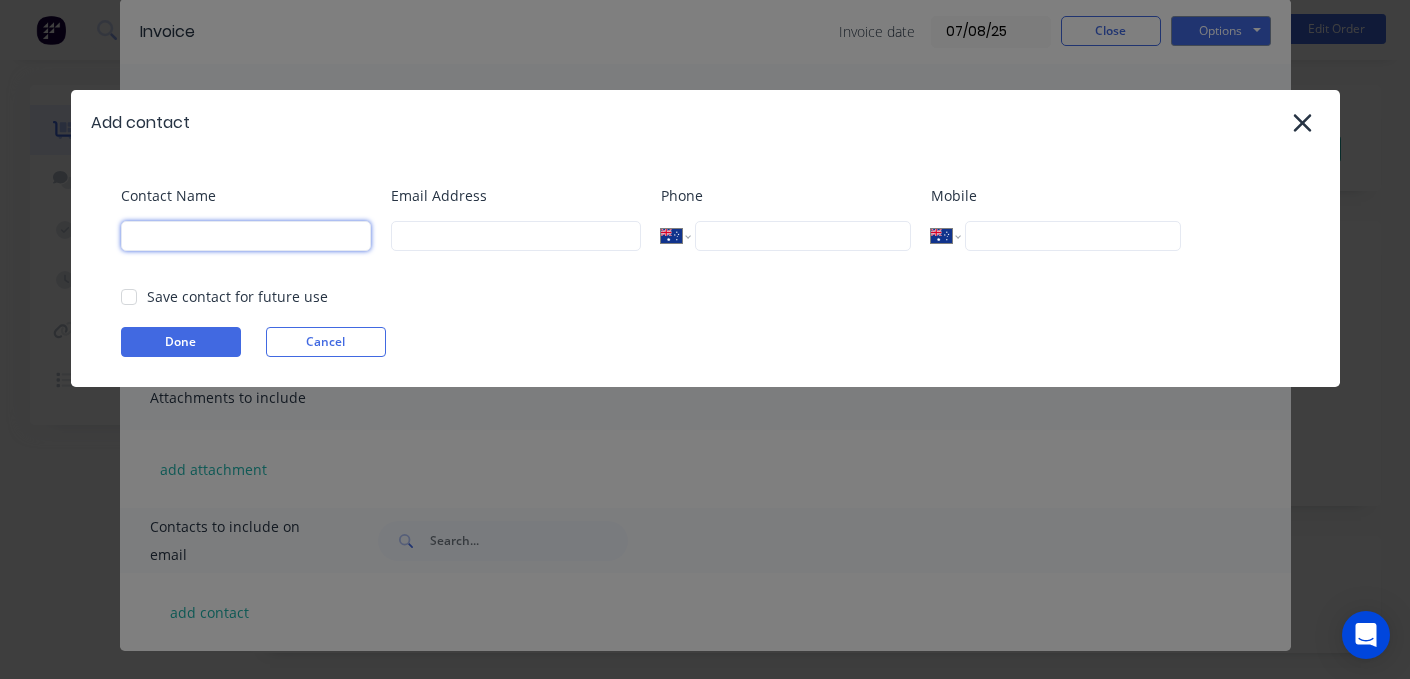 click at bounding box center (246, 236) 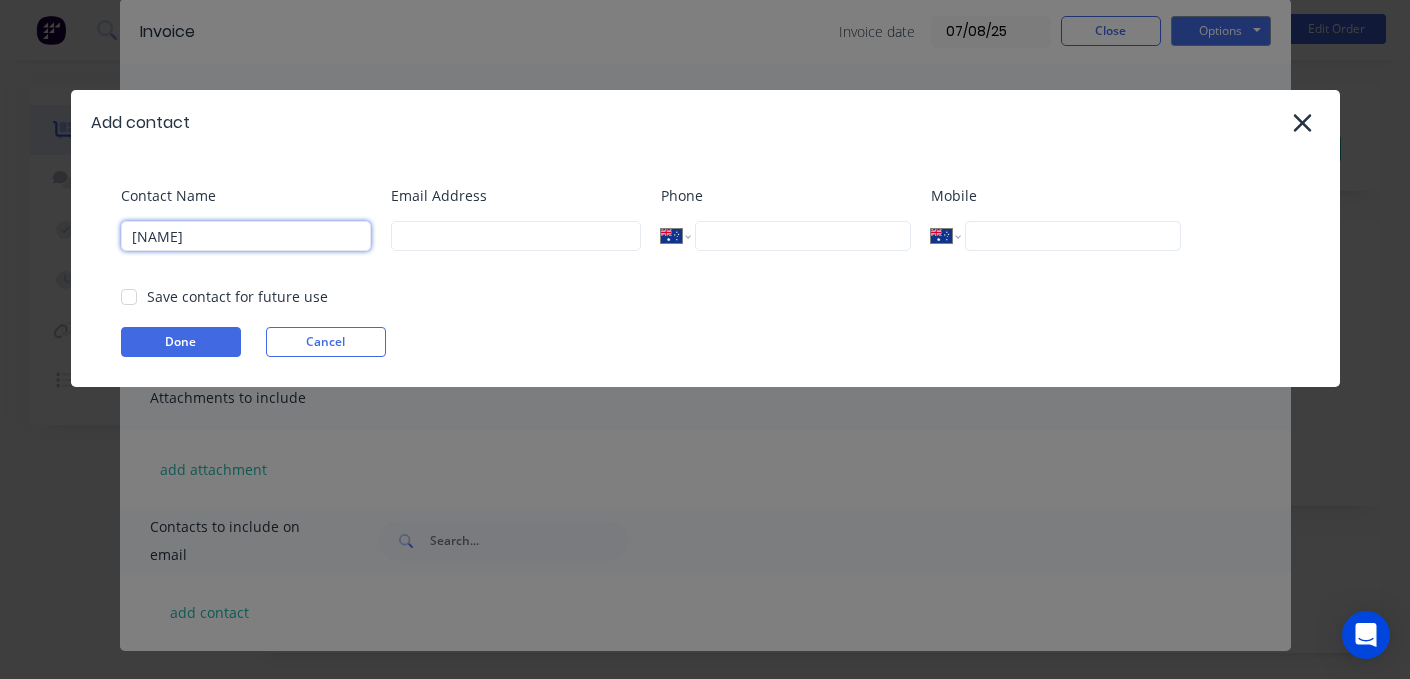 type on "[NAME]" 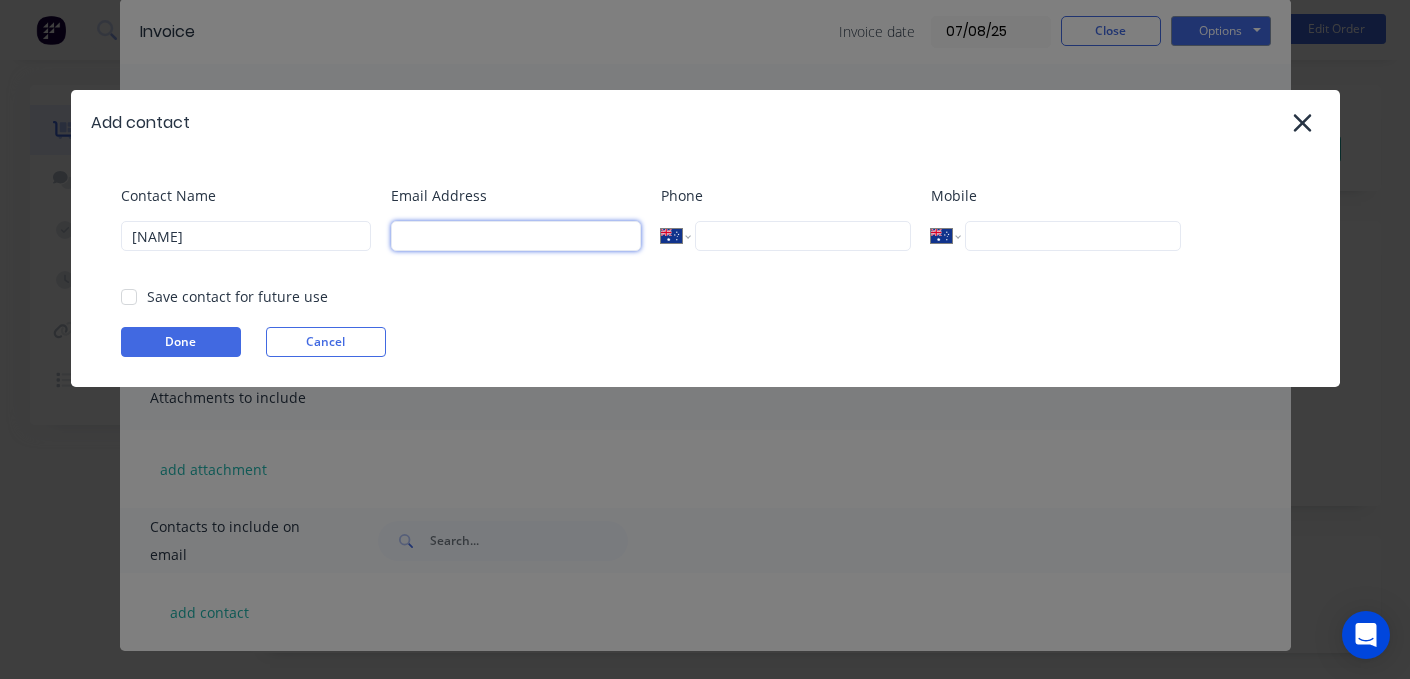 click at bounding box center [516, 236] 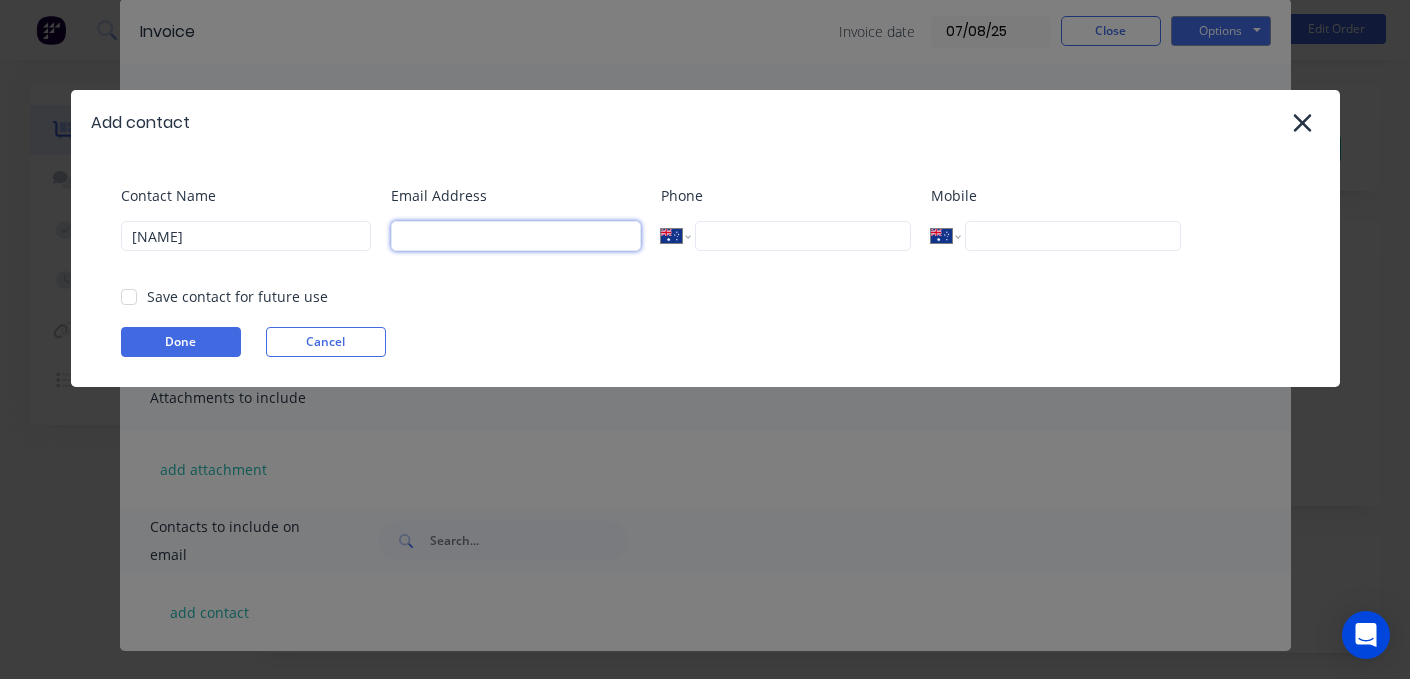 click at bounding box center [516, 236] 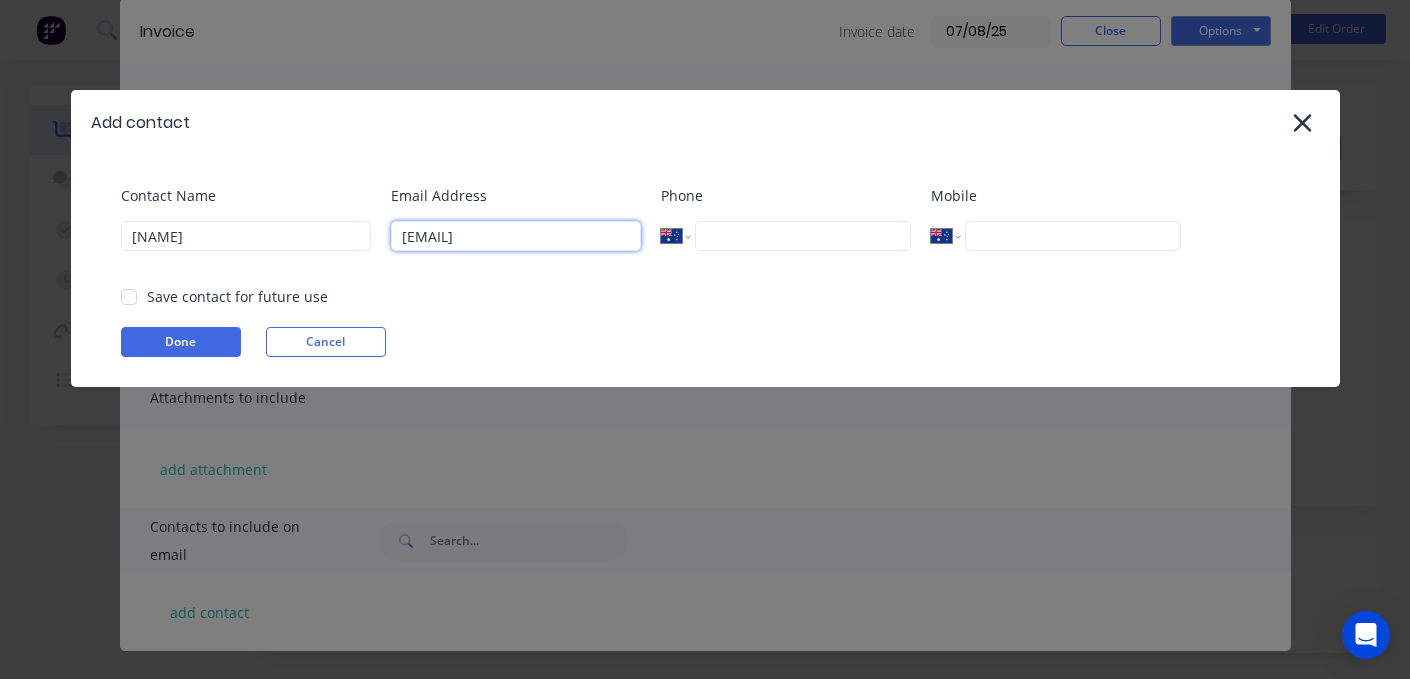 click at bounding box center (129, 297) 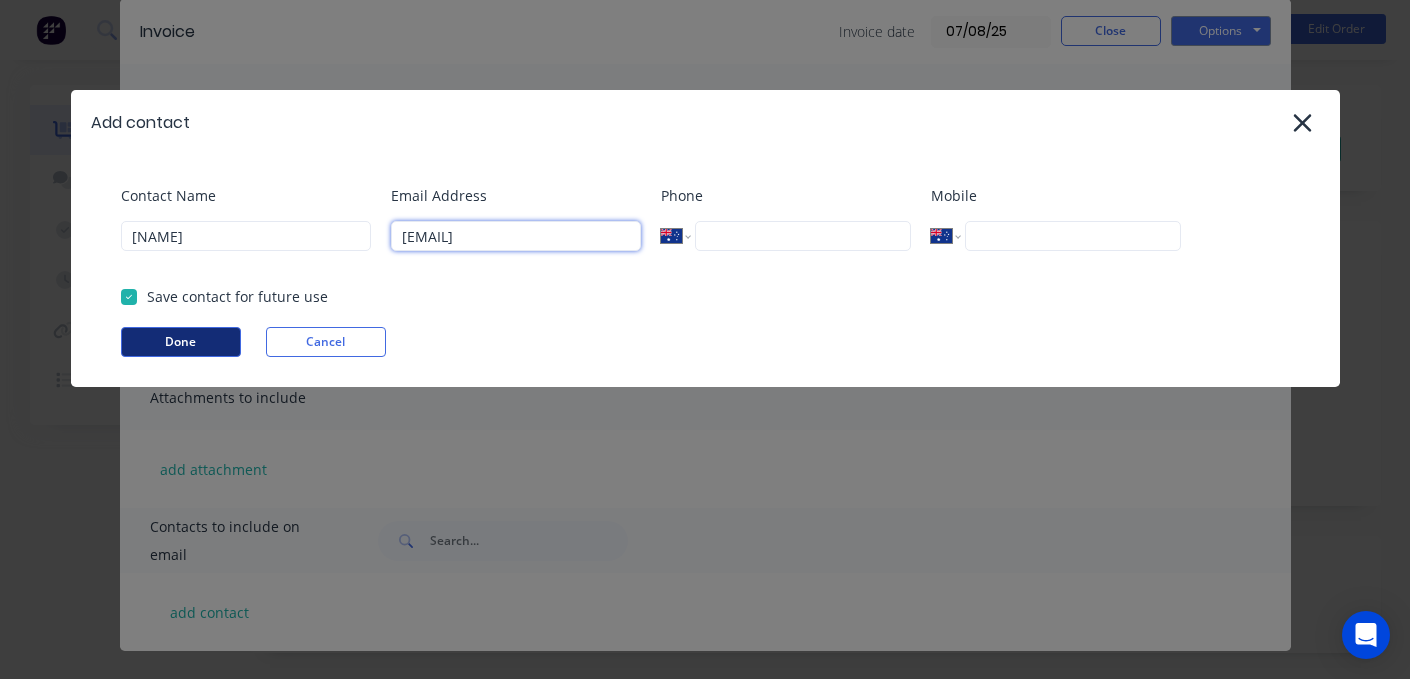 type on "[EMAIL]" 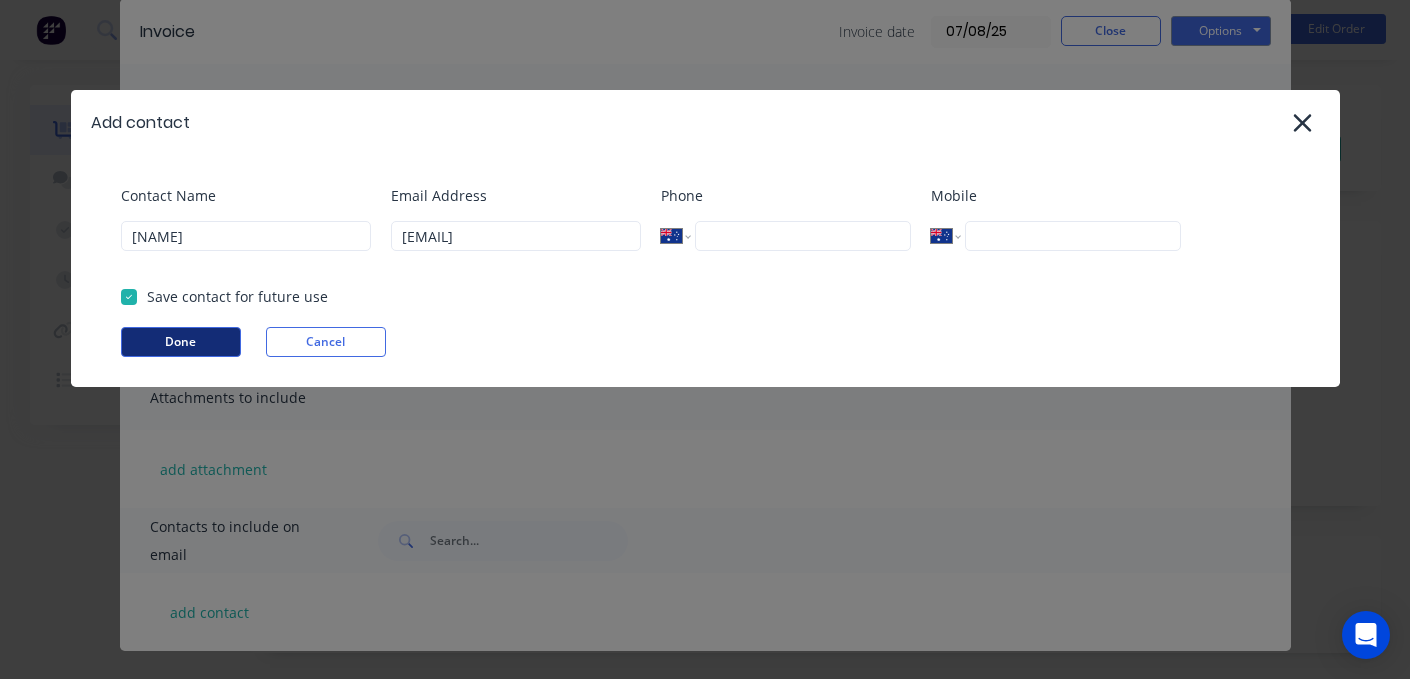 click on "Done" at bounding box center (181, 342) 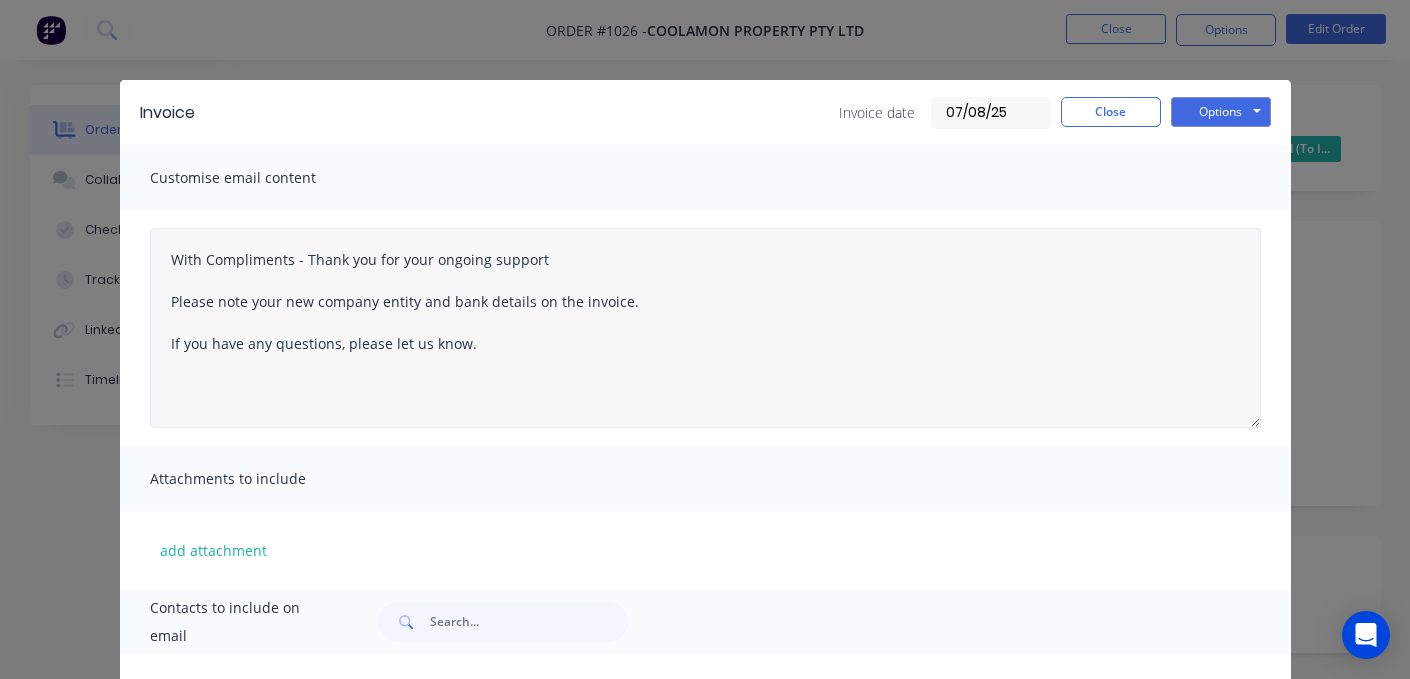 scroll, scrollTop: 156, scrollLeft: 0, axis: vertical 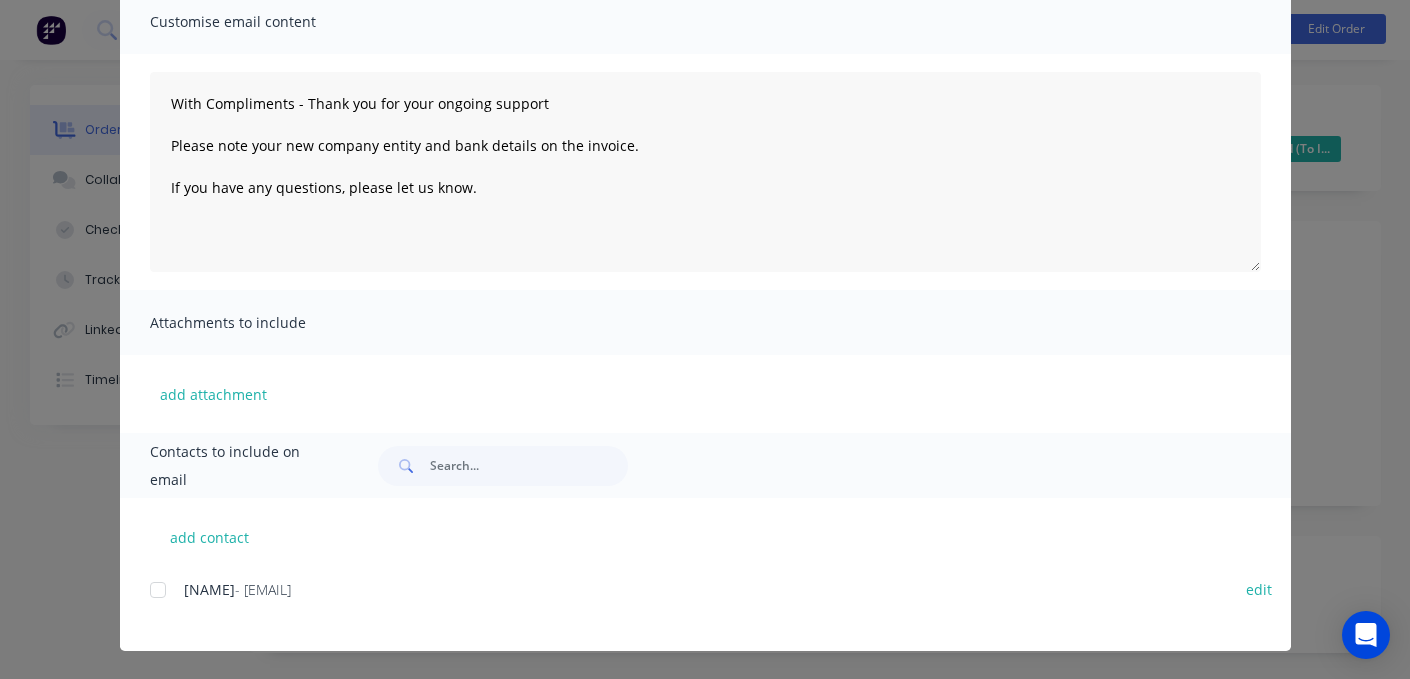 click at bounding box center (158, 590) 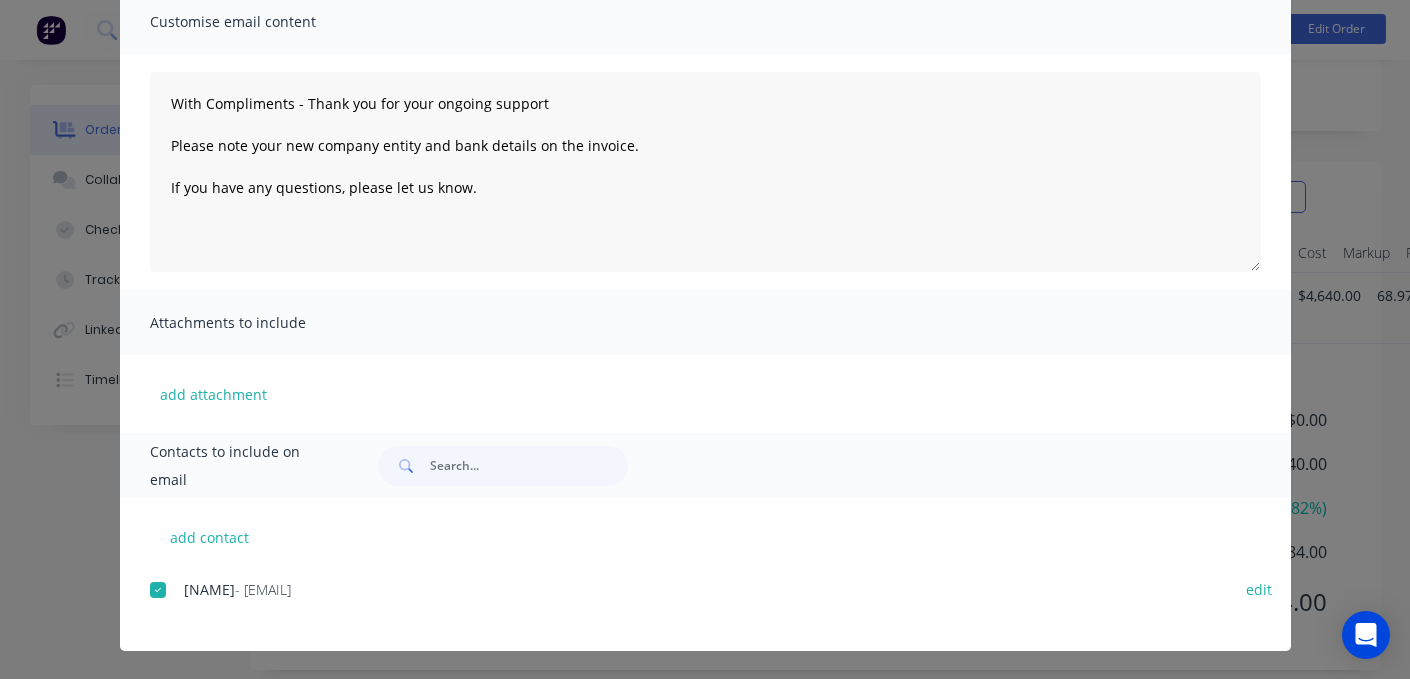 scroll, scrollTop: 543, scrollLeft: 0, axis: vertical 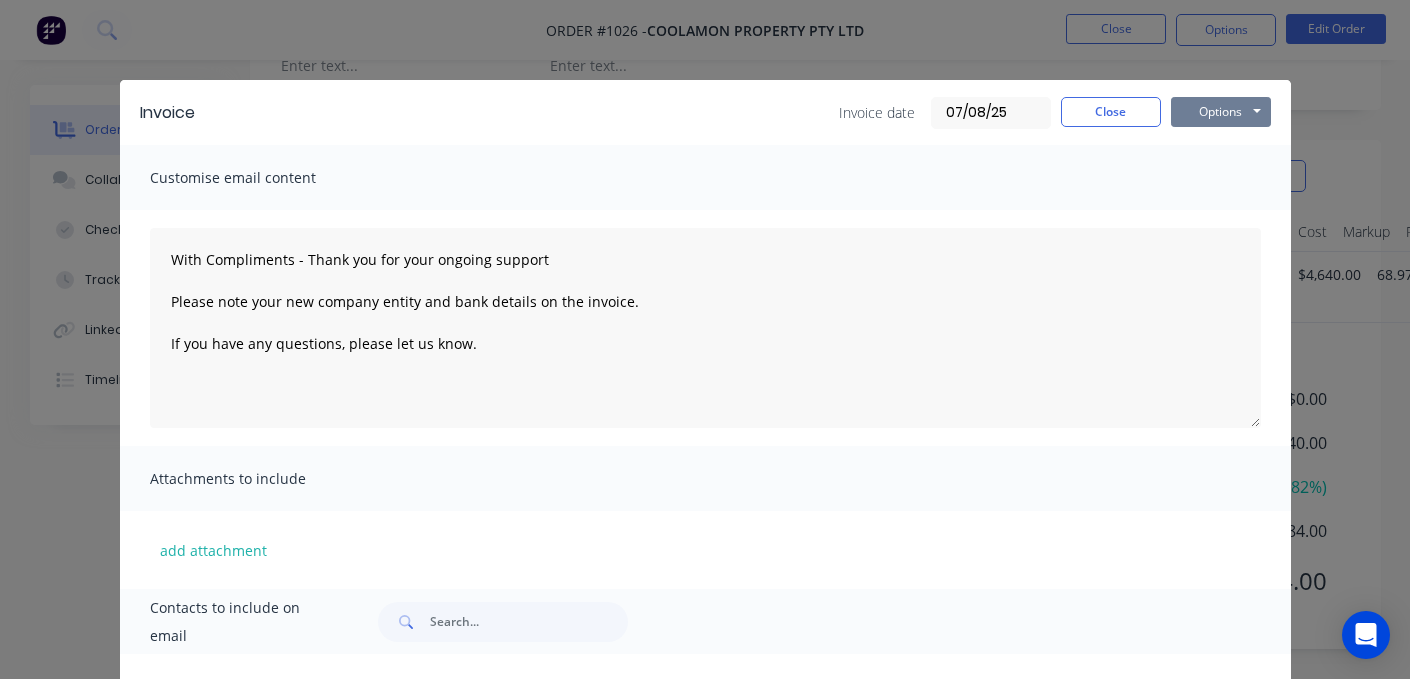 click on "Options" at bounding box center (1221, 112) 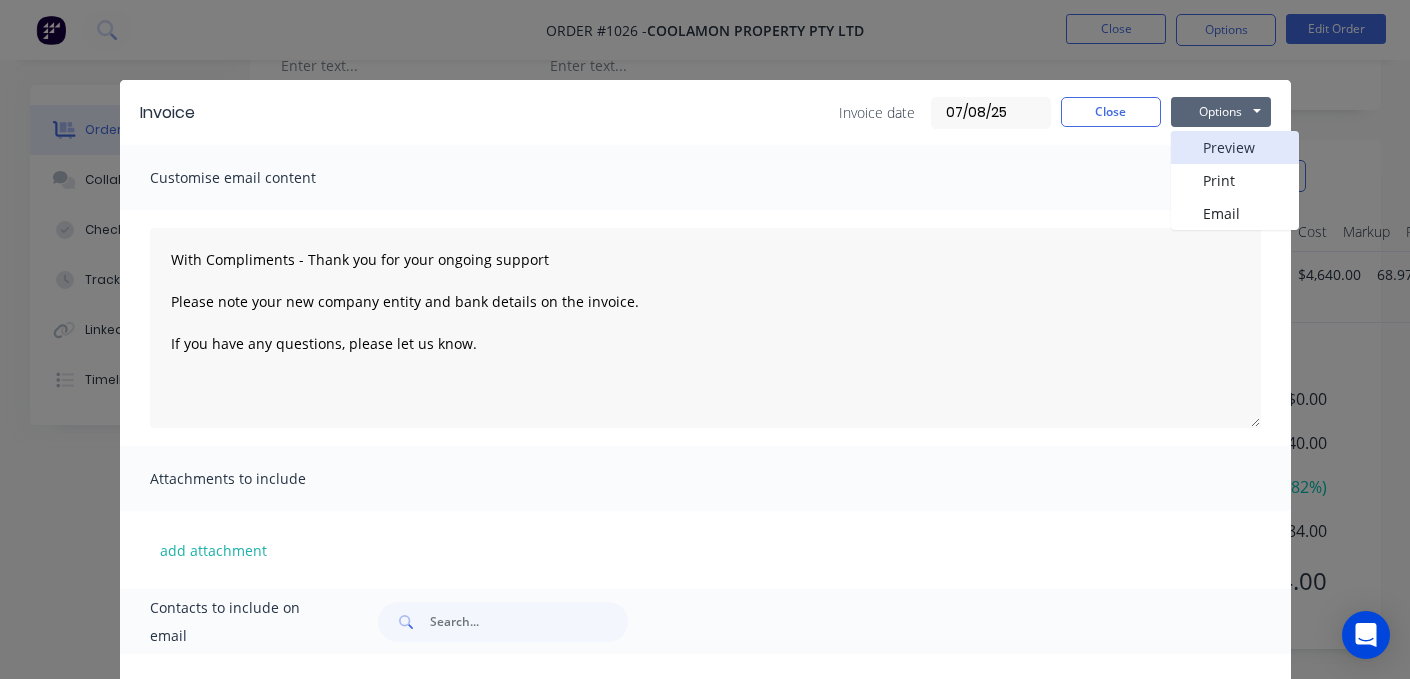 click on "Preview" at bounding box center [1235, 147] 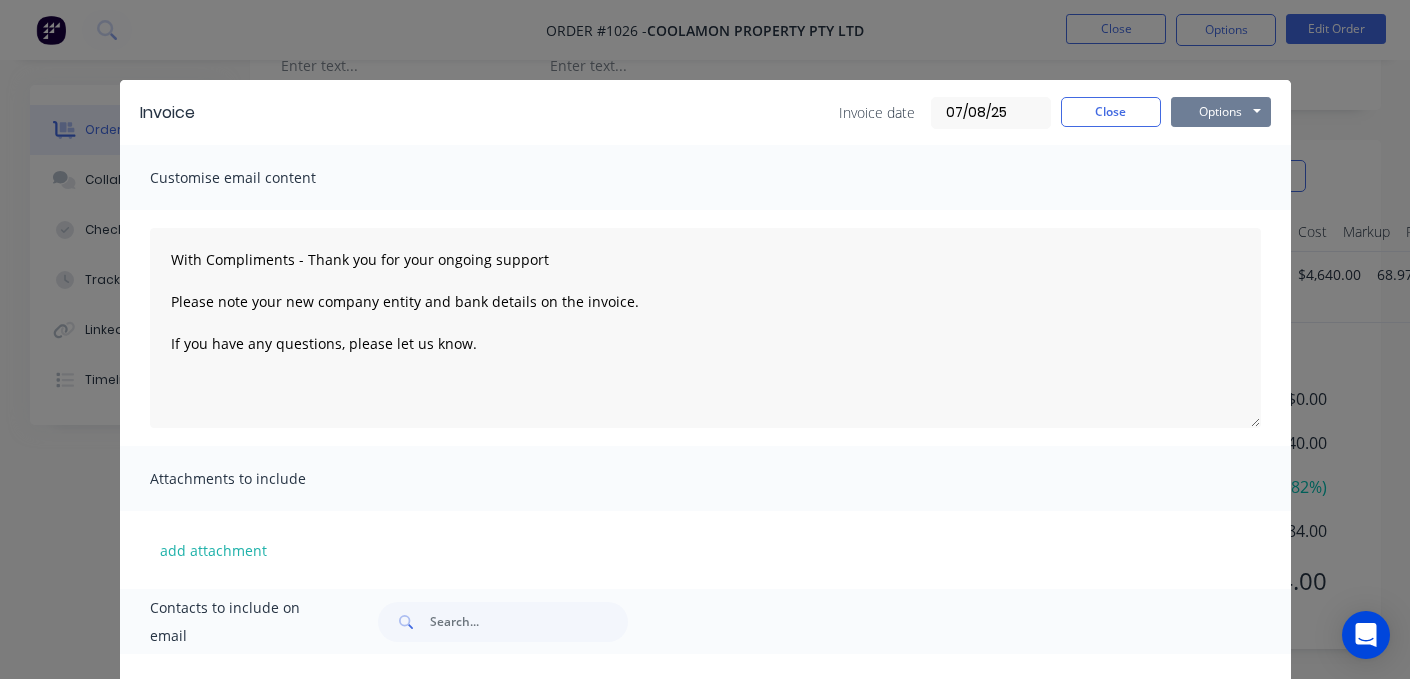 click on "Options" at bounding box center (1221, 112) 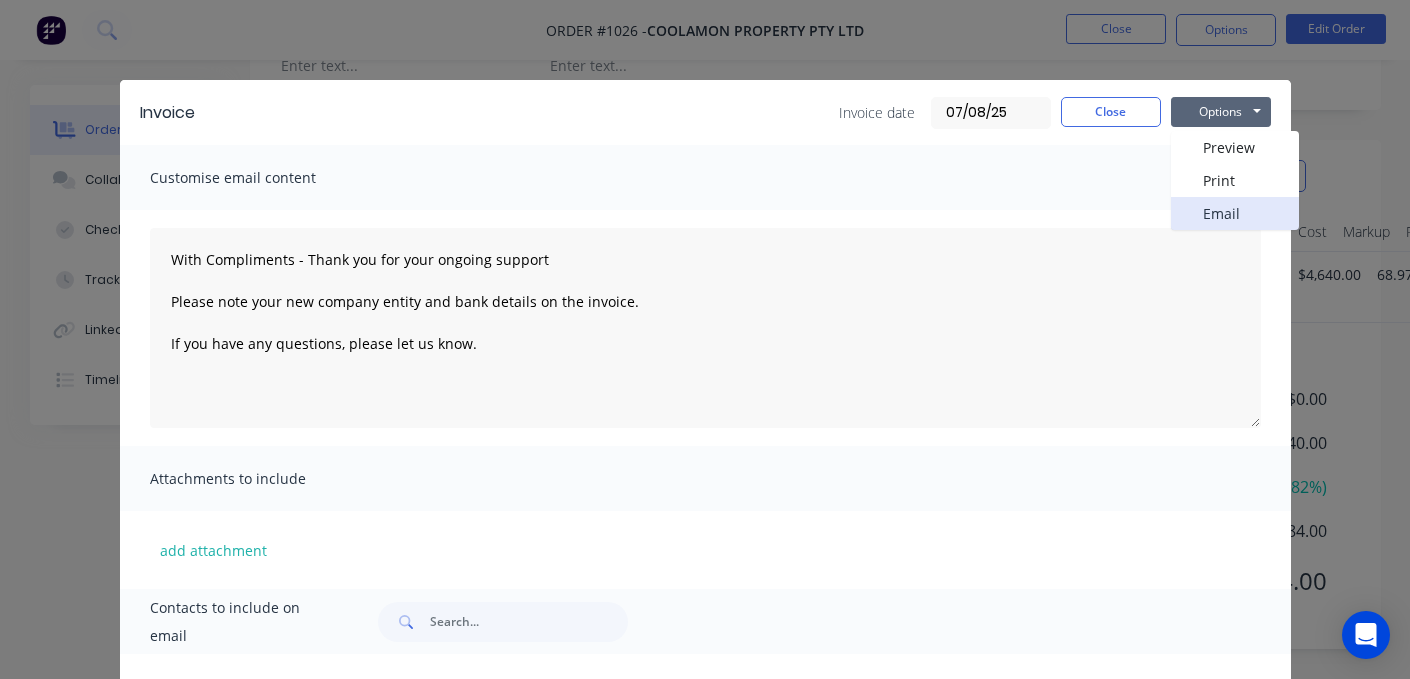 click on "Email" at bounding box center (1235, 213) 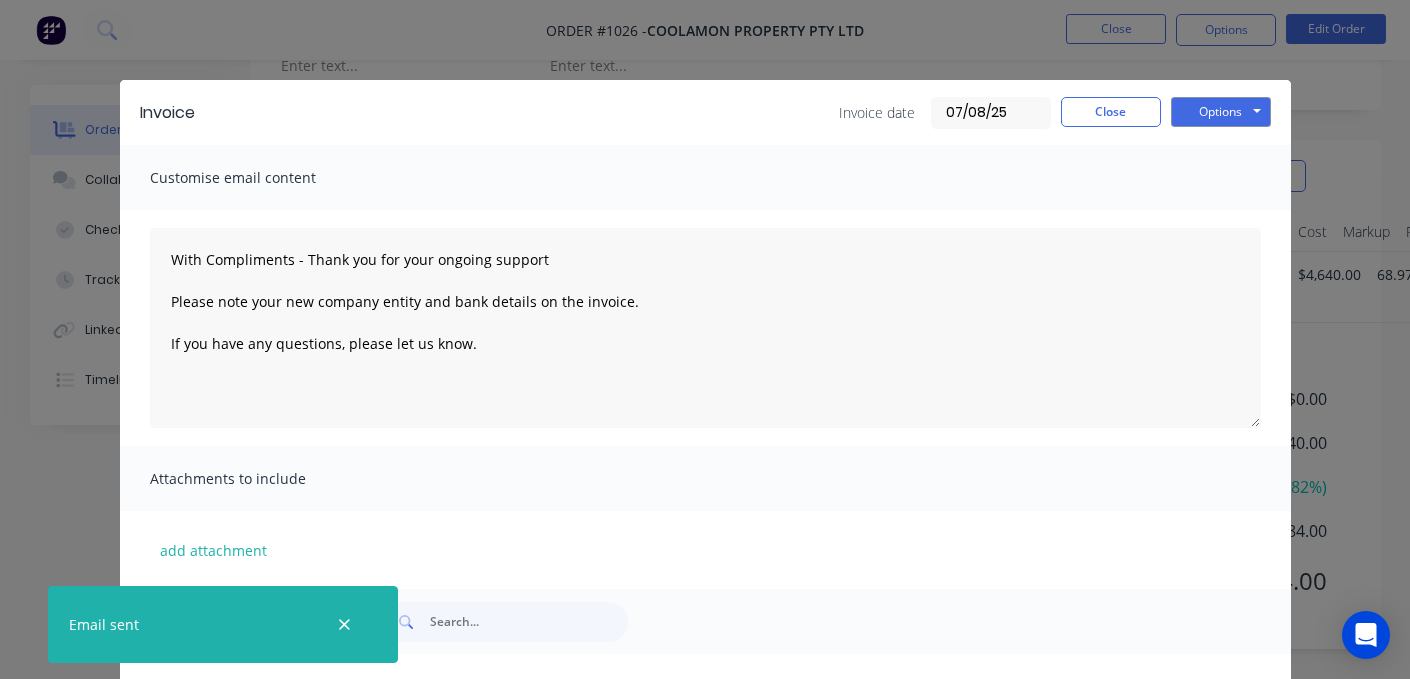 click 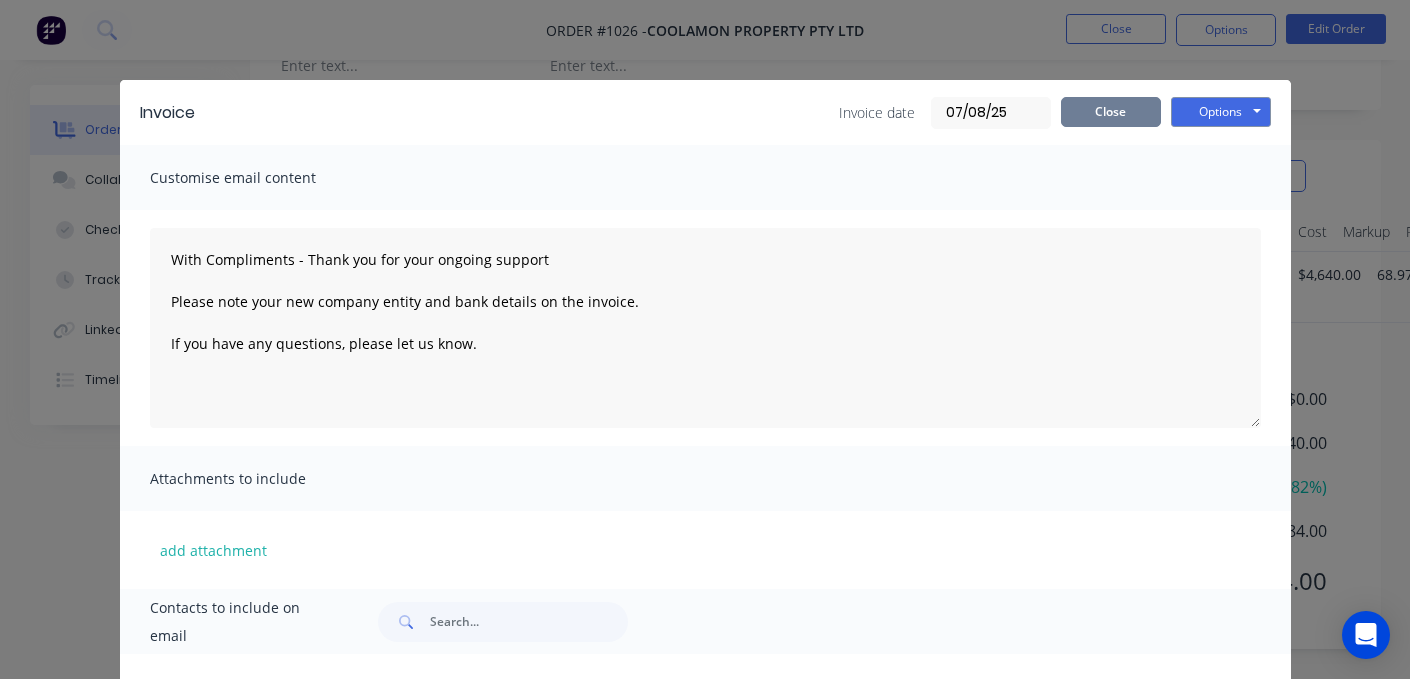 click on "Close" at bounding box center [1111, 112] 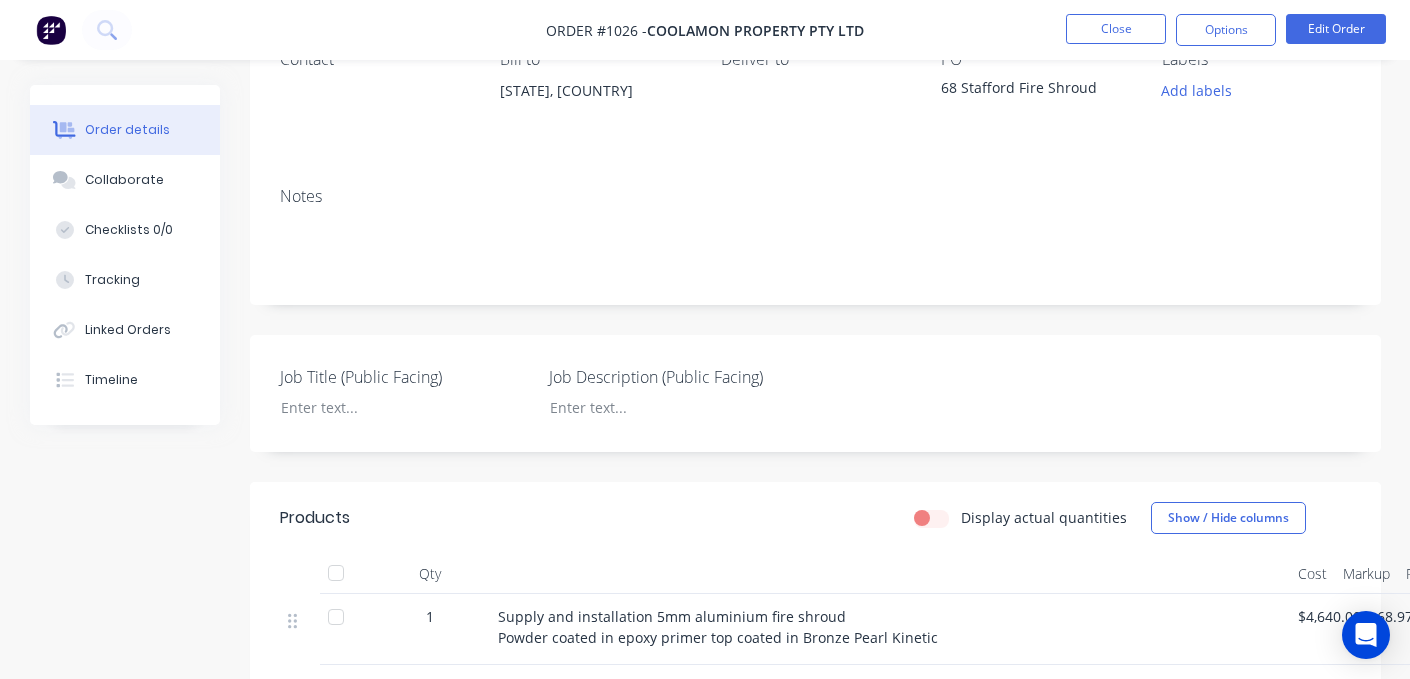 scroll, scrollTop: 0, scrollLeft: 0, axis: both 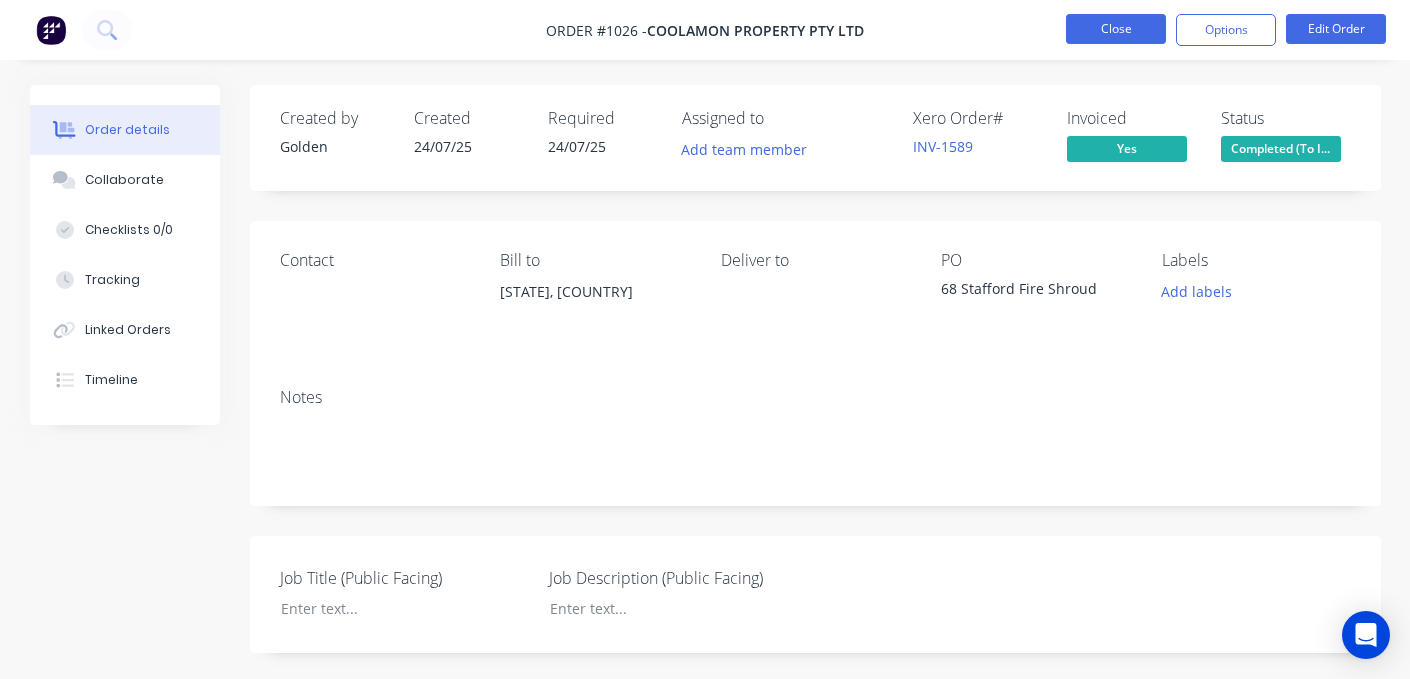 click on "Close" at bounding box center [1116, 29] 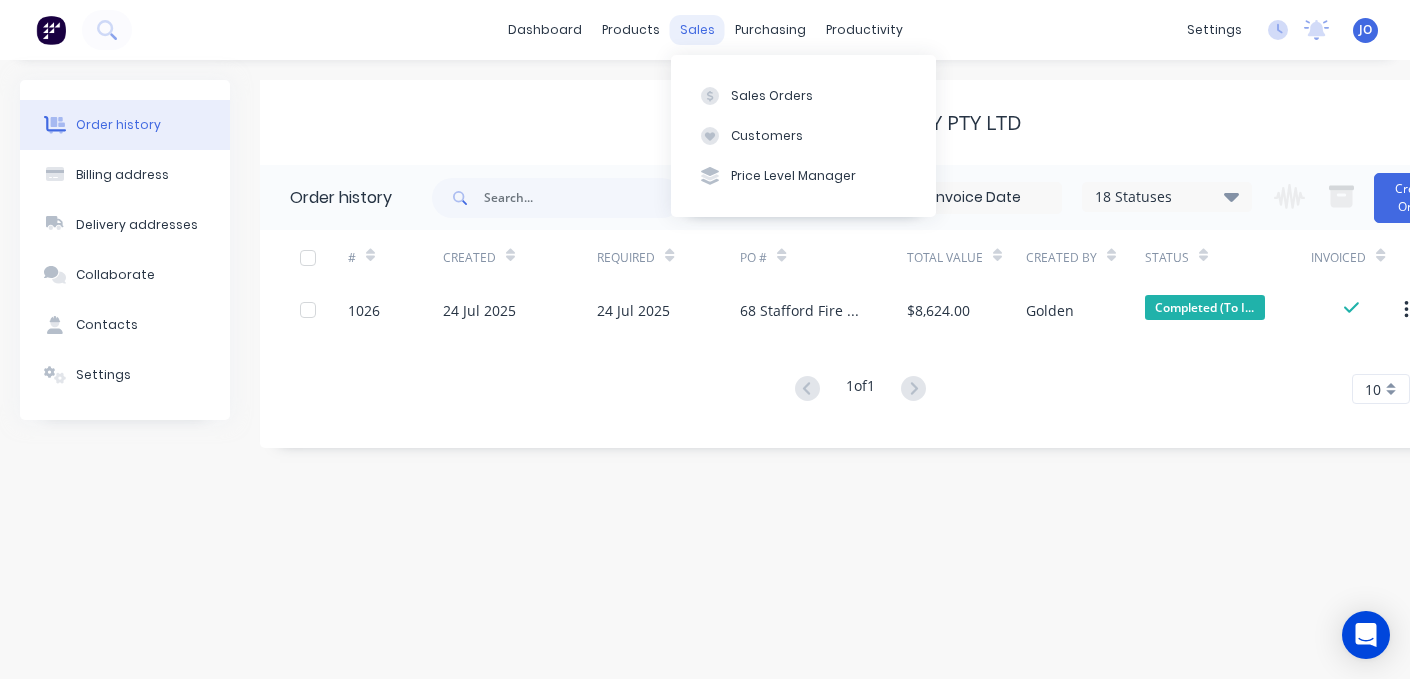 click on "sales" at bounding box center [697, 30] 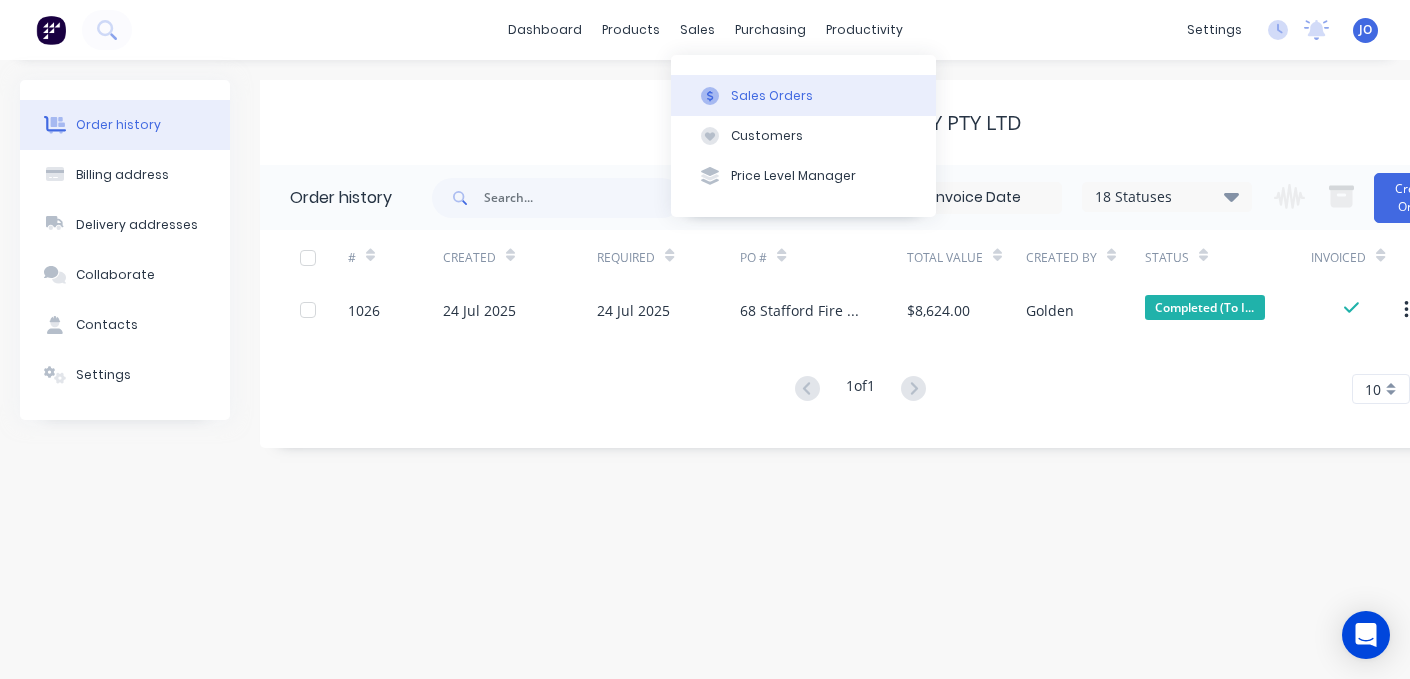 click on "Sales Orders" at bounding box center [772, 96] 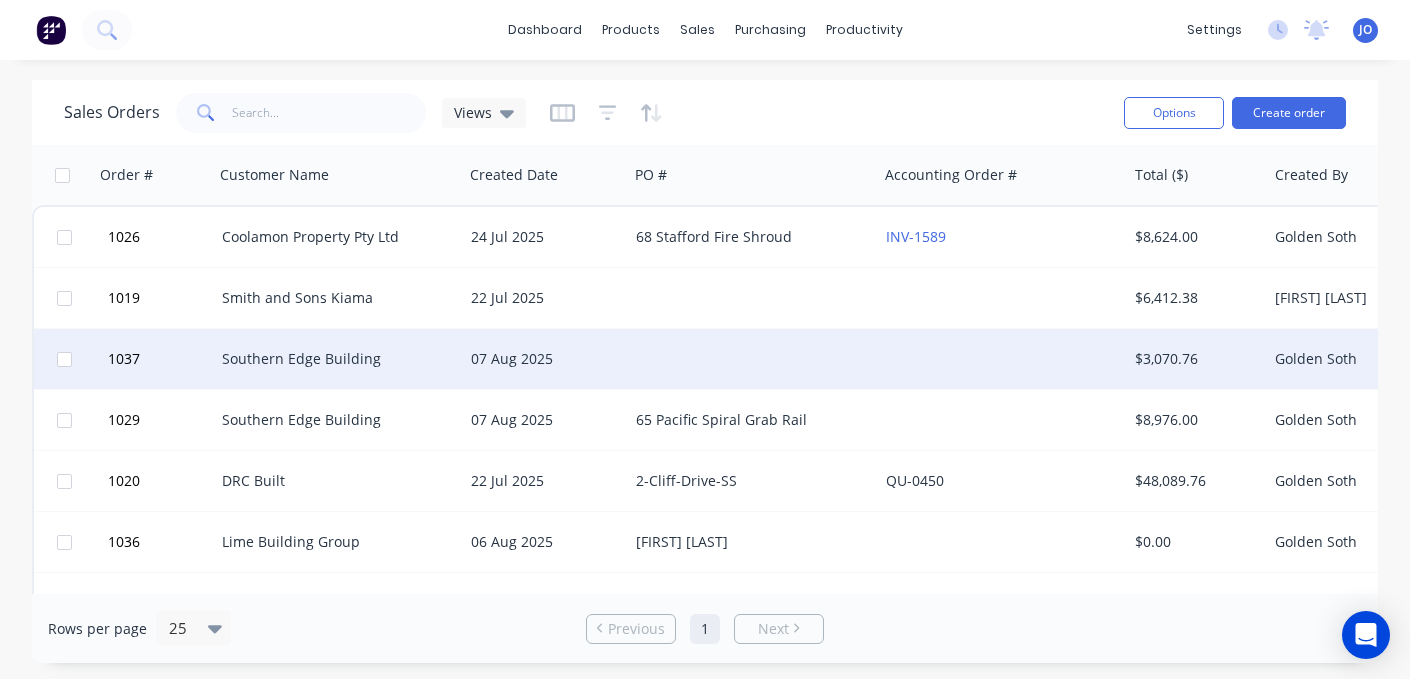 click on "Southern Edge Building" at bounding box center [333, 359] 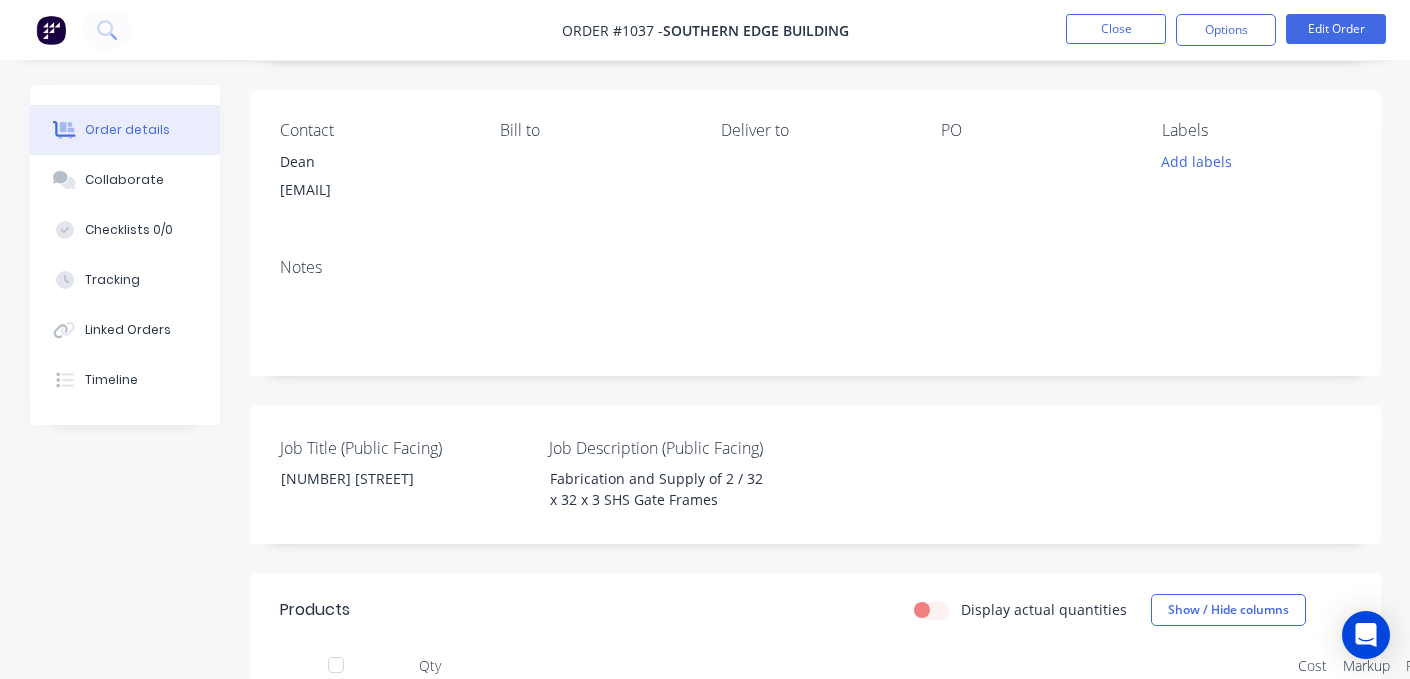 scroll, scrollTop: 0, scrollLeft: 0, axis: both 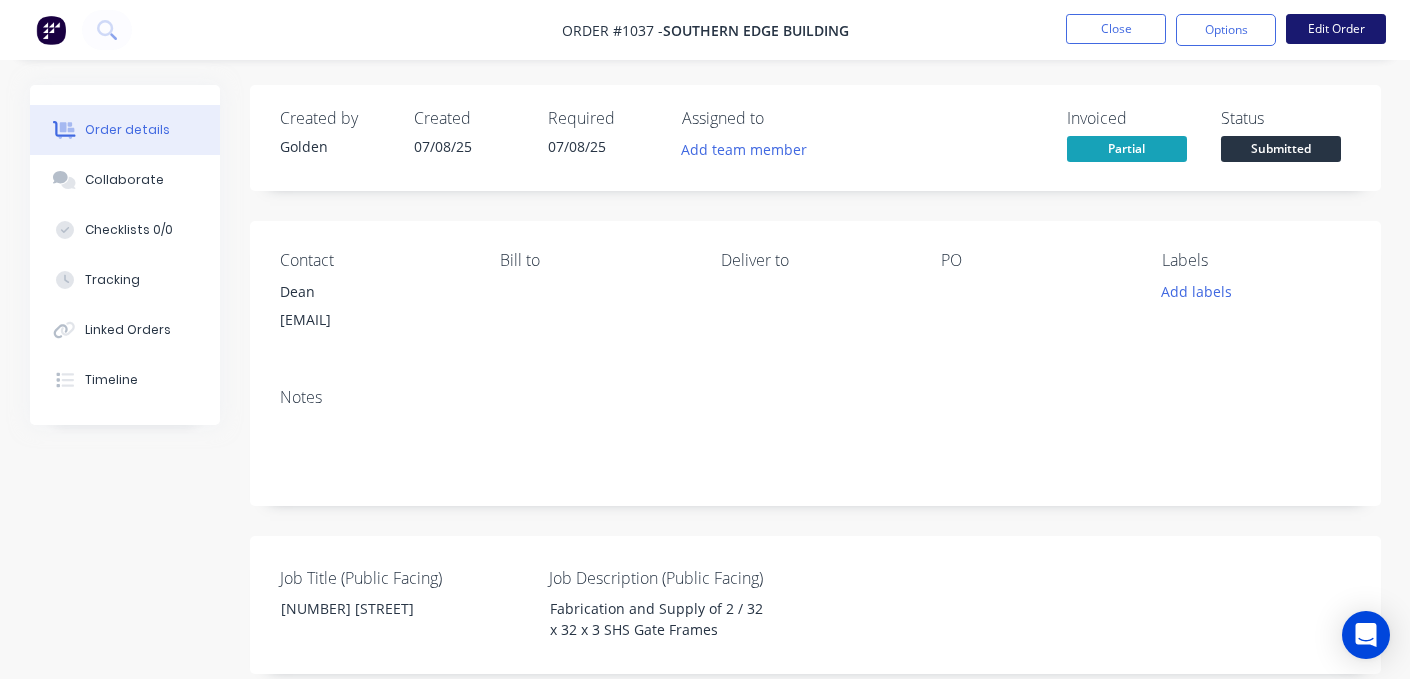 click on "Edit Order" at bounding box center (1336, 29) 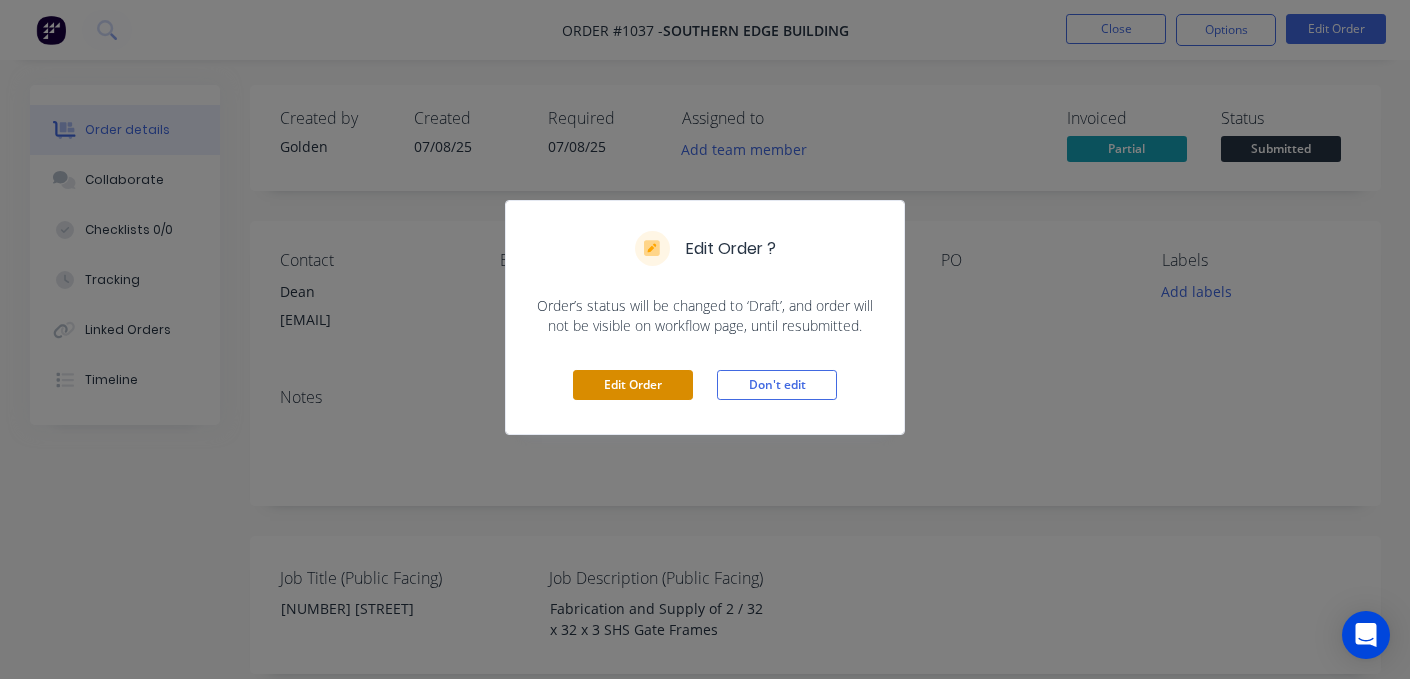 click on "Edit Order" at bounding box center (633, 385) 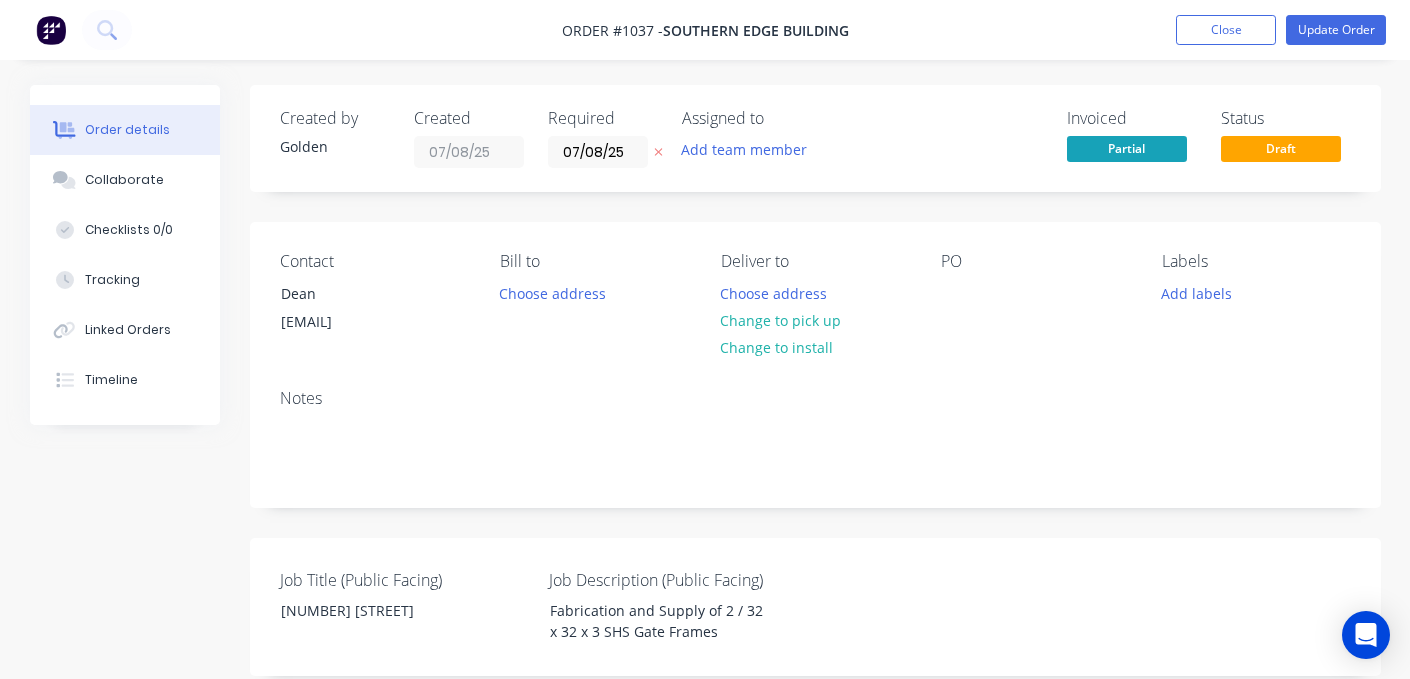 click on "PO" at bounding box center [1035, 261] 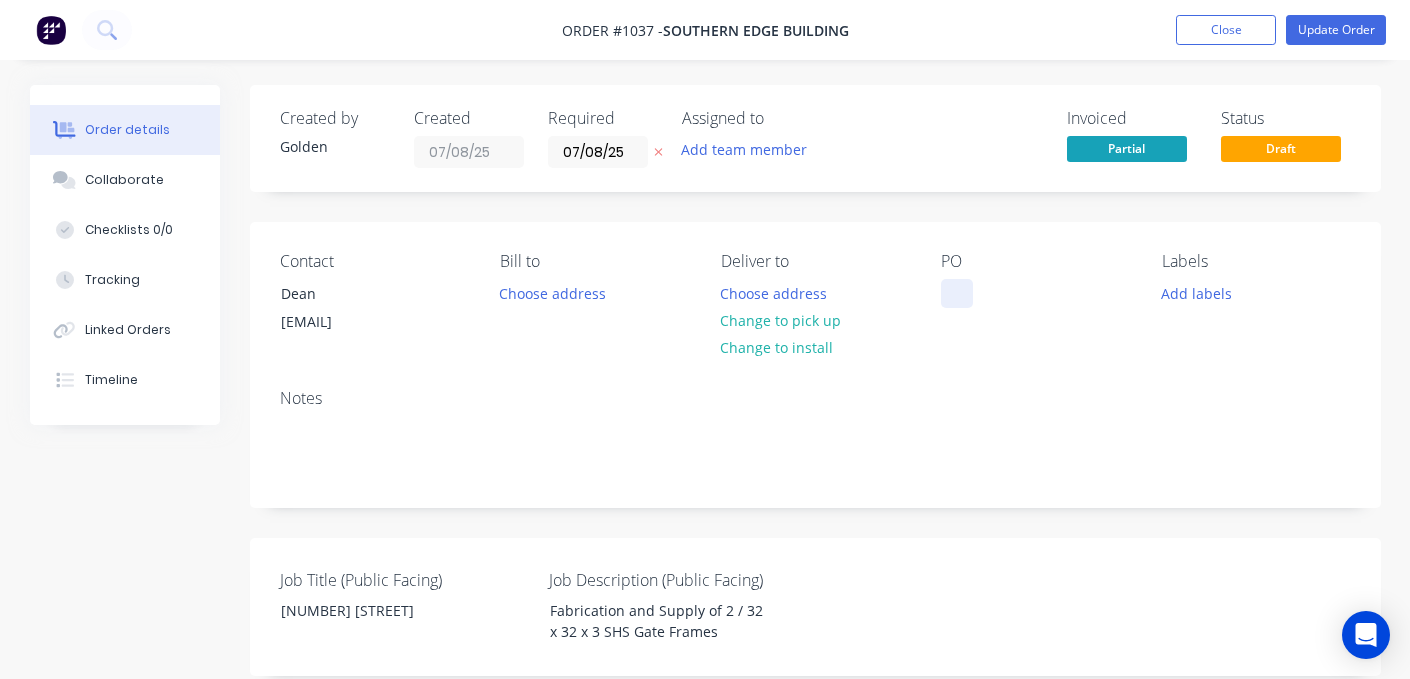 click at bounding box center [957, 293] 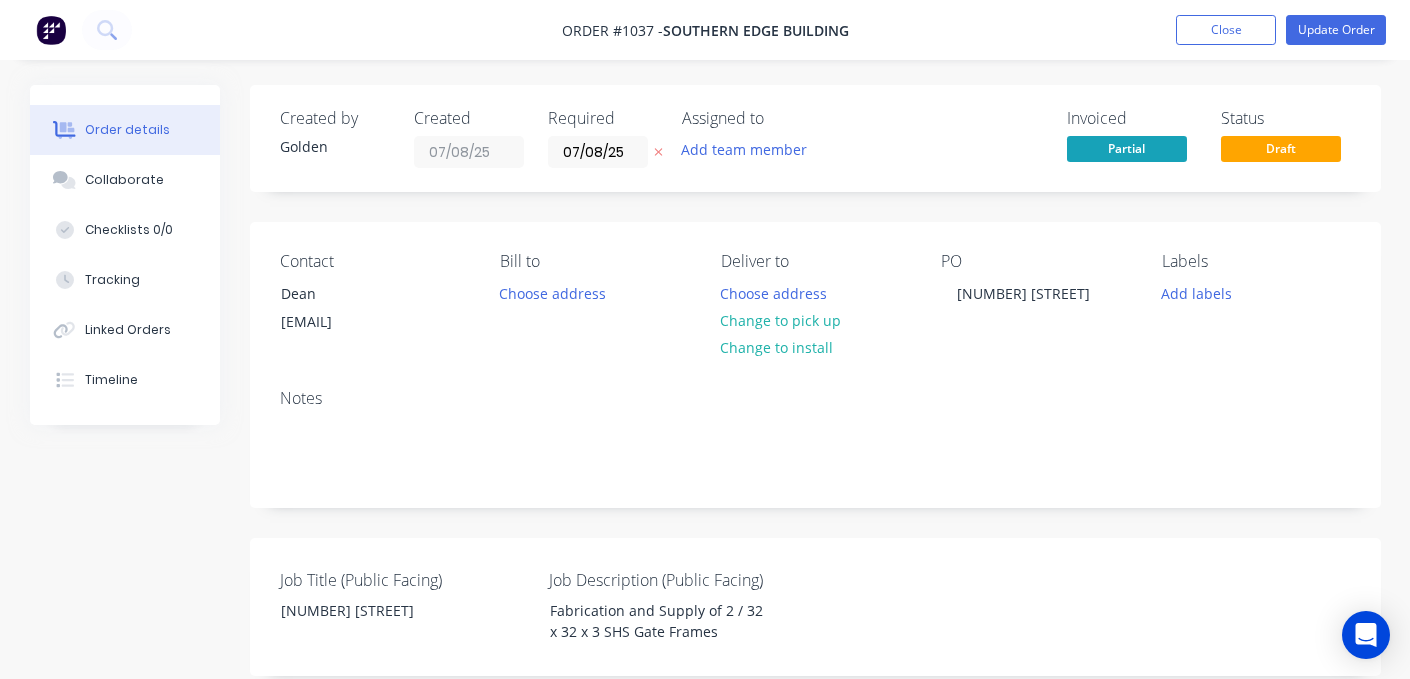 click on "Notes" at bounding box center [815, 440] 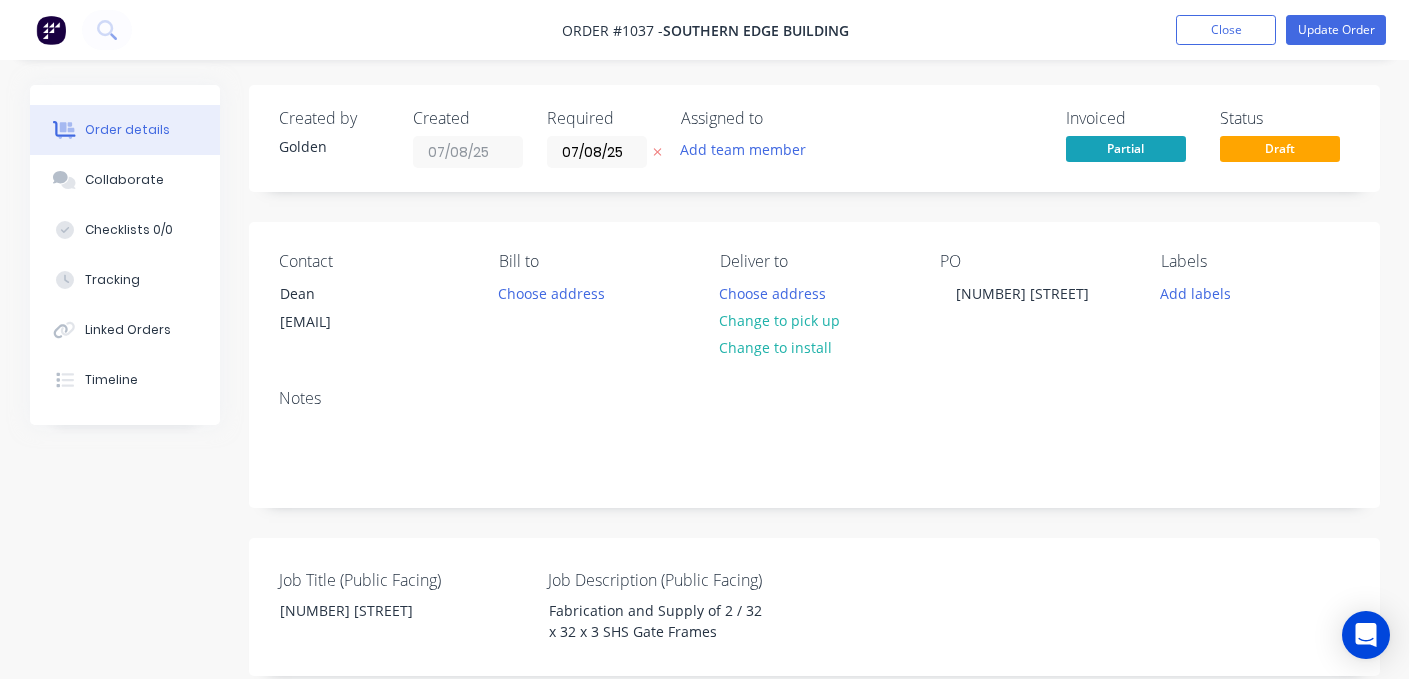 scroll, scrollTop: 0, scrollLeft: 0, axis: both 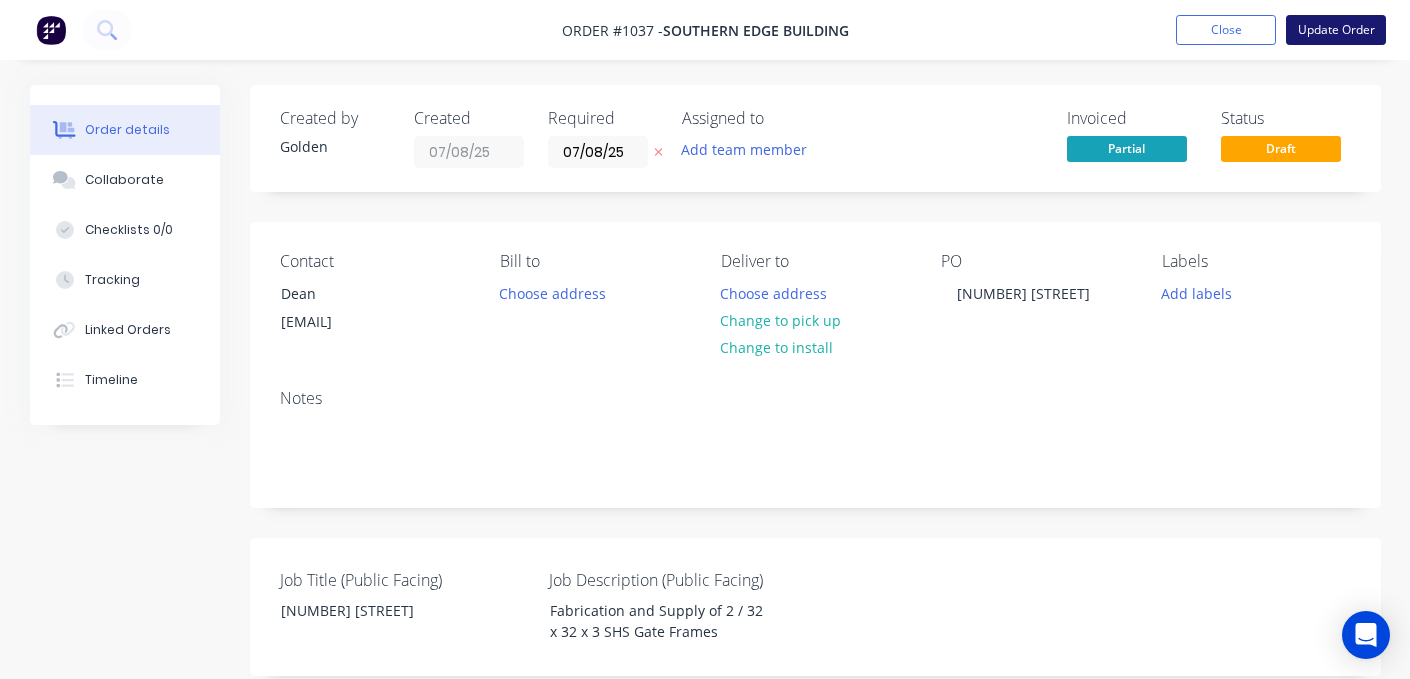 click on "Update Order" at bounding box center (1336, 30) 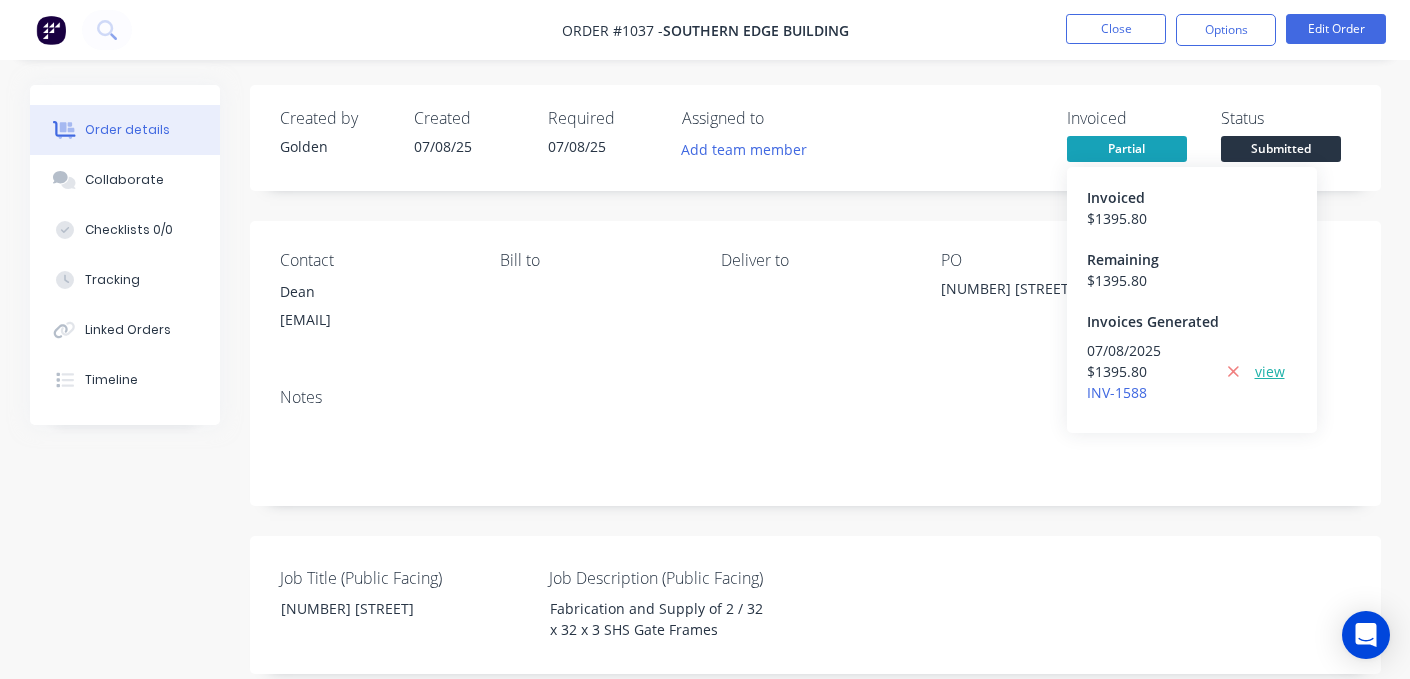 click on "view" at bounding box center (1270, 371) 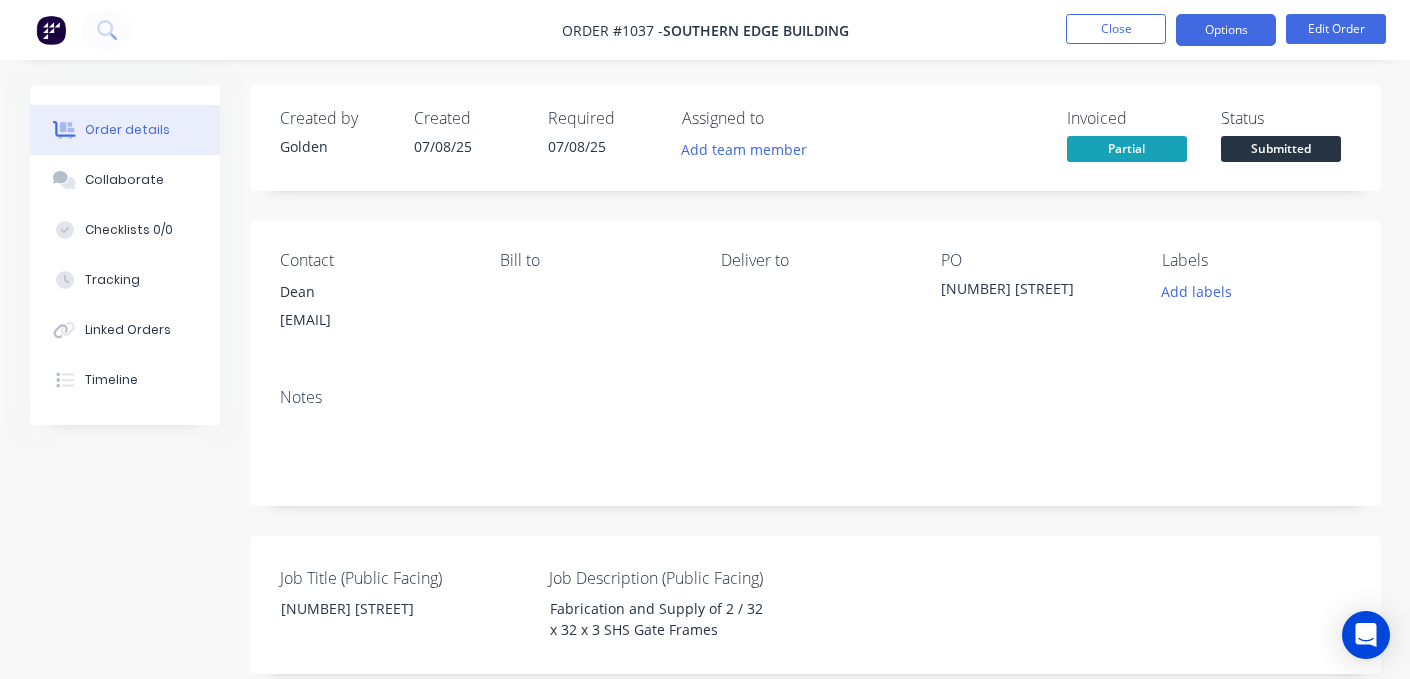 click on "Options" at bounding box center (1226, 30) 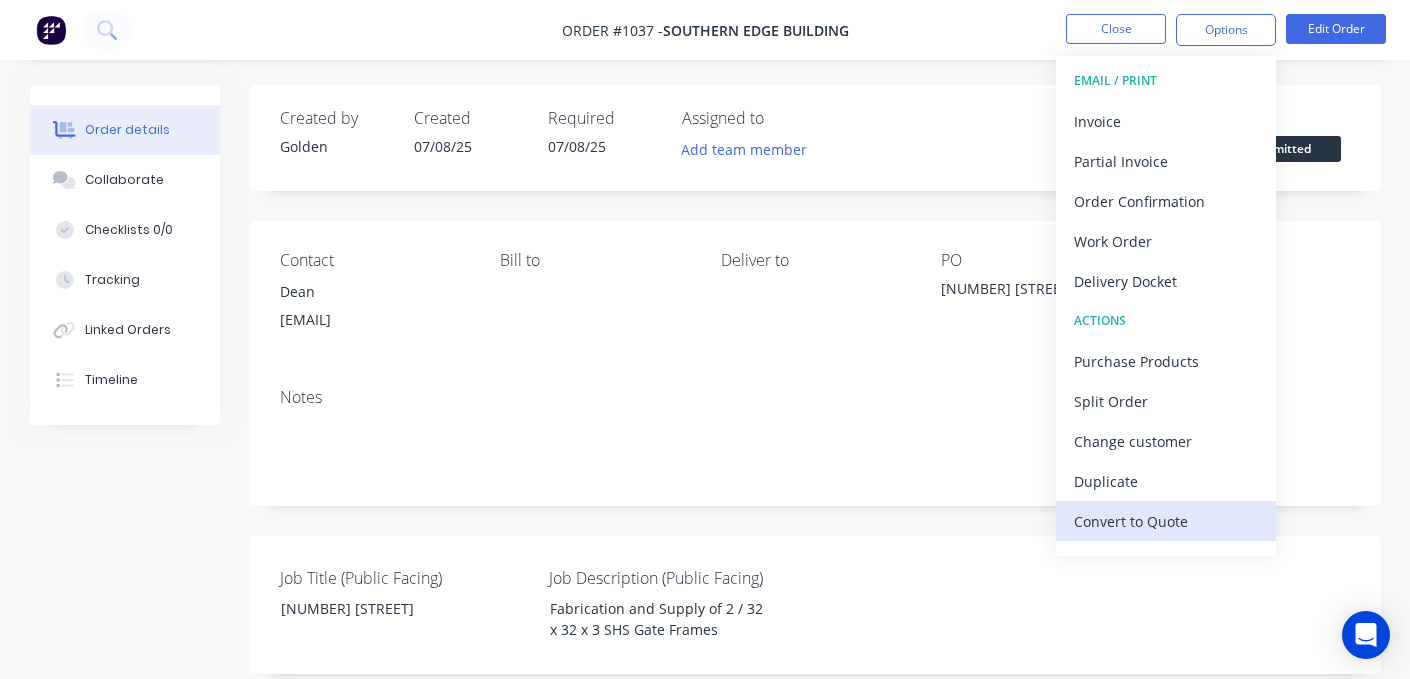 click on "Convert to Quote" at bounding box center [1166, 521] 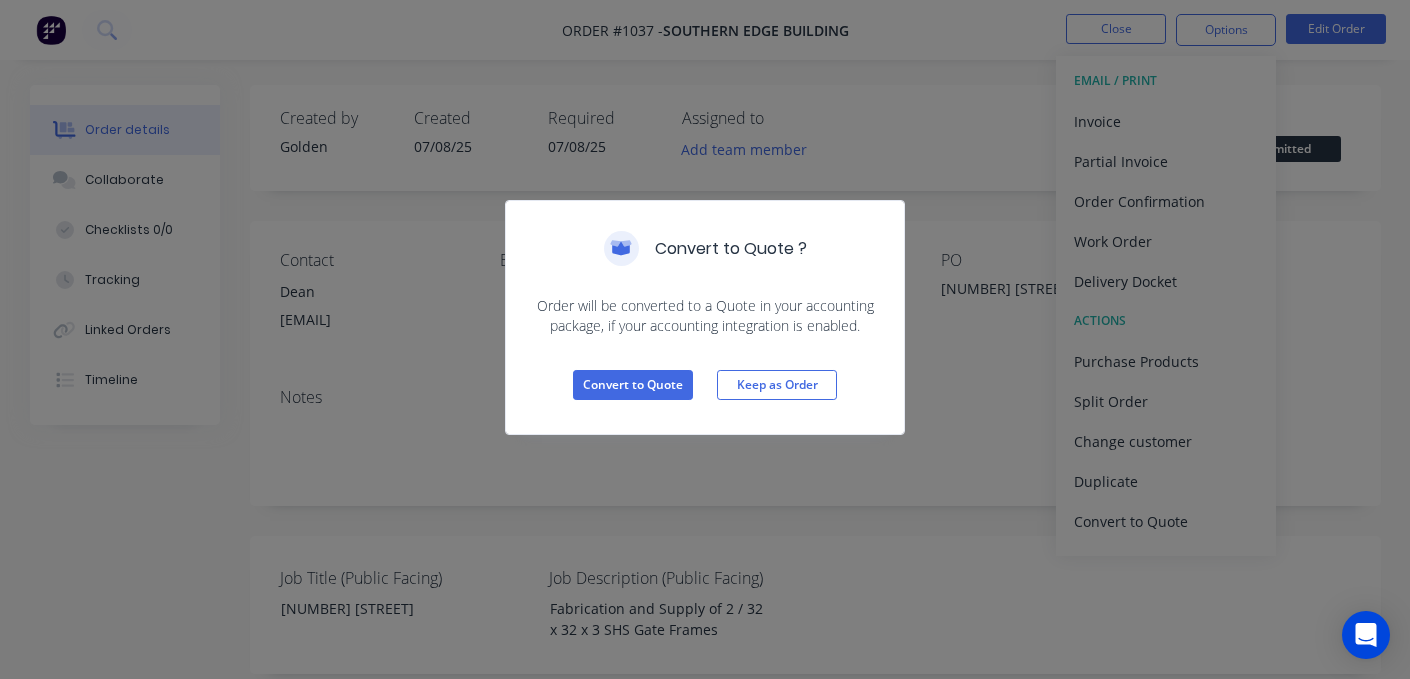 click on "Convert to Quote ? Order will be converted to a Quote in your accounting
package, if your accounting integration is enabled. Convert to Quote Keep as Order" at bounding box center (705, 339) 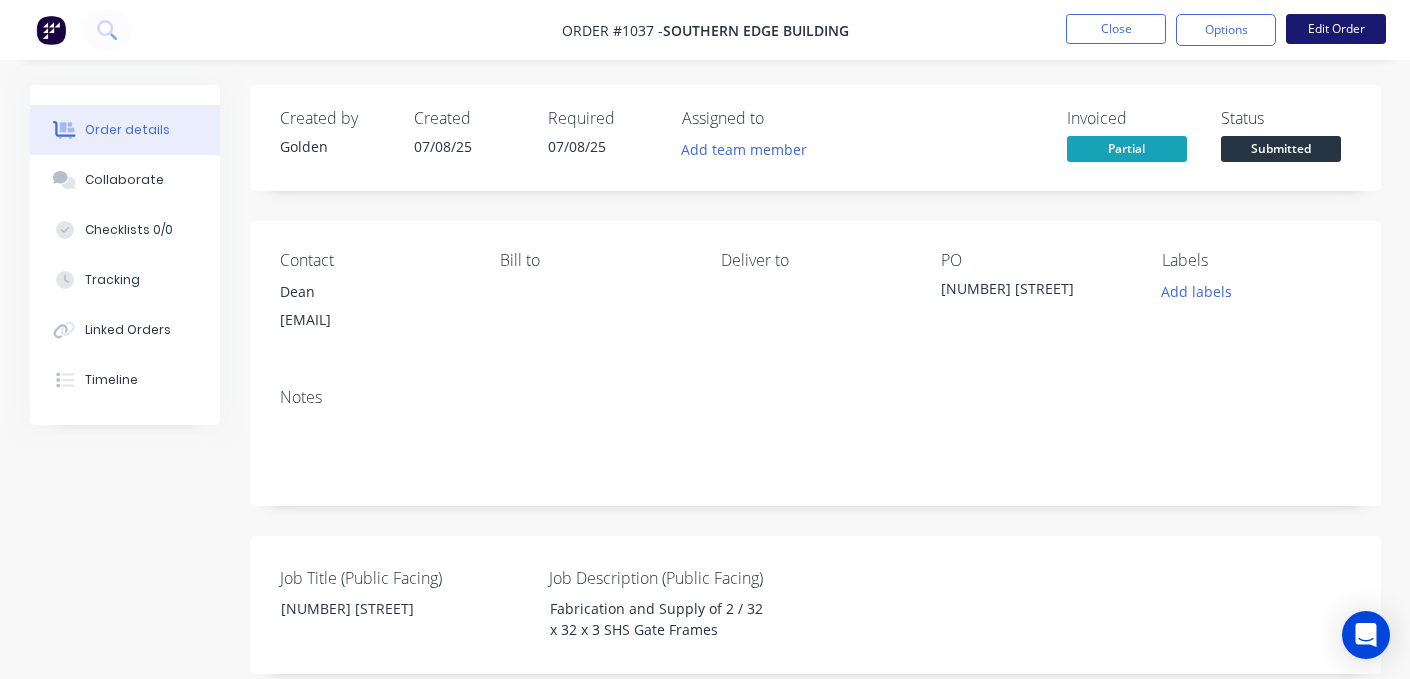click on "Edit Order" at bounding box center (1336, 29) 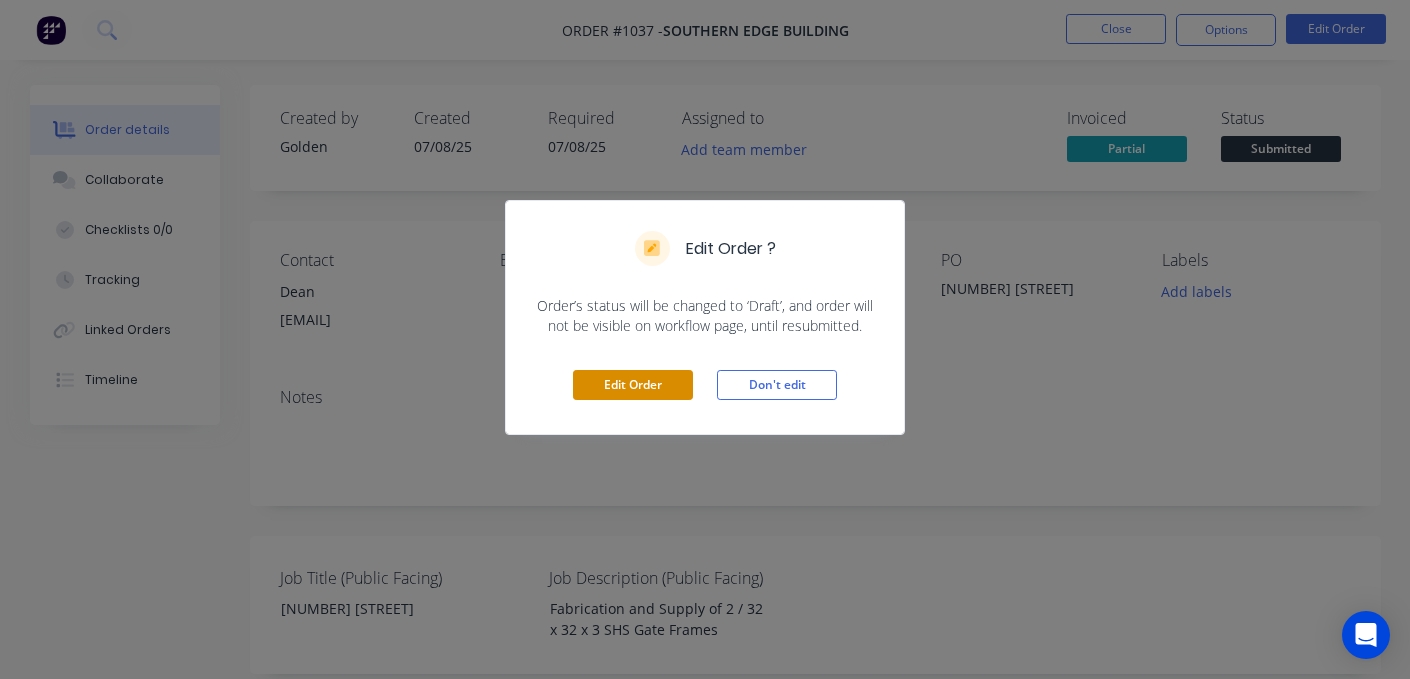 click on "Edit Order" at bounding box center [633, 385] 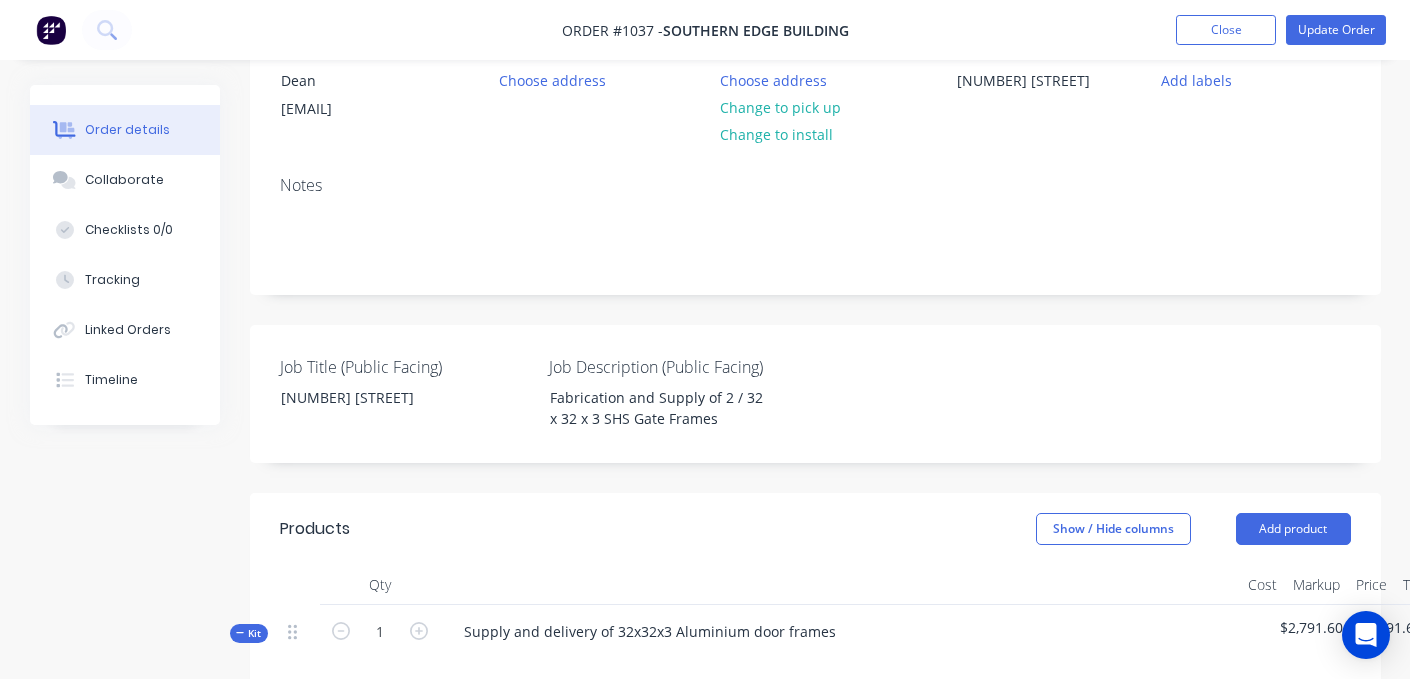 scroll, scrollTop: 0, scrollLeft: 0, axis: both 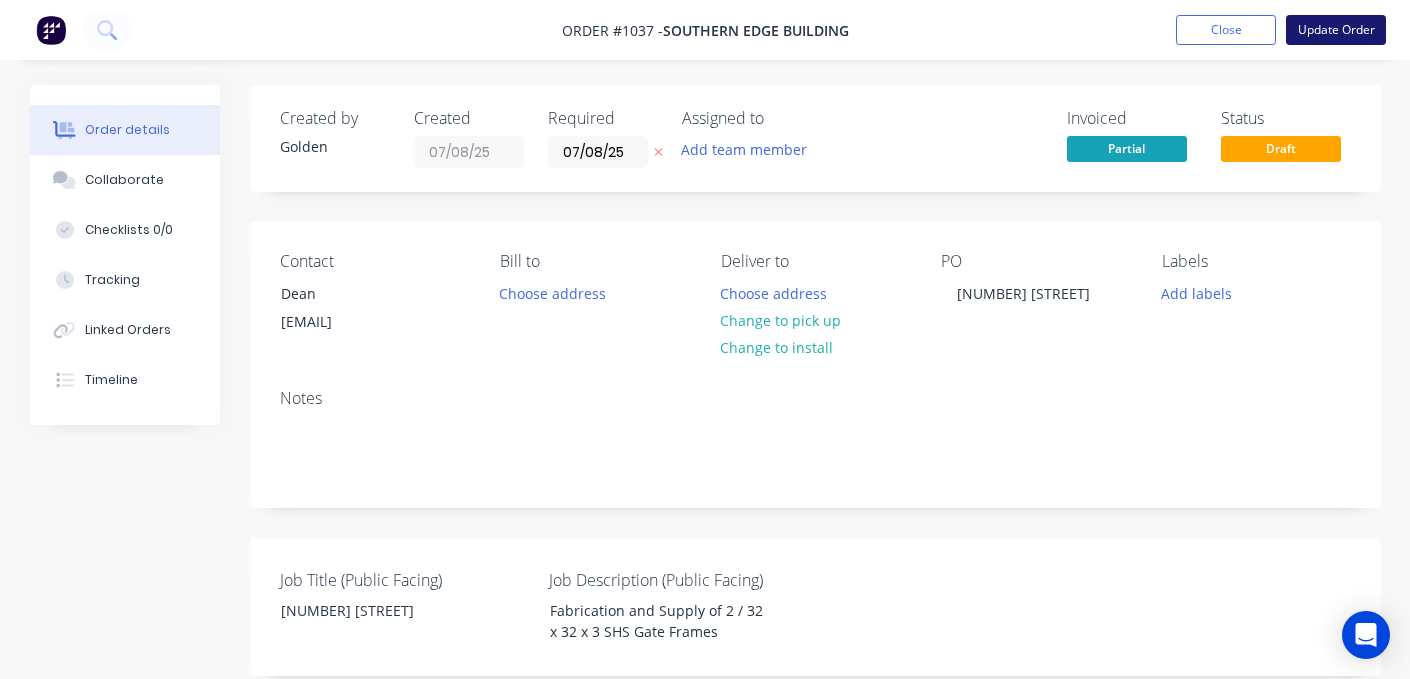 click on "Update Order" at bounding box center [1336, 30] 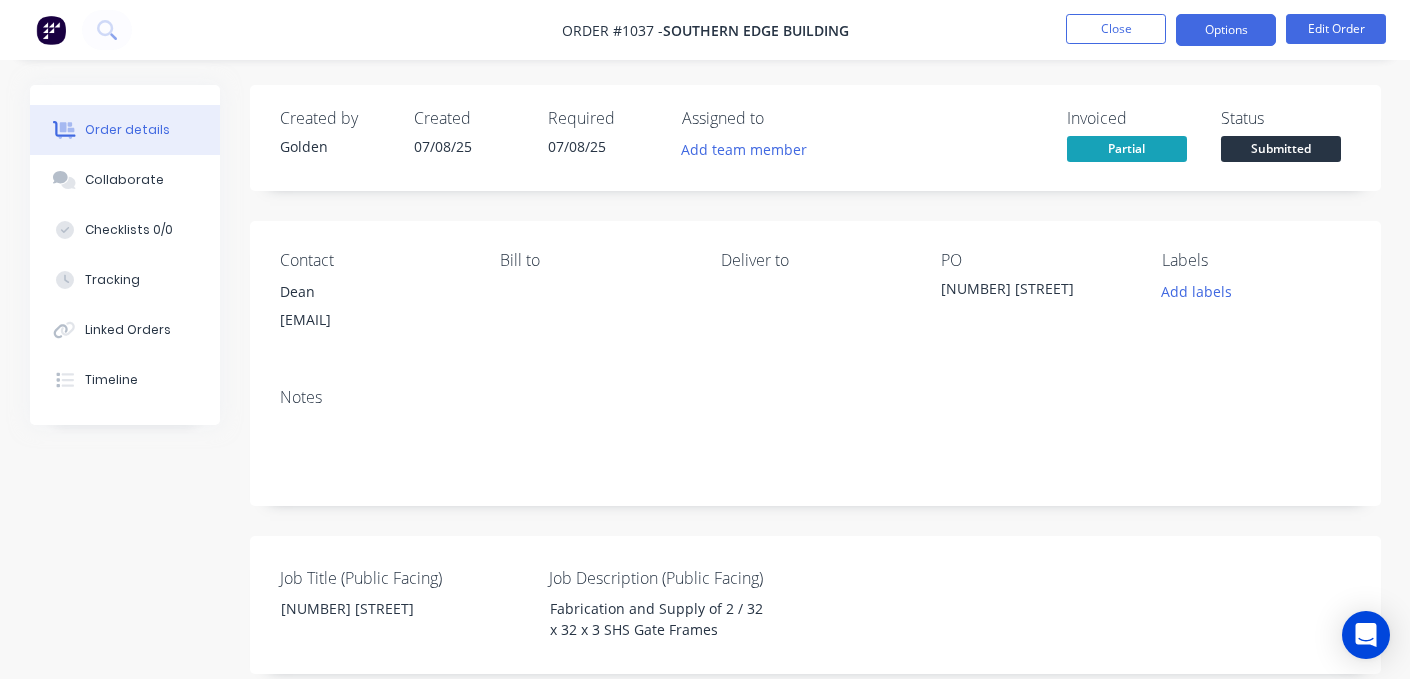 click on "Options" at bounding box center [1226, 30] 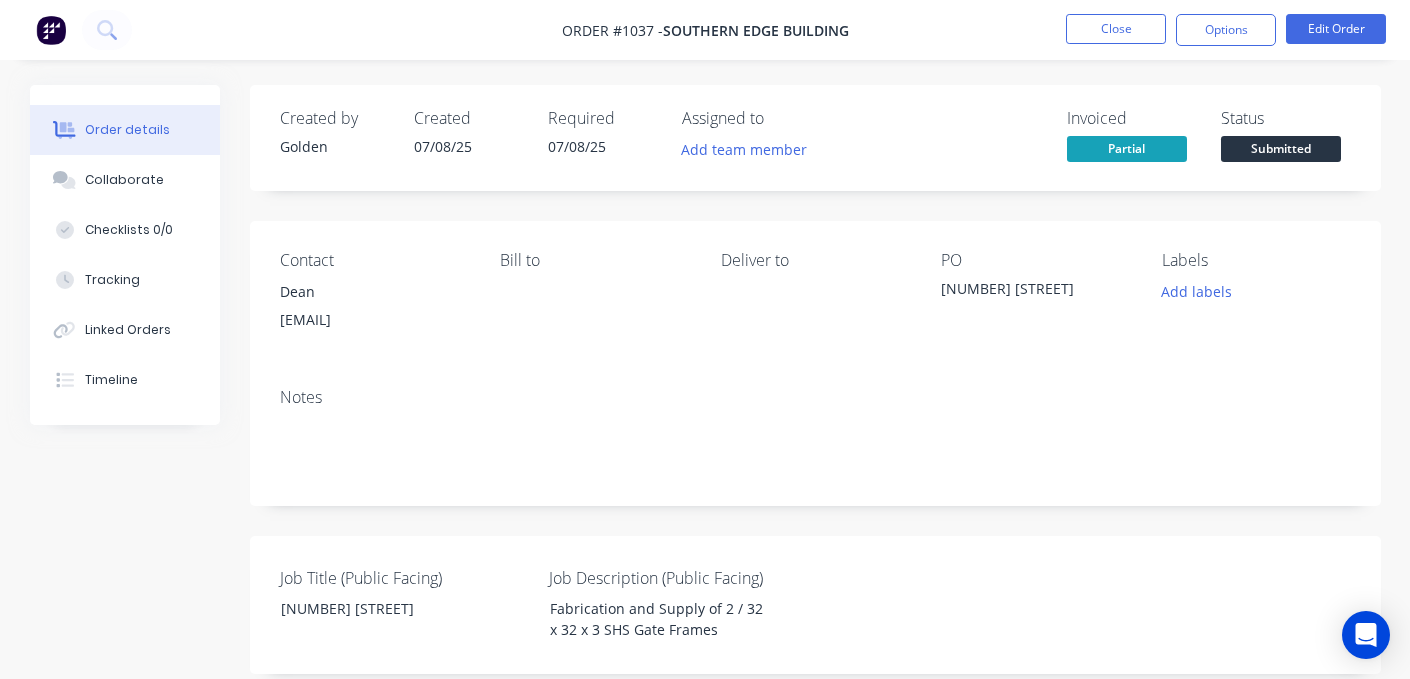 click on "Job Title (Public Facing) [STREET] Job Description (Public Facing) Fabrication and Supply of 2 / 32 x 32 x 3 SHS Gate Frames" at bounding box center [815, 605] 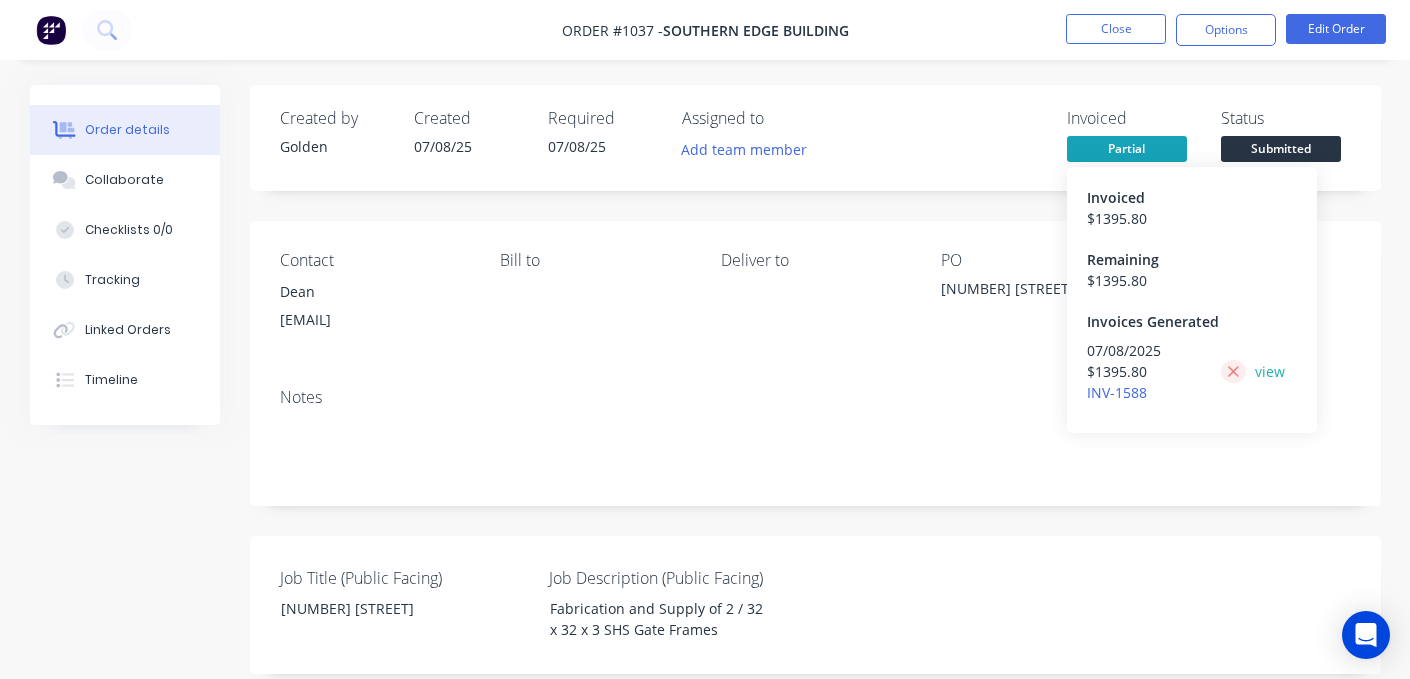 click 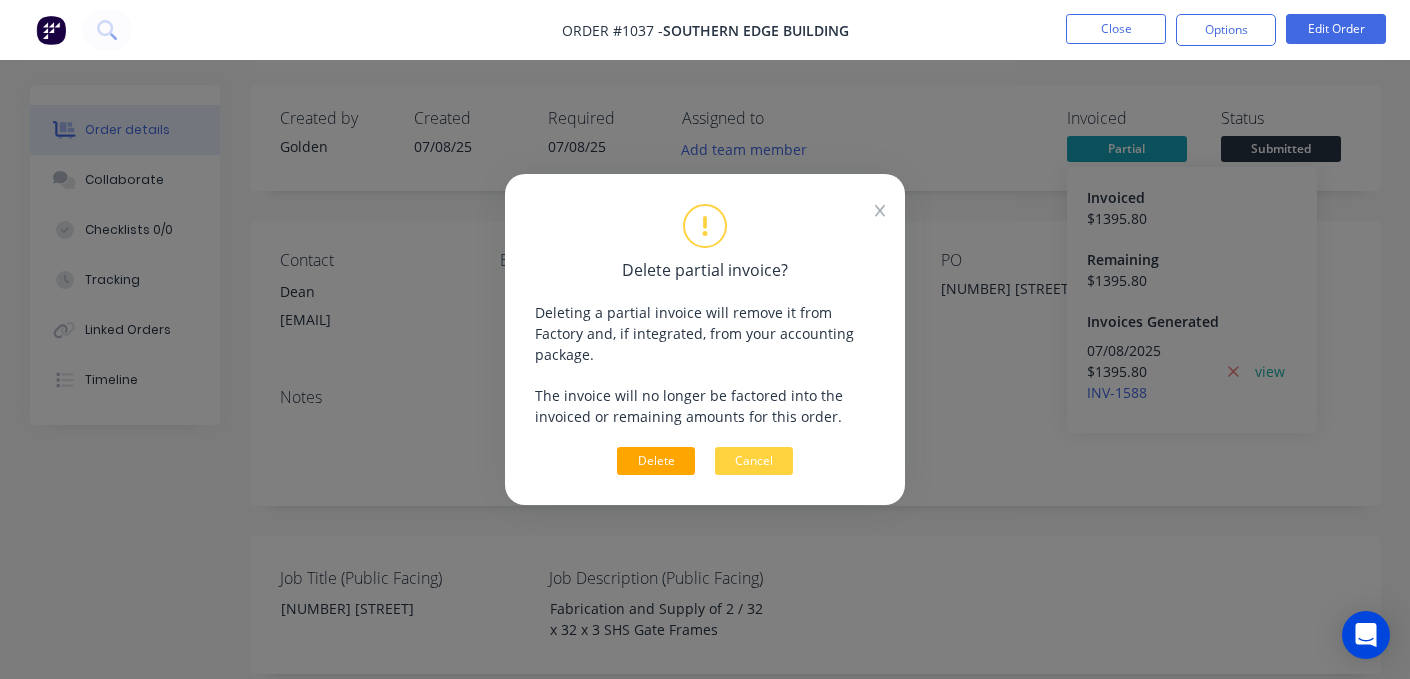 click on "Delete" at bounding box center (656, 461) 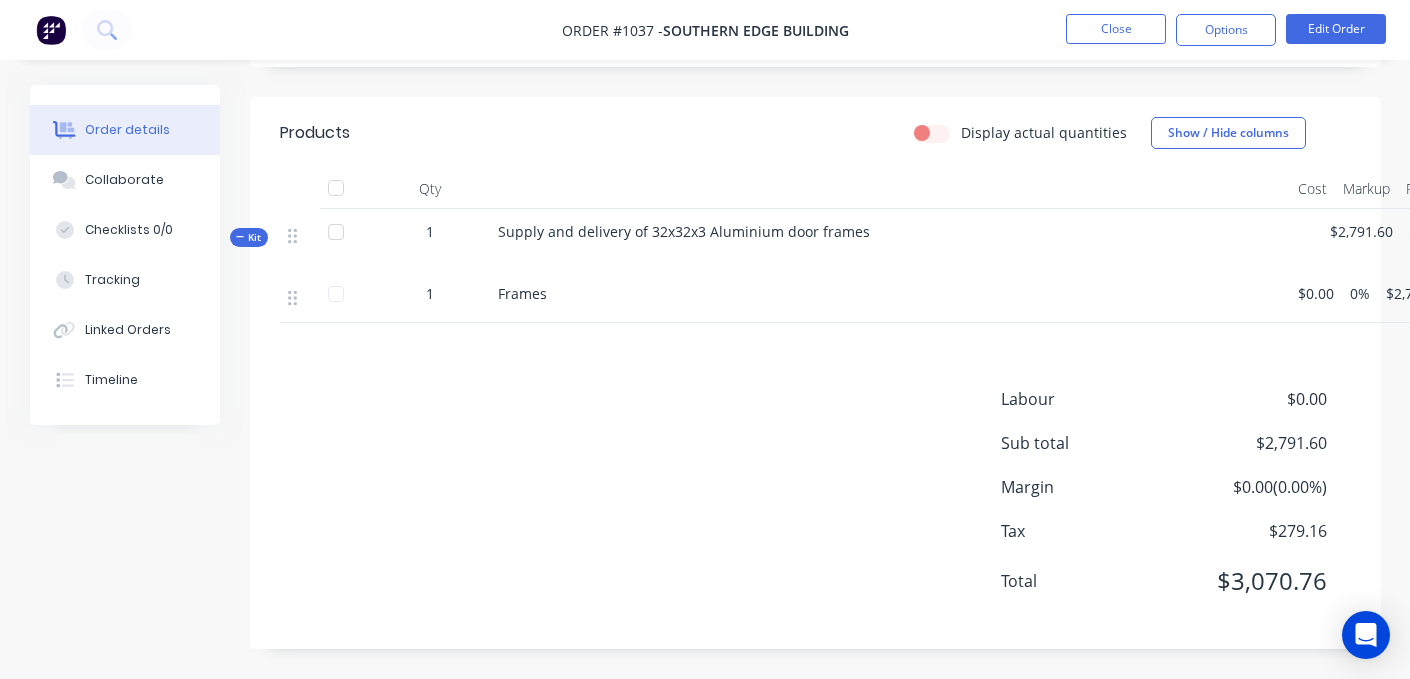 scroll, scrollTop: 0, scrollLeft: 0, axis: both 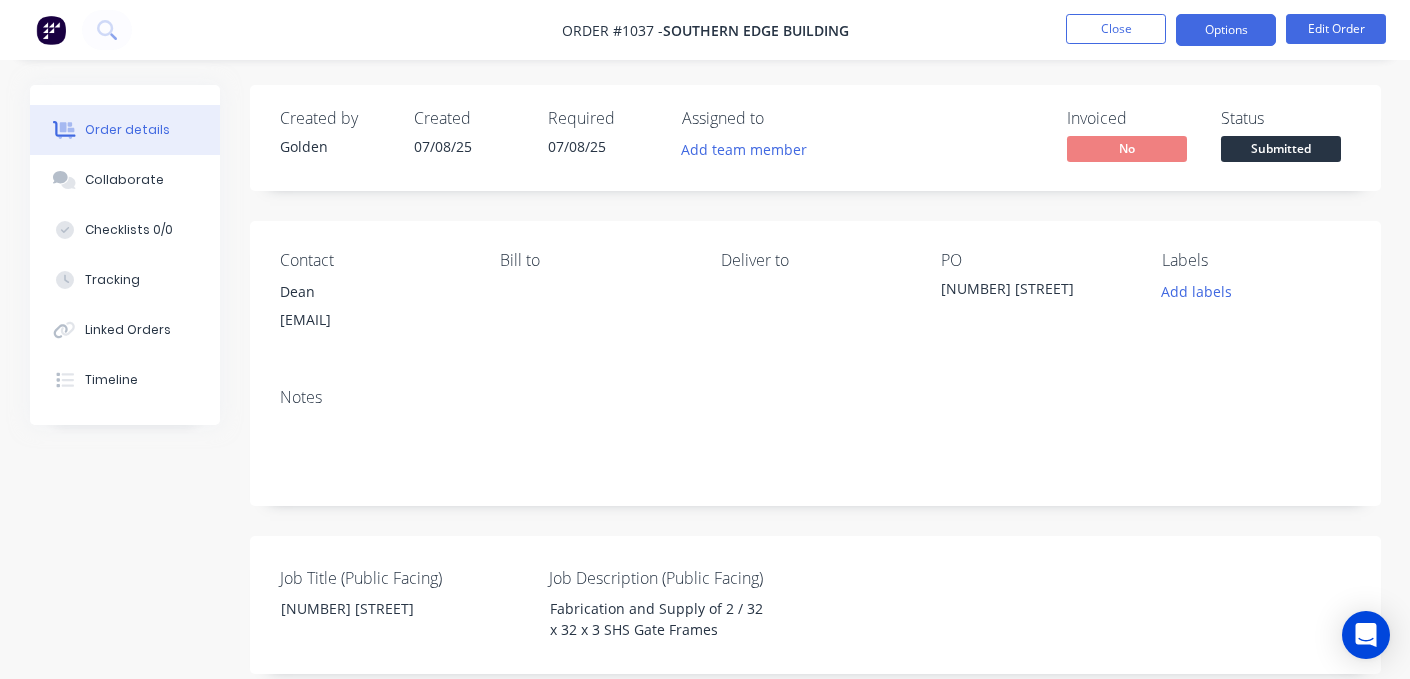 click on "Options" at bounding box center (1226, 30) 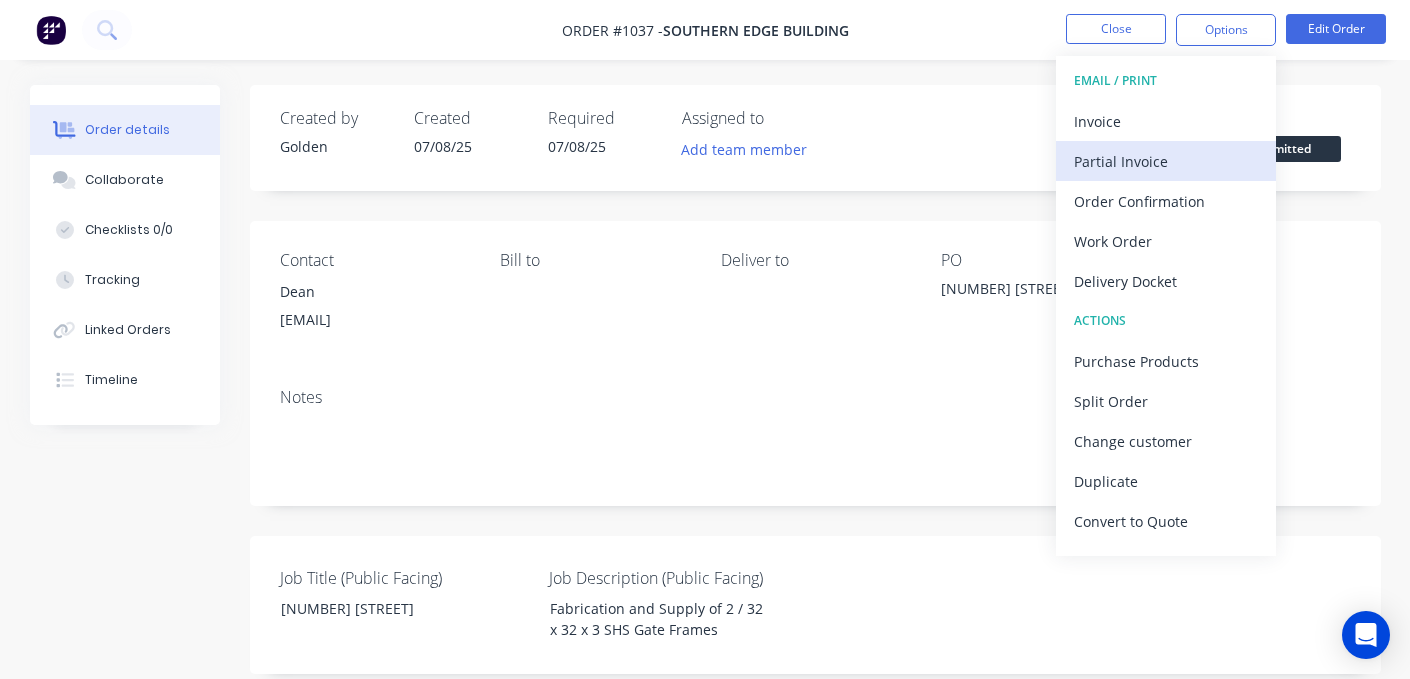 click on "Partial Invoice" at bounding box center (1166, 161) 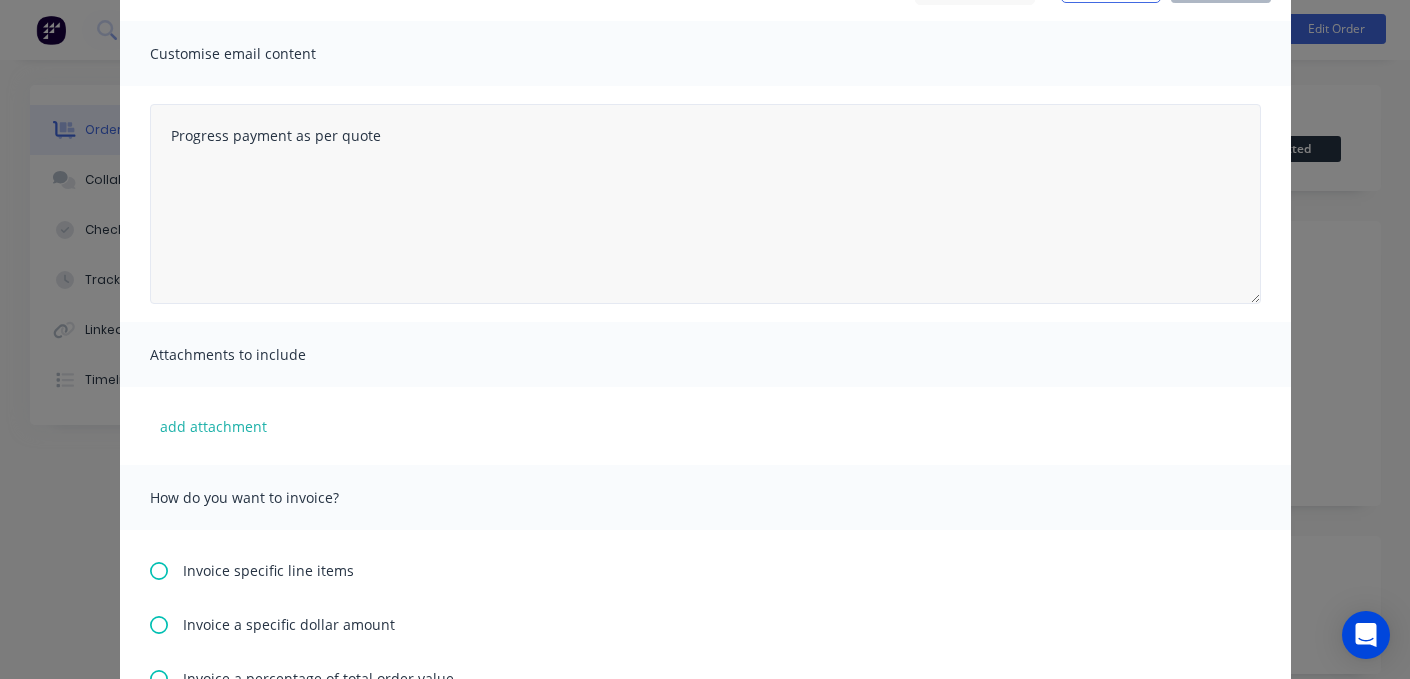 scroll, scrollTop: 133, scrollLeft: 0, axis: vertical 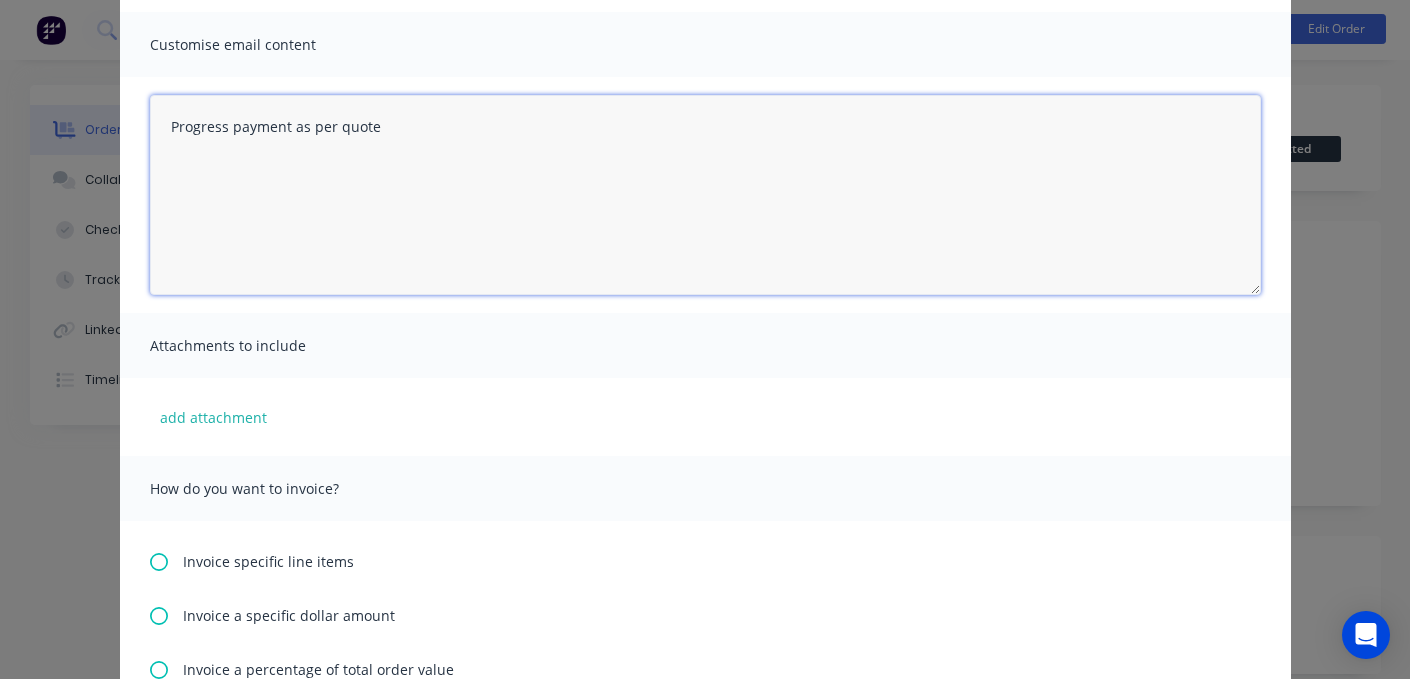 drag, startPoint x: 383, startPoint y: 129, endPoint x: 413, endPoint y: 129, distance: 30 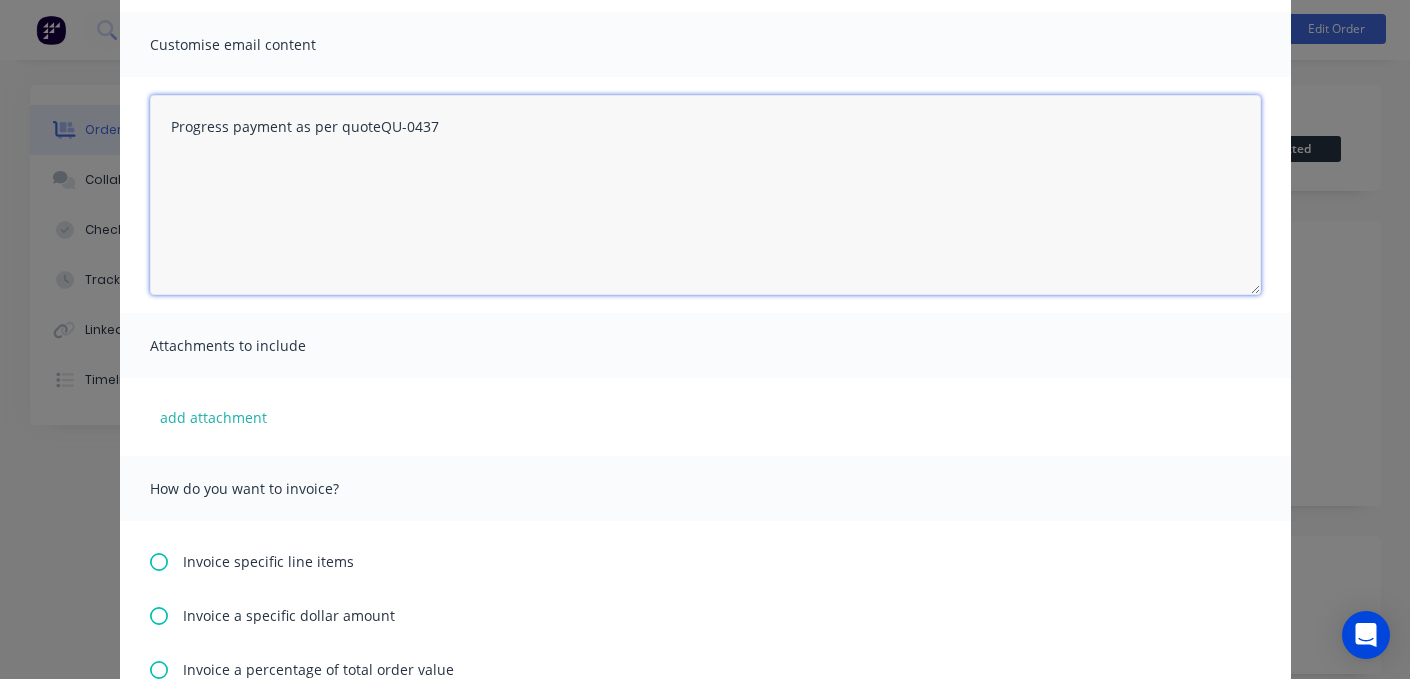 click on "Progress payment as per quoteQU-0437" at bounding box center [705, 195] 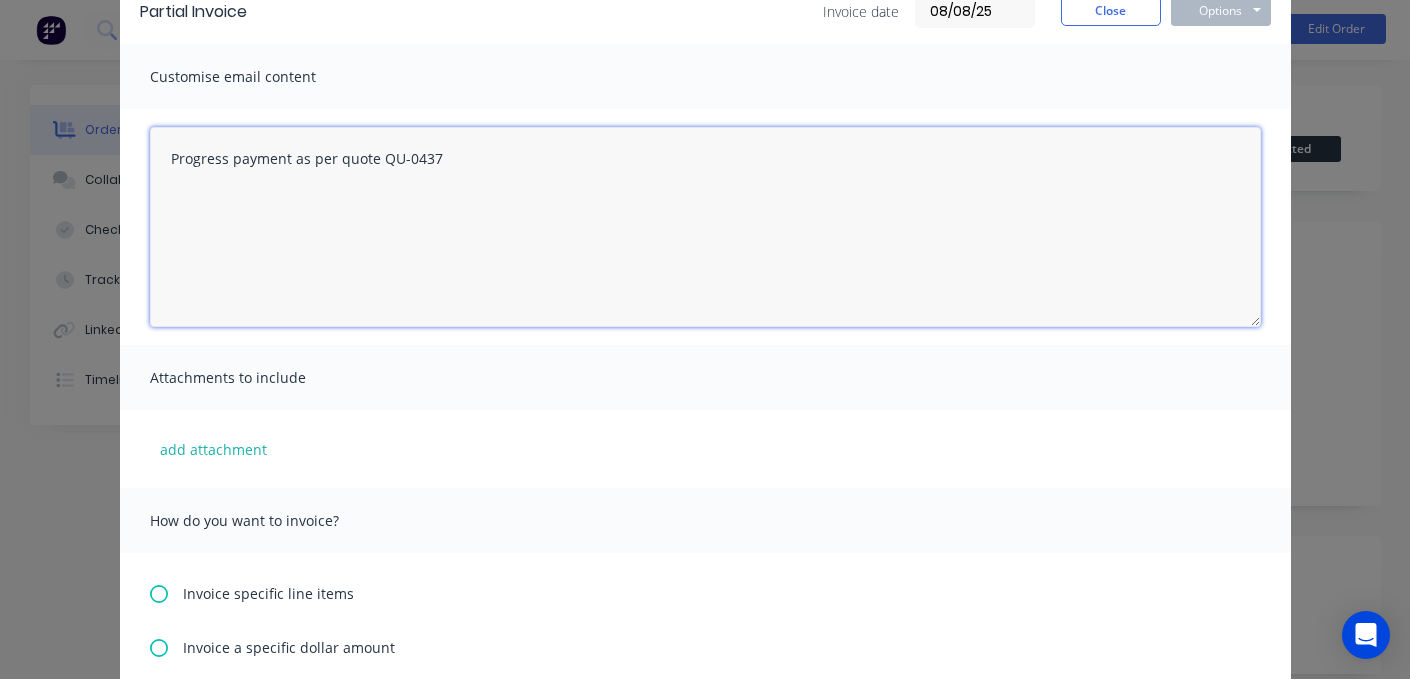 scroll, scrollTop: 0, scrollLeft: 0, axis: both 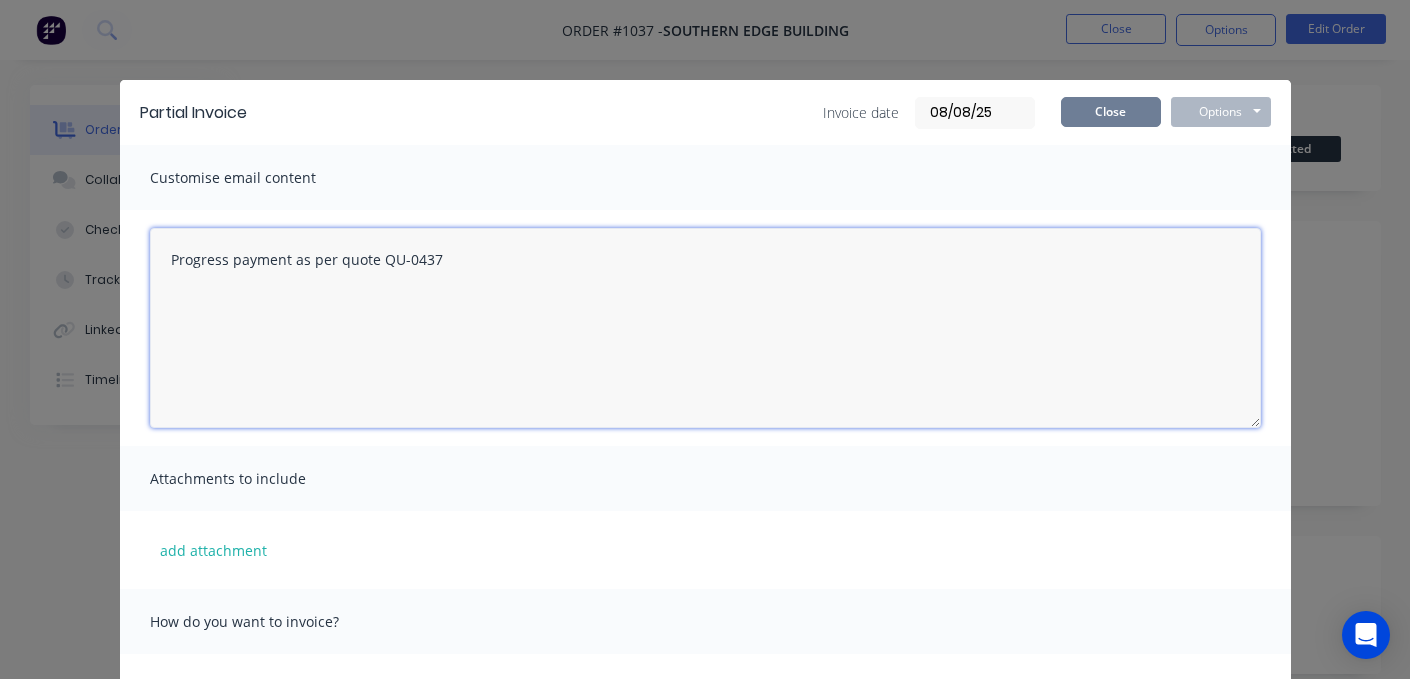 type on "Progress payment as per quote QU-0437" 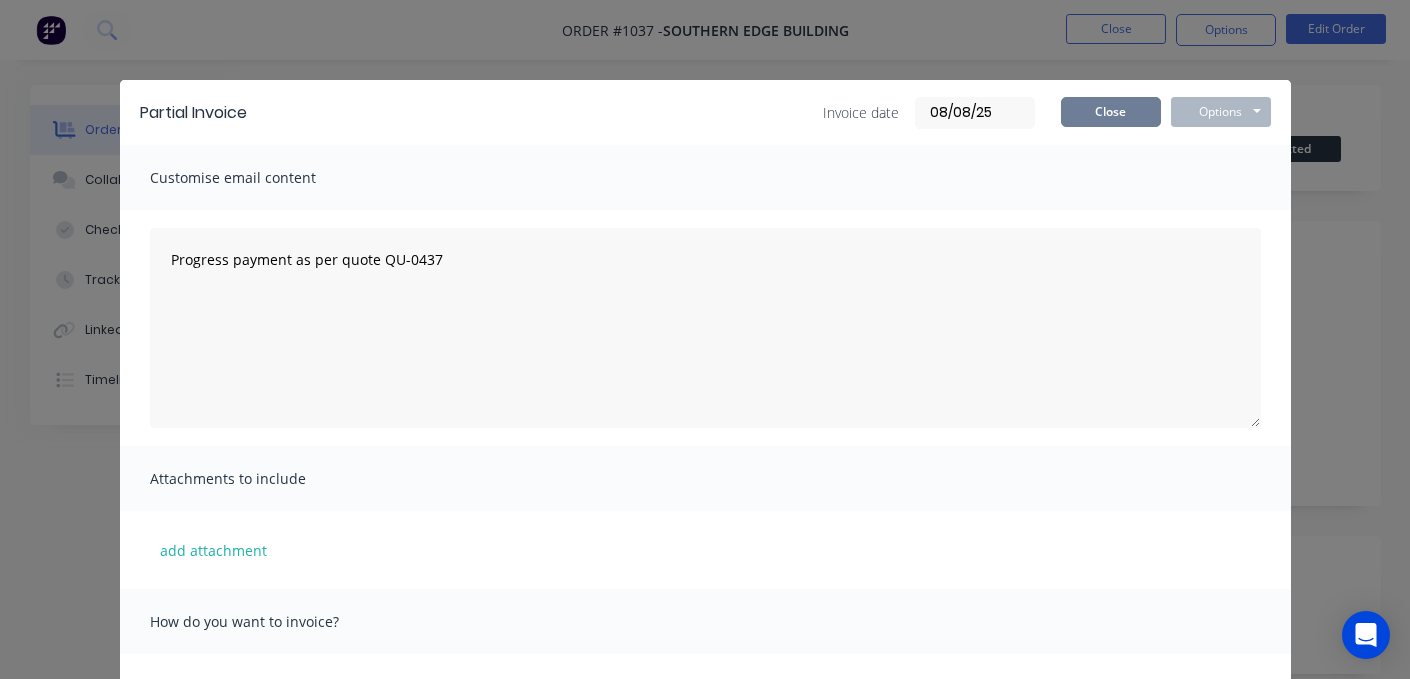 click on "Close" at bounding box center [1111, 112] 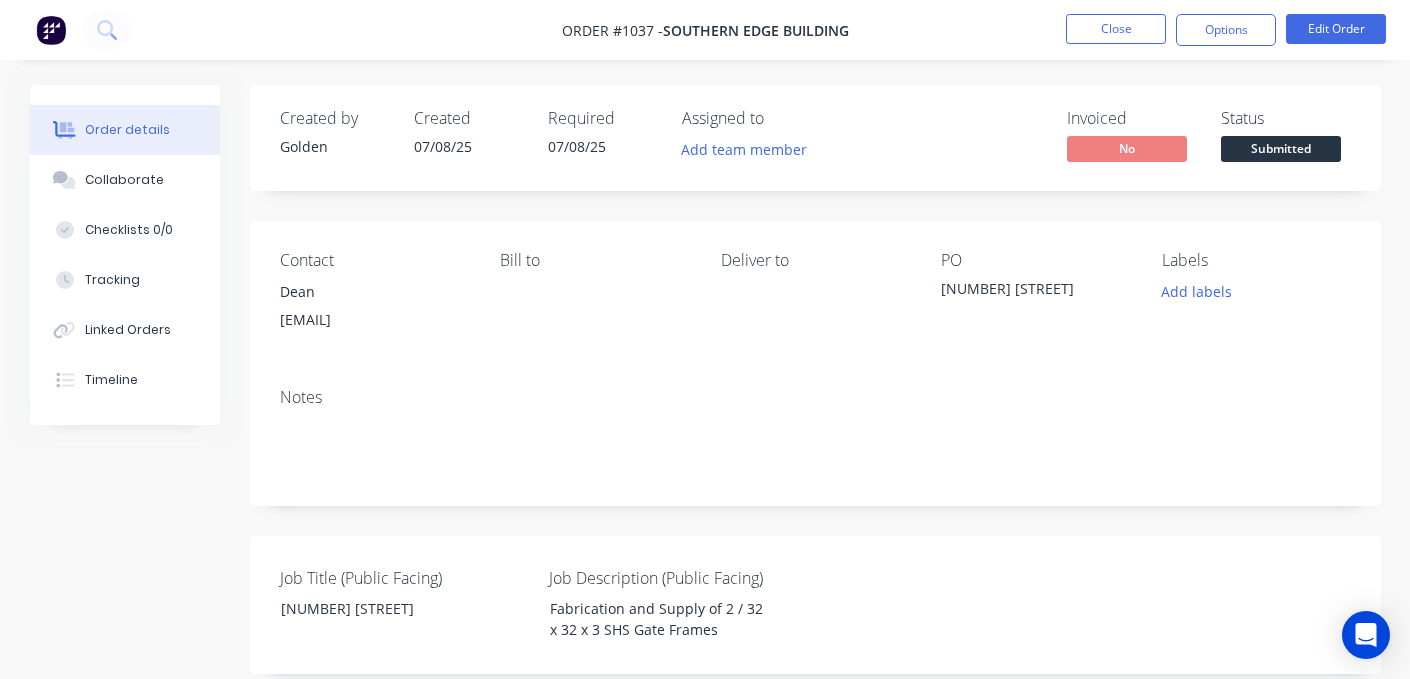 click on "[NUMBER] [STREET]" at bounding box center [1035, 292] 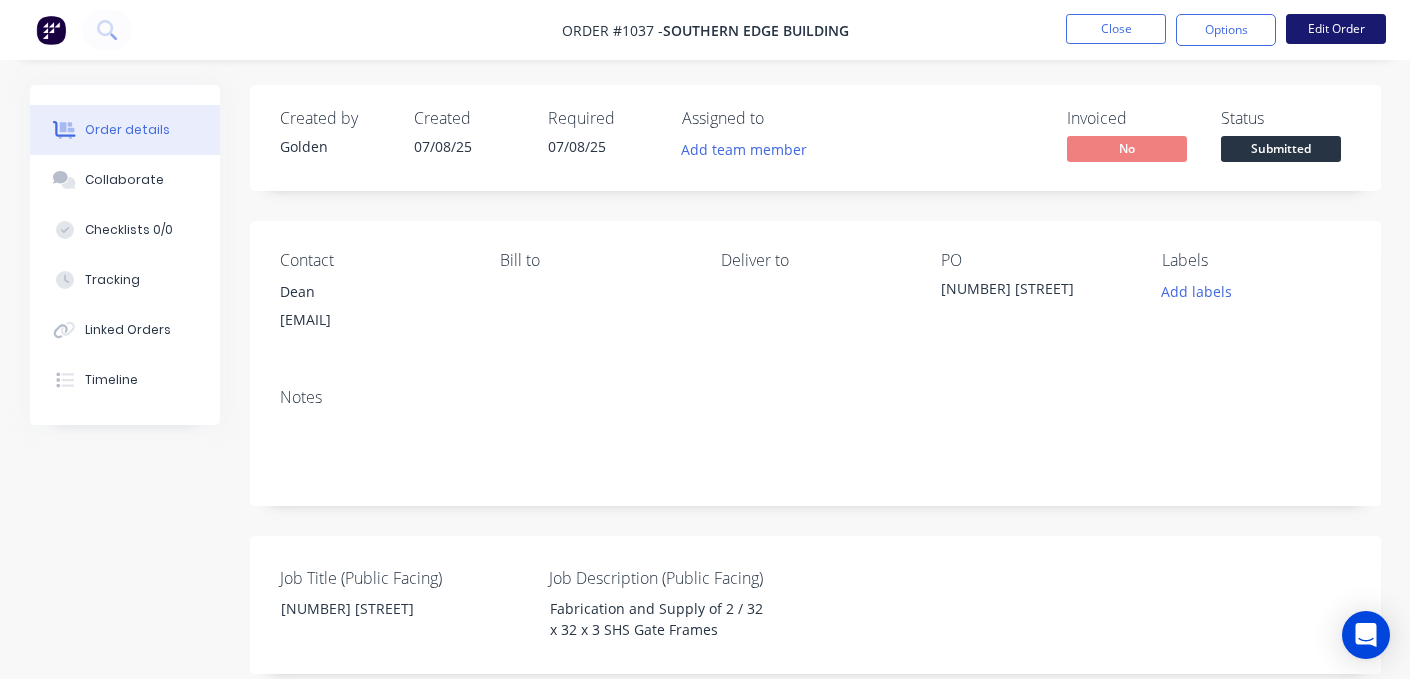 click on "Edit Order" at bounding box center [1336, 29] 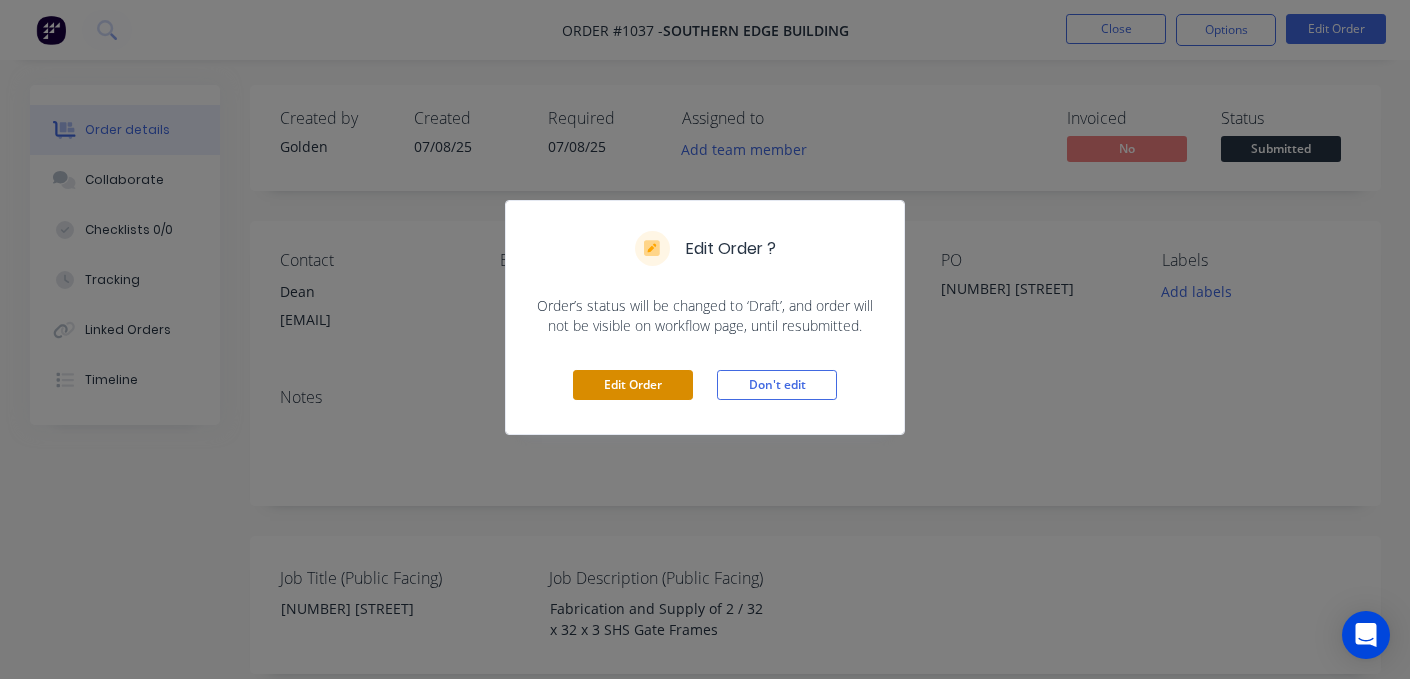 click on "Edit Order" at bounding box center (633, 385) 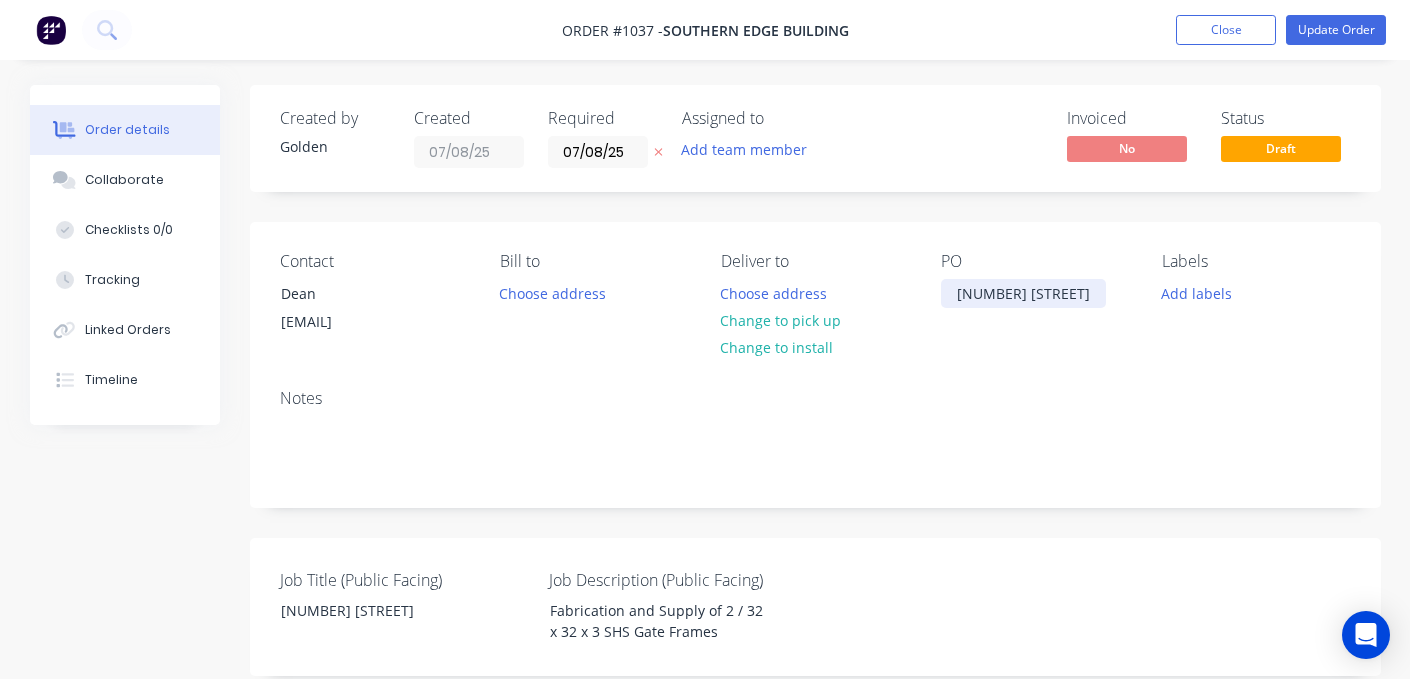 click on "[NUMBER] [STREET]" at bounding box center [1023, 293] 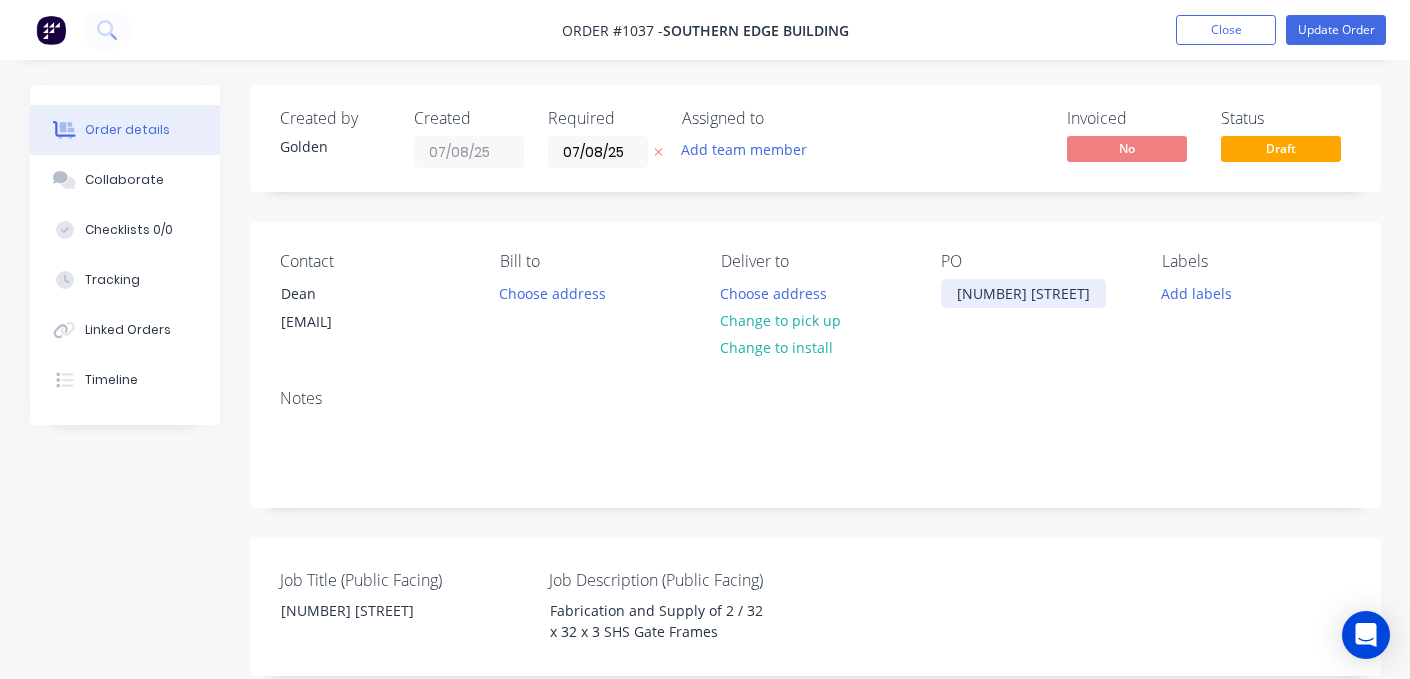 paste 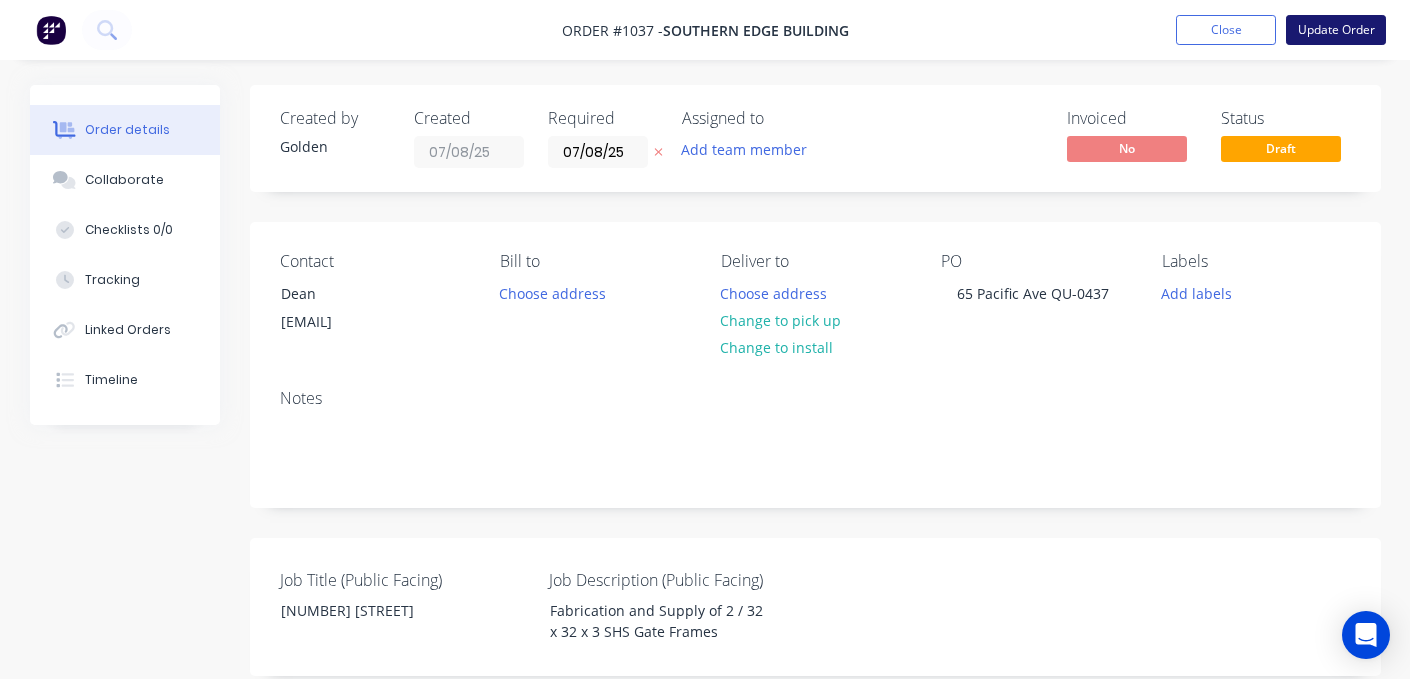 click on "Update Order" at bounding box center (1336, 30) 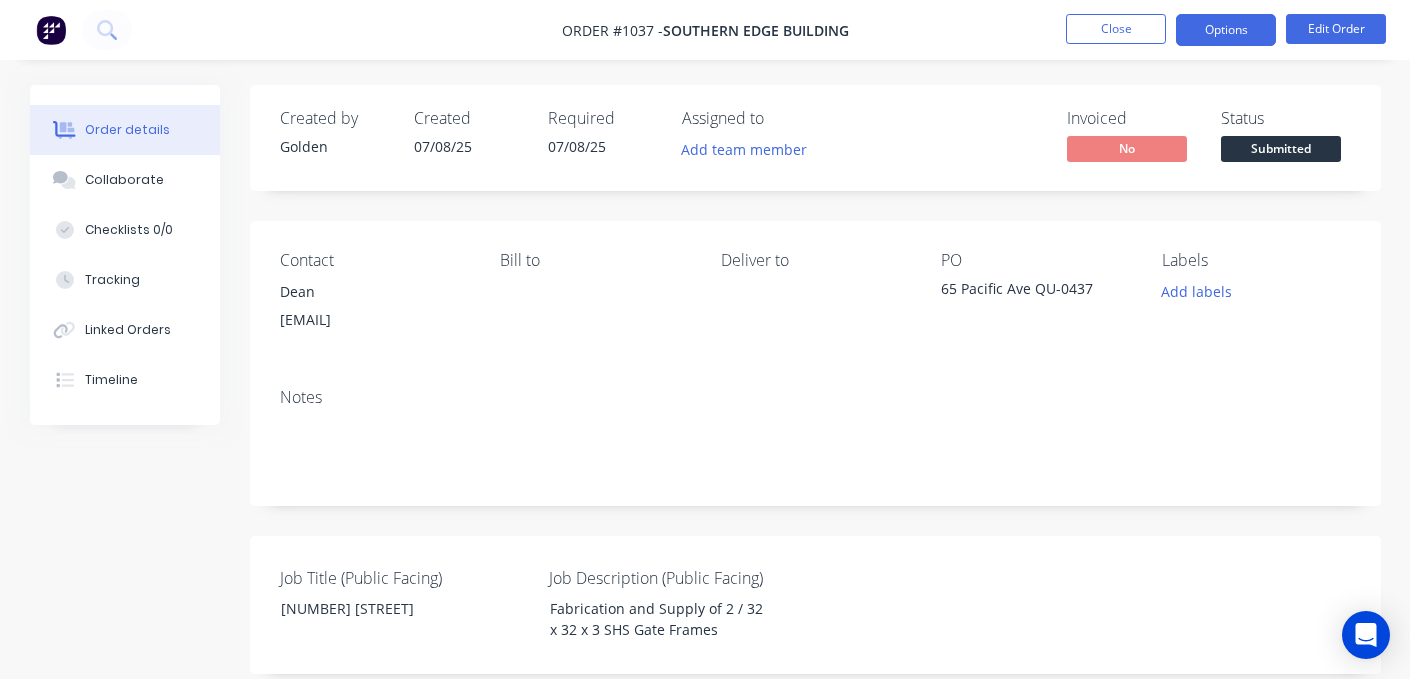 click on "Options" at bounding box center [1226, 30] 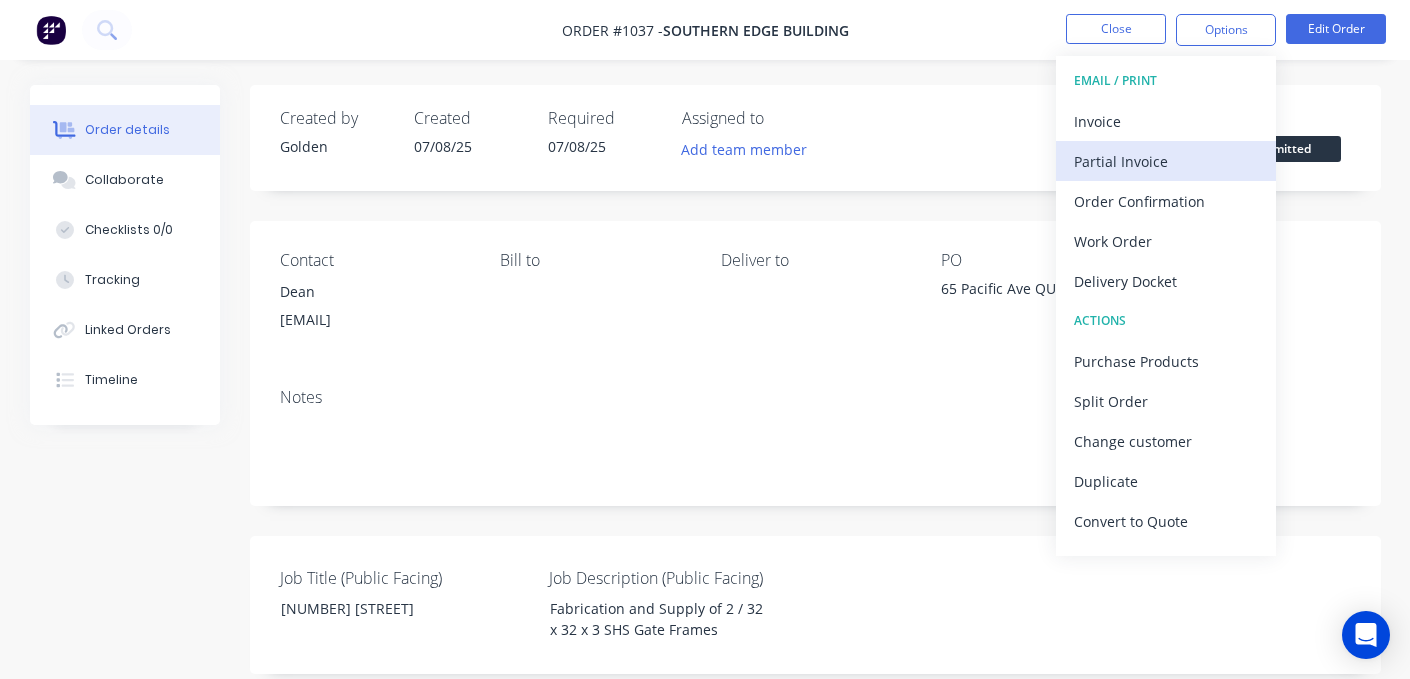 click on "Partial Invoice" at bounding box center [1166, 161] 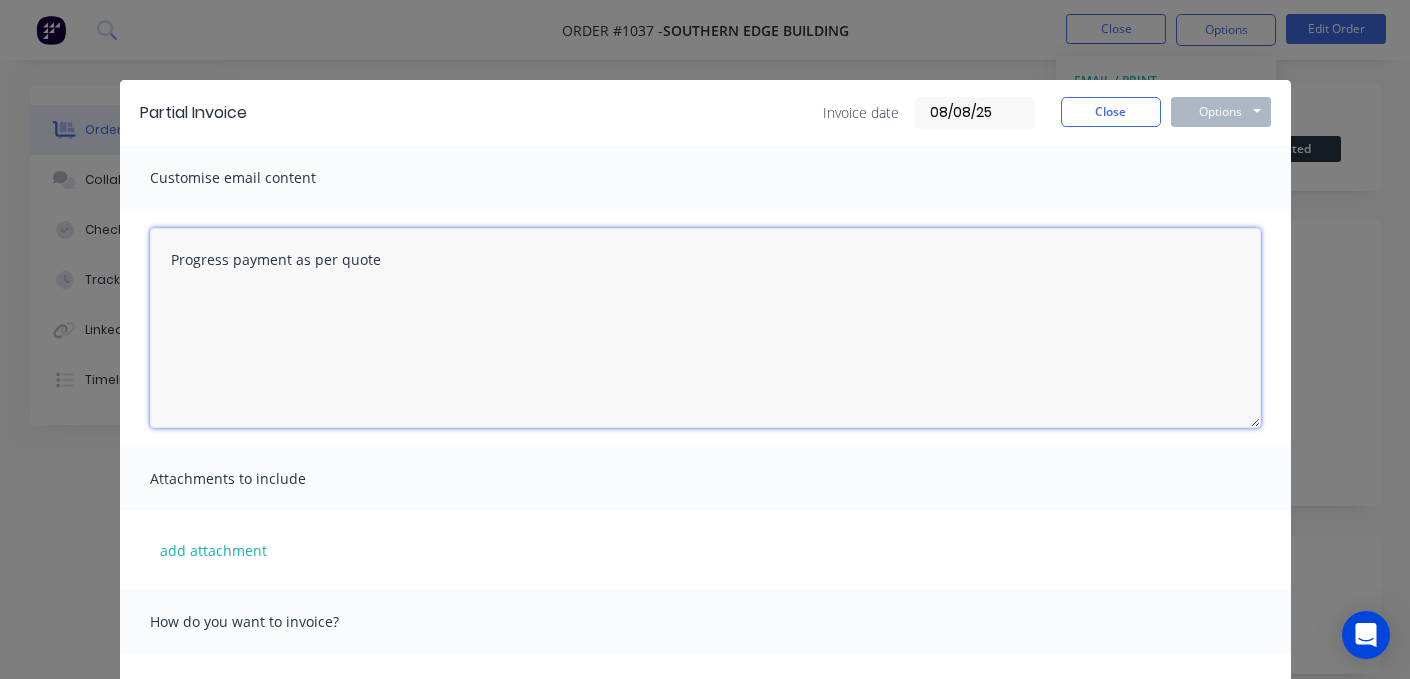 click on "Progress payment as per quote" at bounding box center [705, 328] 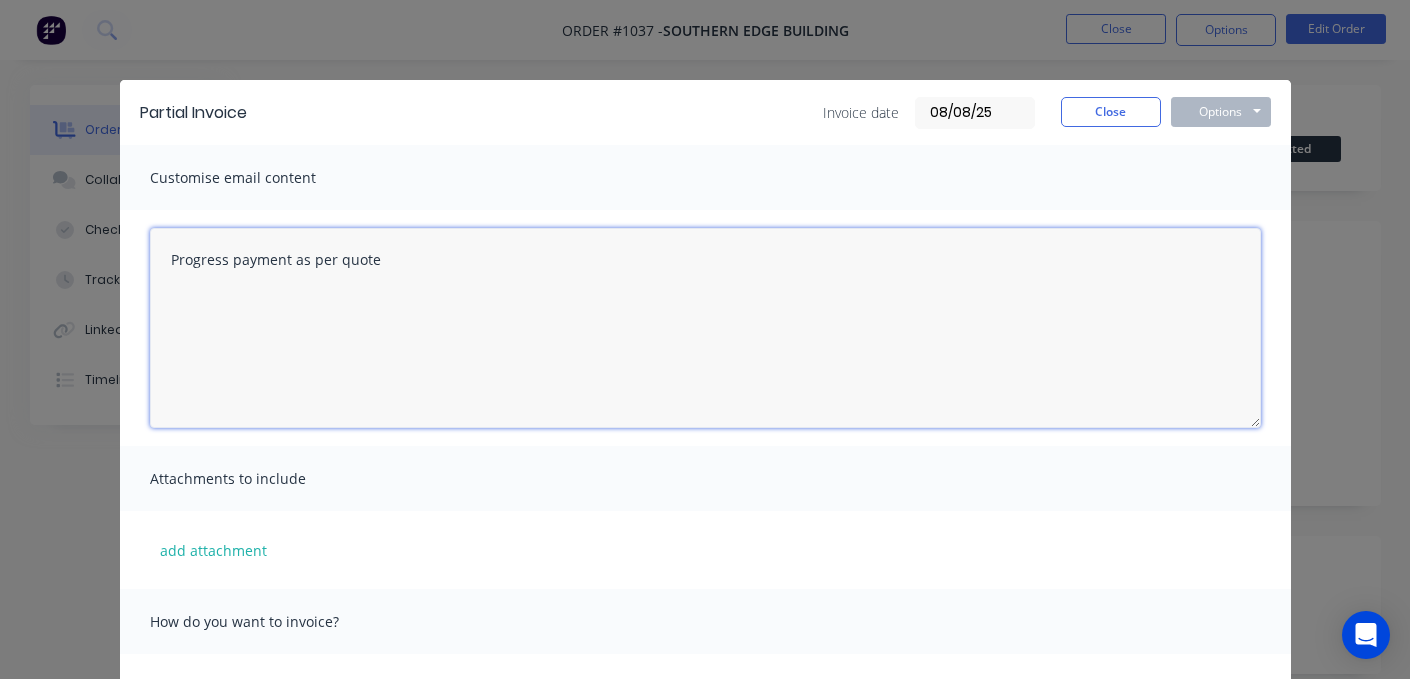 paste on "QU-0437" 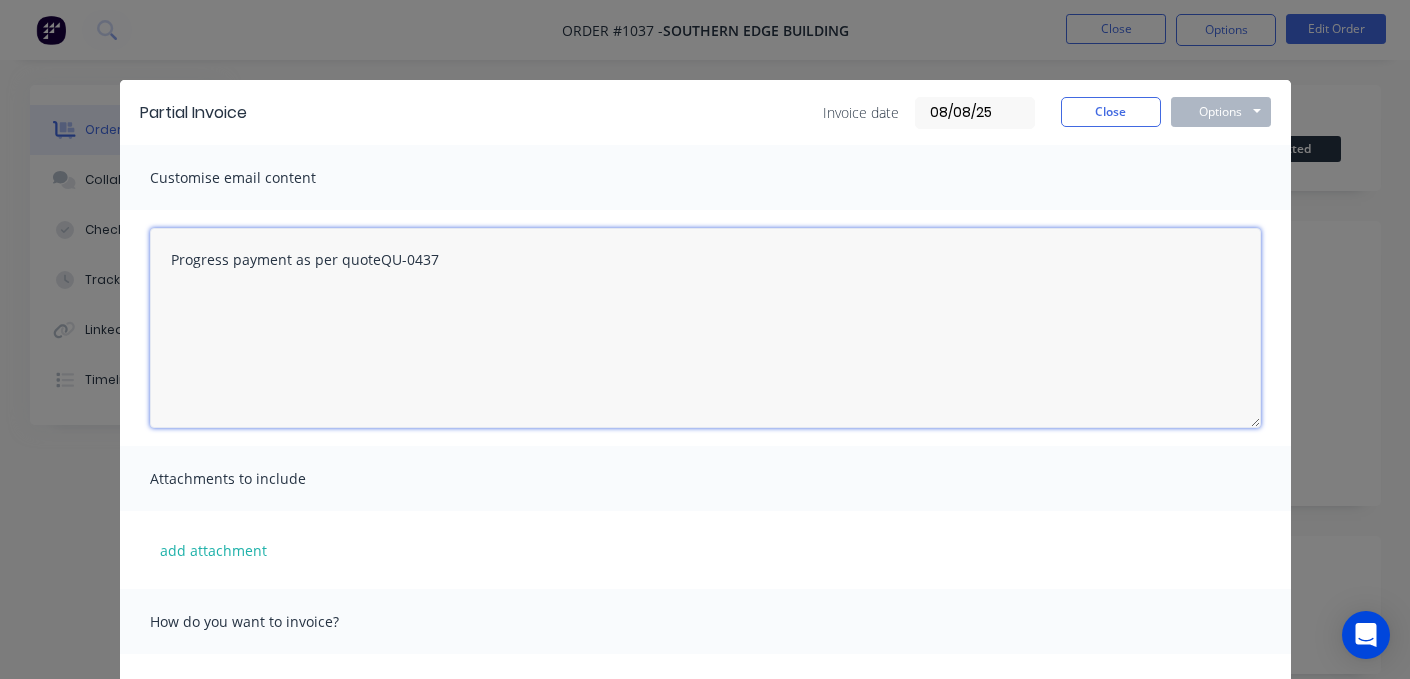 click on "Progress payment as per quoteQU-0437" at bounding box center [705, 328] 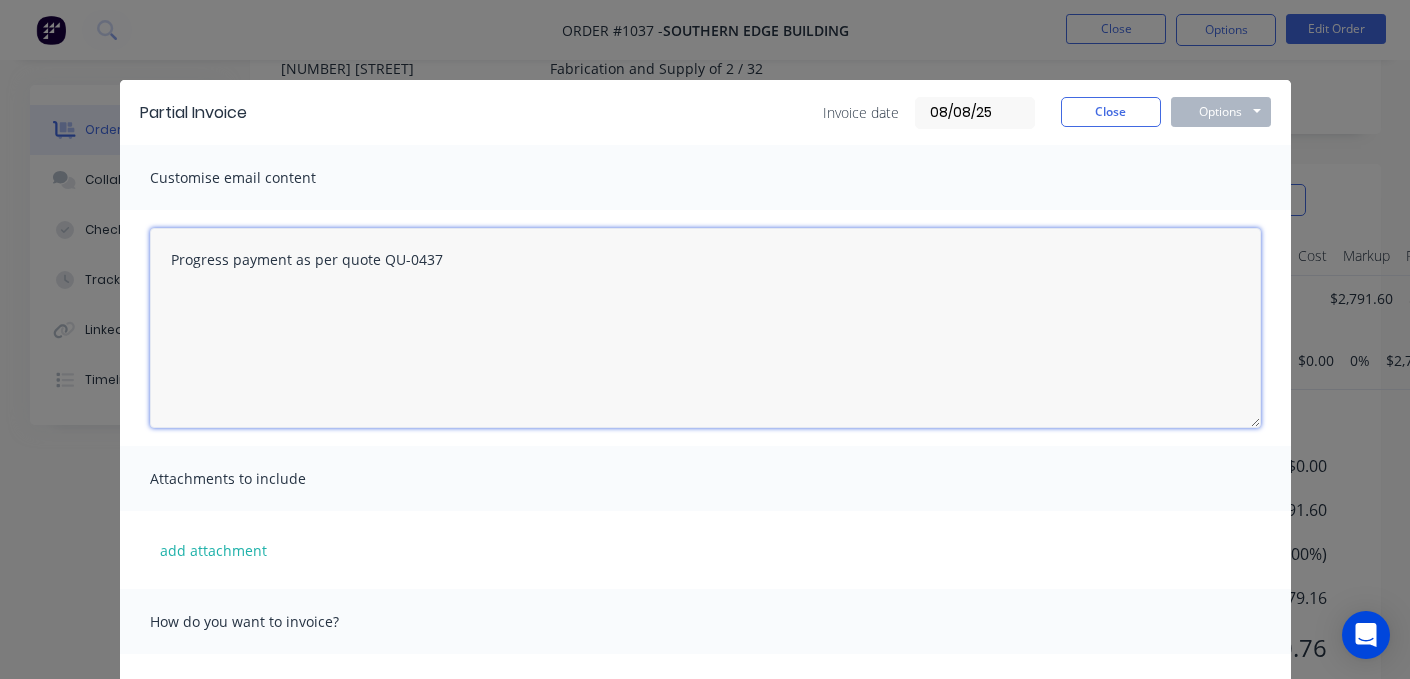 scroll, scrollTop: 551, scrollLeft: 0, axis: vertical 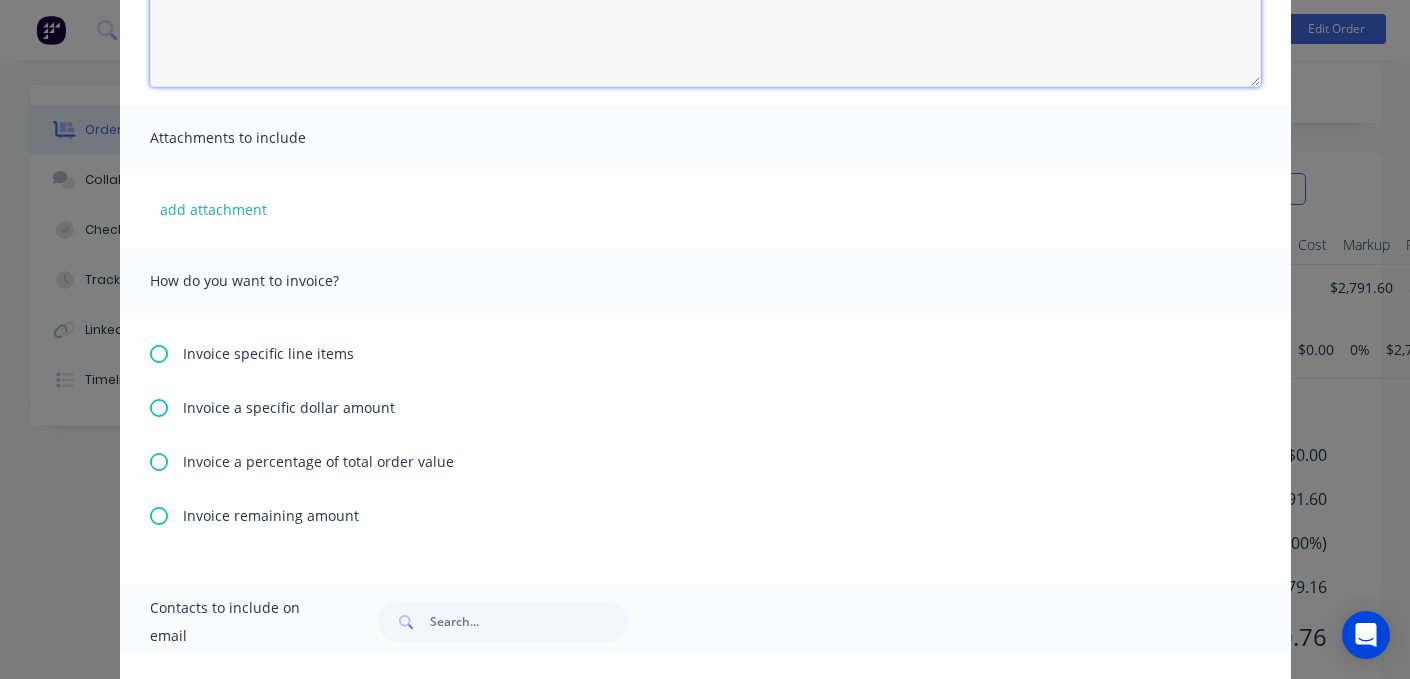 type on "Progress payment as per quote QU-0437" 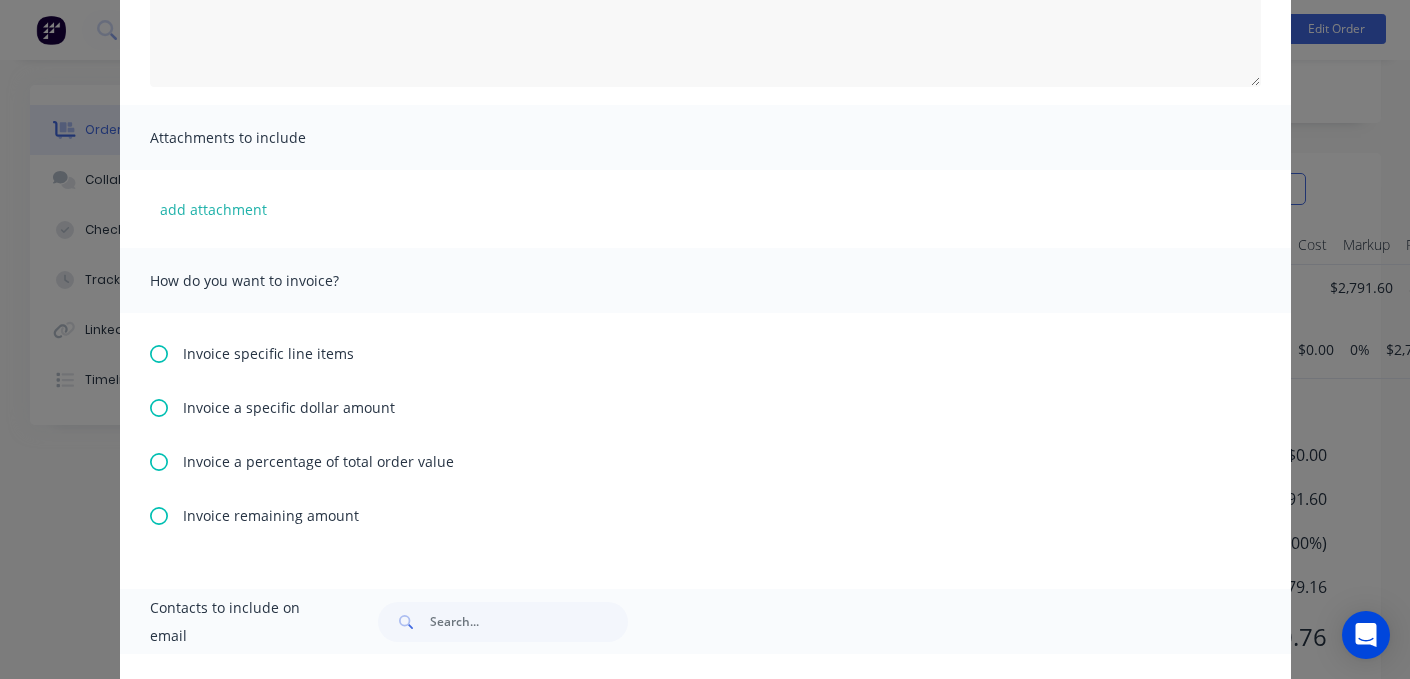 click 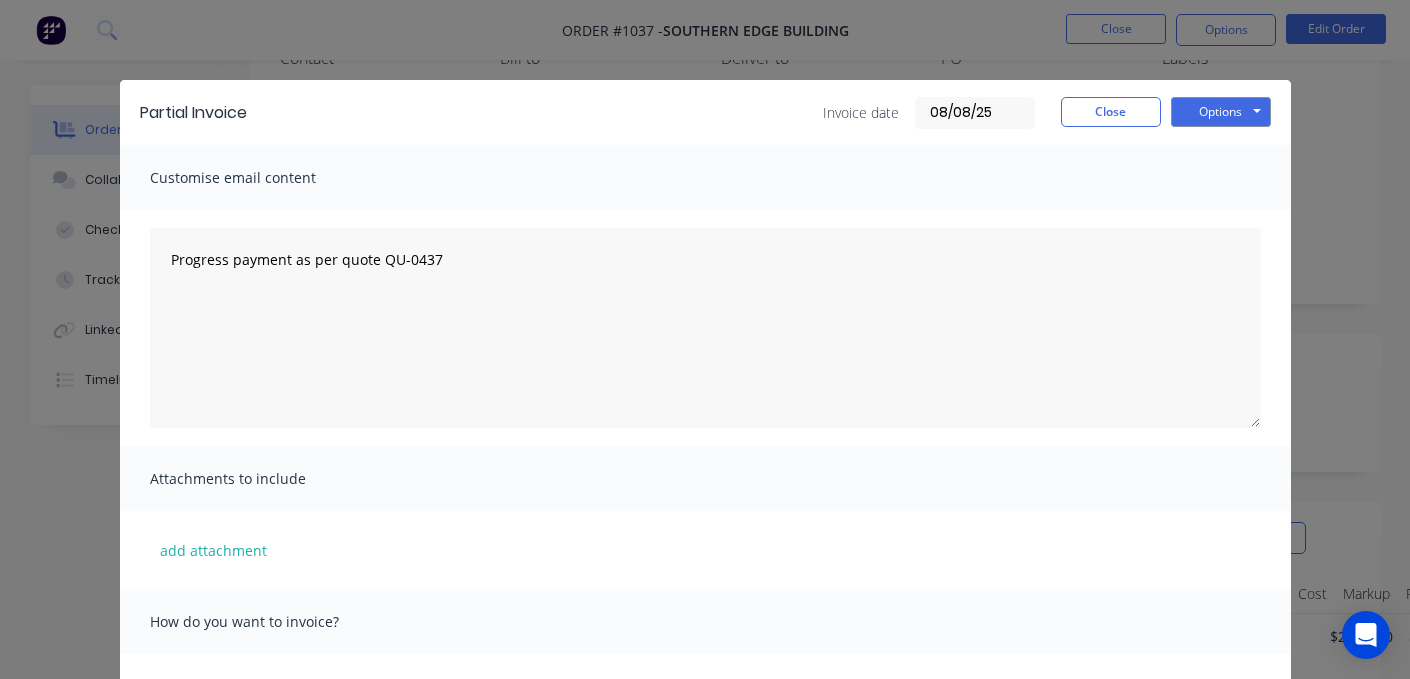 scroll, scrollTop: 69, scrollLeft: 0, axis: vertical 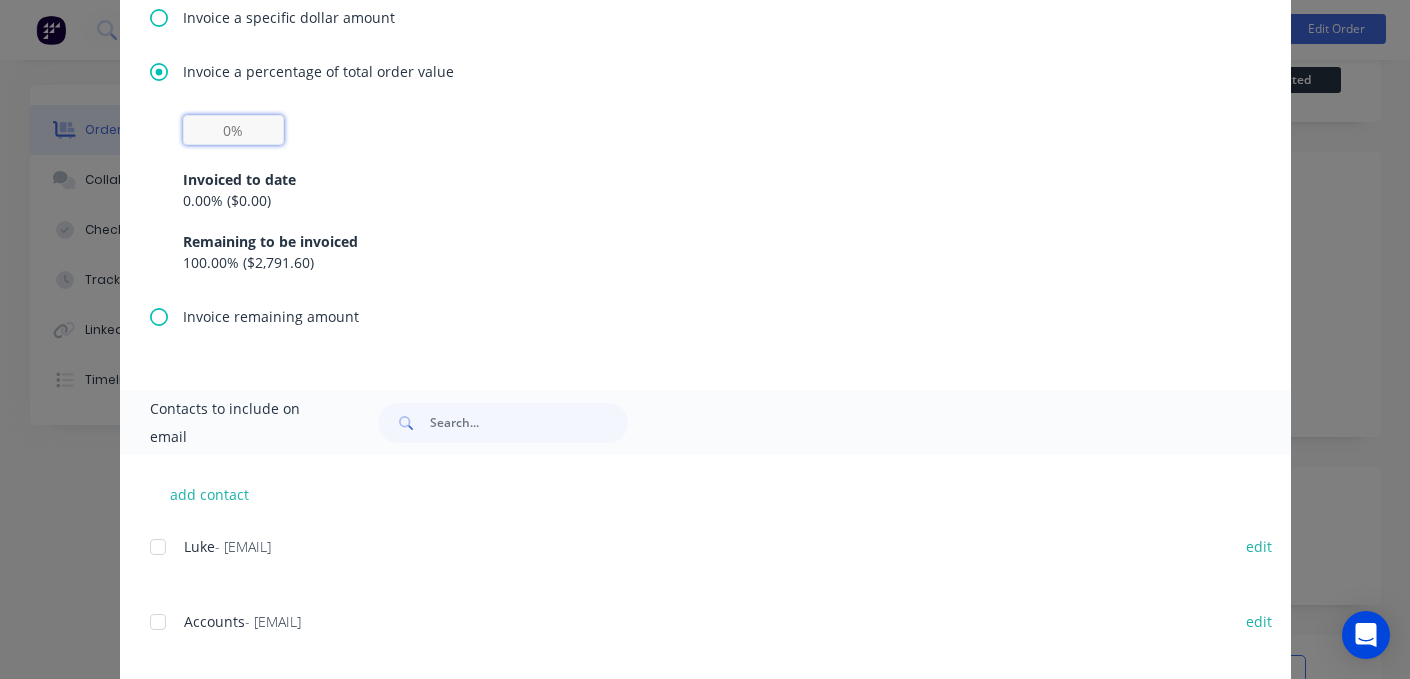 click at bounding box center [233, 130] 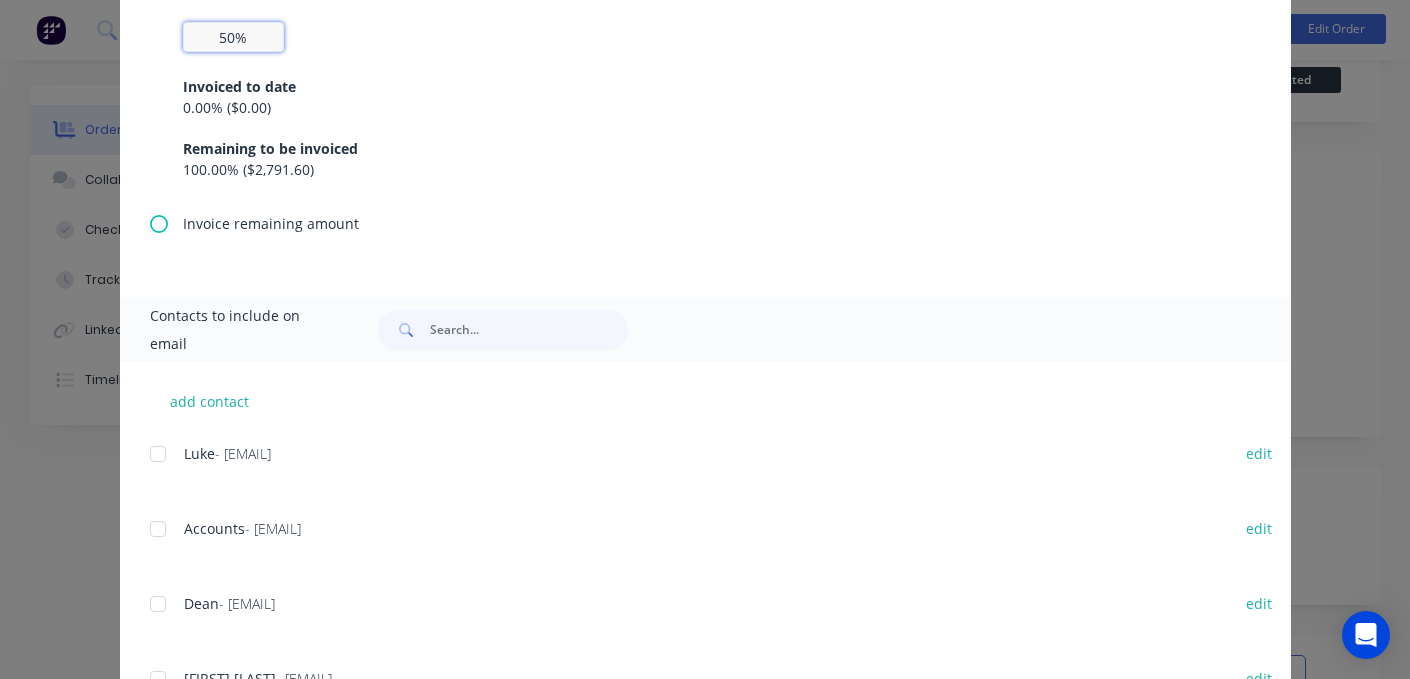 scroll, scrollTop: 825, scrollLeft: 0, axis: vertical 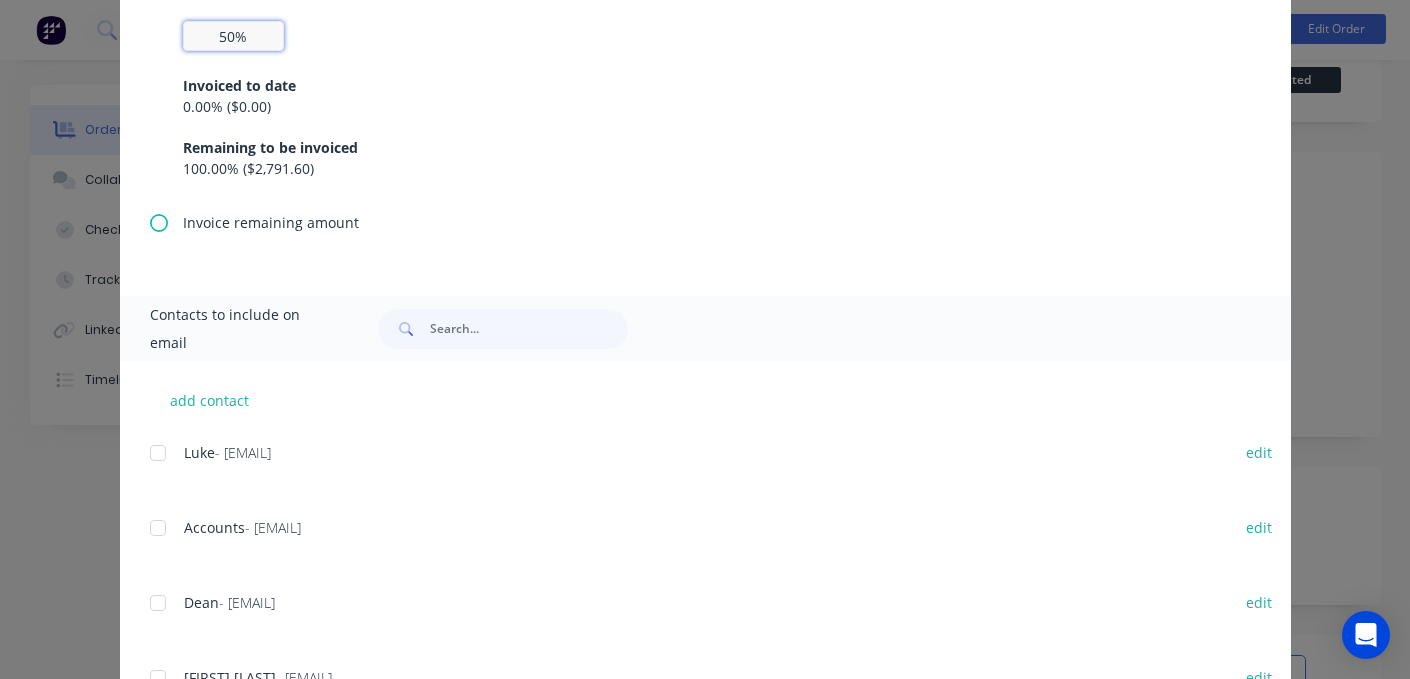 click at bounding box center (158, 528) 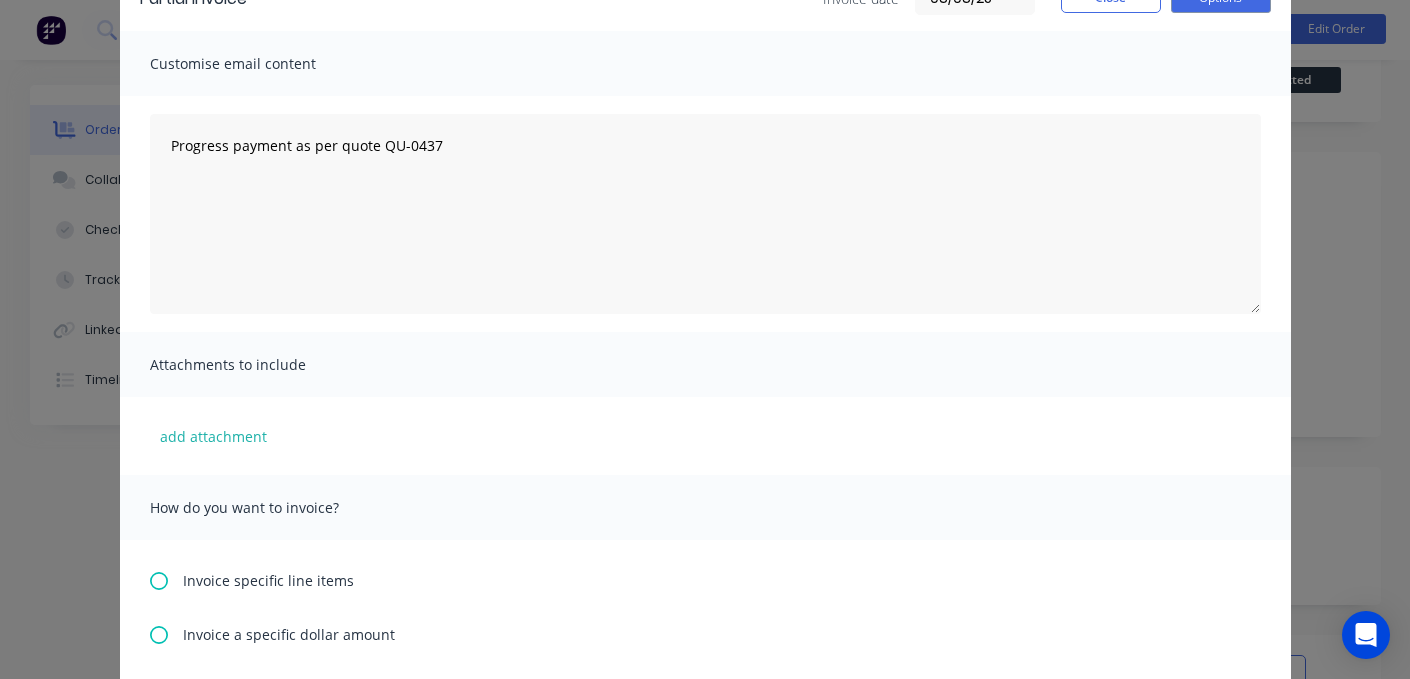 scroll, scrollTop: 0, scrollLeft: 0, axis: both 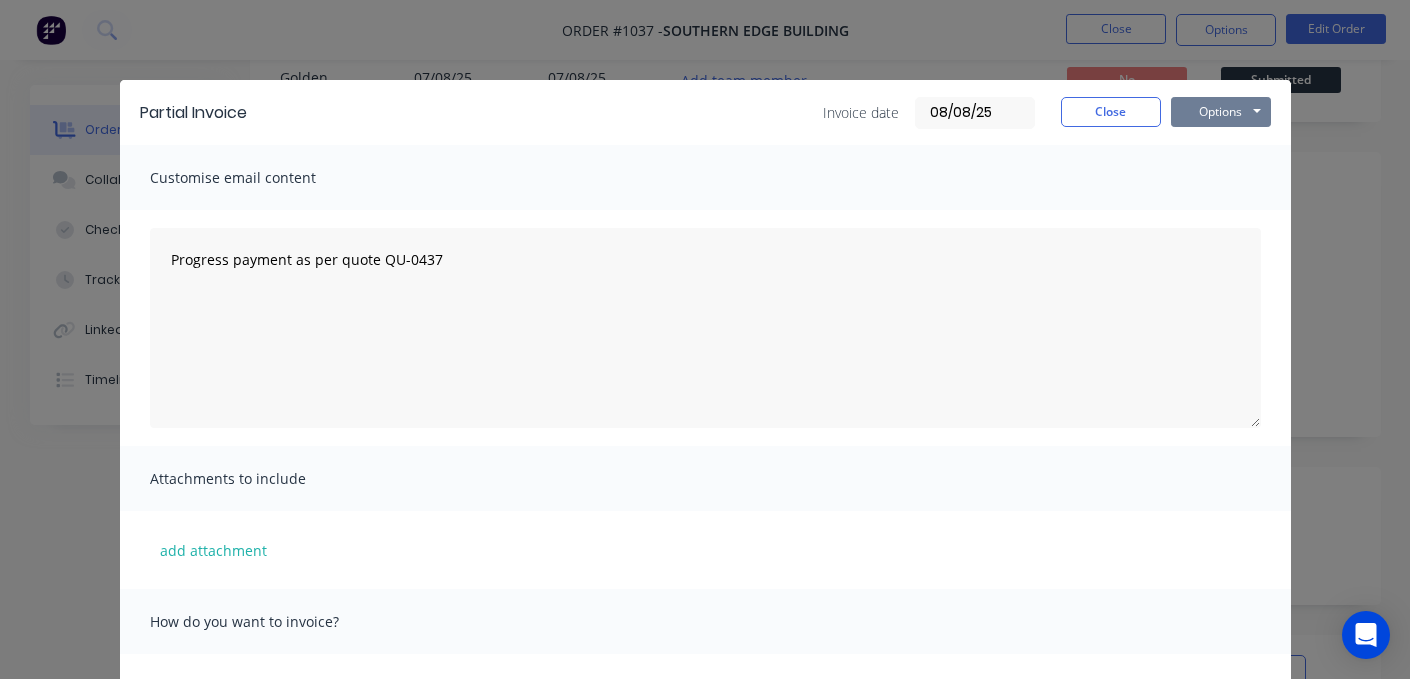 click on "Options" at bounding box center [1221, 112] 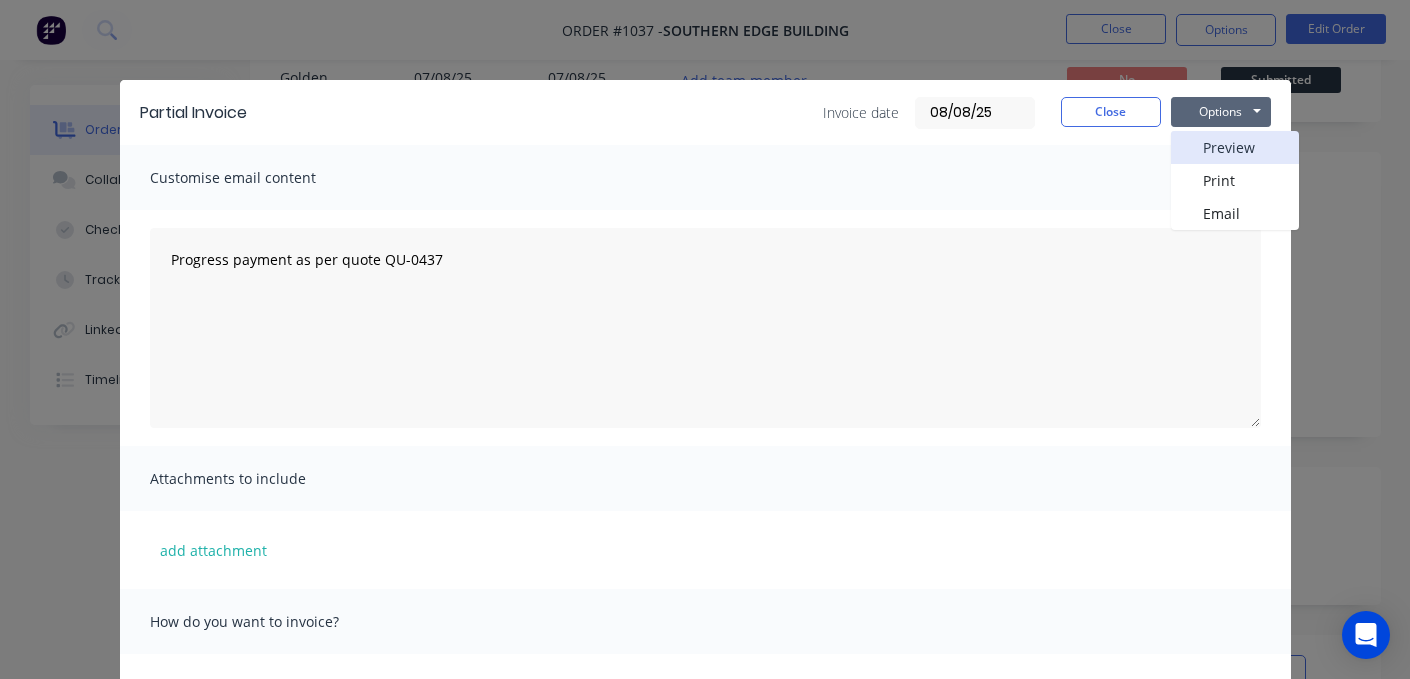 click on "Preview" at bounding box center [1235, 147] 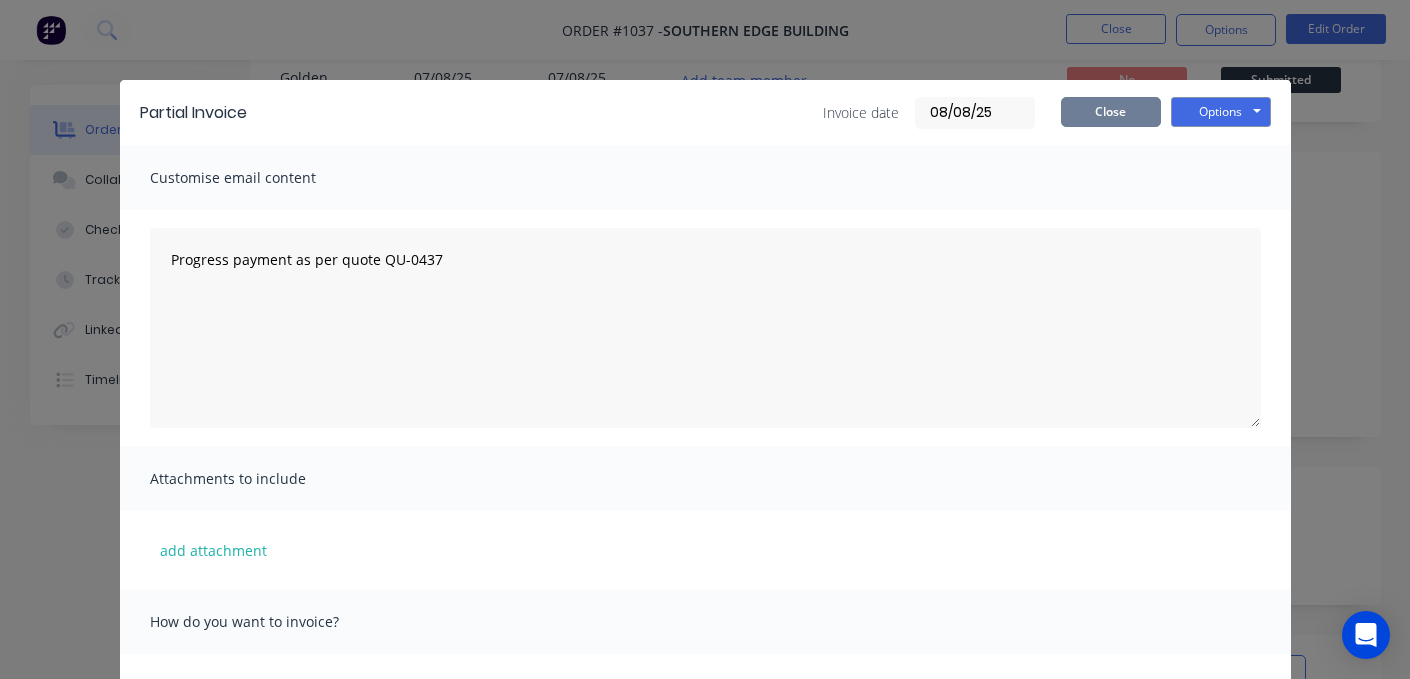 click on "Close" at bounding box center (1111, 112) 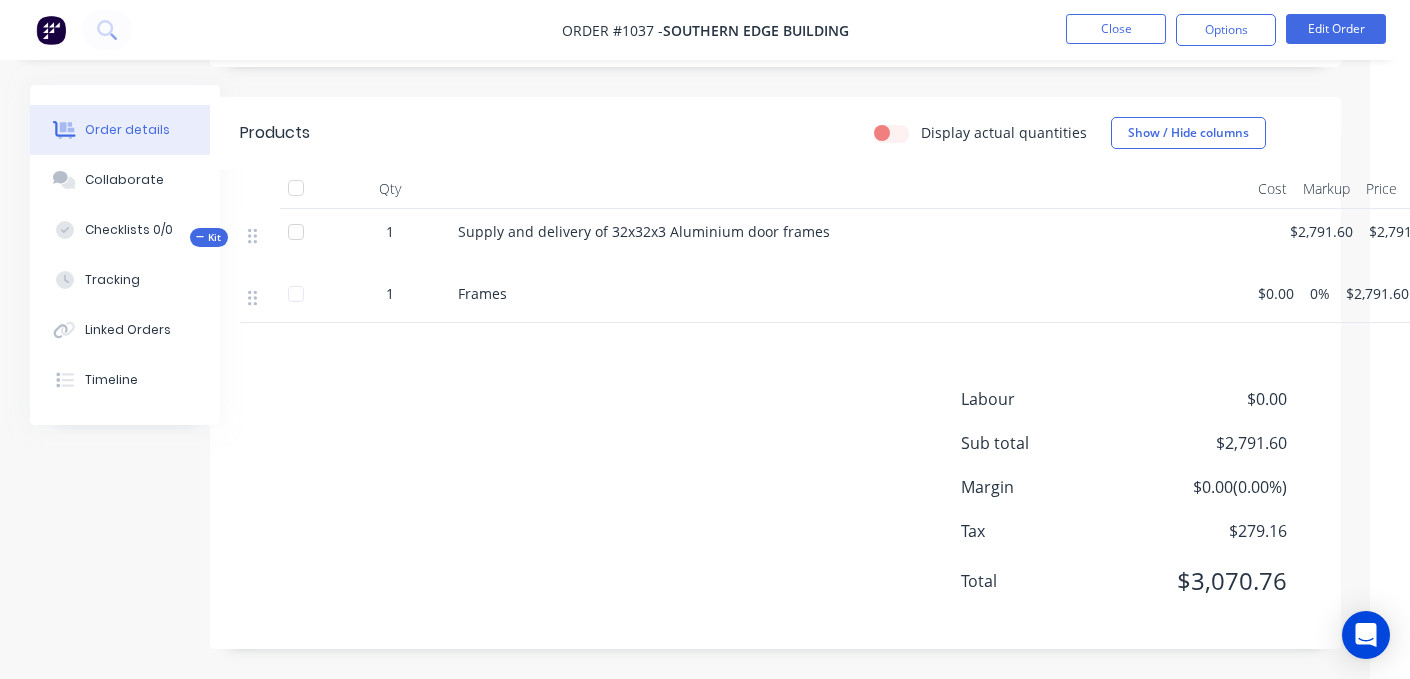 scroll, scrollTop: 607, scrollLeft: 0, axis: vertical 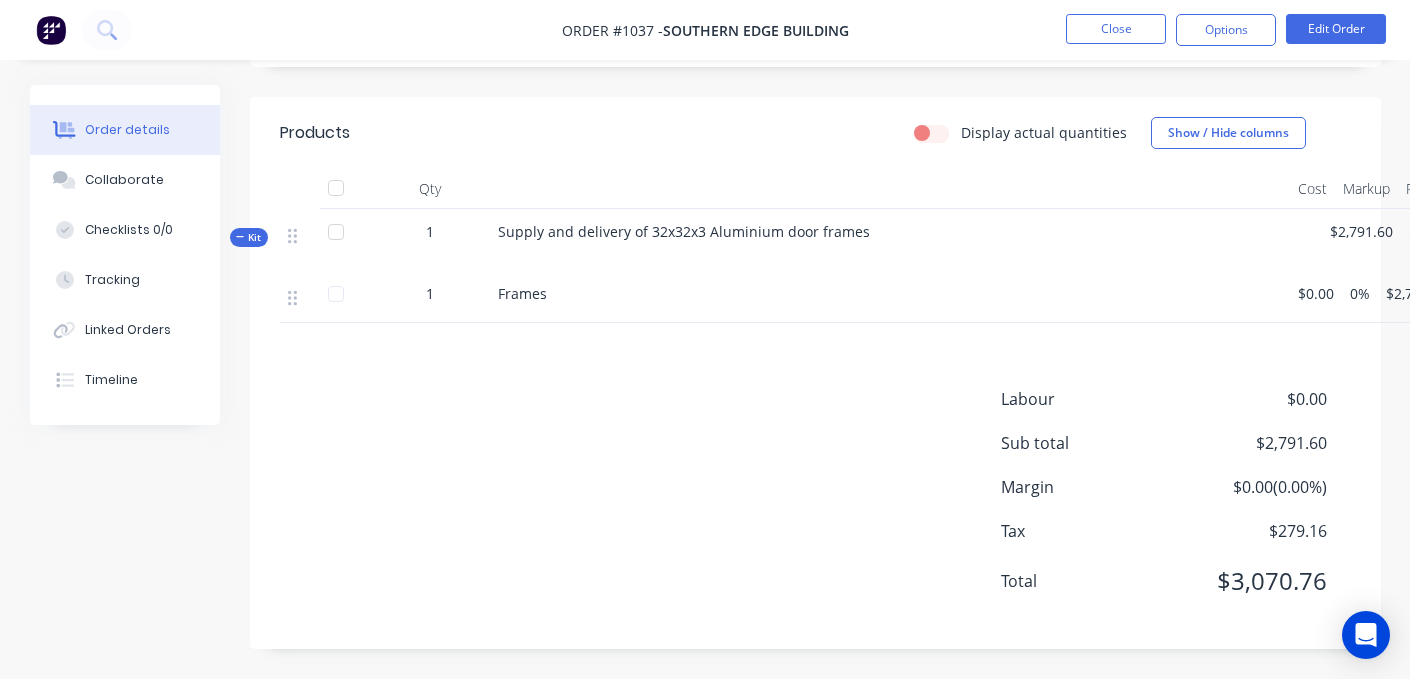 click at bounding box center (300, 297) 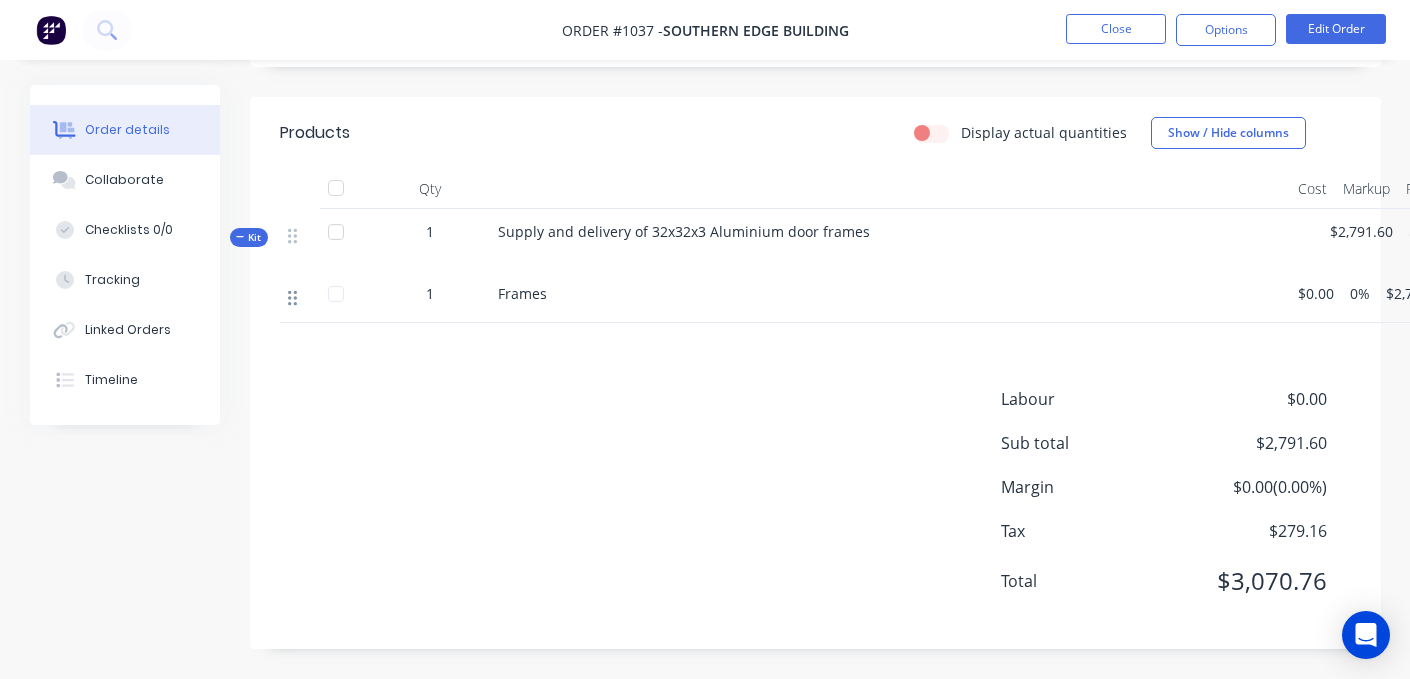 click 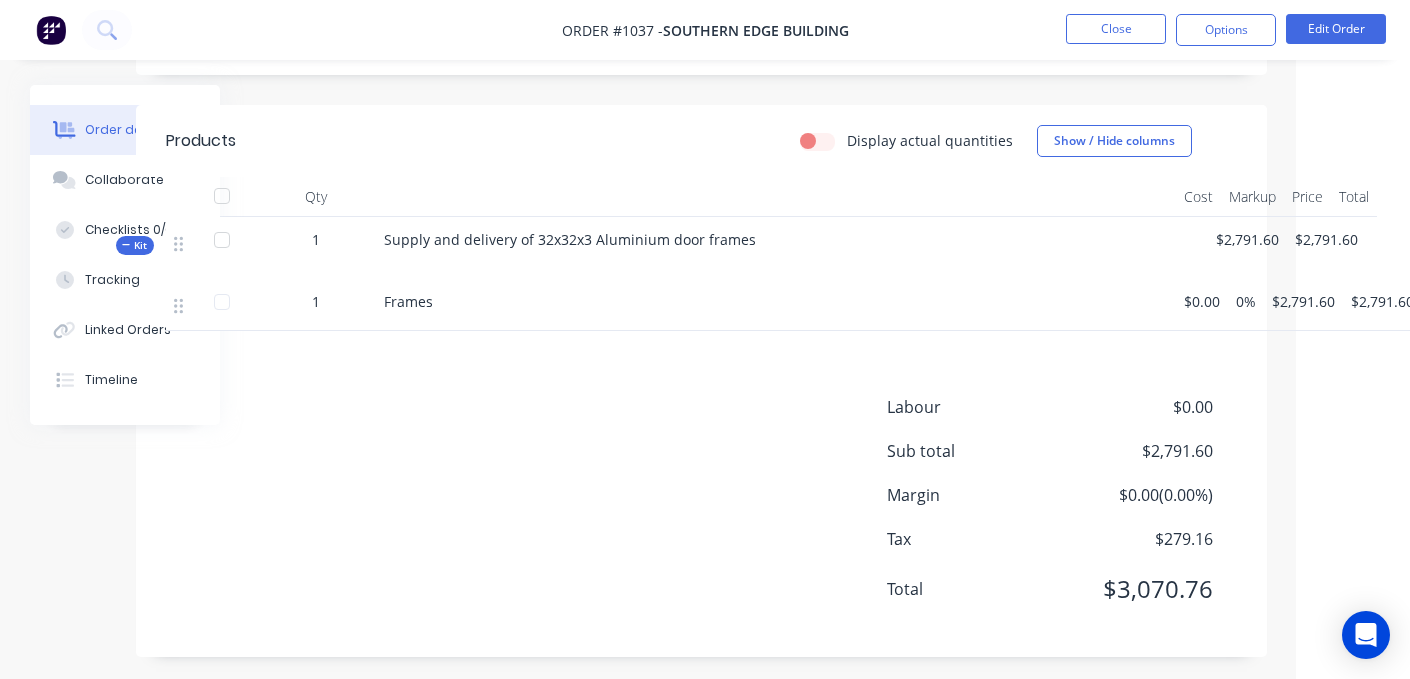 scroll, scrollTop: 599, scrollLeft: 0, axis: vertical 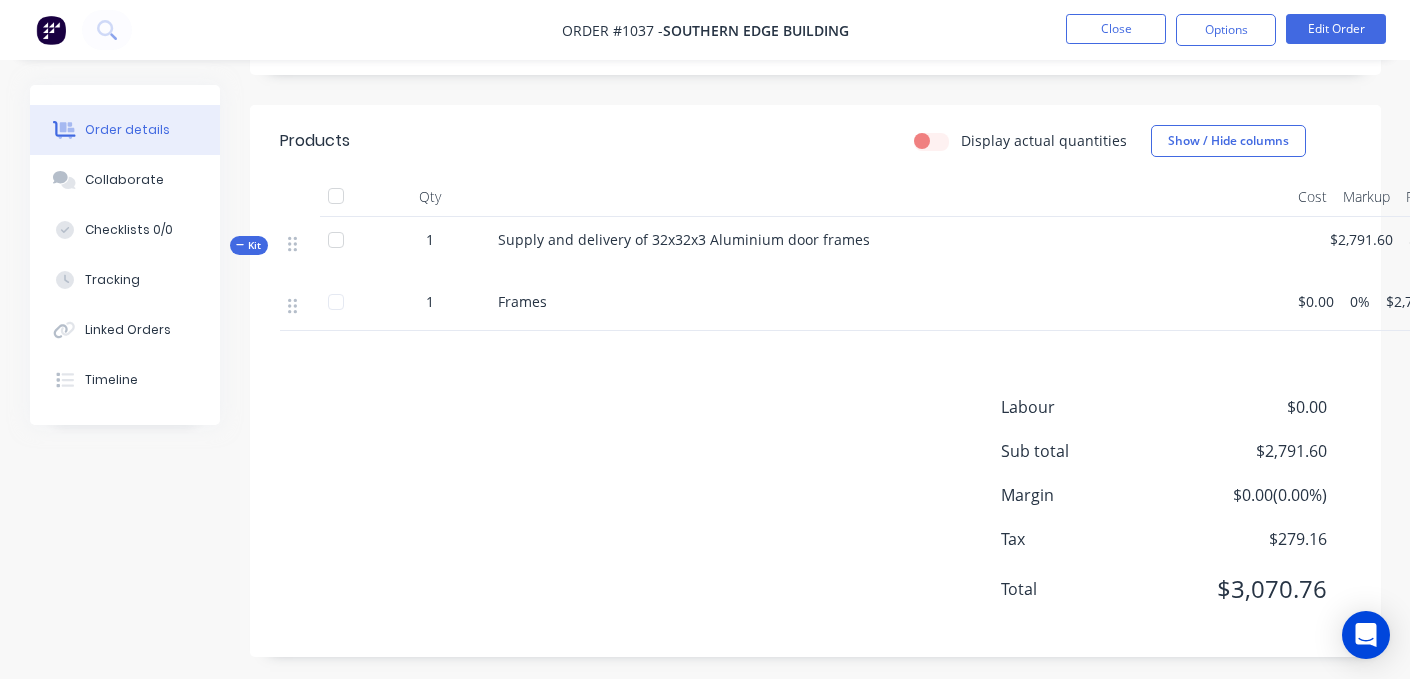 click 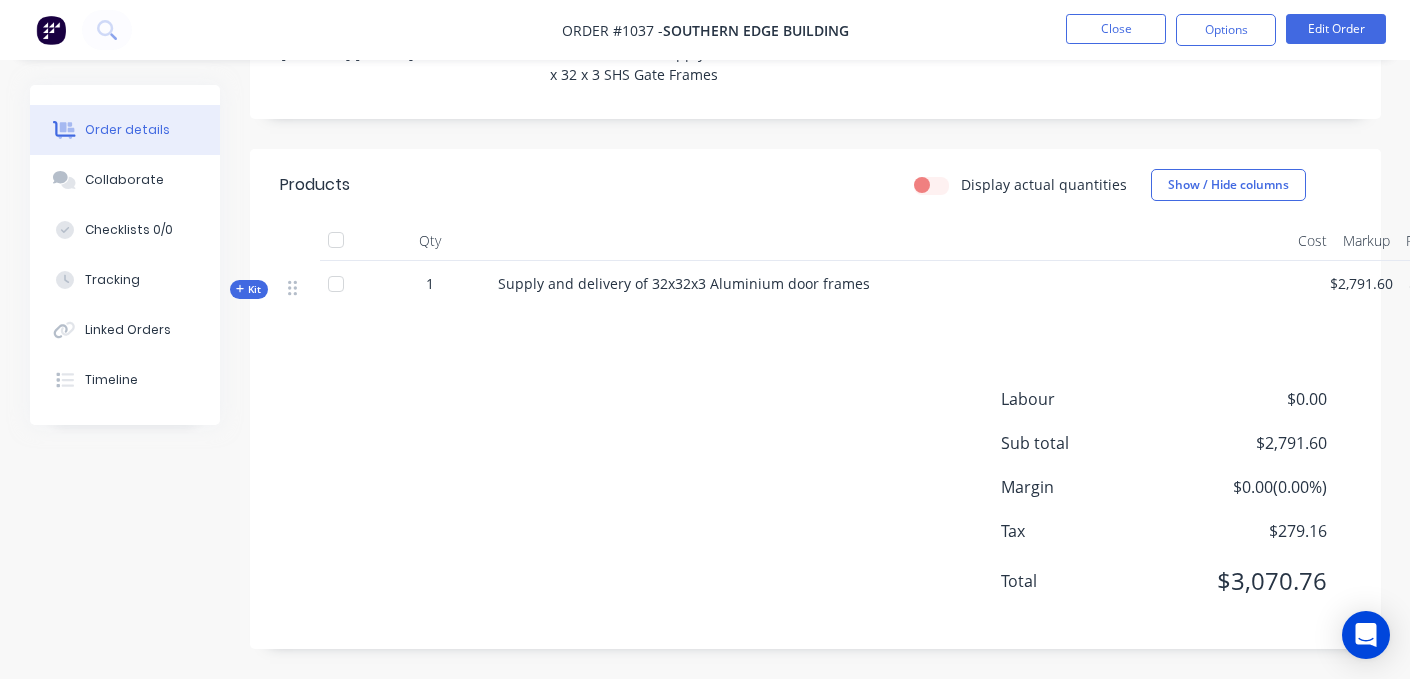 scroll, scrollTop: 555, scrollLeft: 81, axis: both 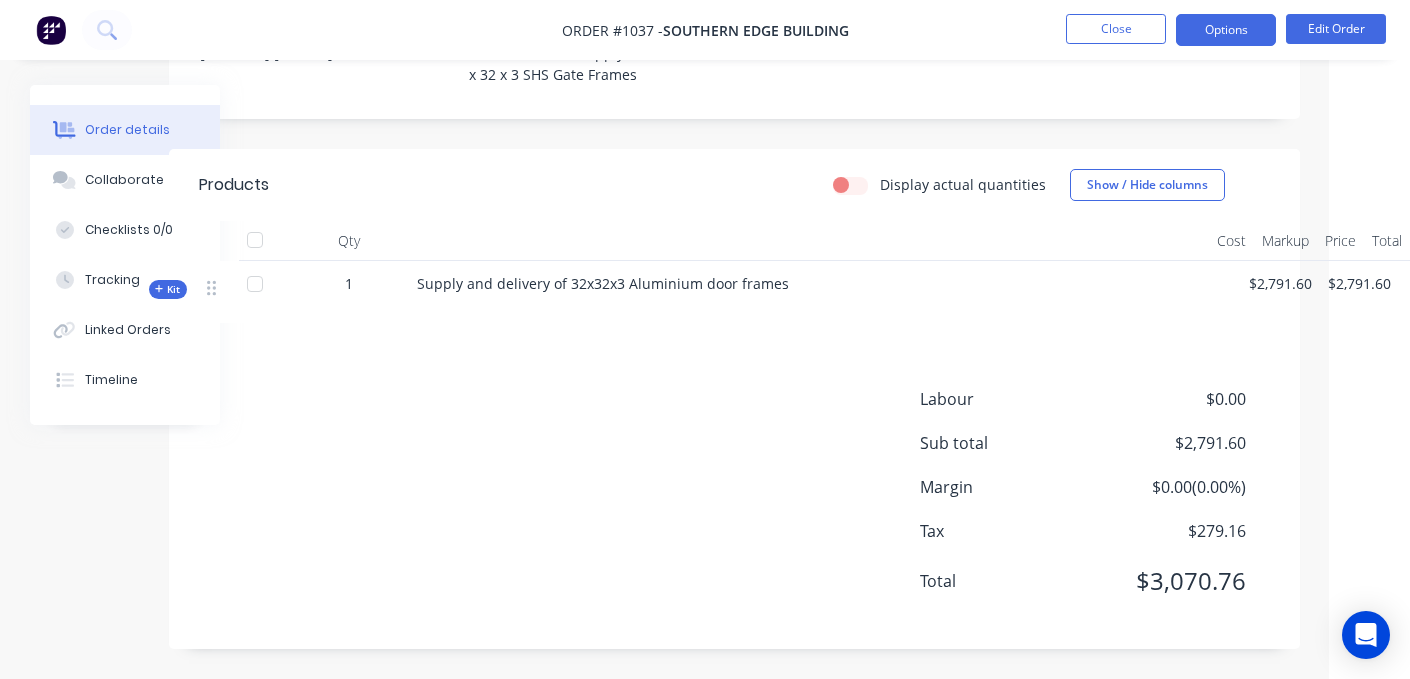 click on "Options" at bounding box center (1226, 30) 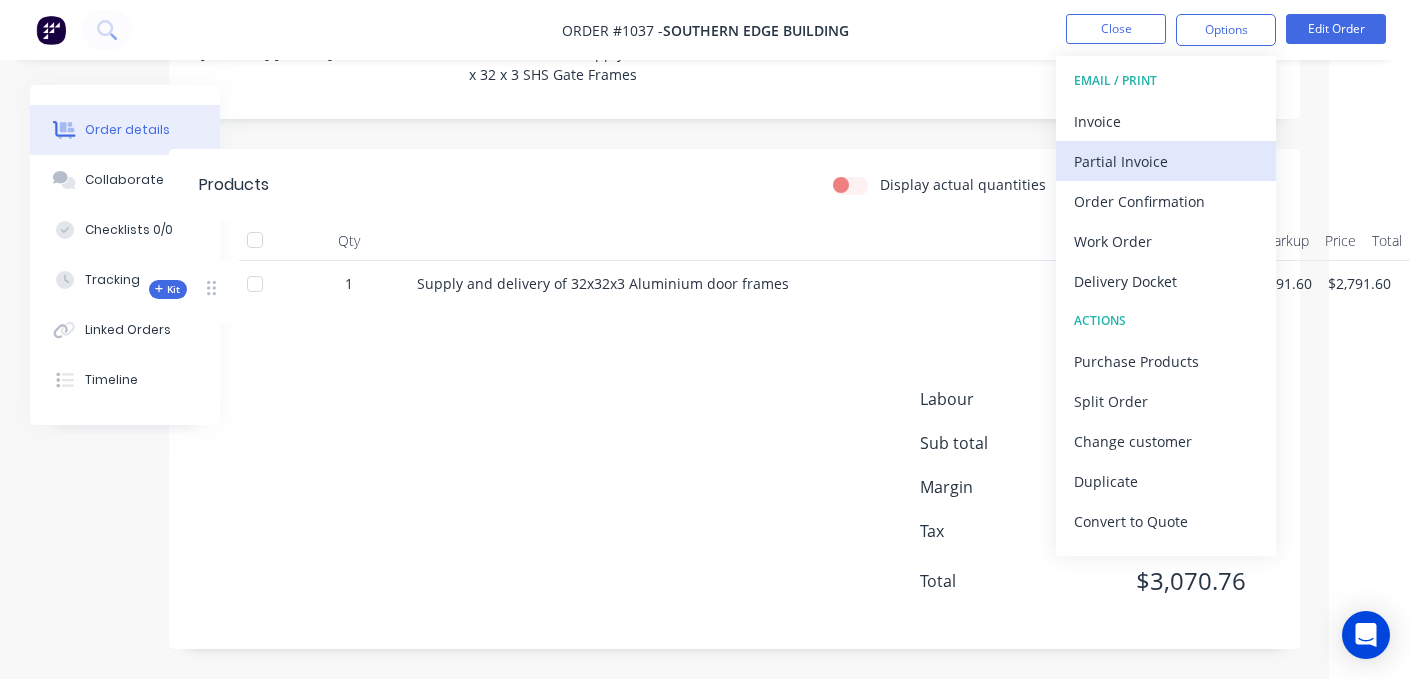 click on "Partial Invoice" at bounding box center (1166, 161) 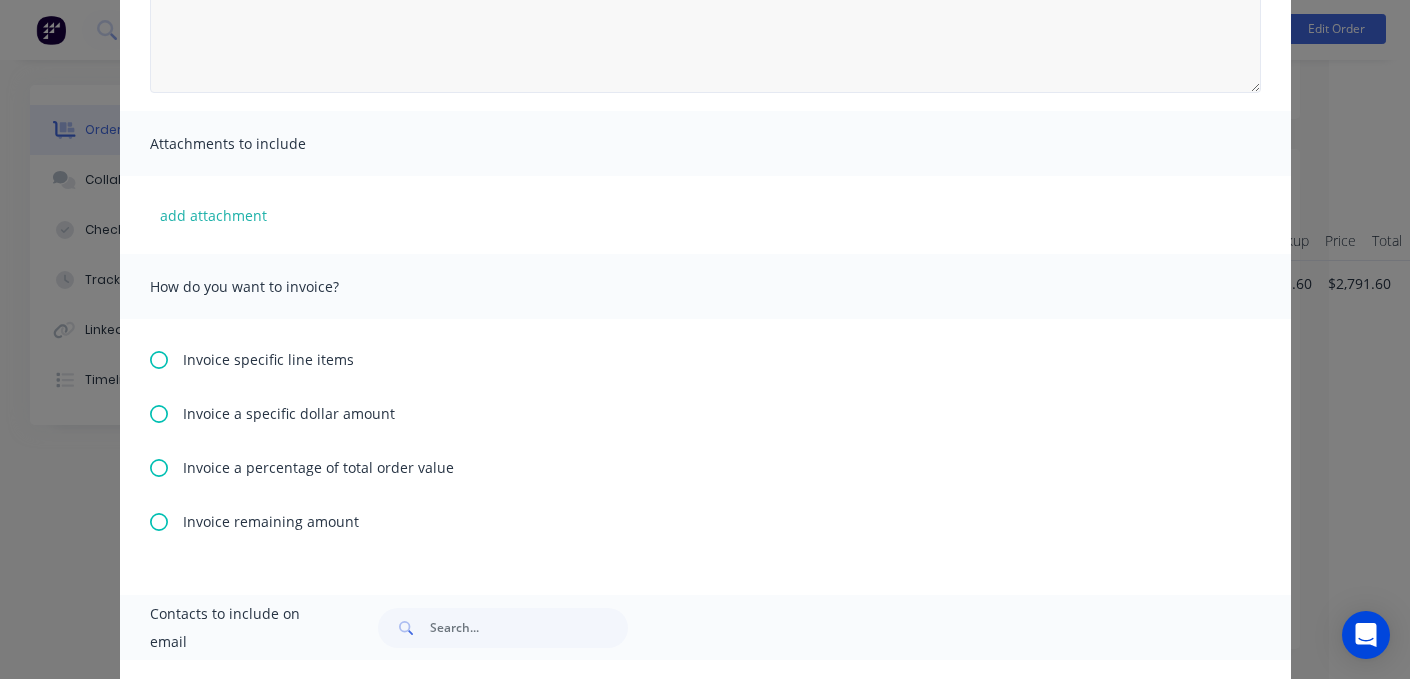 scroll, scrollTop: 338, scrollLeft: 0, axis: vertical 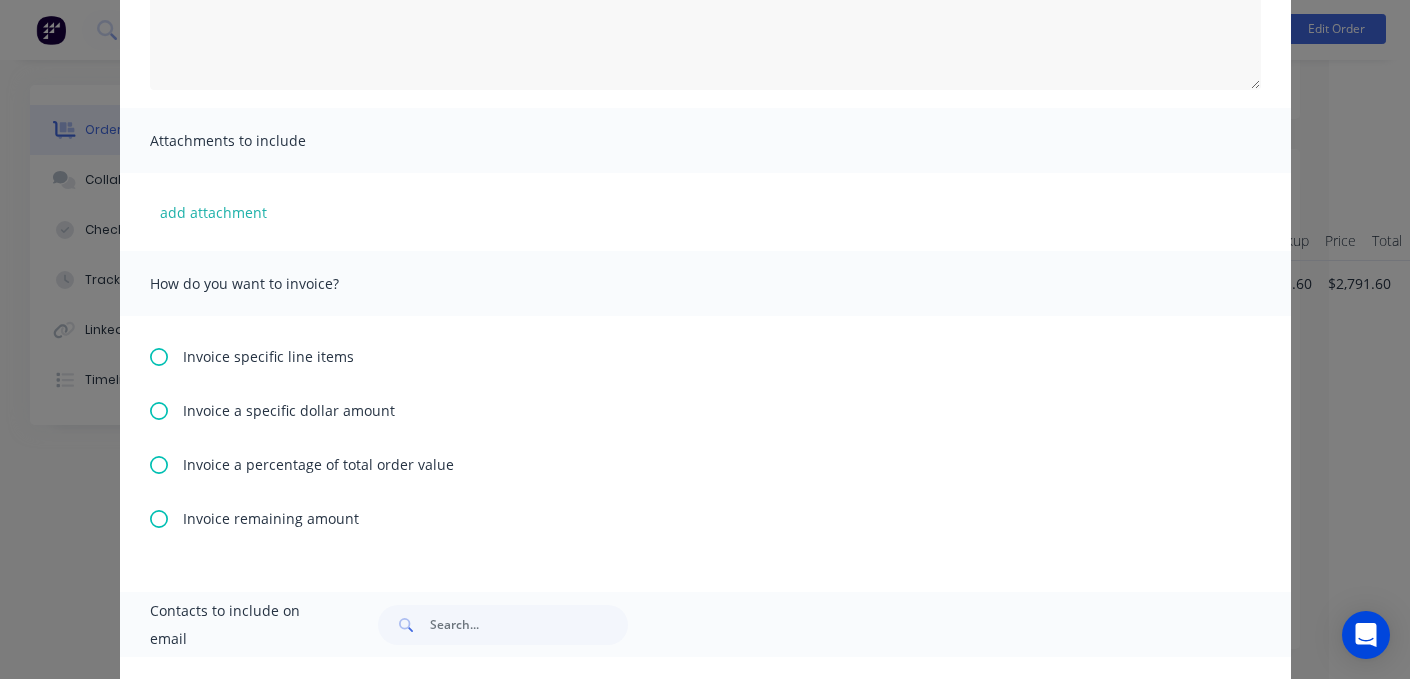 click 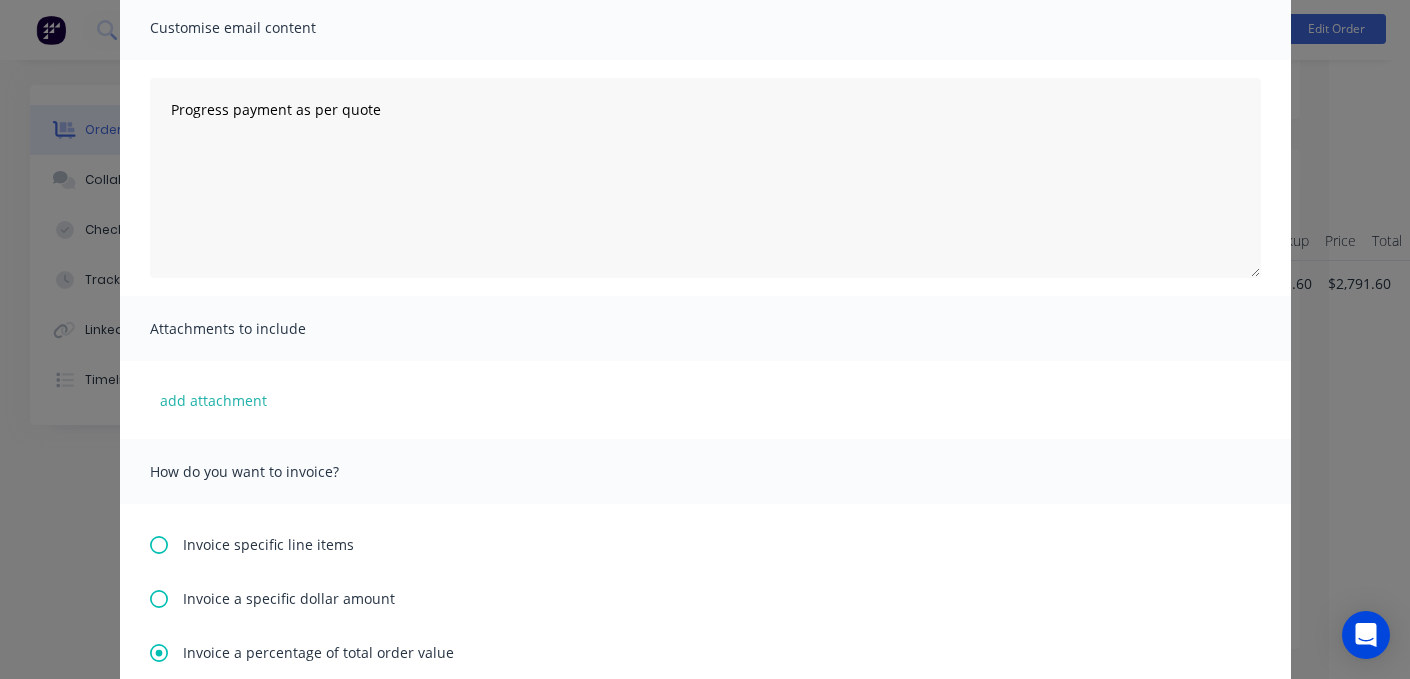 scroll, scrollTop: 506, scrollLeft: 0, axis: vertical 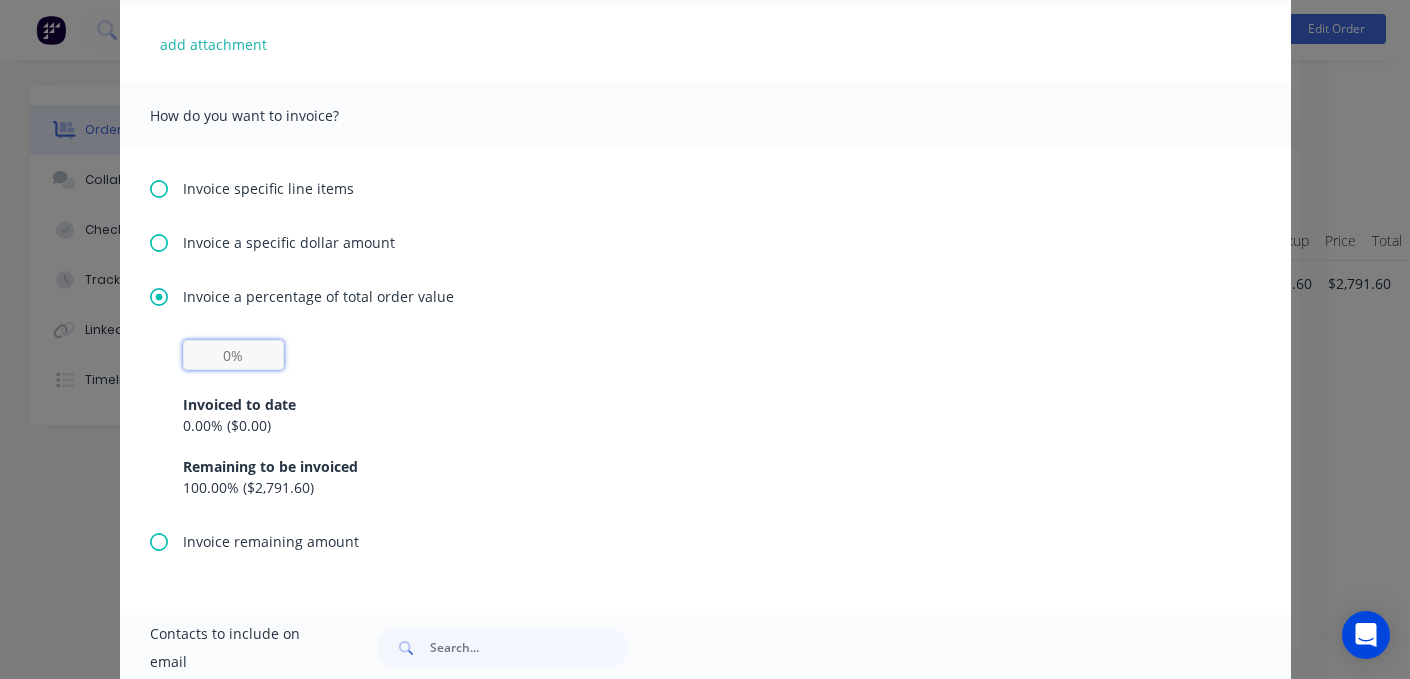 click at bounding box center (233, 355) 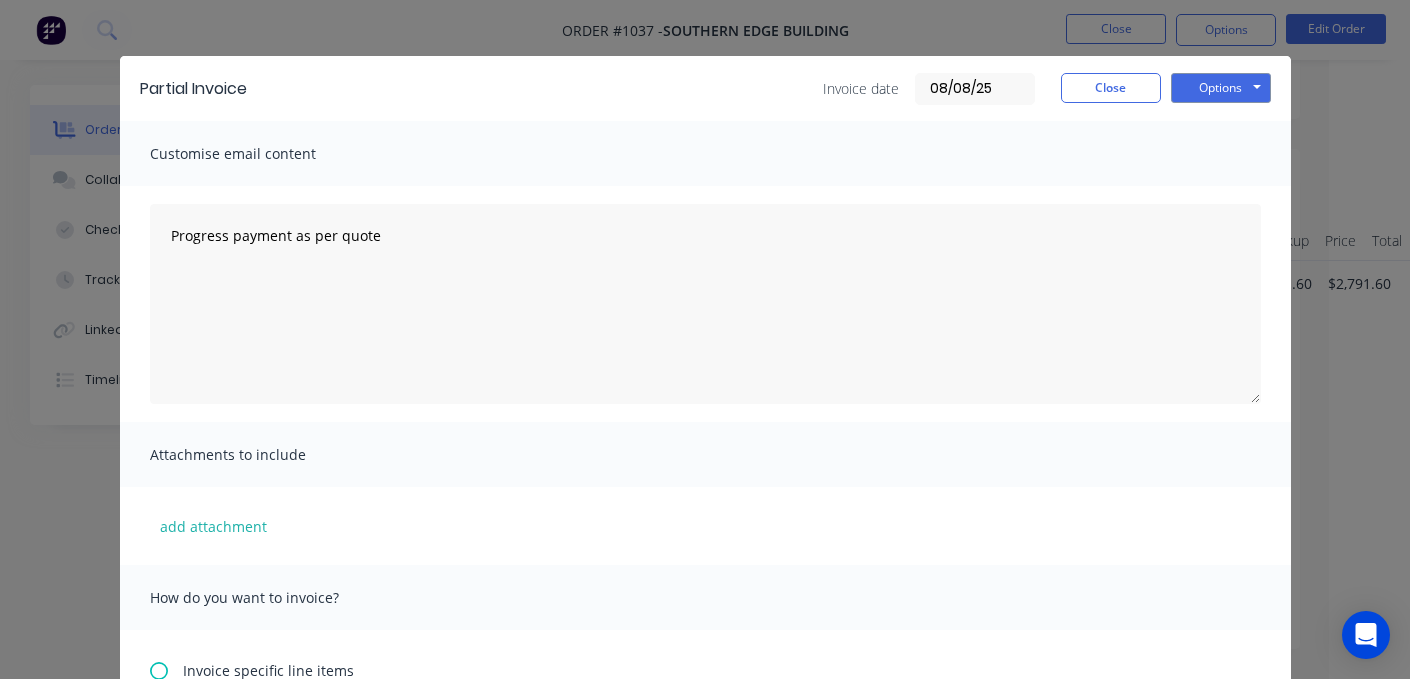 scroll, scrollTop: 0, scrollLeft: 0, axis: both 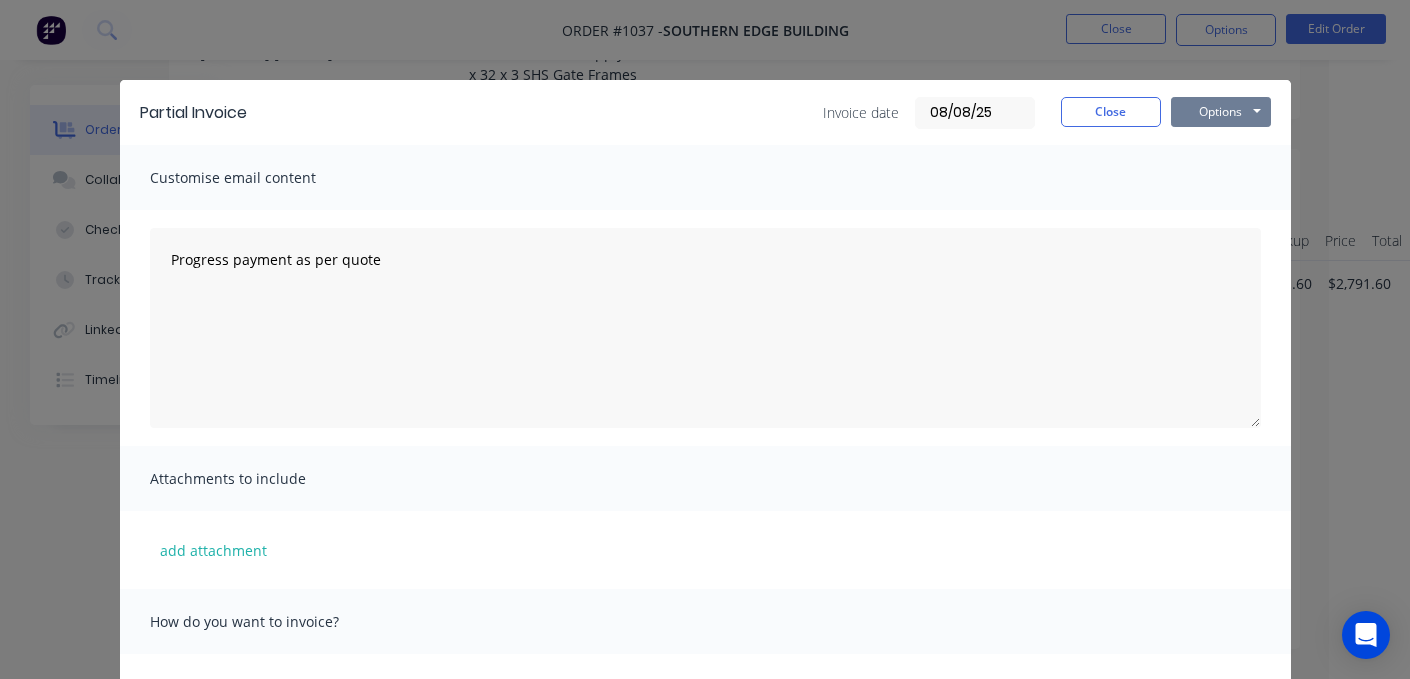 click on "Options" at bounding box center (1221, 112) 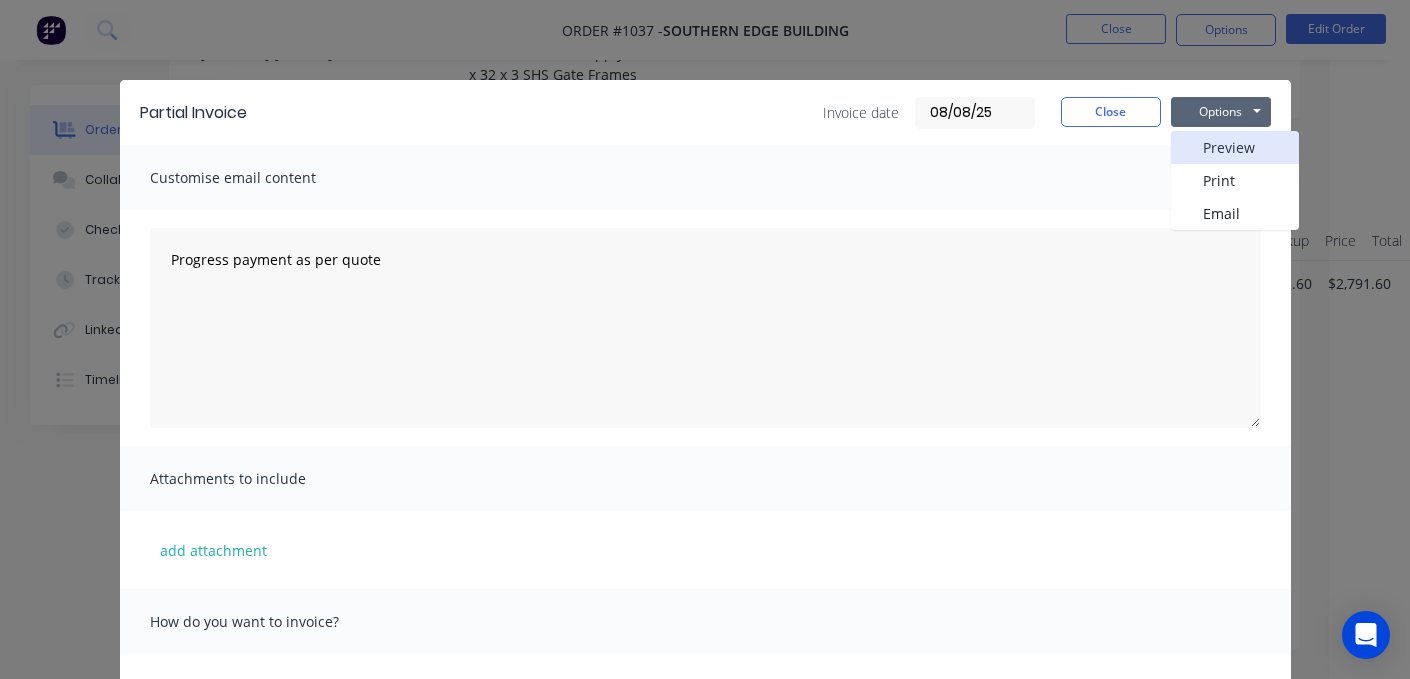 click on "Preview" at bounding box center (1235, 147) 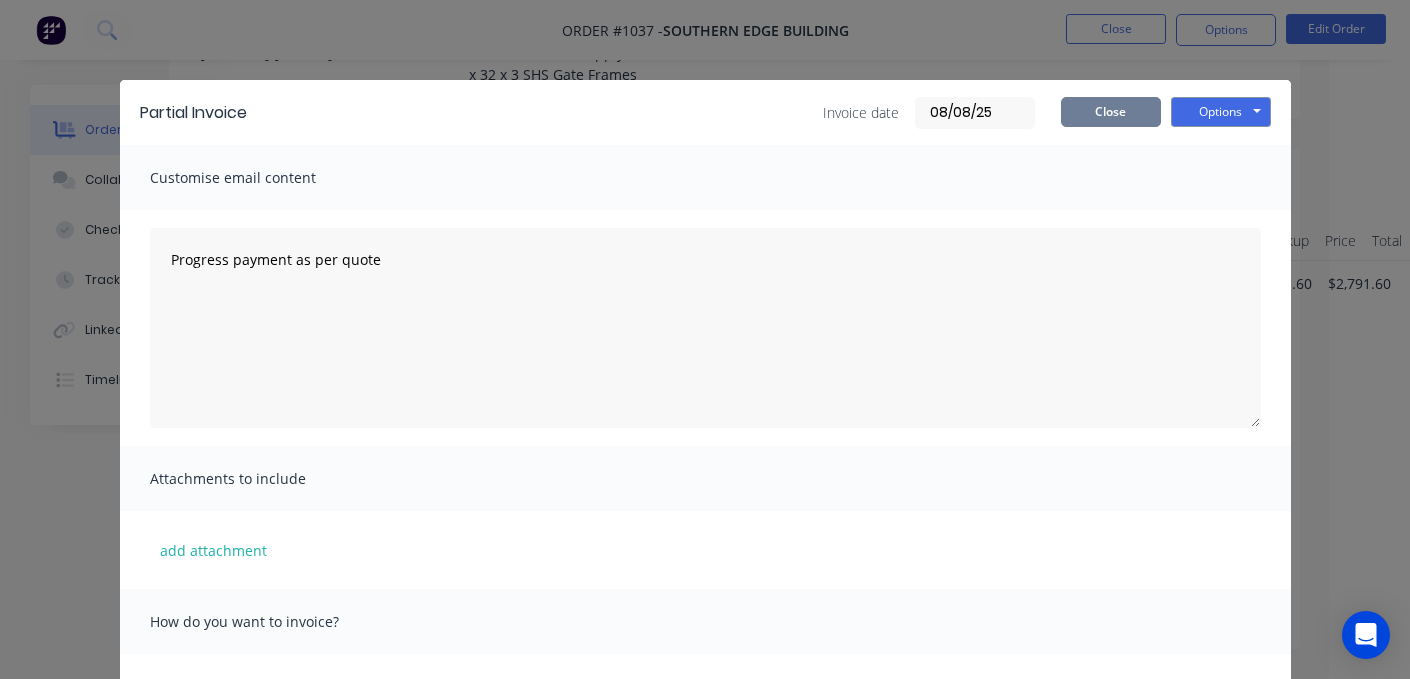click on "Close" at bounding box center (1111, 112) 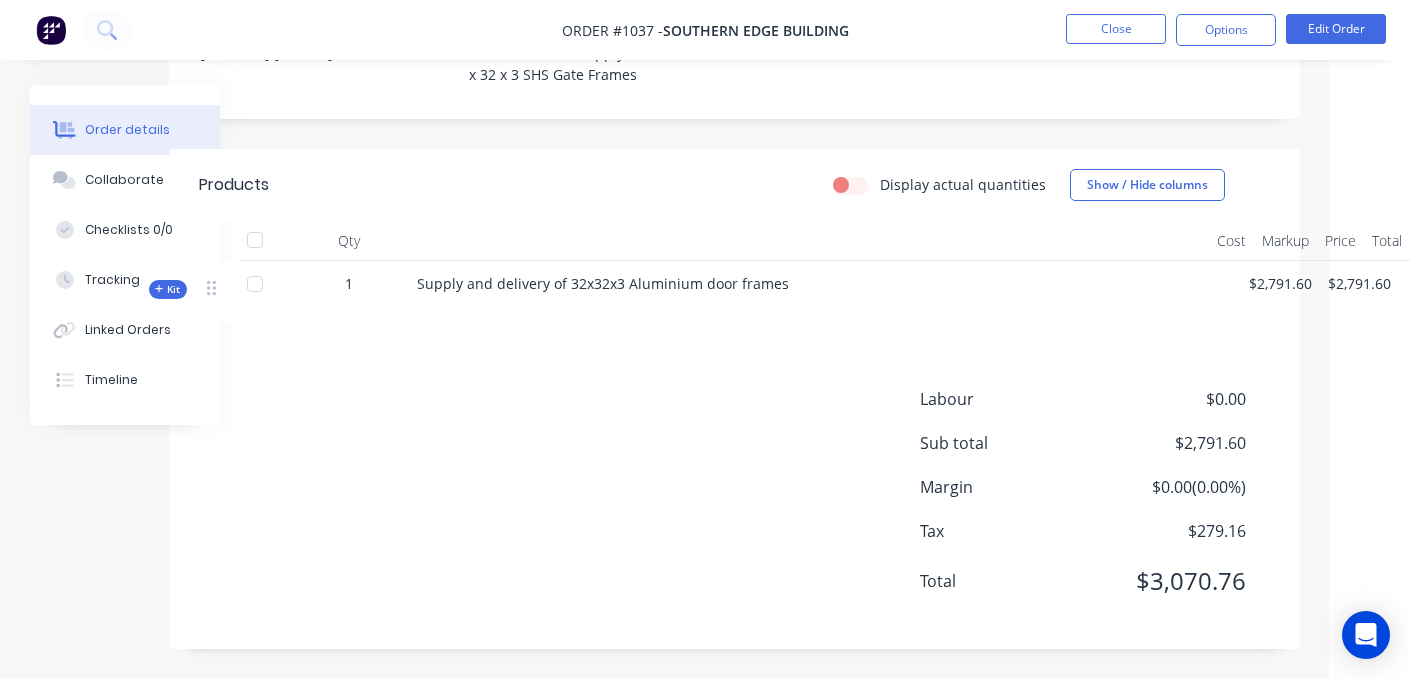 click on "Kit" at bounding box center [168, 289] 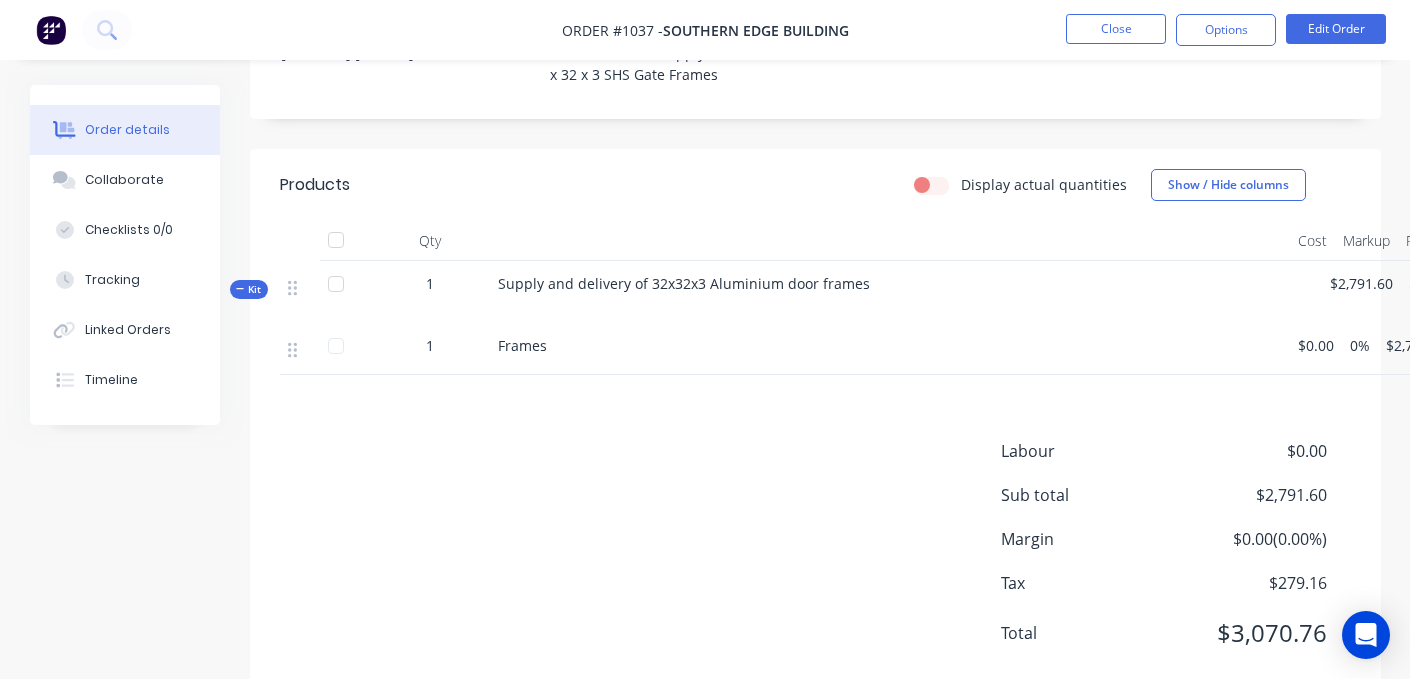 scroll, scrollTop: 555, scrollLeft: 125, axis: both 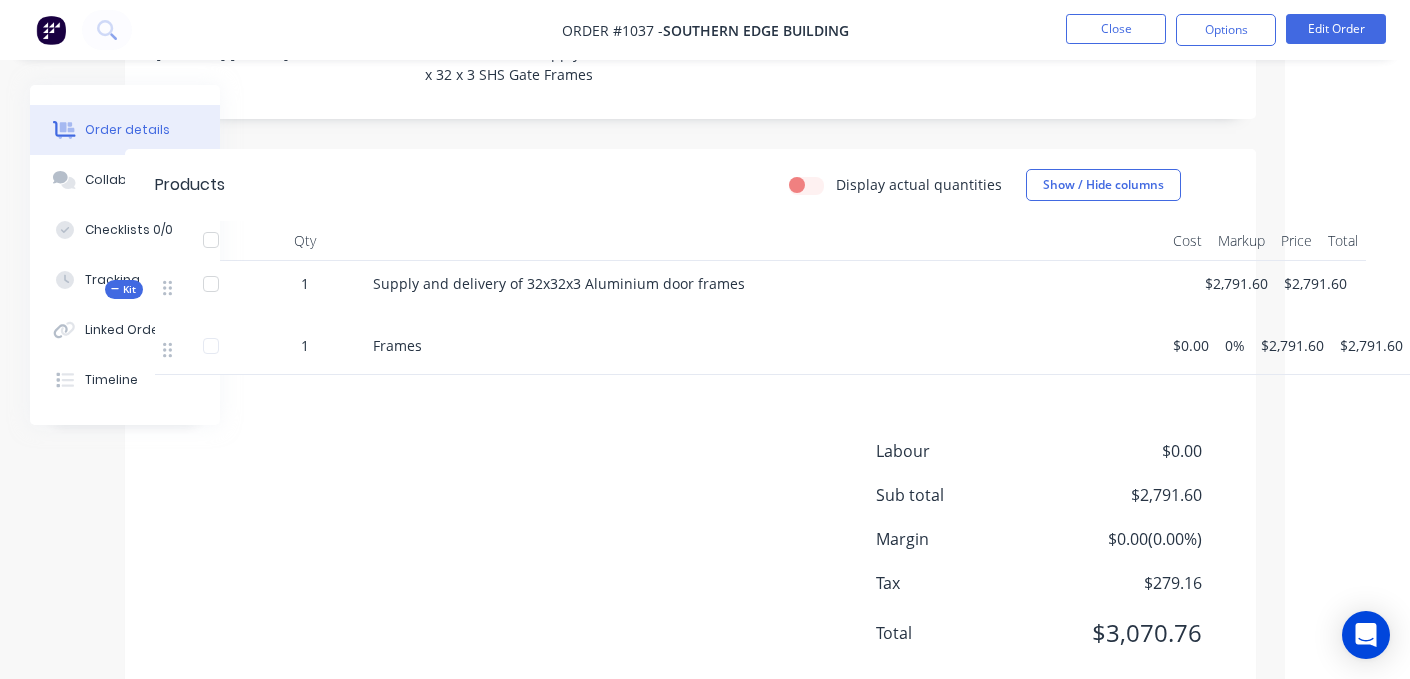 click at bounding box center (211, 346) 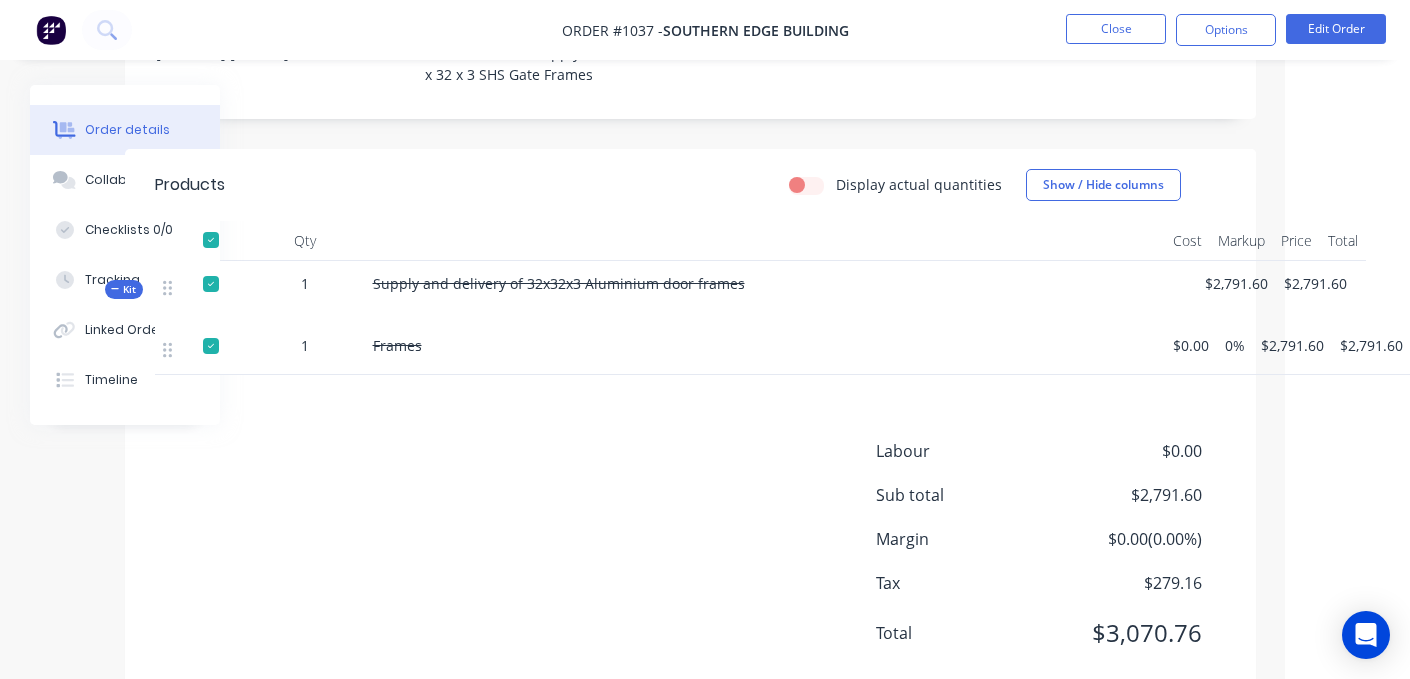 click at bounding box center [211, 346] 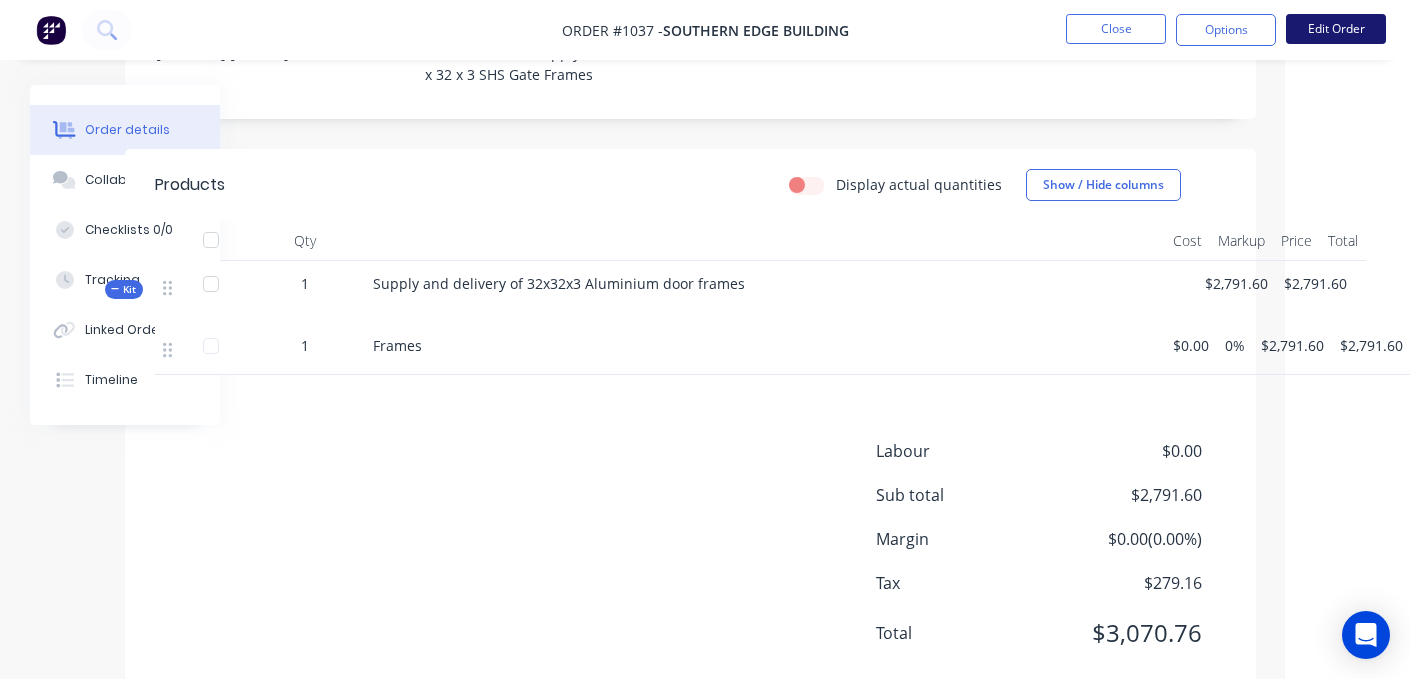 click on "Edit Order" at bounding box center [1336, 29] 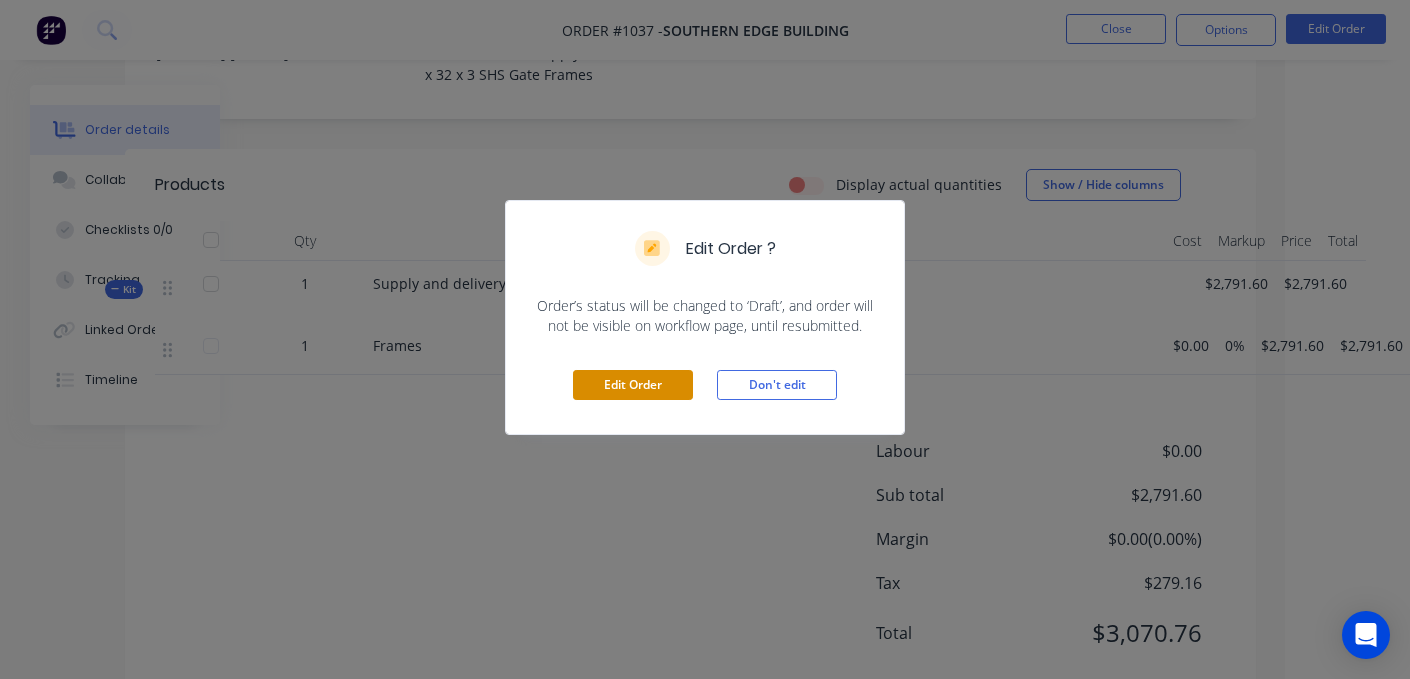 click on "Edit Order" at bounding box center [633, 385] 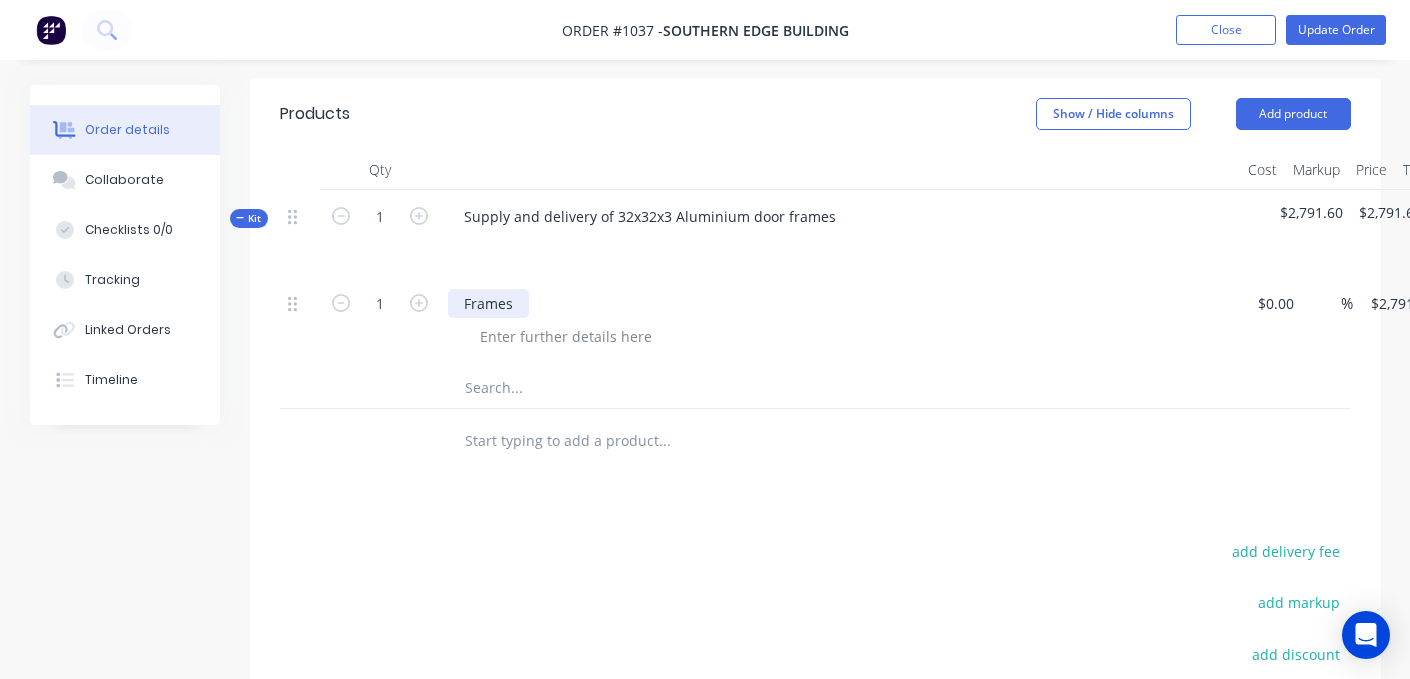 scroll, scrollTop: 628, scrollLeft: 171, axis: both 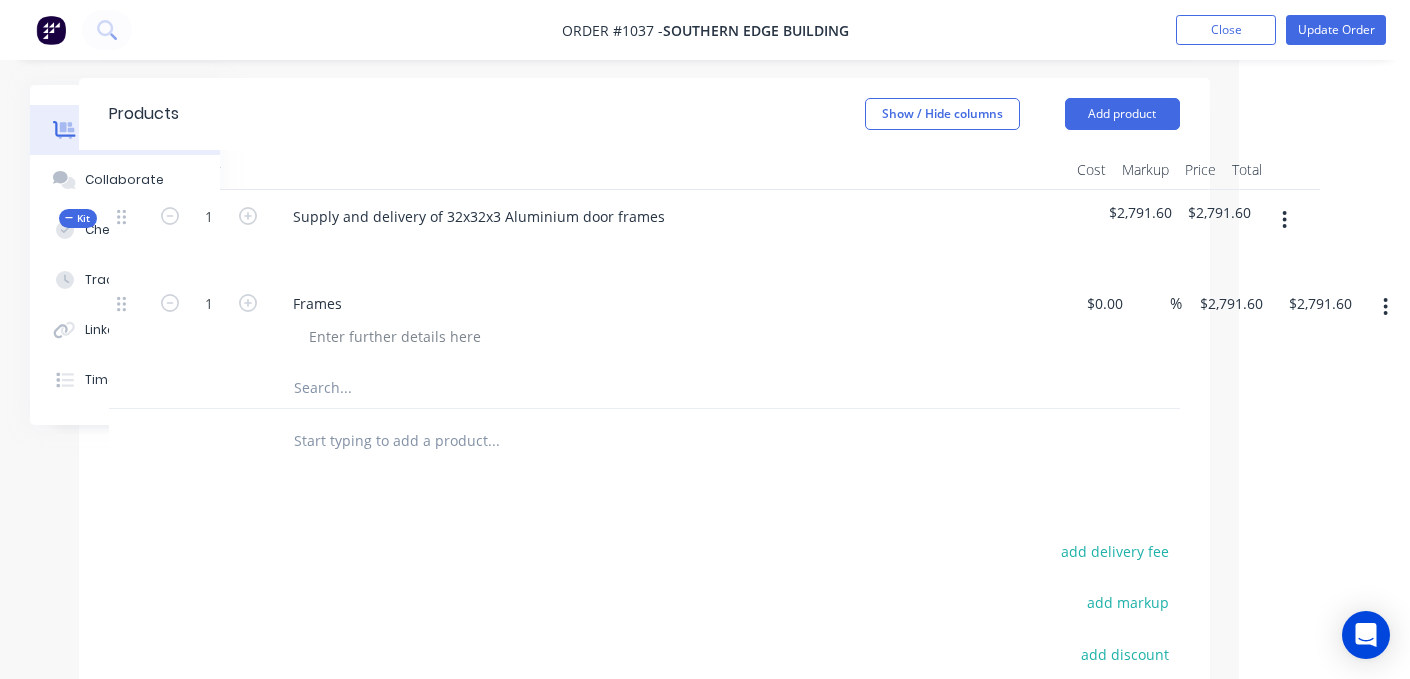 click 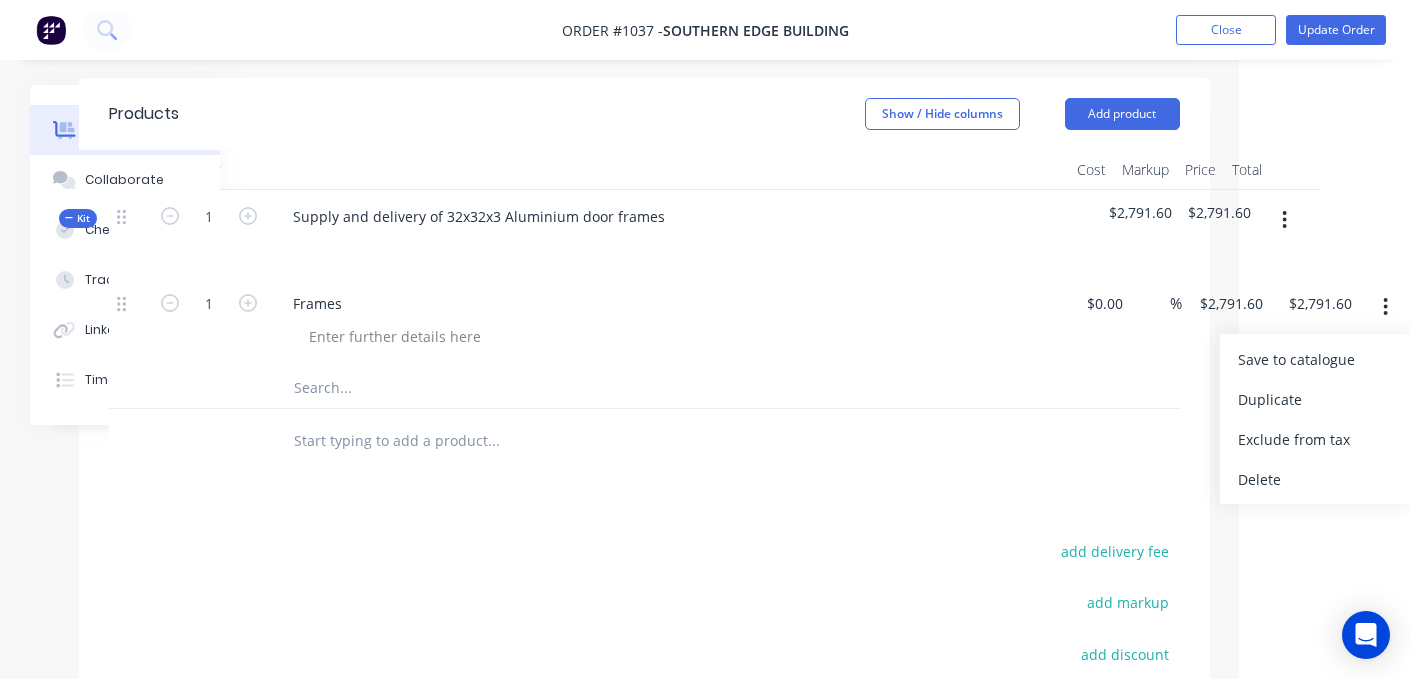 click on "Delete" at bounding box center (1315, 479) 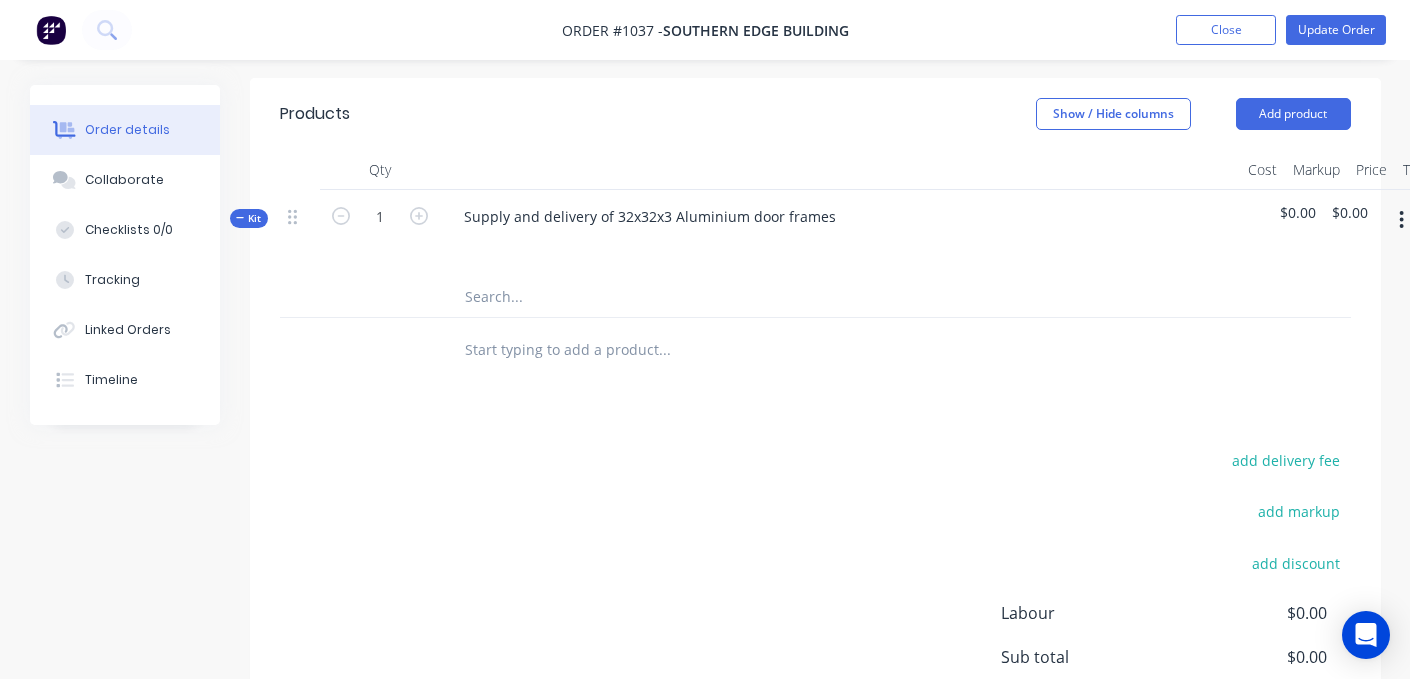 scroll, scrollTop: 628, scrollLeft: 81, axis: both 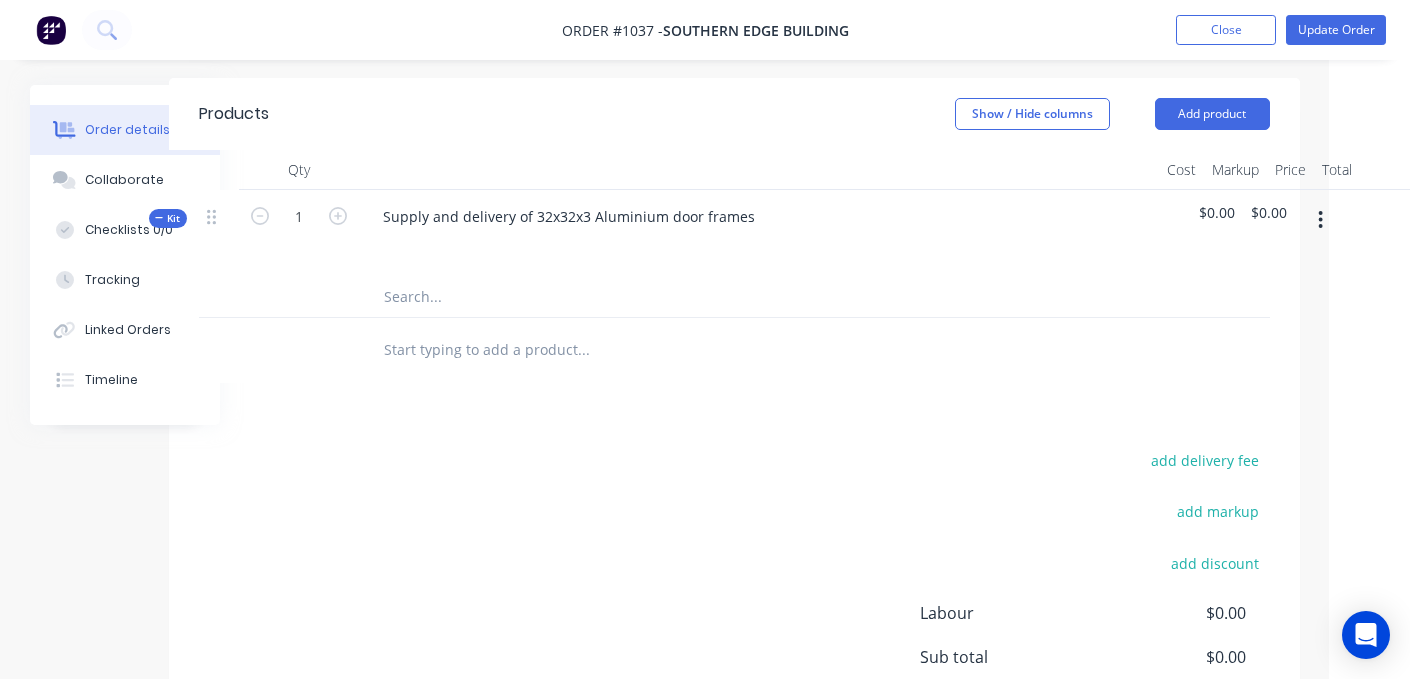 click on "$0.00" at bounding box center [1217, 212] 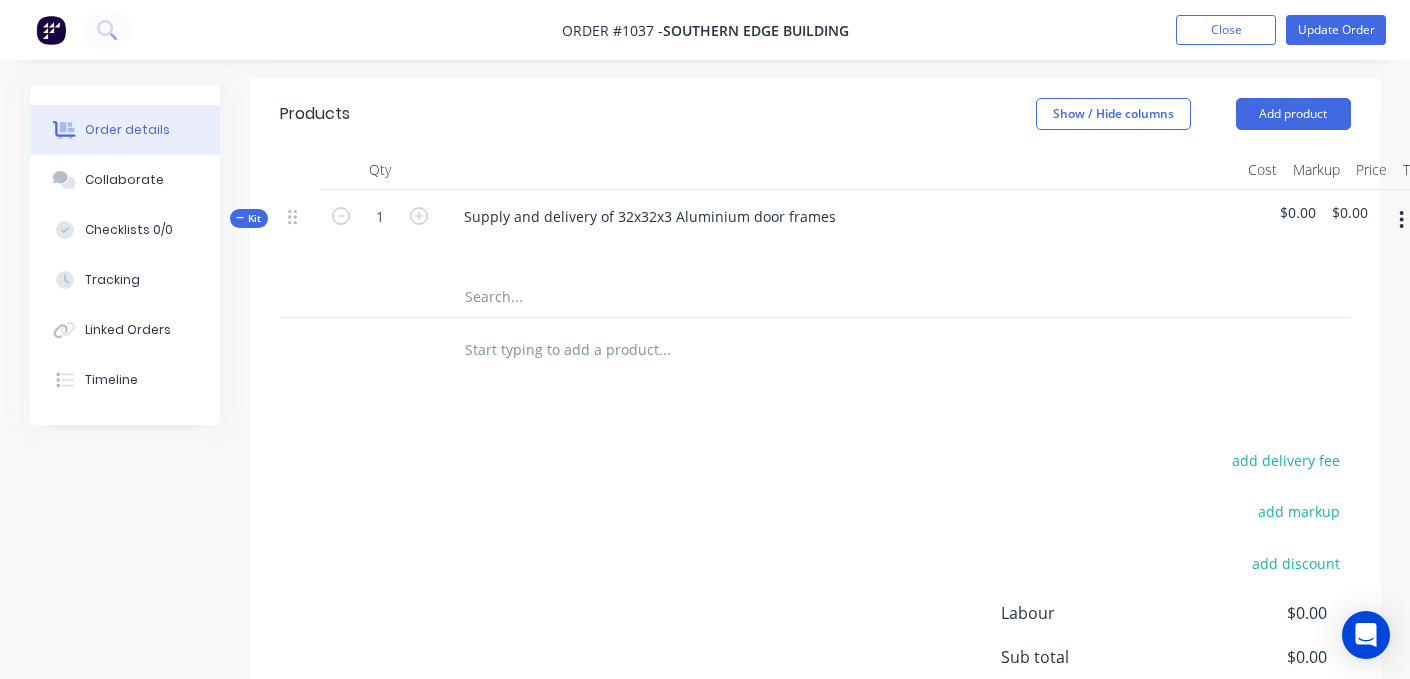click on "Kit" at bounding box center [249, 218] 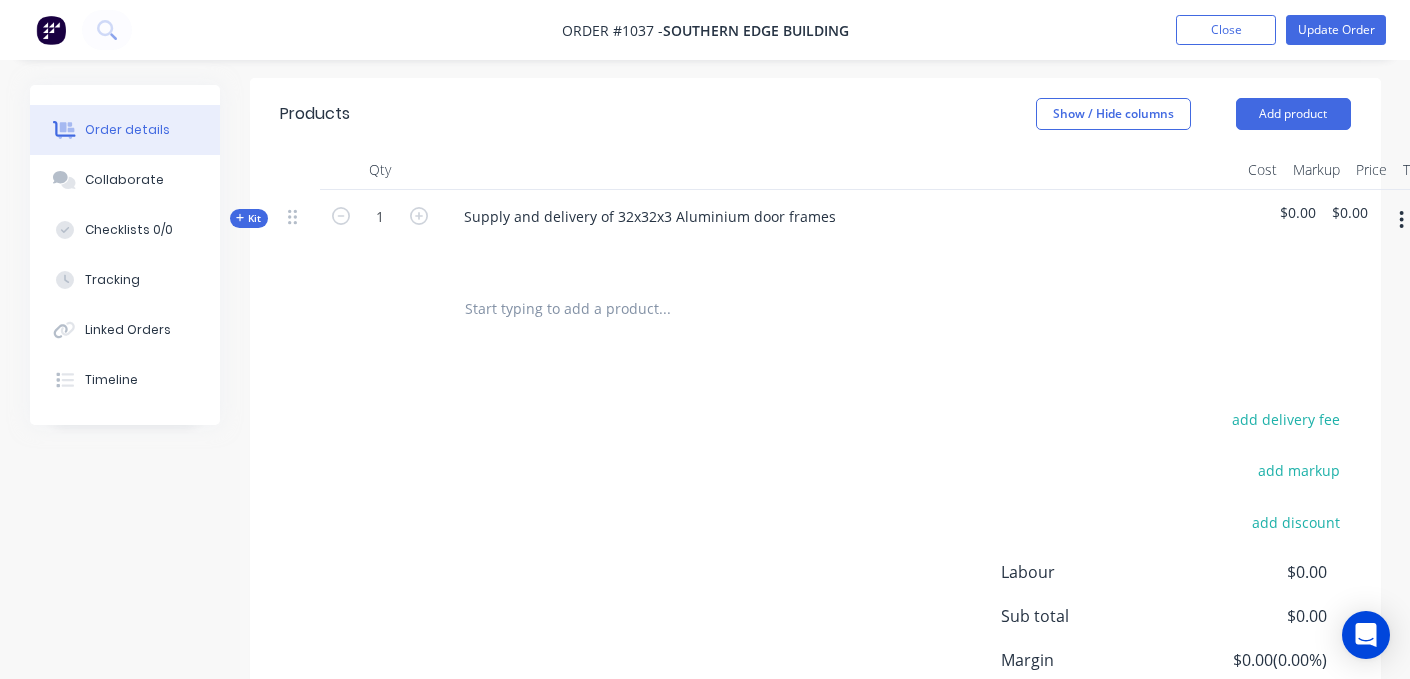 click on "Kit" at bounding box center (249, 218) 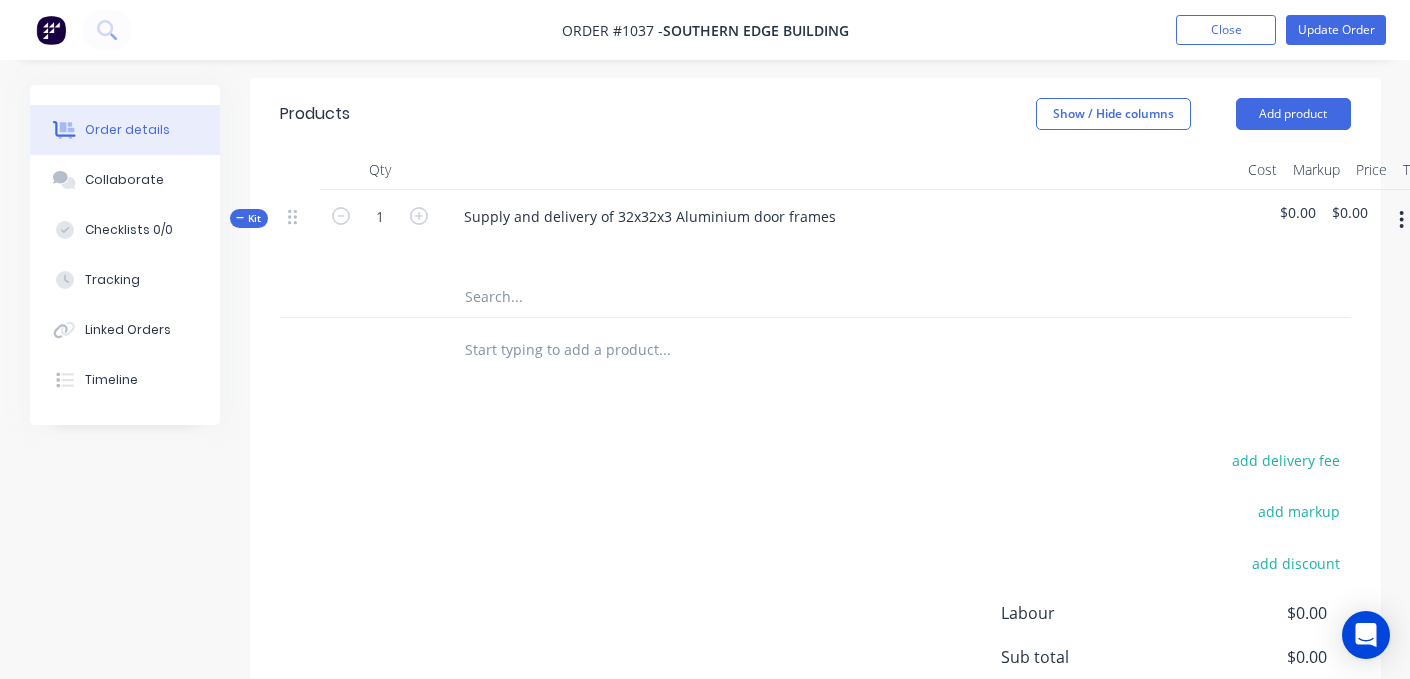 click at bounding box center (664, 297) 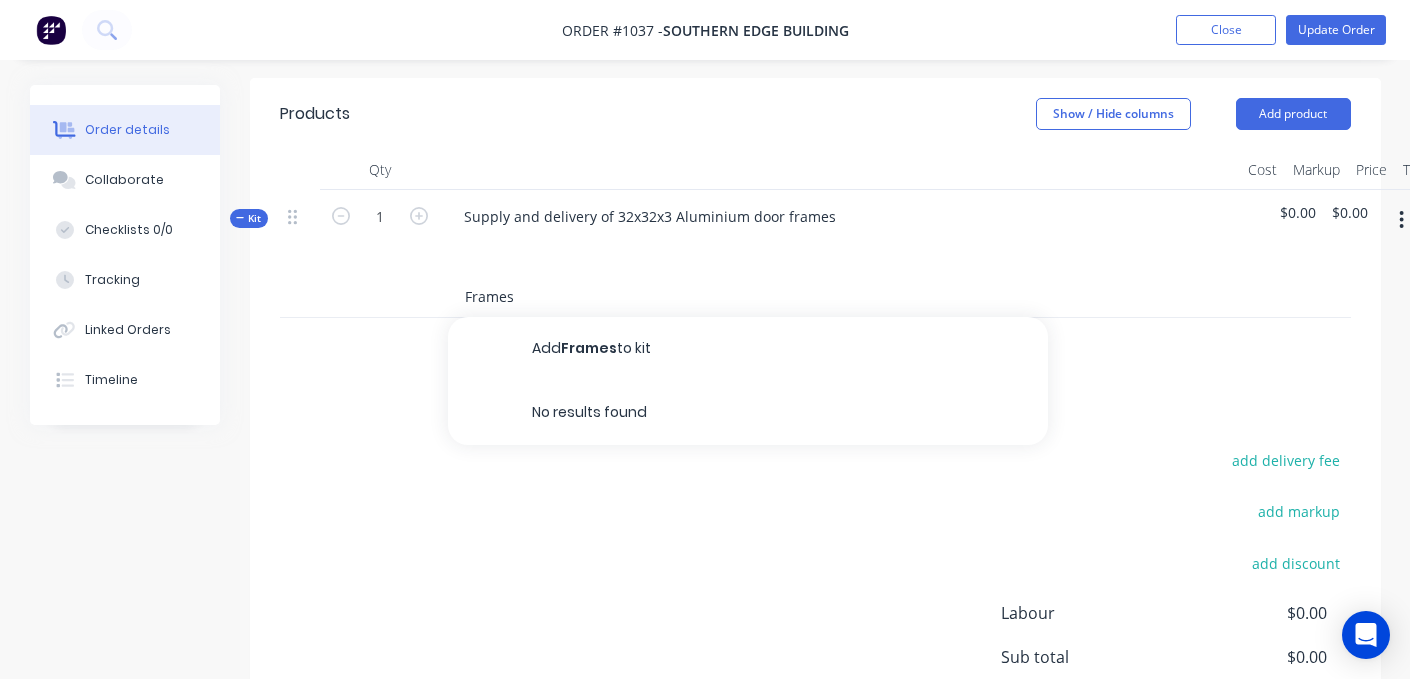 type on "Frames" 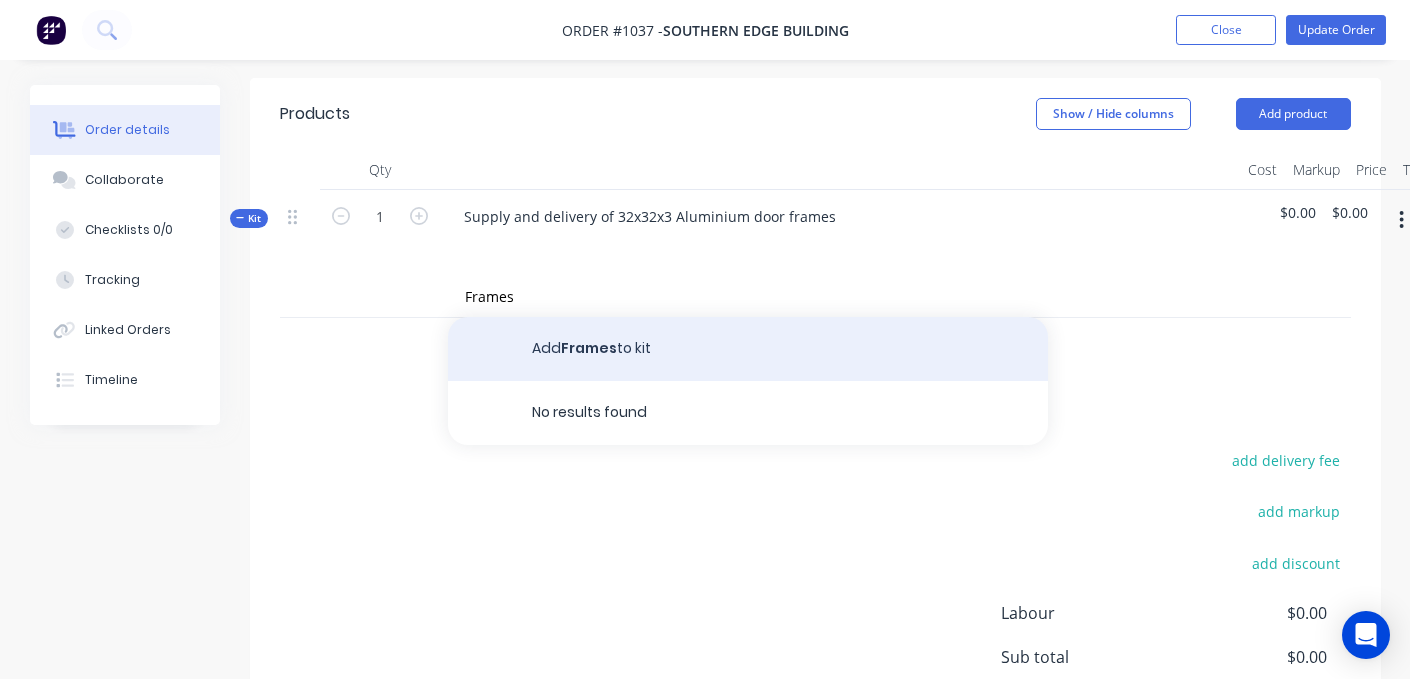 click on "Add  Frames   to kit" at bounding box center [748, 349] 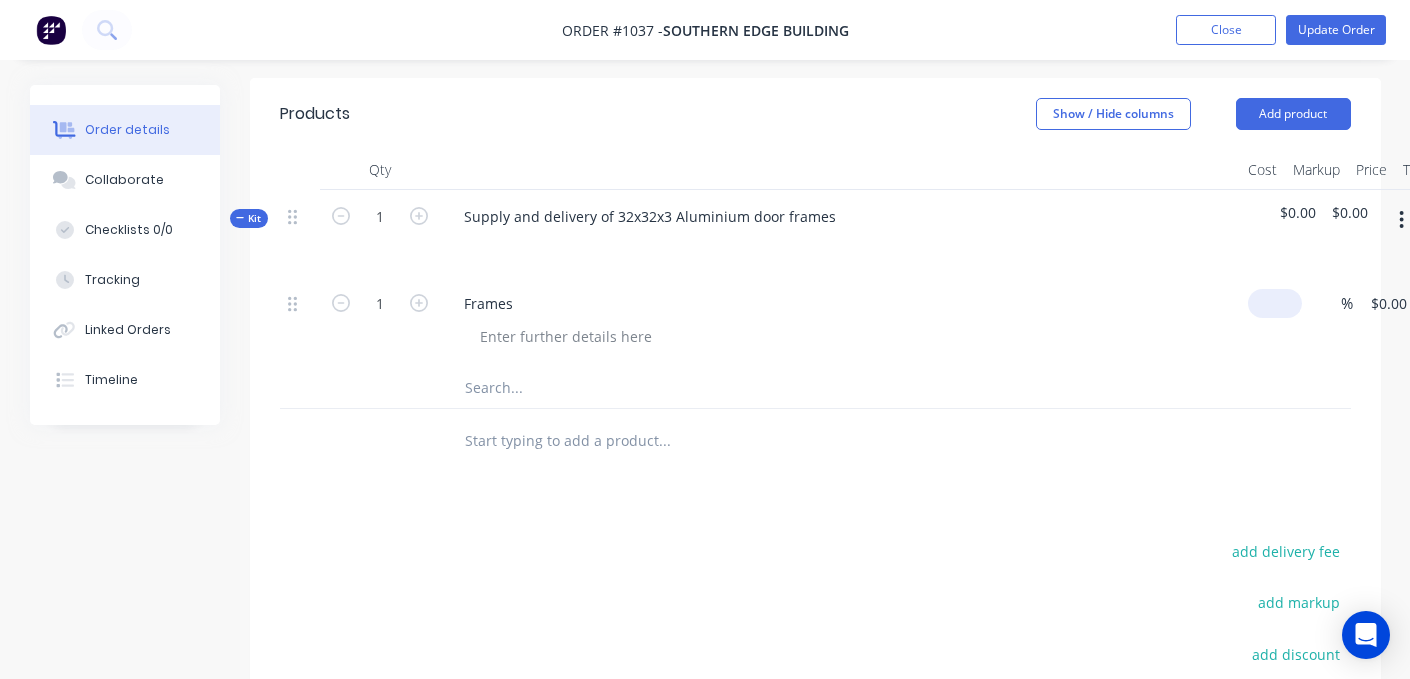 click on "[NUMBER] [ITEM]  $0.00 % $0.00 $0.00 $0.00 $0.00" at bounding box center (815, 322) 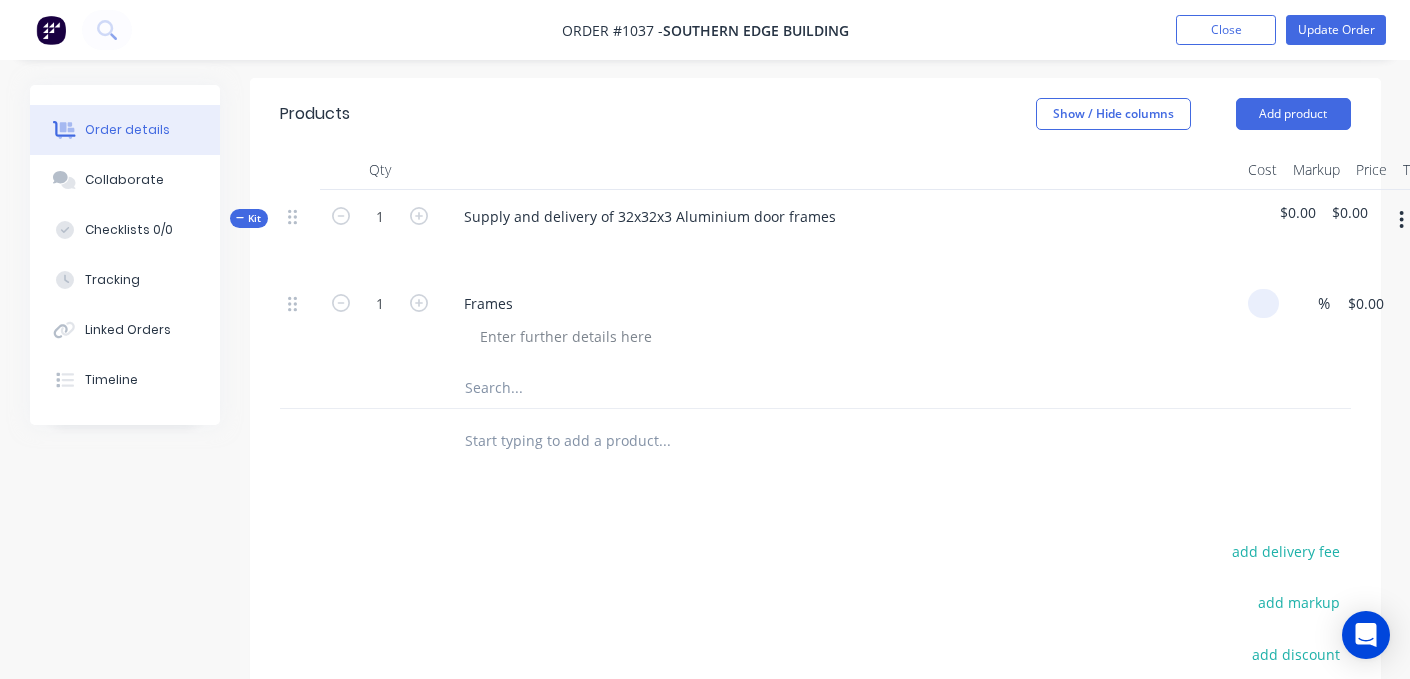 paste on "2791.60" 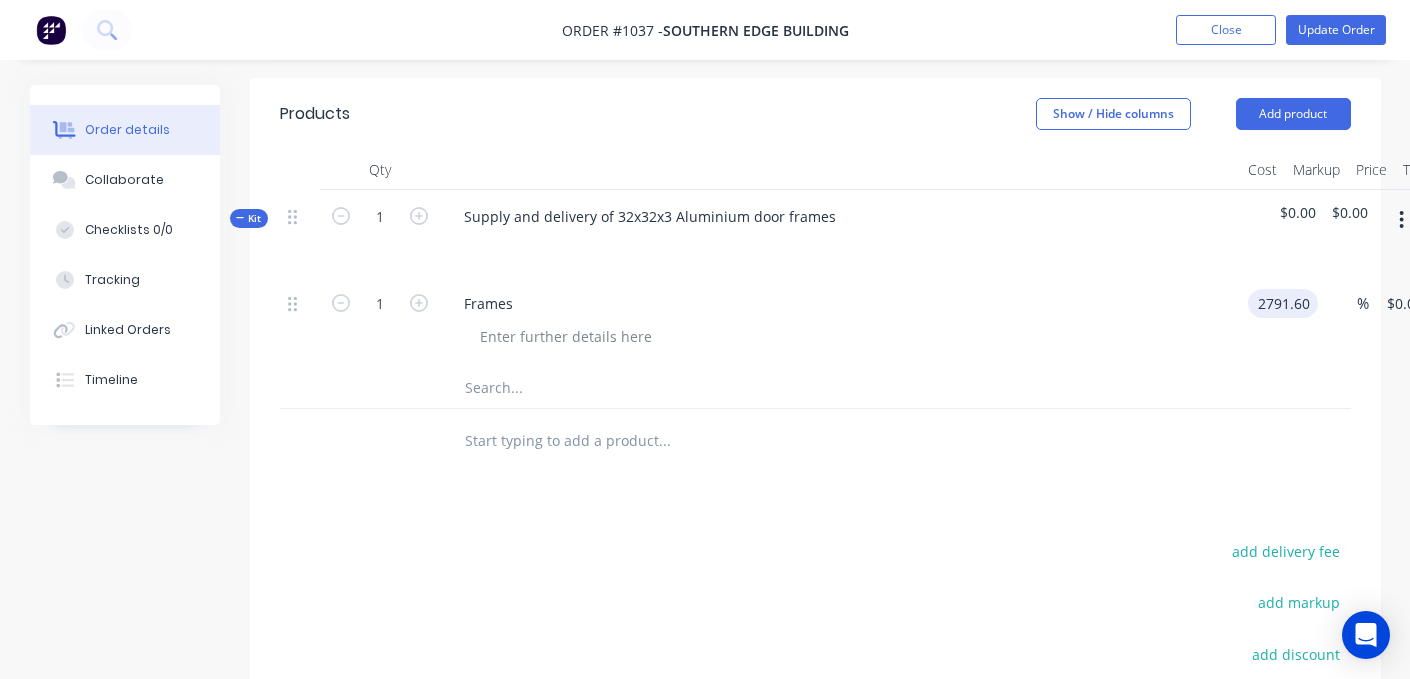 type on "$2,791.60" 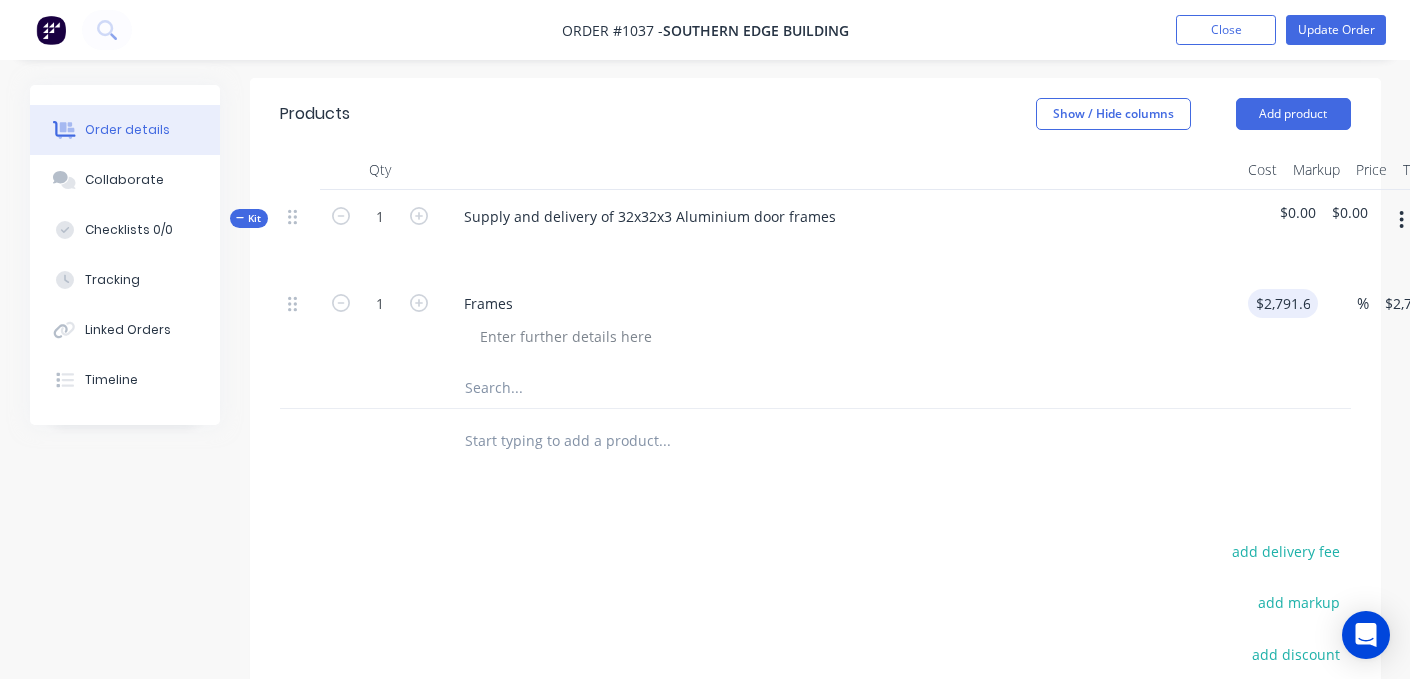 click at bounding box center [800, 441] 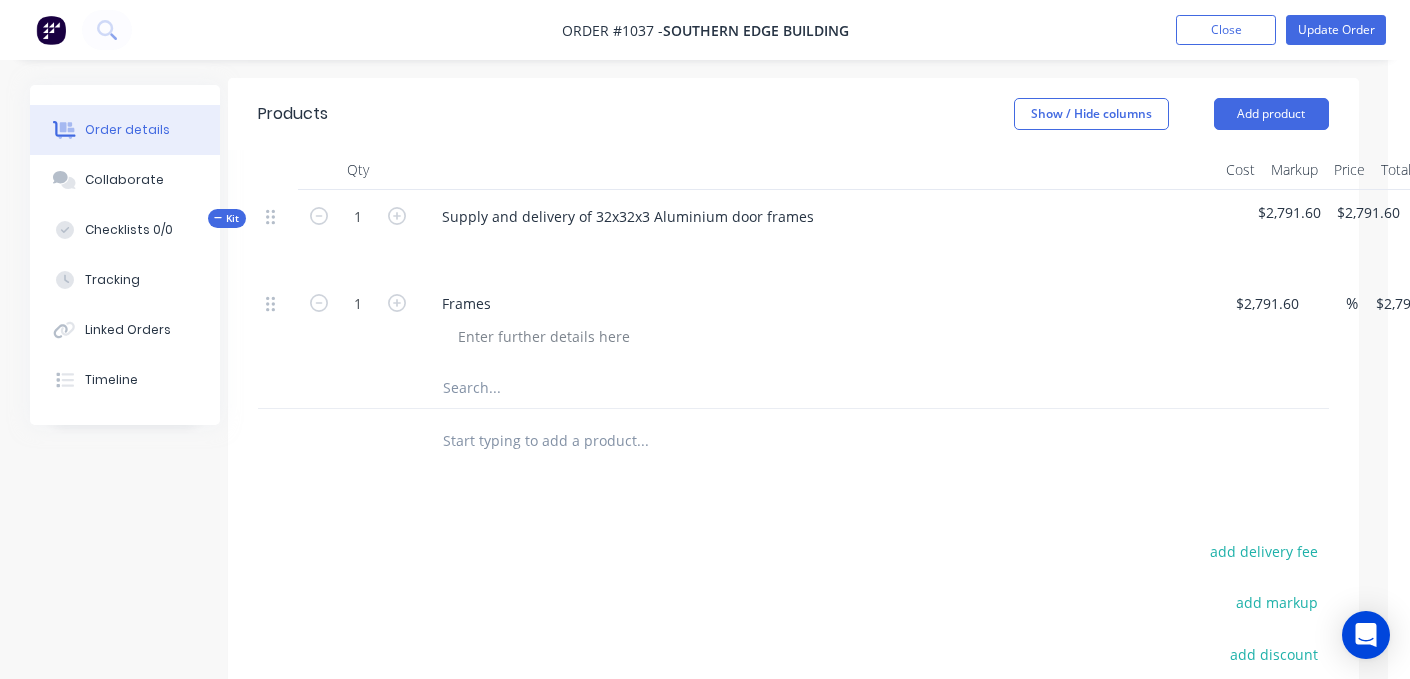 scroll, scrollTop: 628, scrollLeft: 17, axis: both 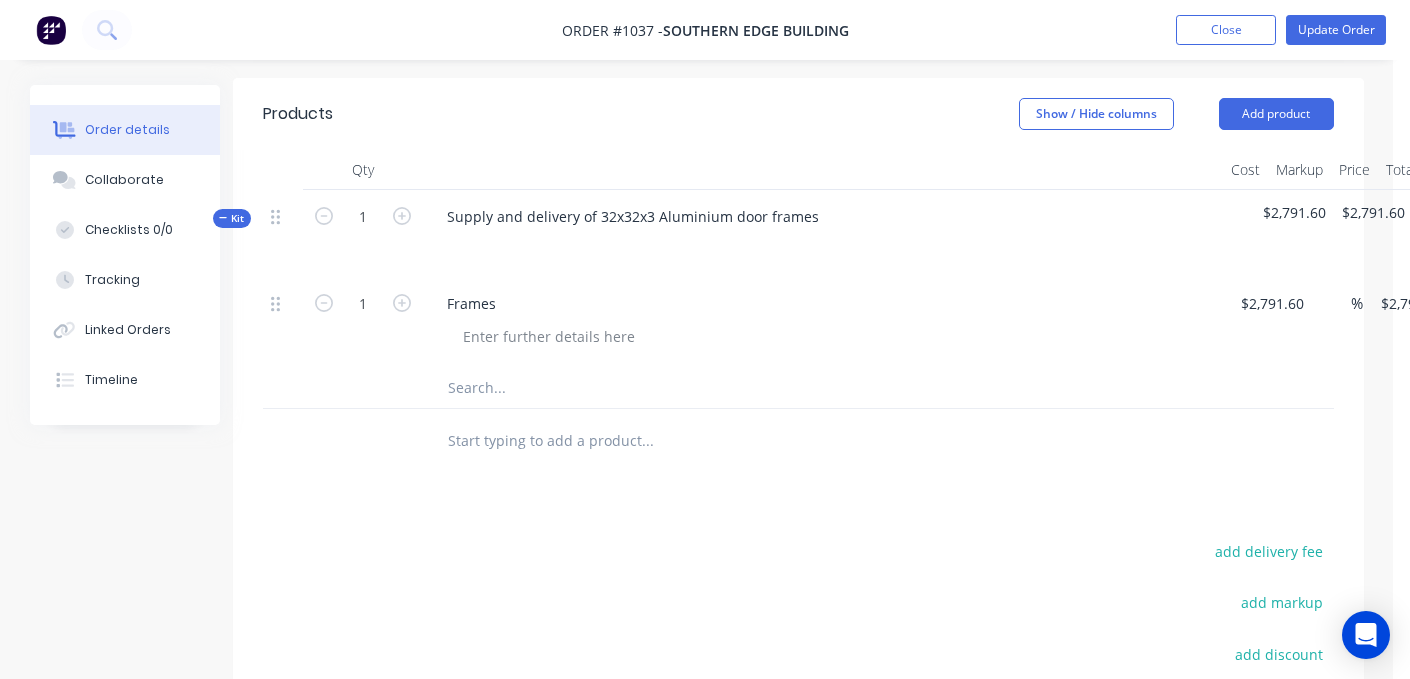 click on "Kit" at bounding box center [232, 218] 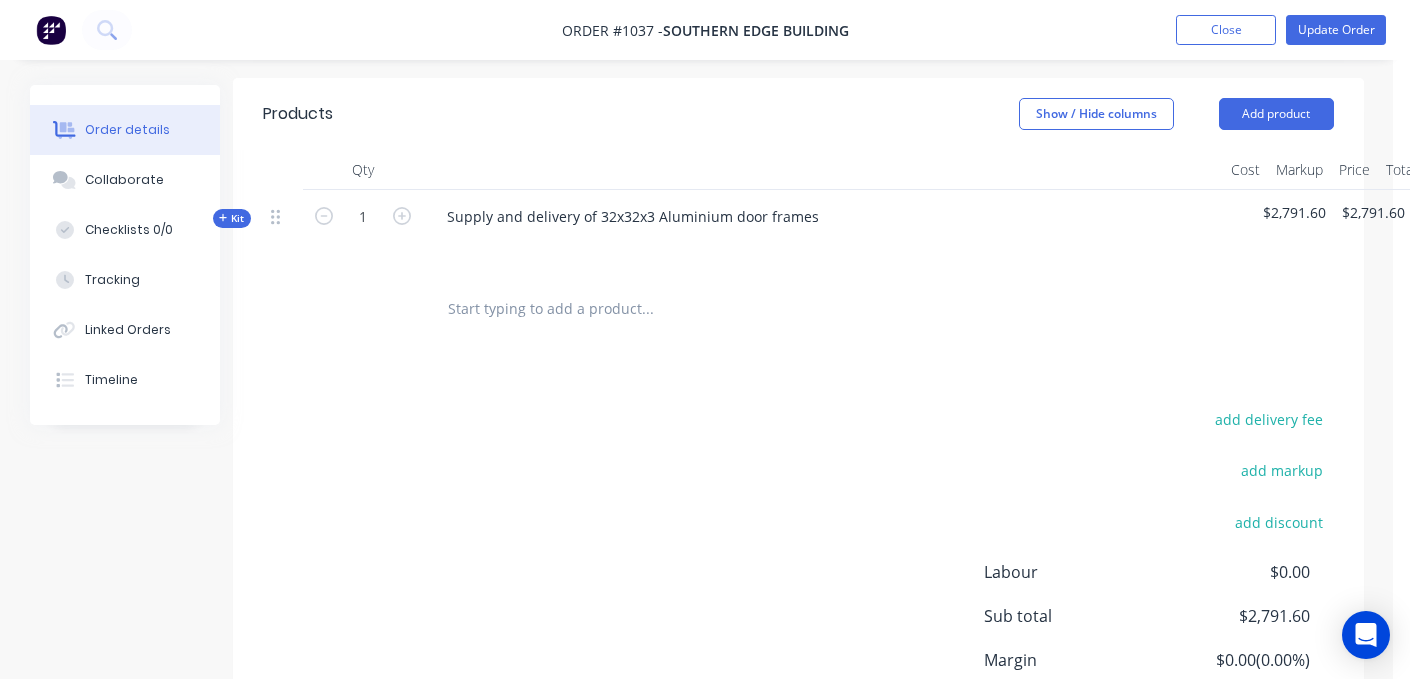 click on "Kit" at bounding box center [232, 218] 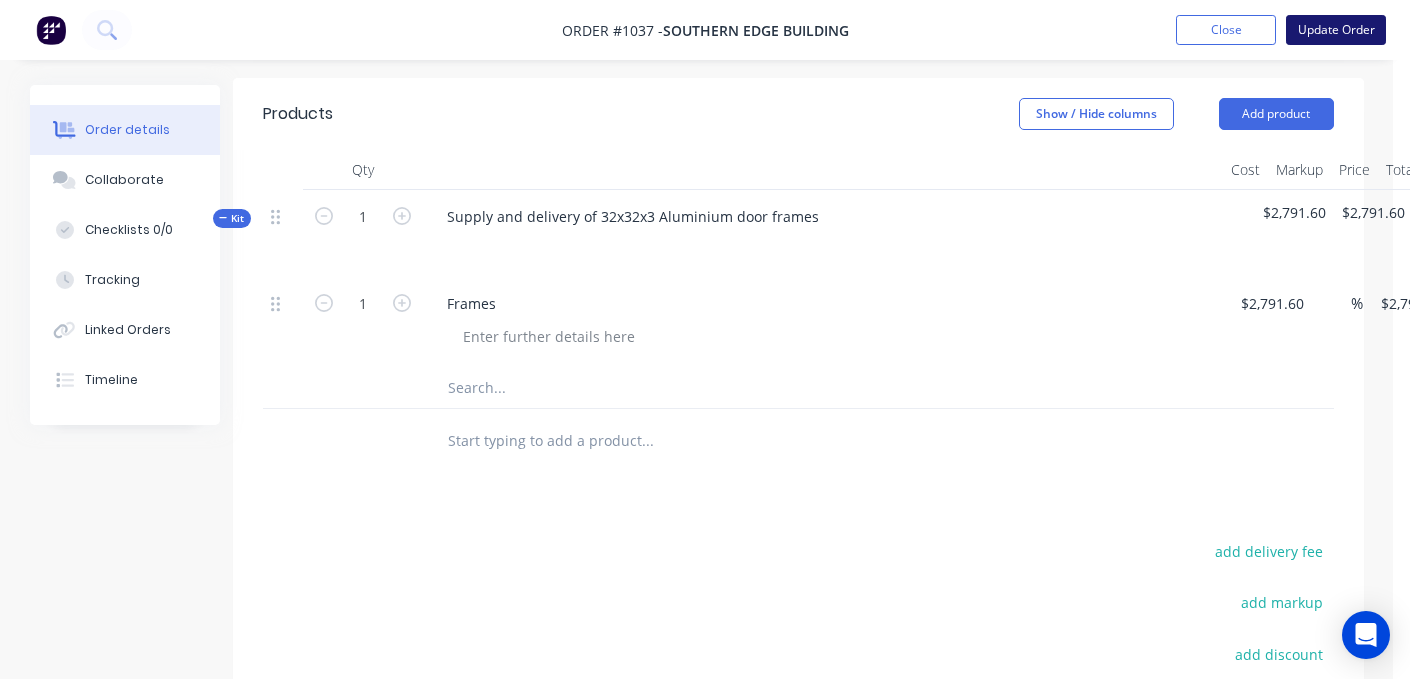 click on "Update Order" at bounding box center (1336, 30) 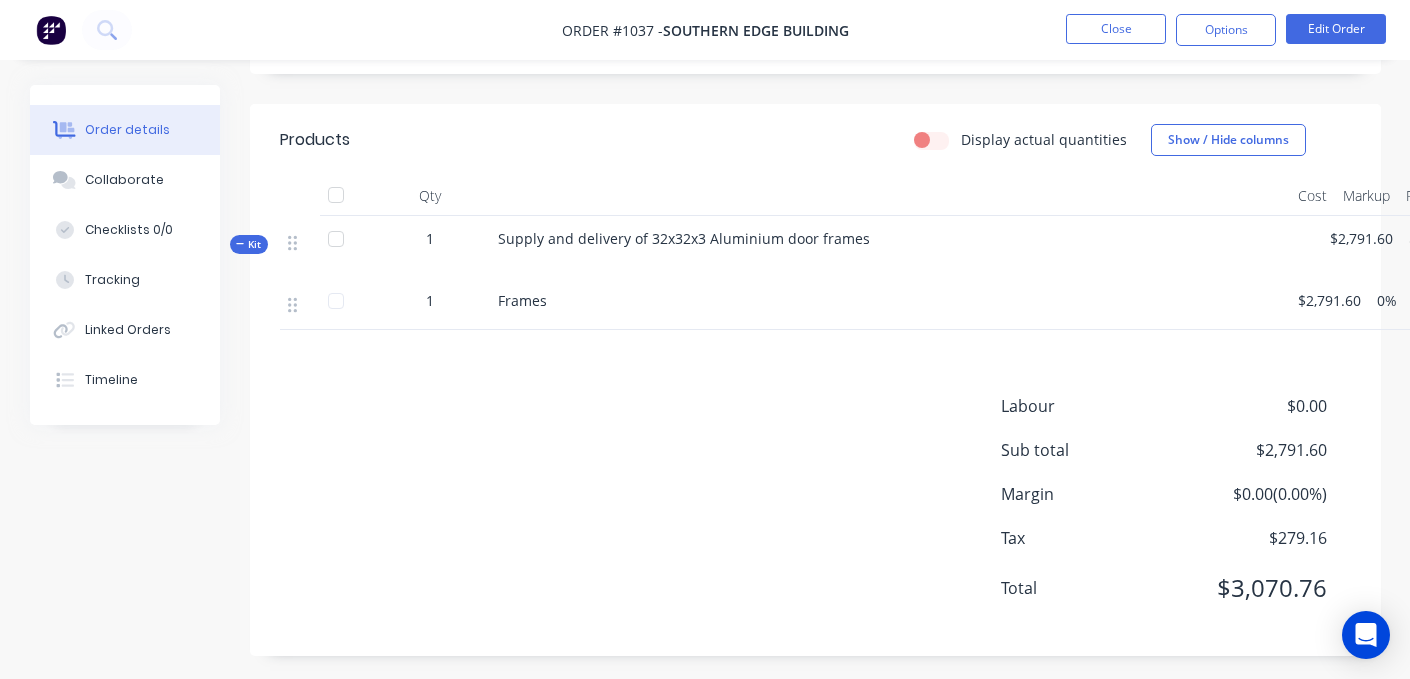 scroll, scrollTop: 605, scrollLeft: 0, axis: vertical 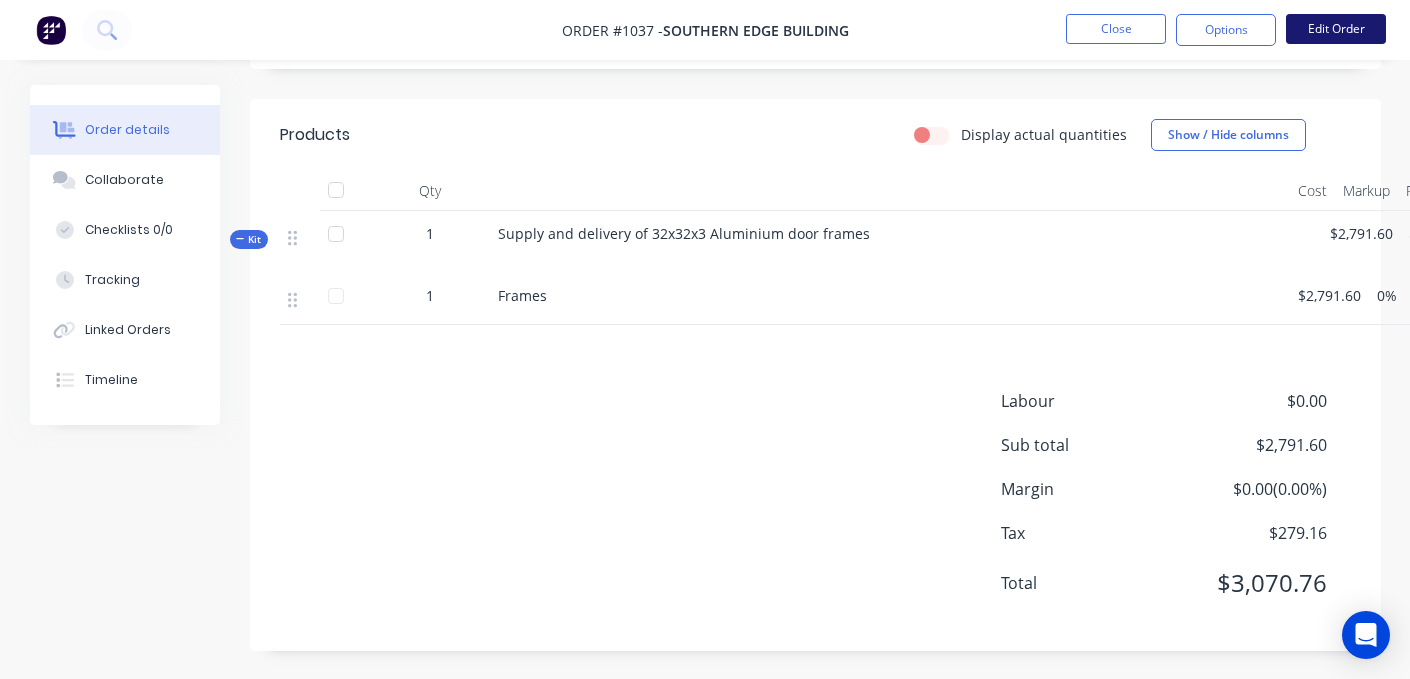 type 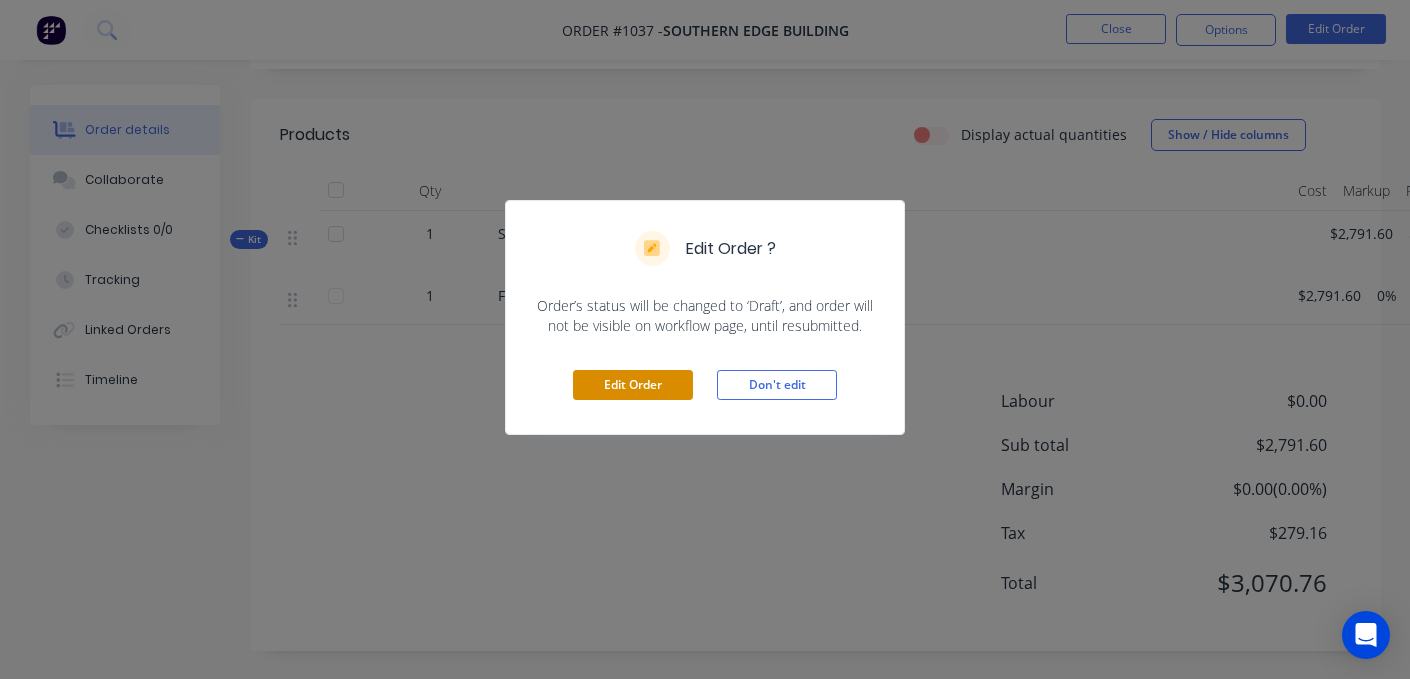 type 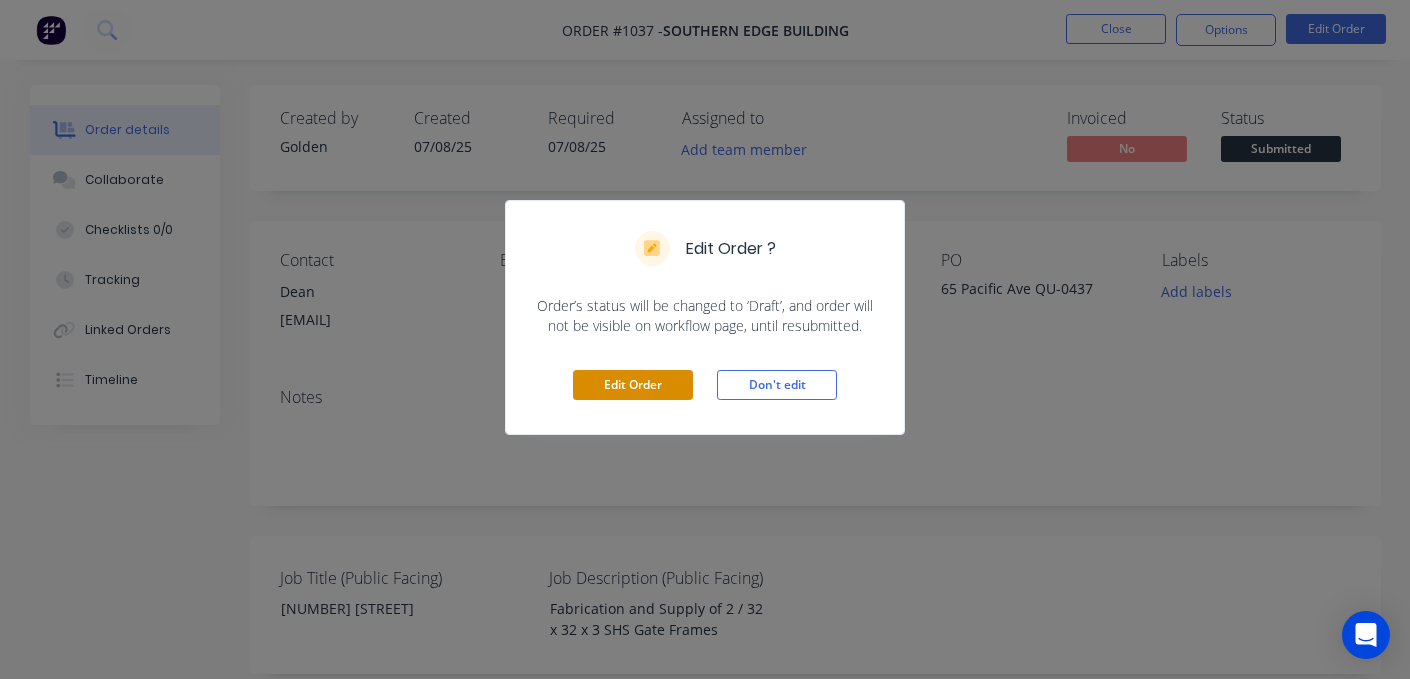 click on "Edit Order Don't edit" at bounding box center [705, 385] 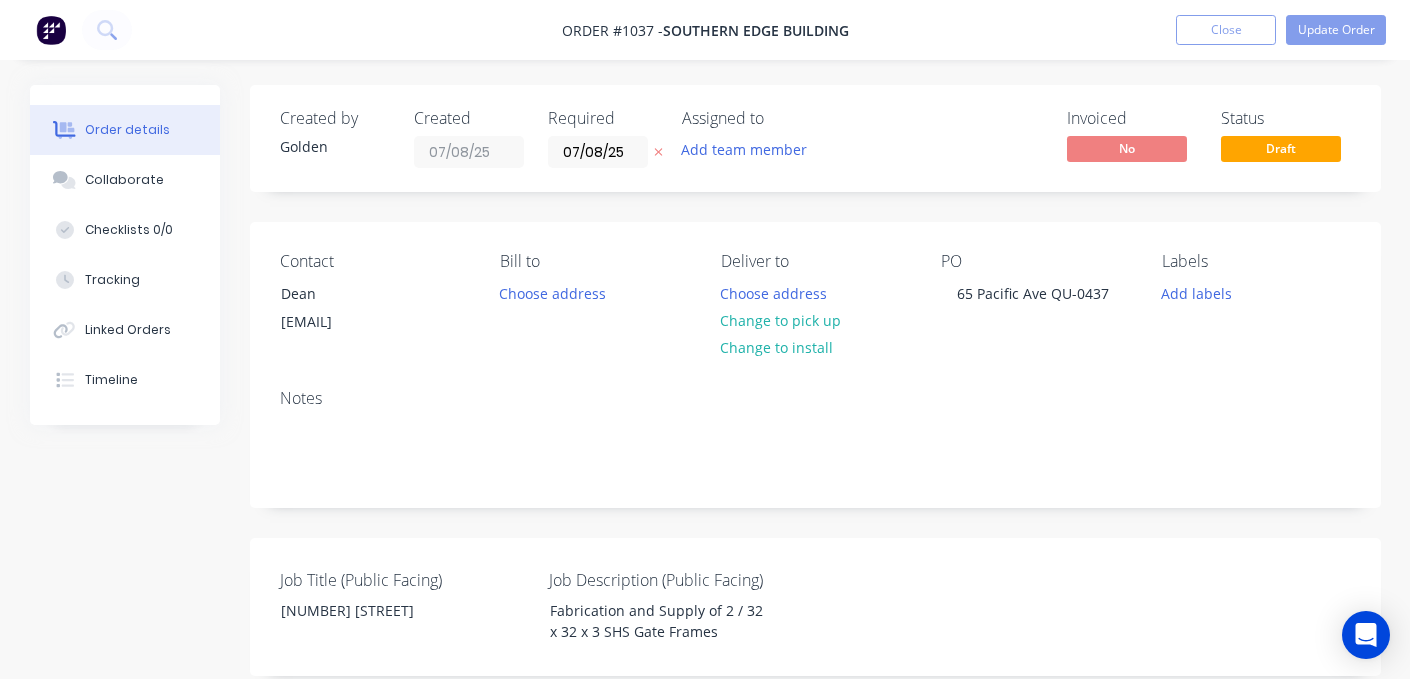 click on "Edit Order" at bounding box center [633, 335] 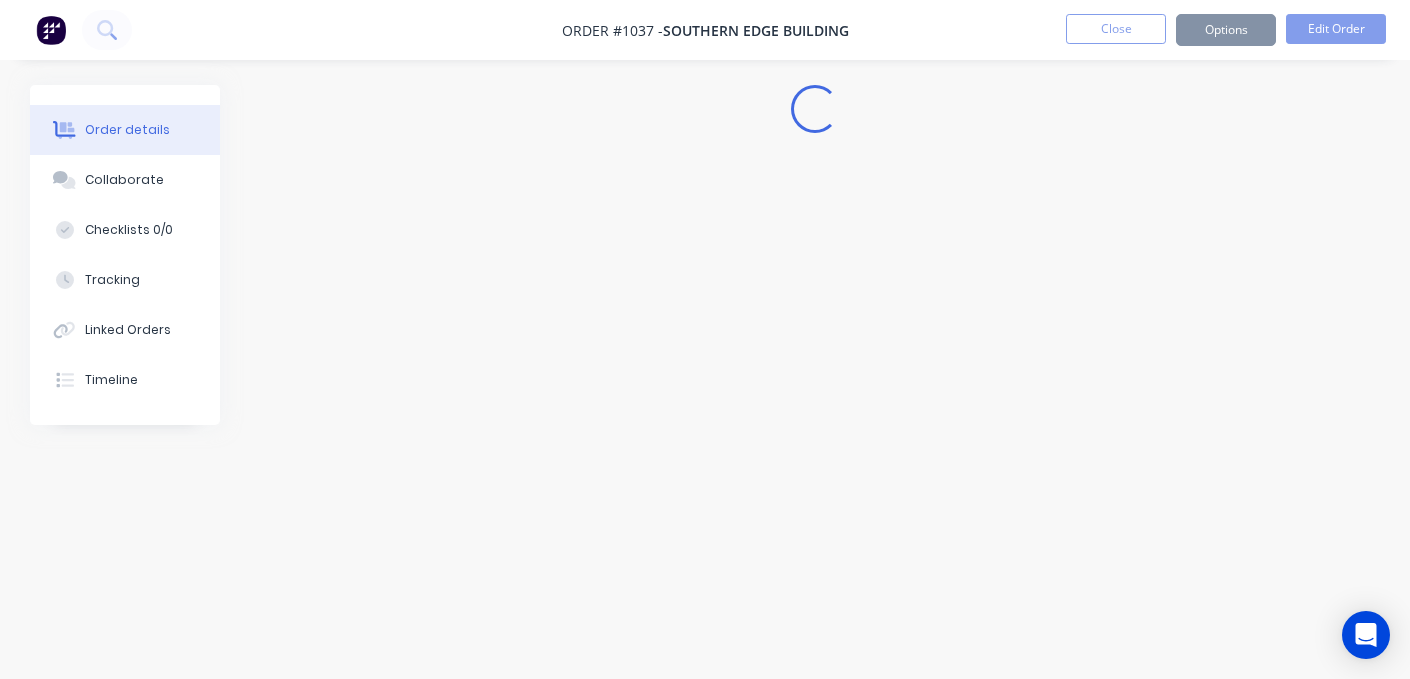 click on "Edit Order" at bounding box center [633, 335] 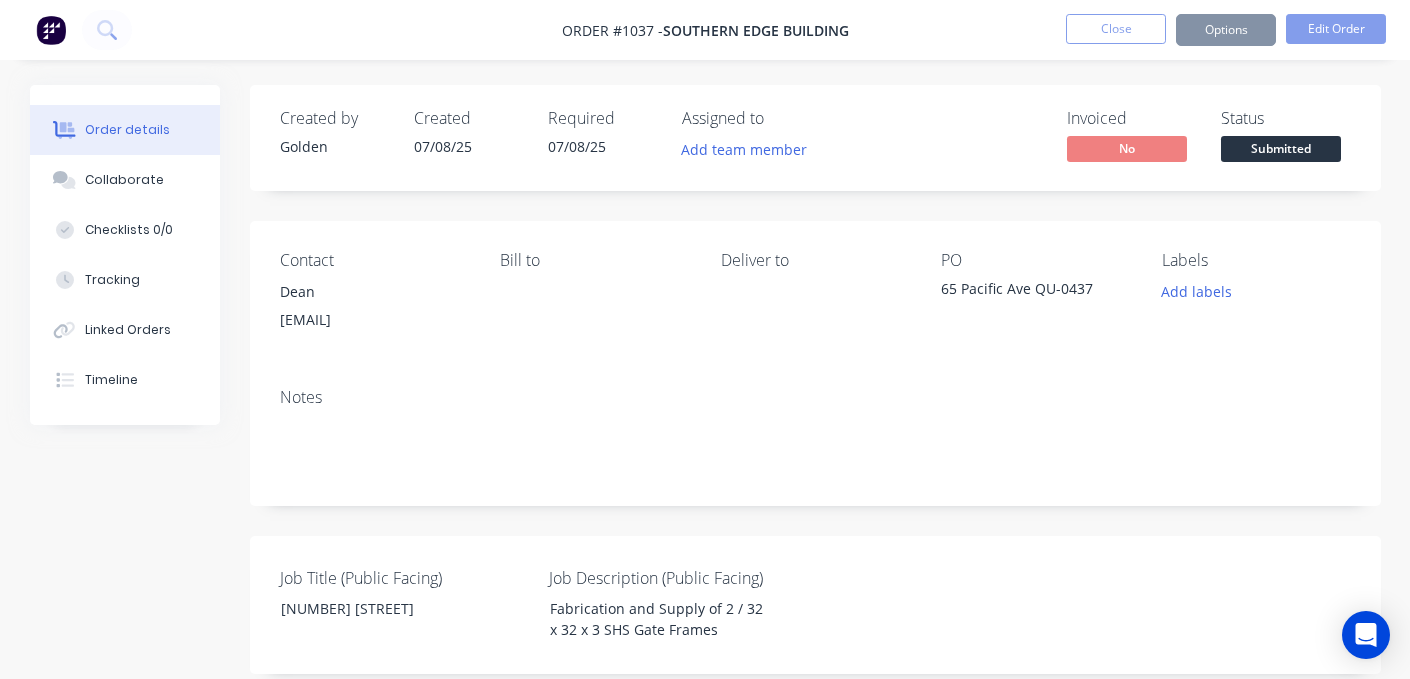 click on "Edit Order" at bounding box center [633, 335] 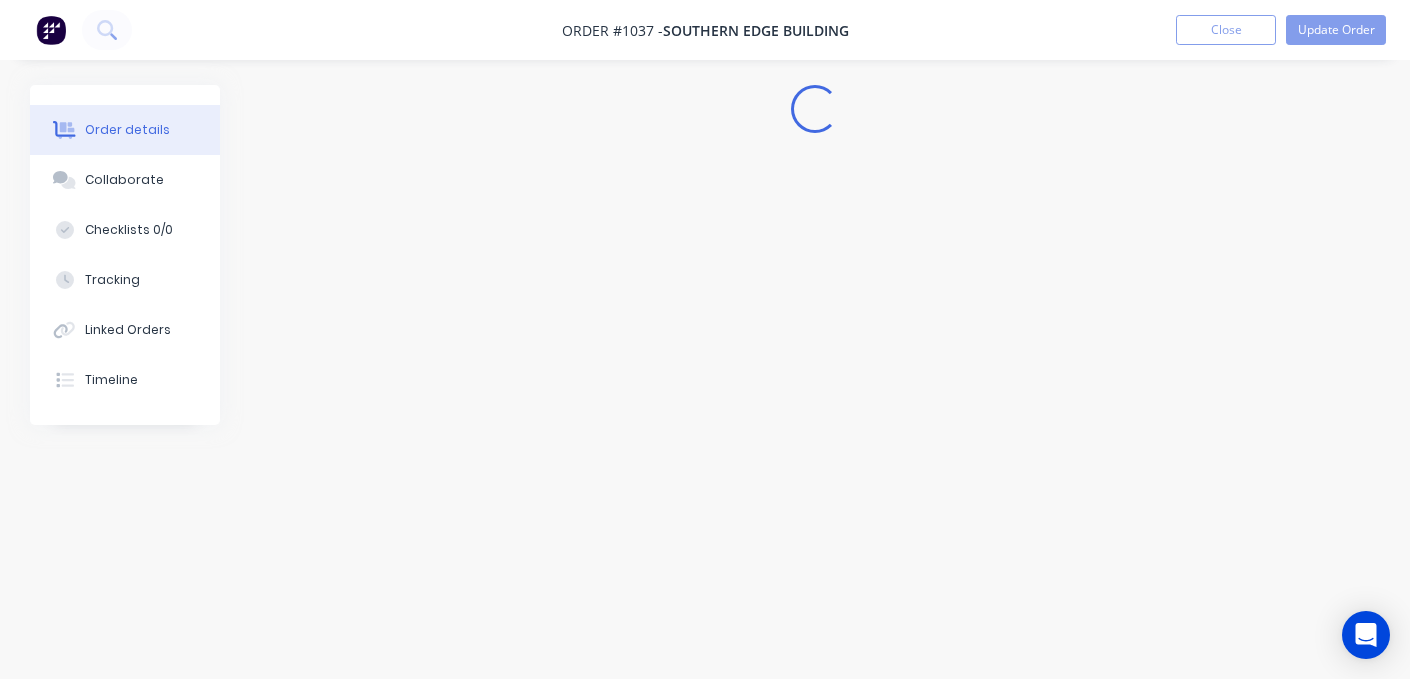 click on "Edit Order" at bounding box center [633, 335] 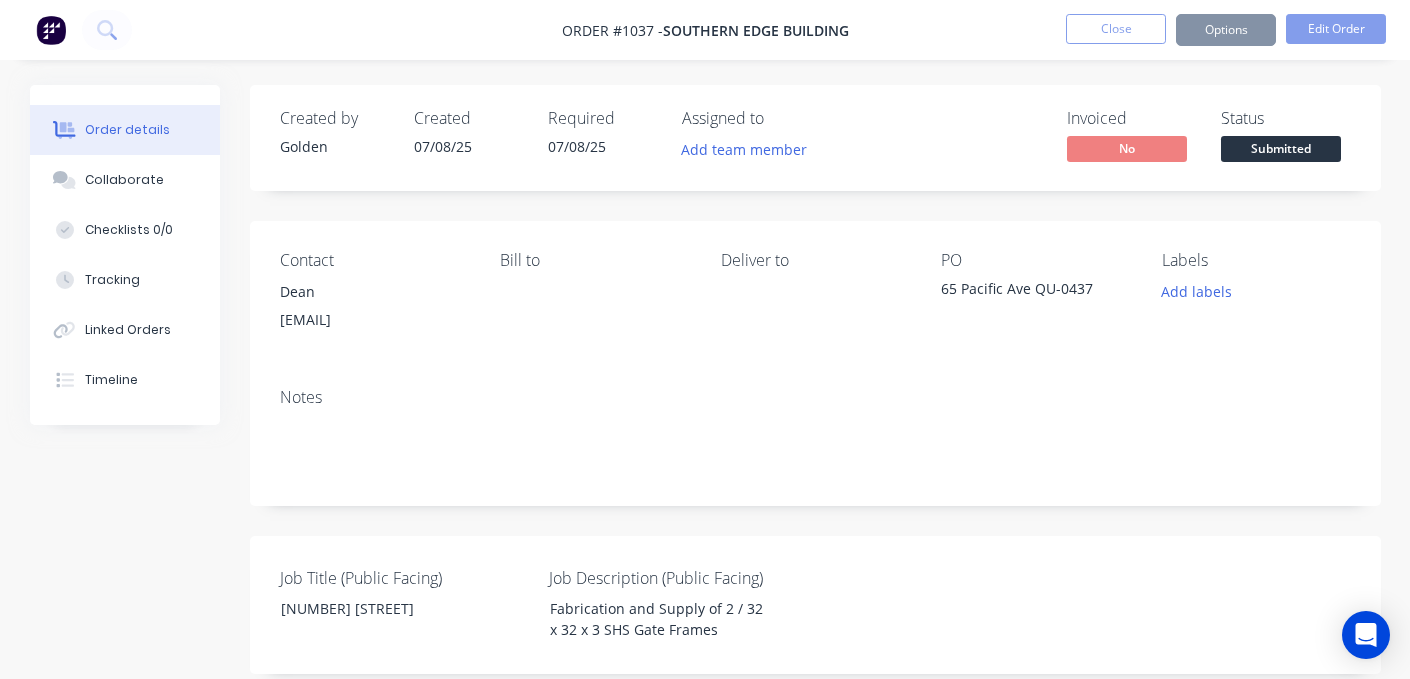 click on "Edit Order" at bounding box center (633, 335) 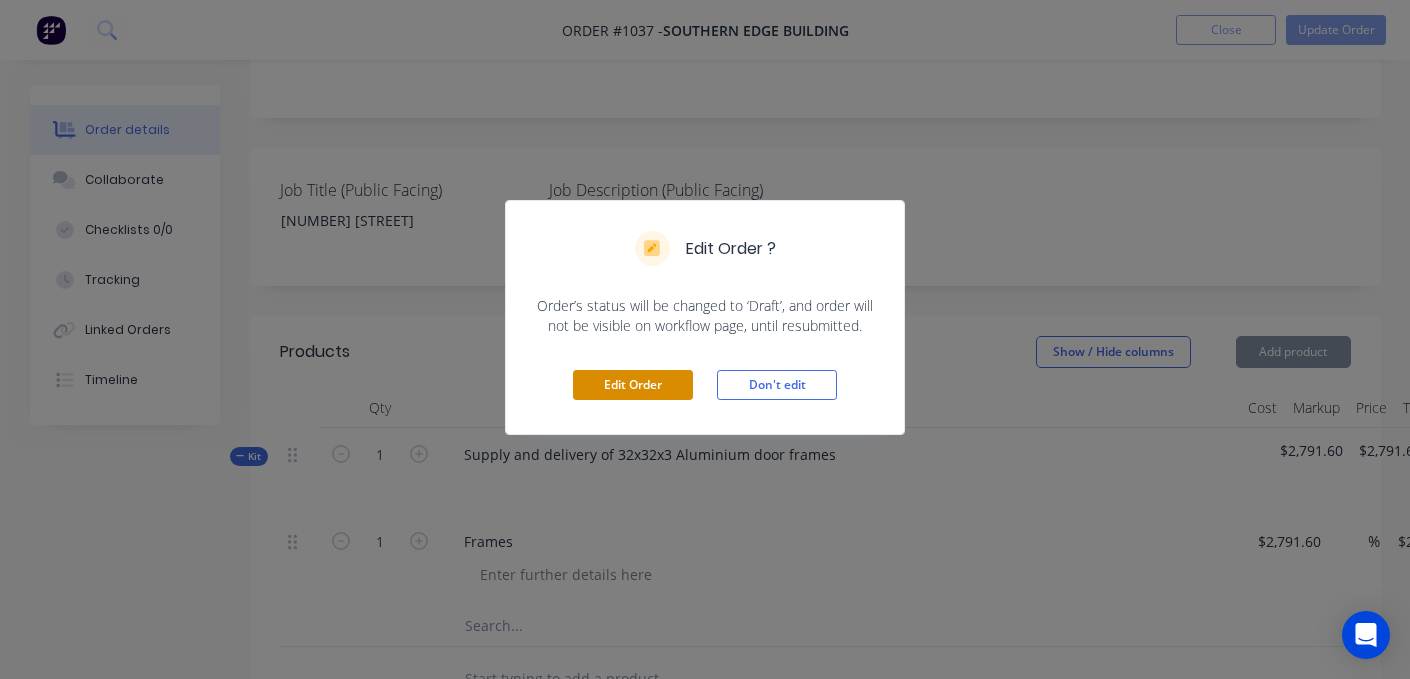 scroll, scrollTop: 411, scrollLeft: 0, axis: vertical 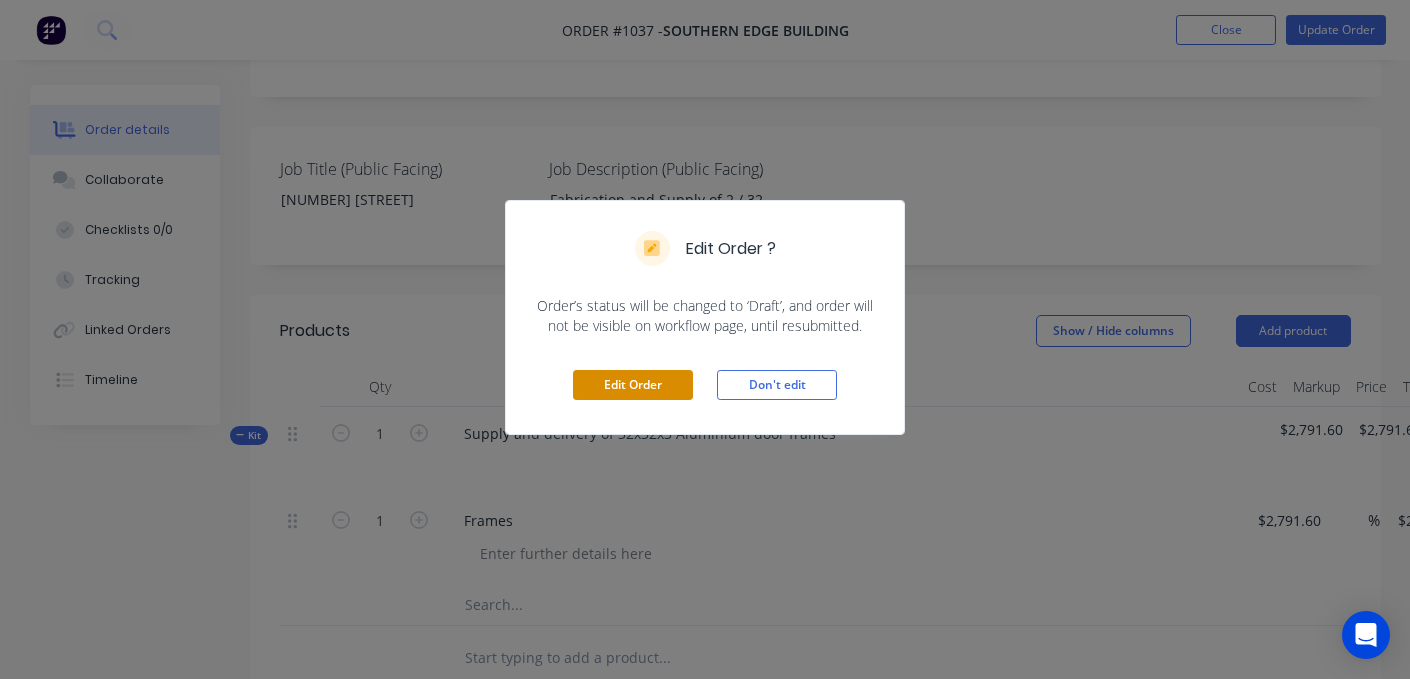 click on "Edit Order" at bounding box center (633, 385) 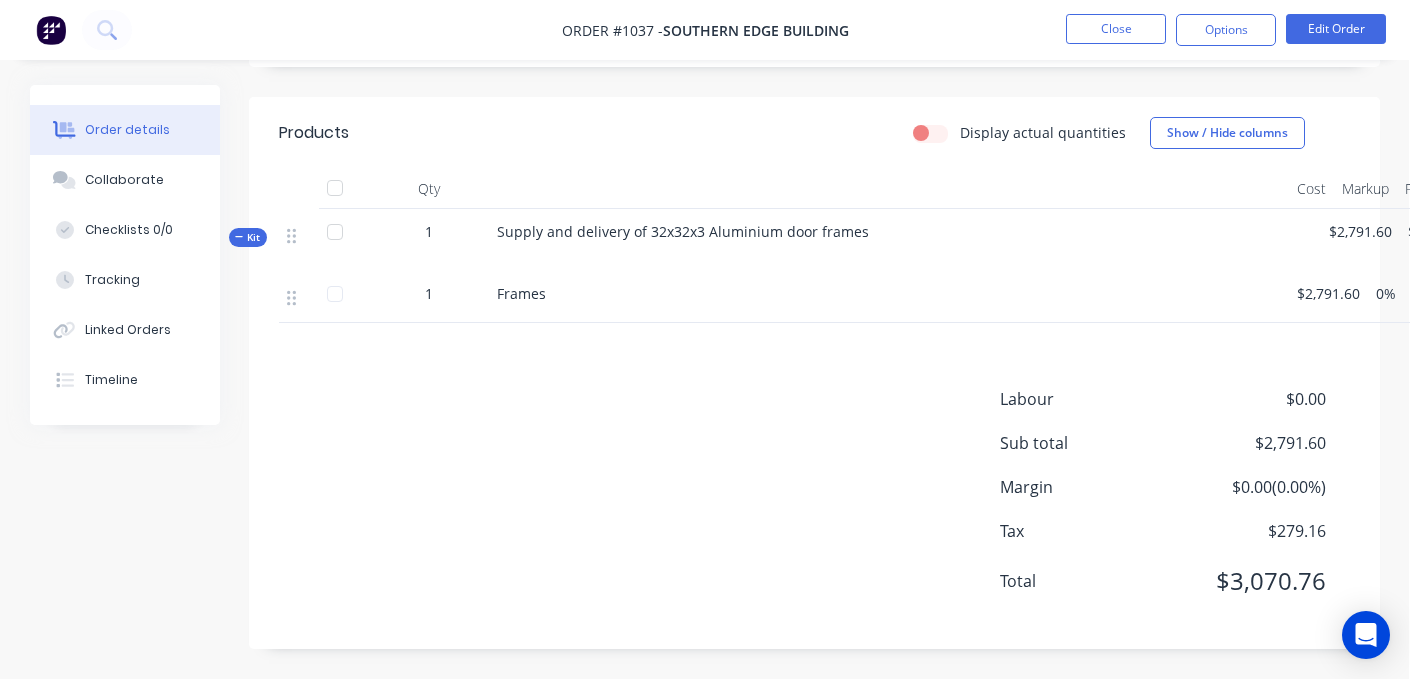 scroll, scrollTop: 607, scrollLeft: 152, axis: both 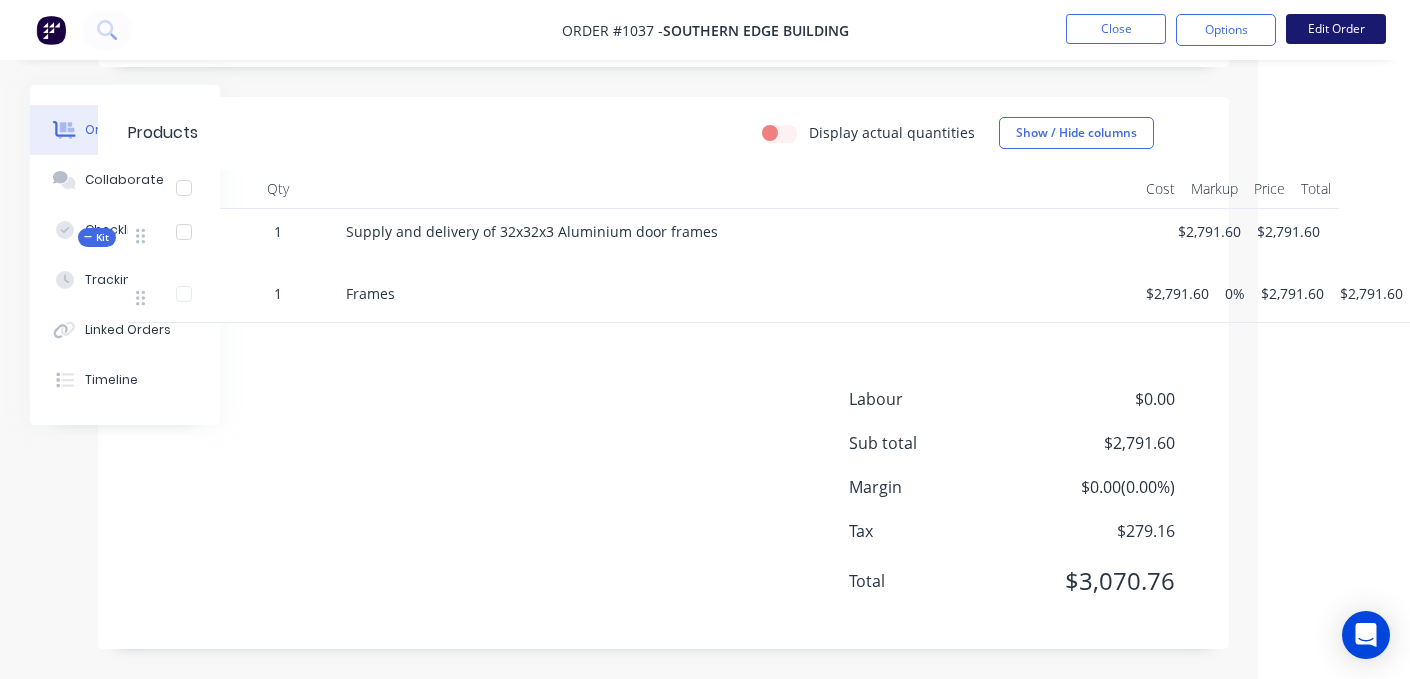 click on "Edit Order" at bounding box center [1336, 29] 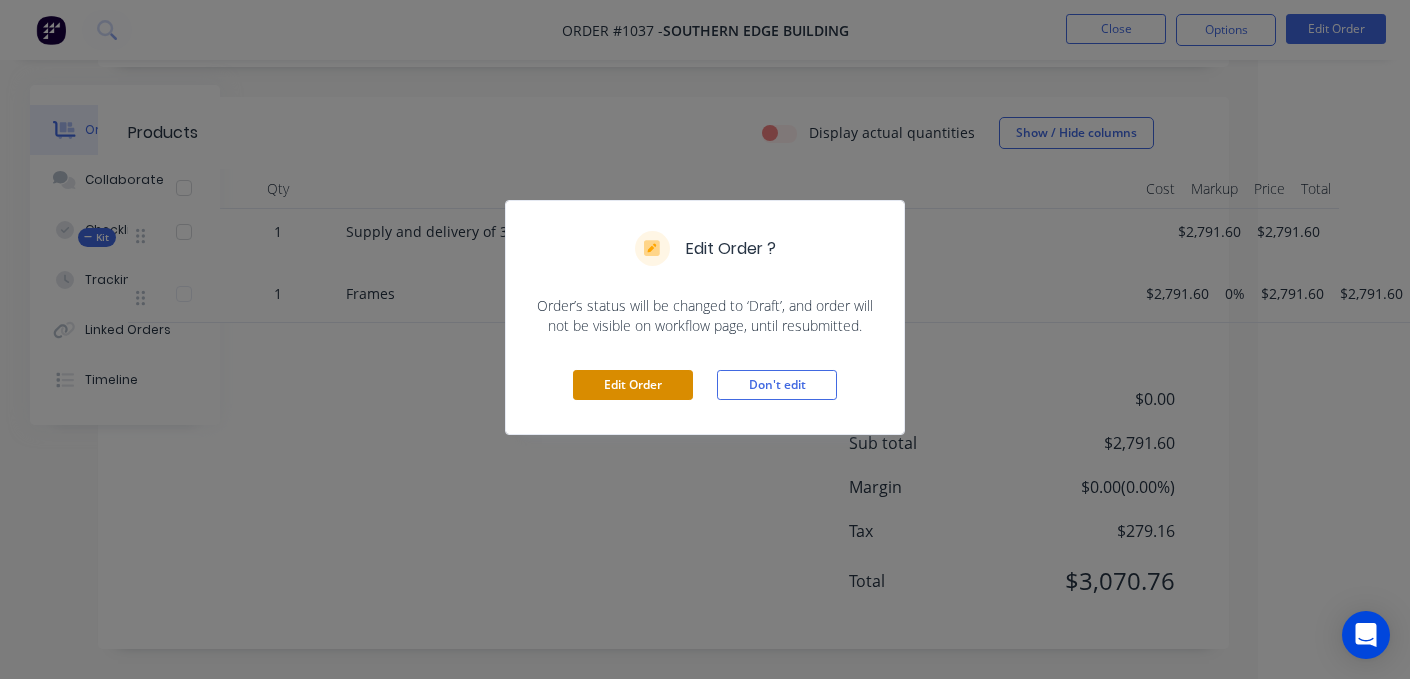 click on "Edit Order" at bounding box center [633, 385] 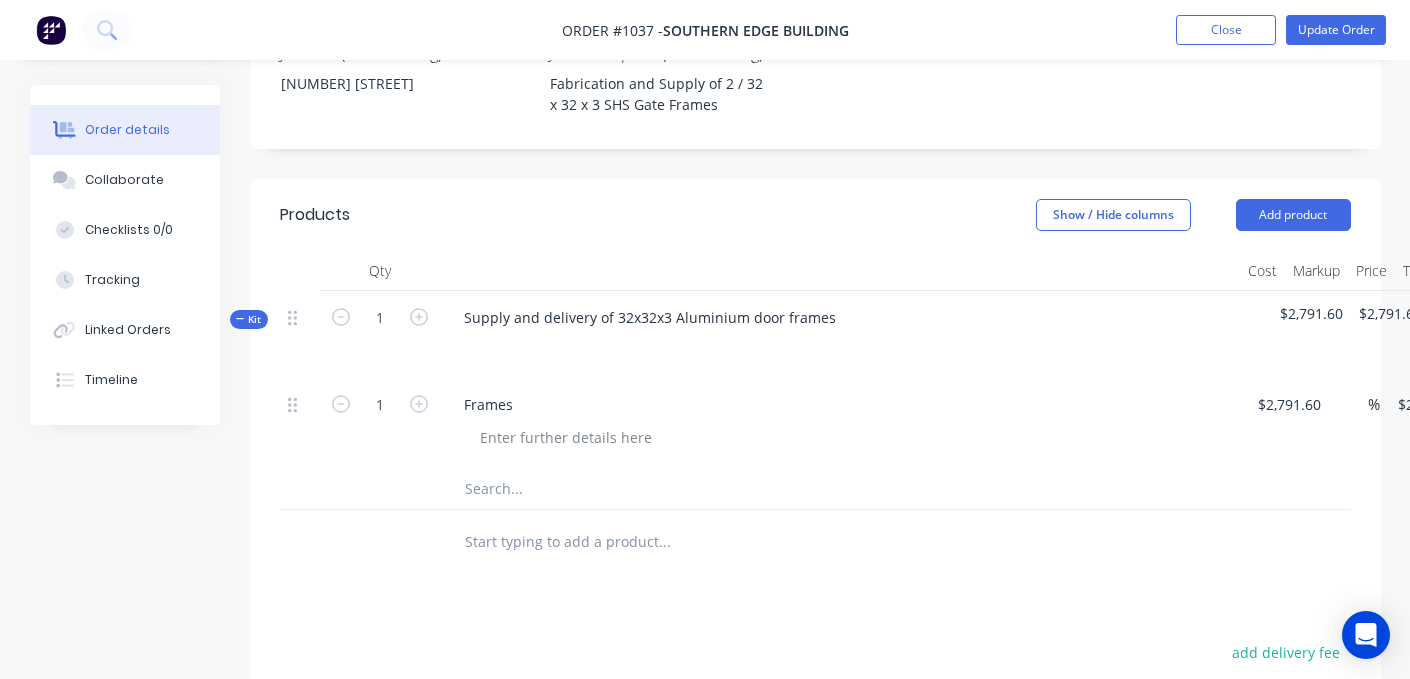 scroll, scrollTop: 527, scrollLeft: 198, axis: both 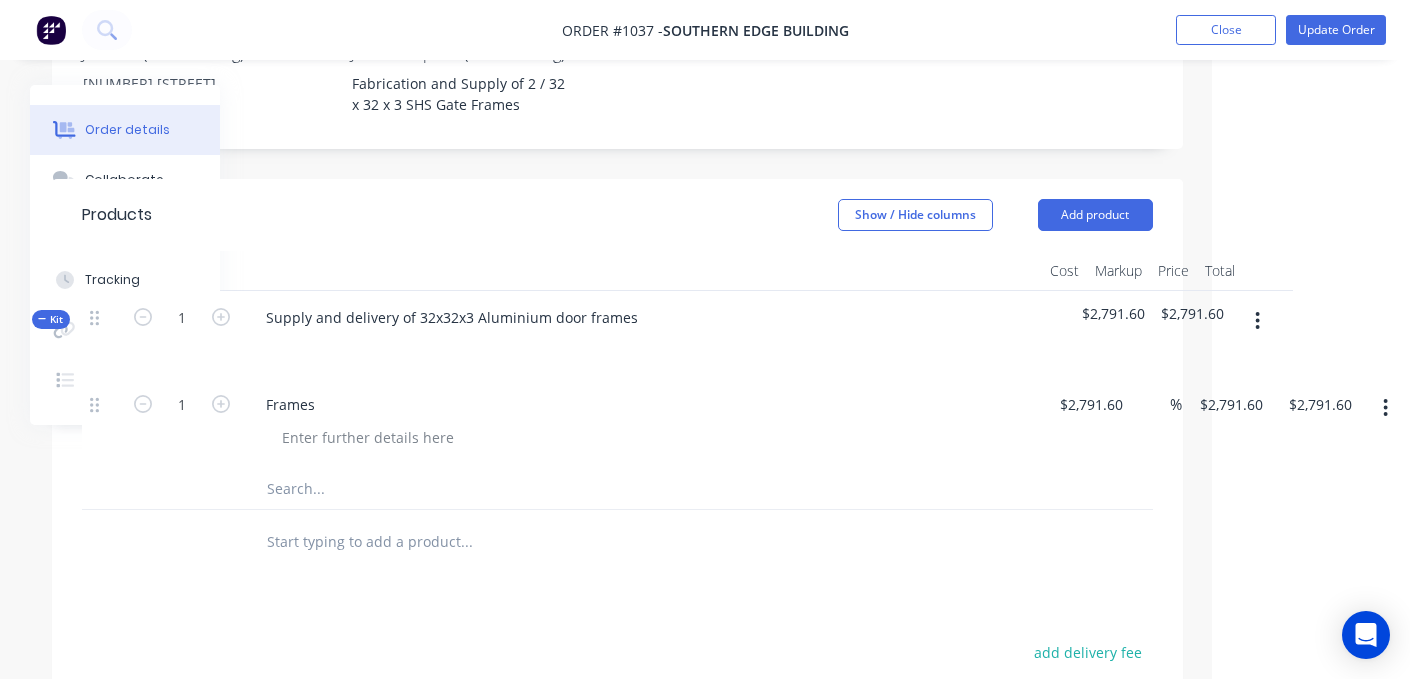click at bounding box center [1385, 408] 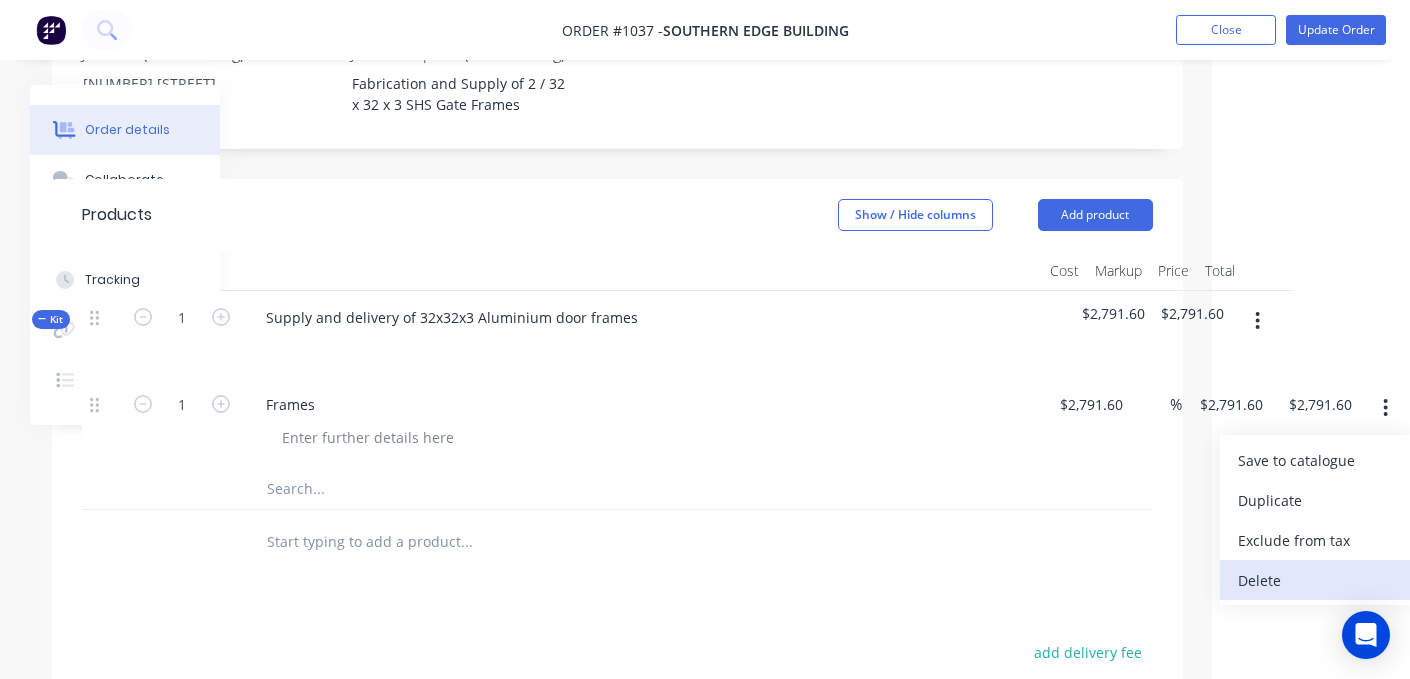 click on "Delete" at bounding box center [1315, 580] 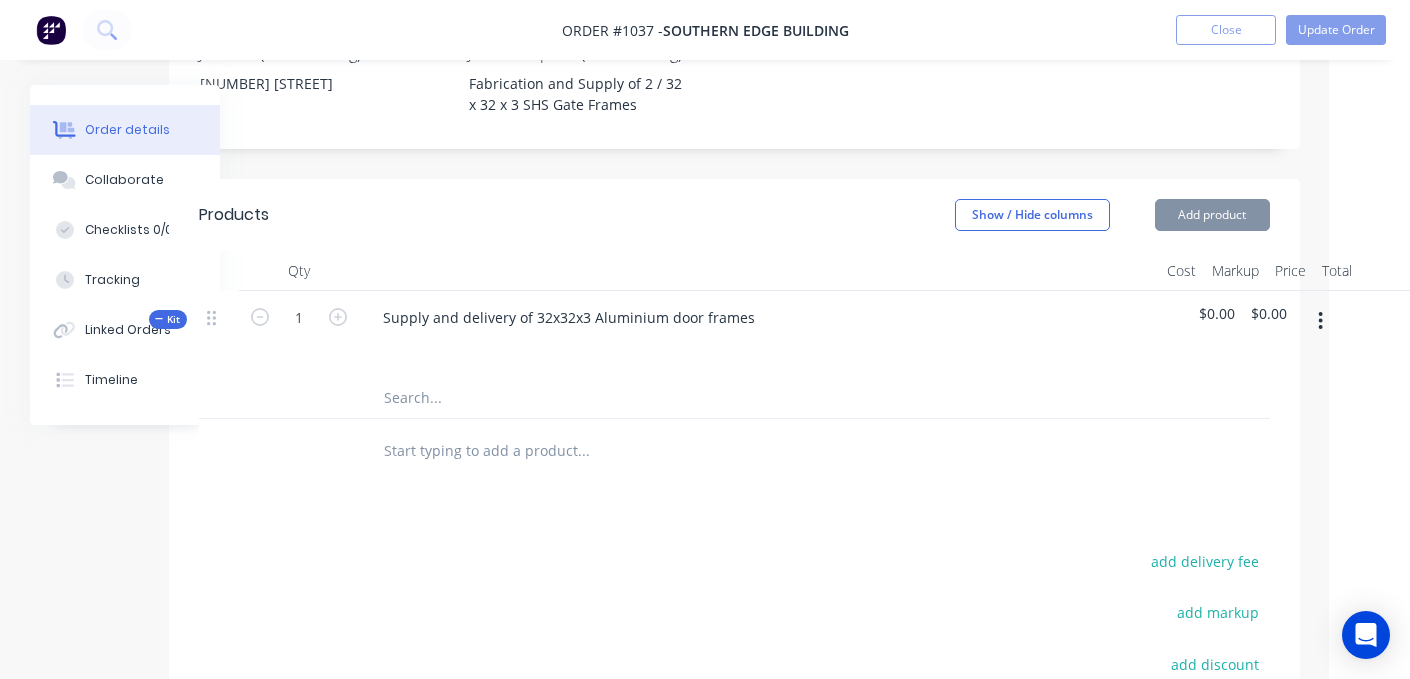 scroll, scrollTop: 527, scrollLeft: 81, axis: both 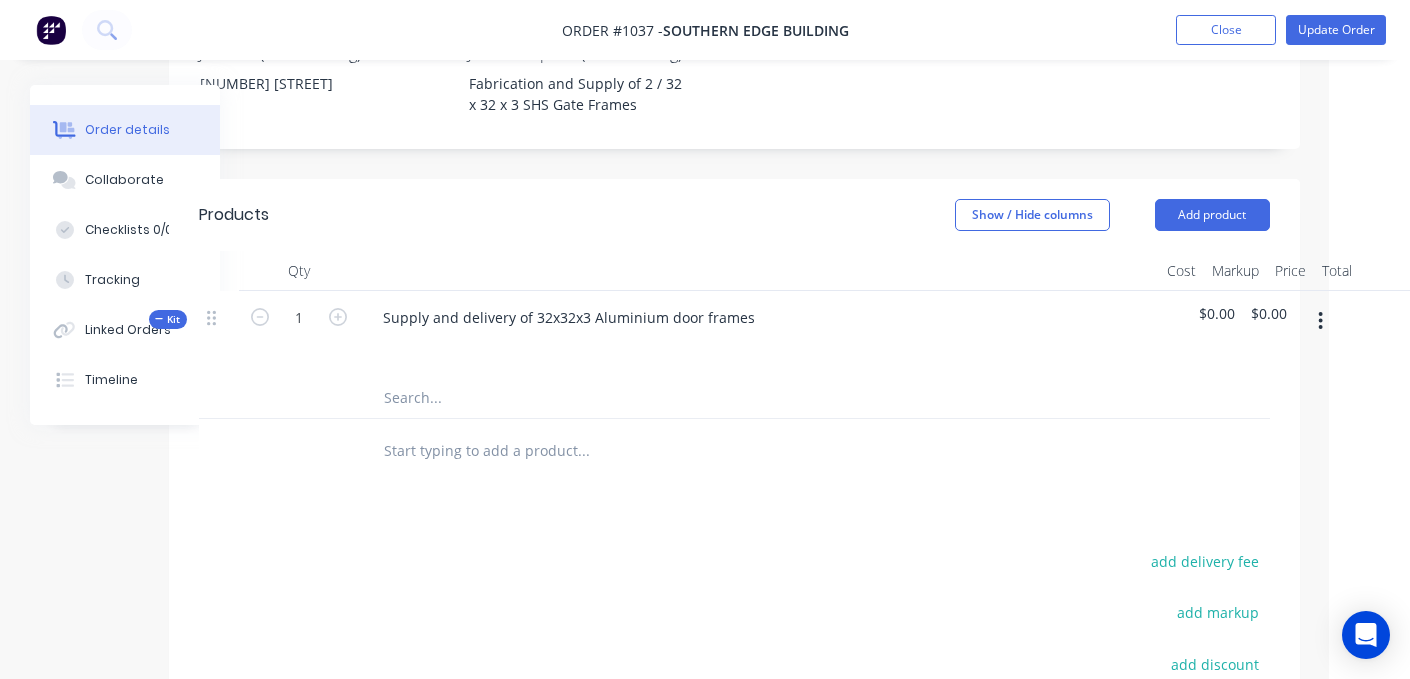 click at bounding box center [1320, 321] 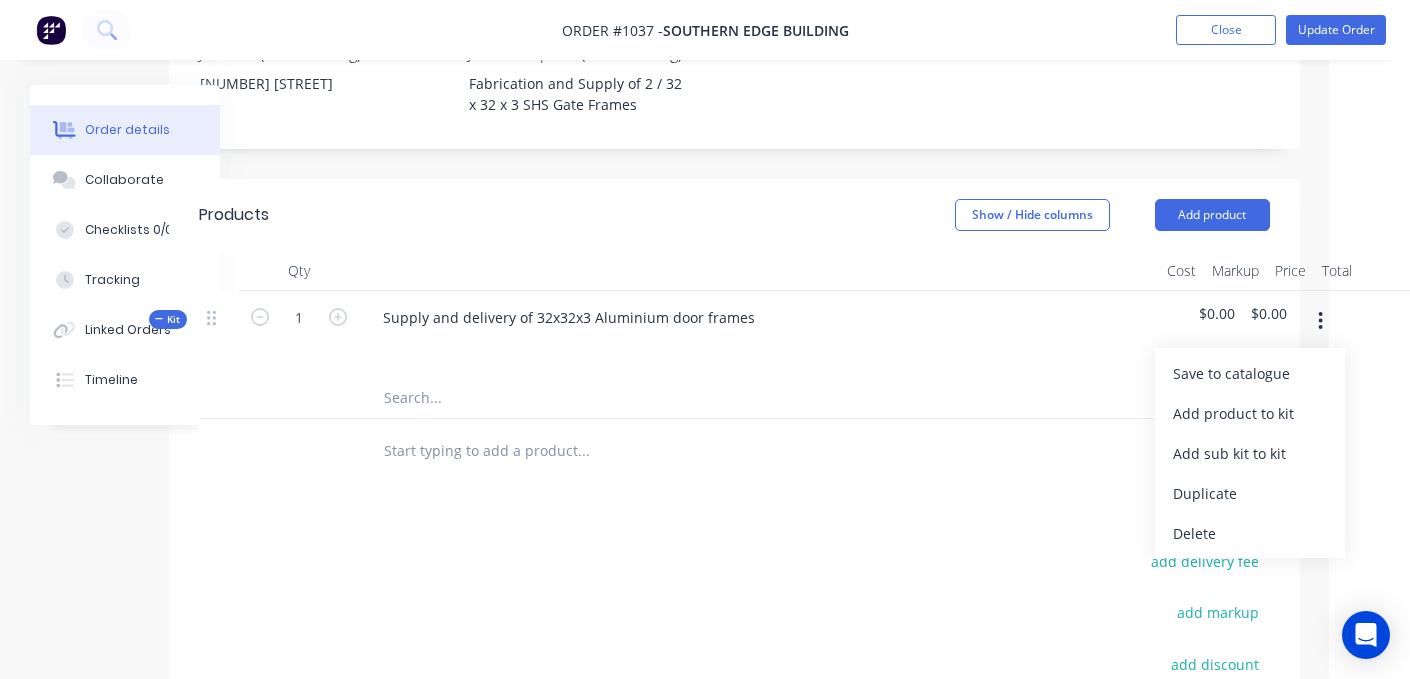 click on "Delete" at bounding box center [1250, 533] 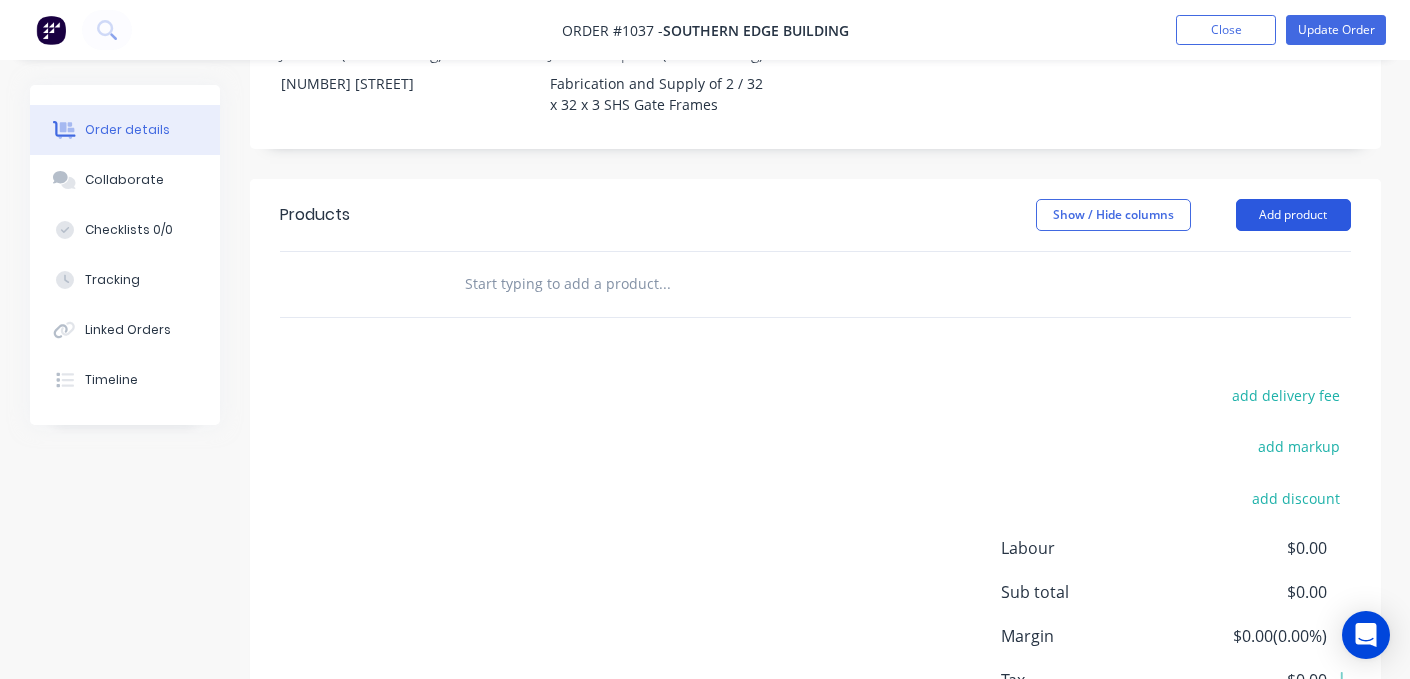 click on "Add product" at bounding box center [1293, 215] 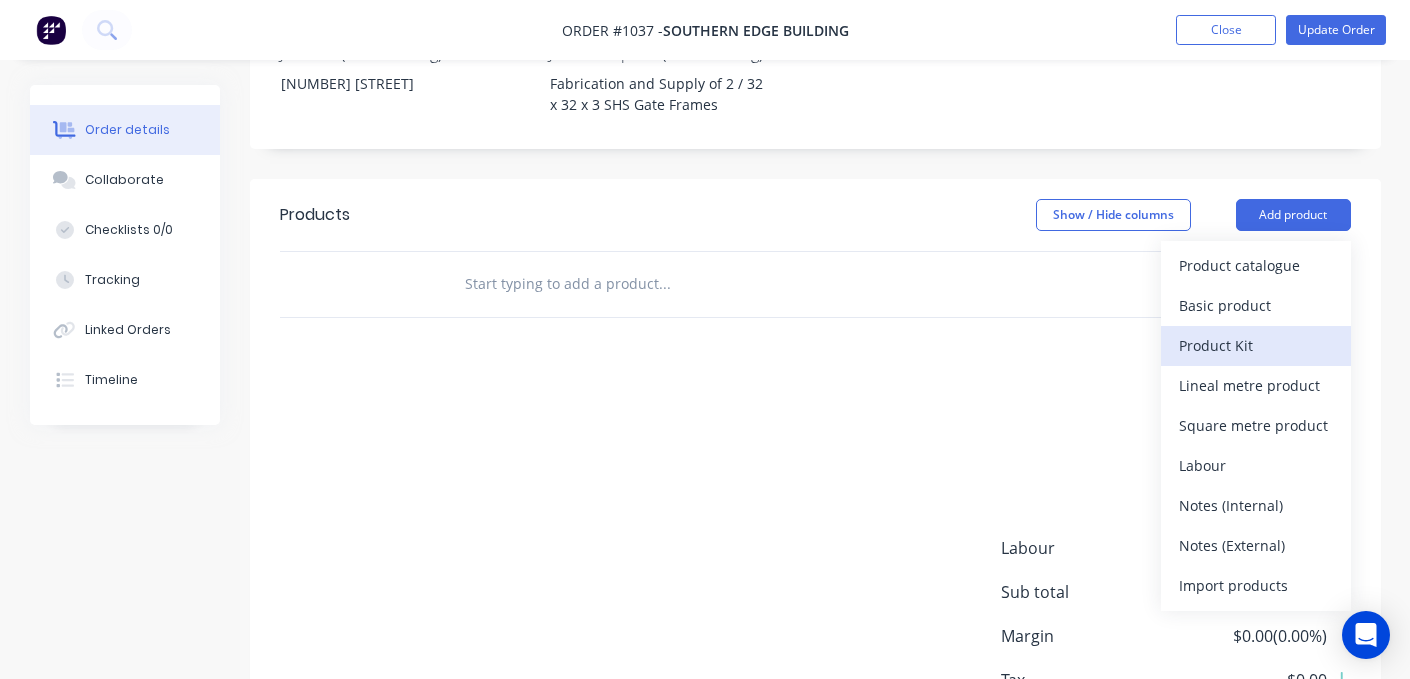 click on "Product Kit" at bounding box center [1256, 345] 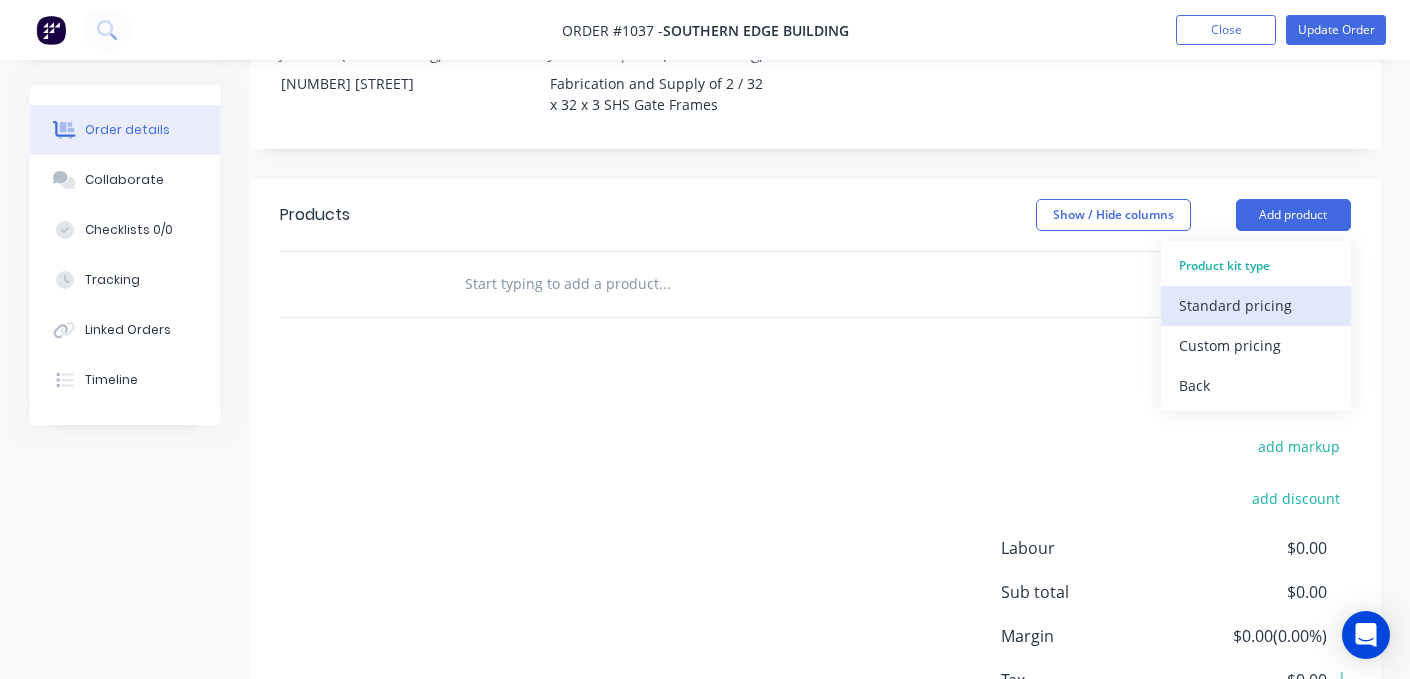 click on "Standard pricing" at bounding box center (1256, 305) 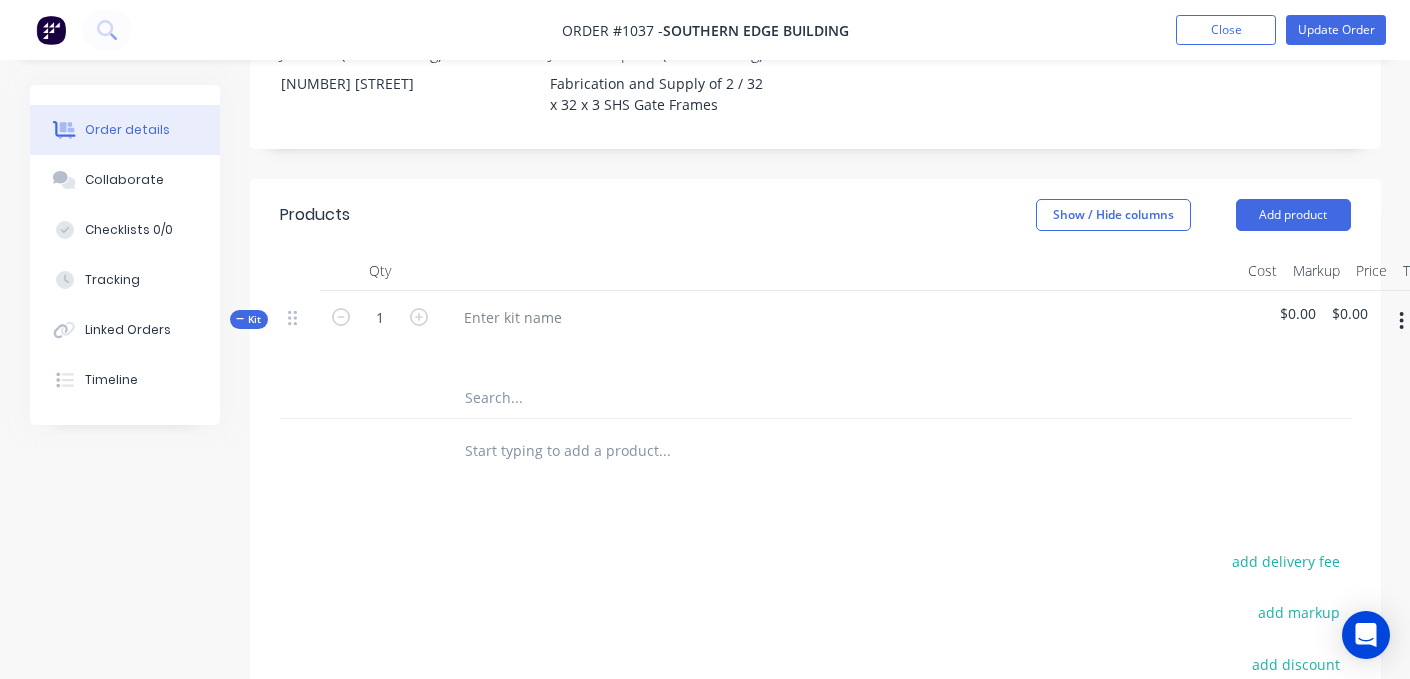 scroll, scrollTop: 527, scrollLeft: 81, axis: both 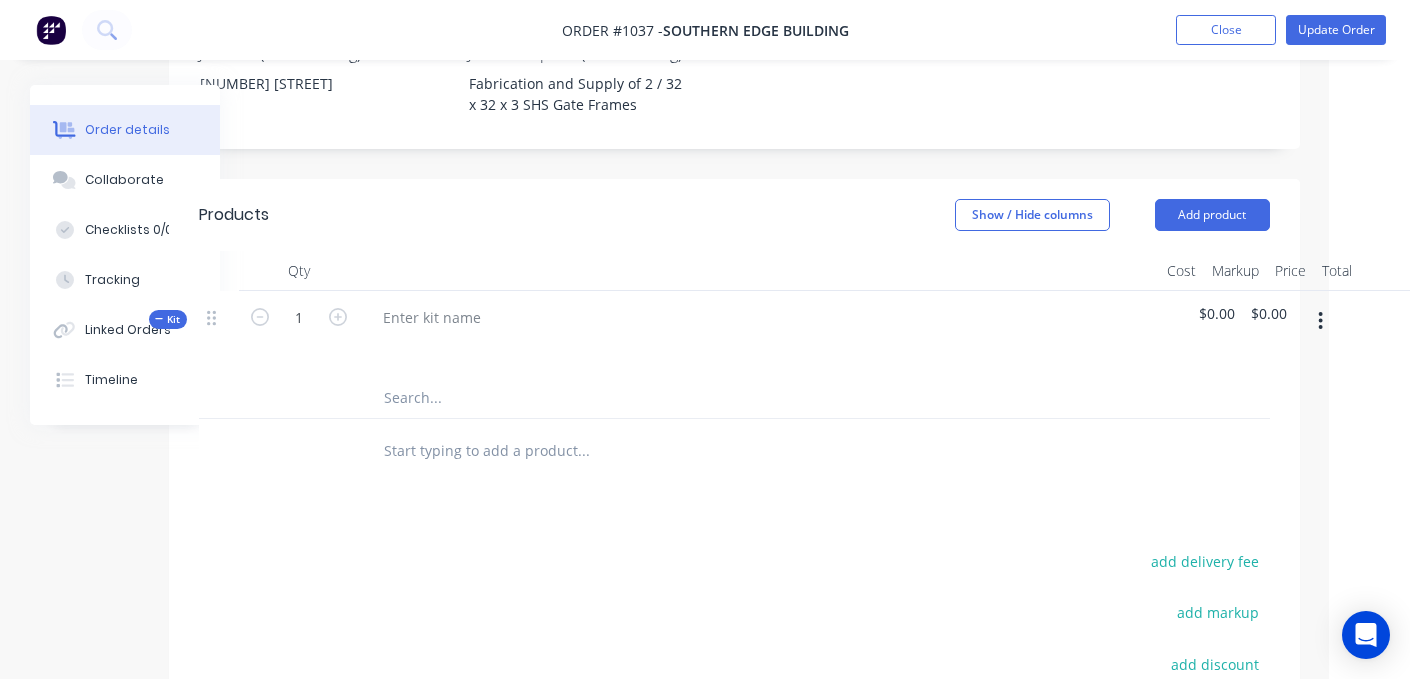 click 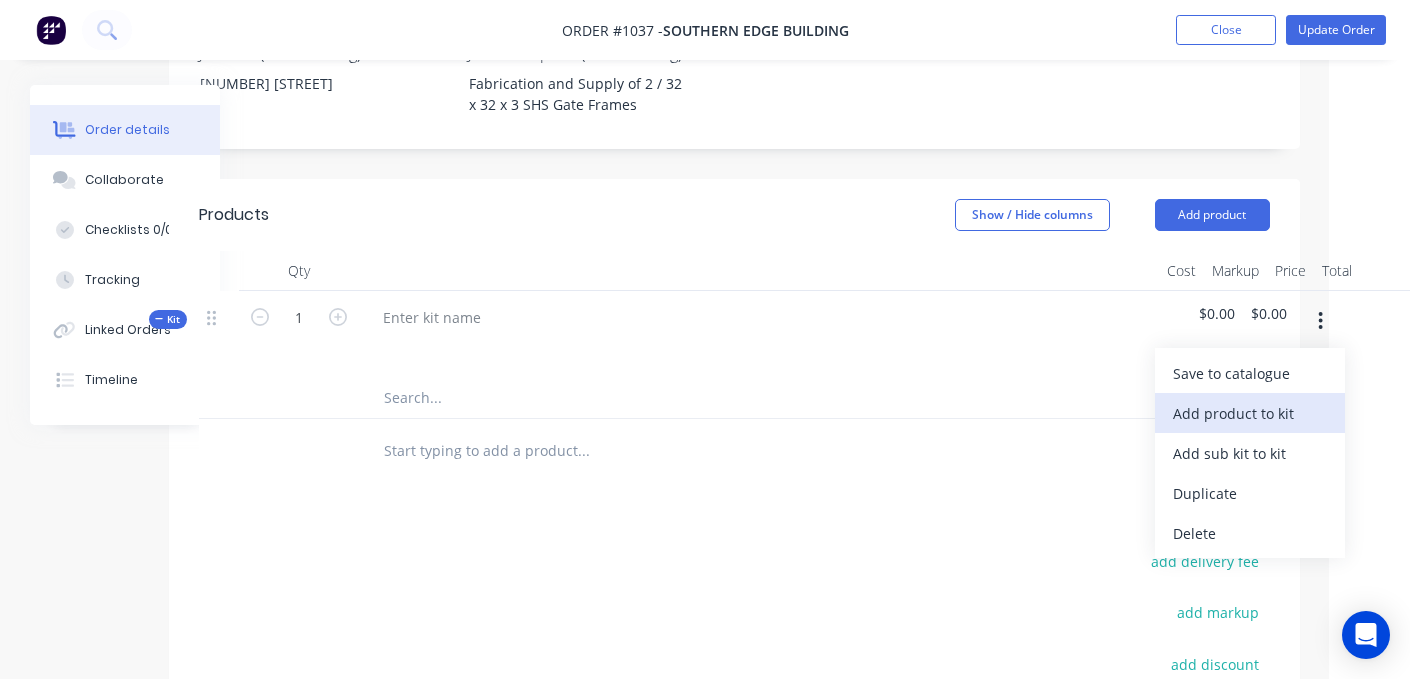 click on "Add product to kit" at bounding box center (1250, 413) 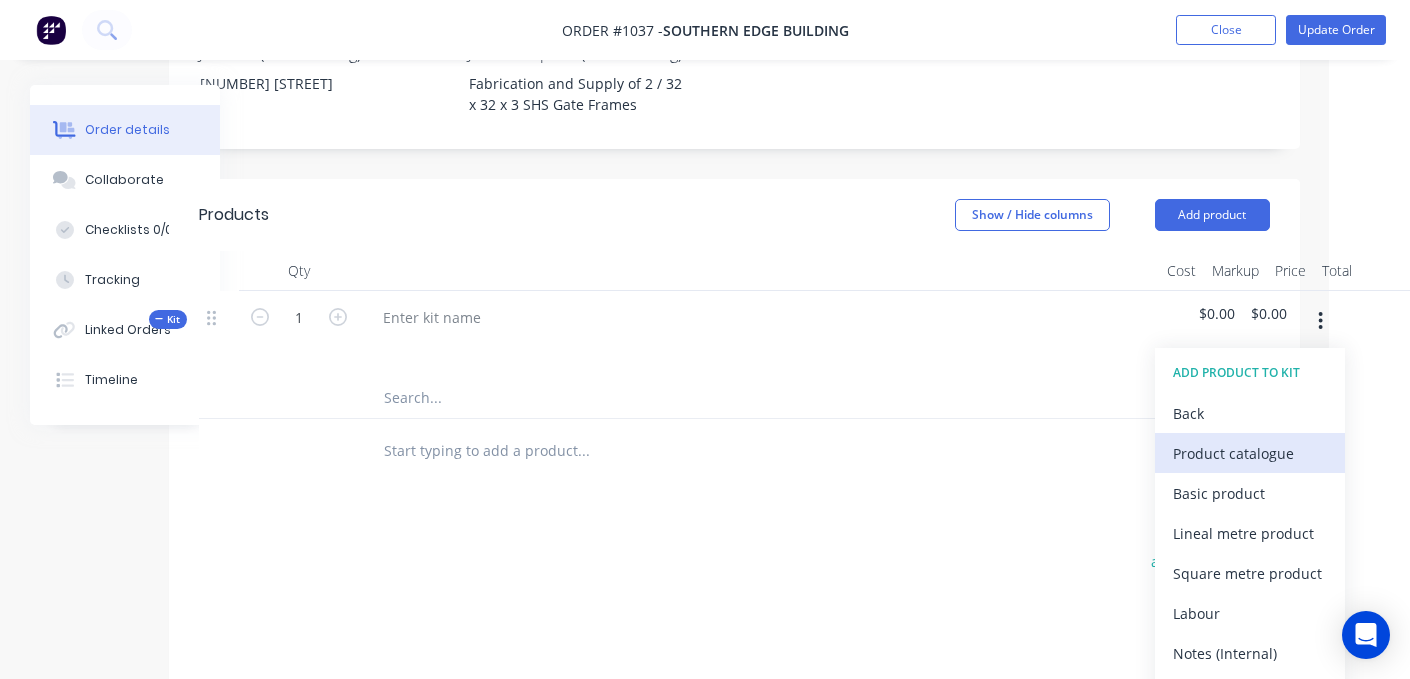 click on "Product catalogue" at bounding box center (1250, 453) 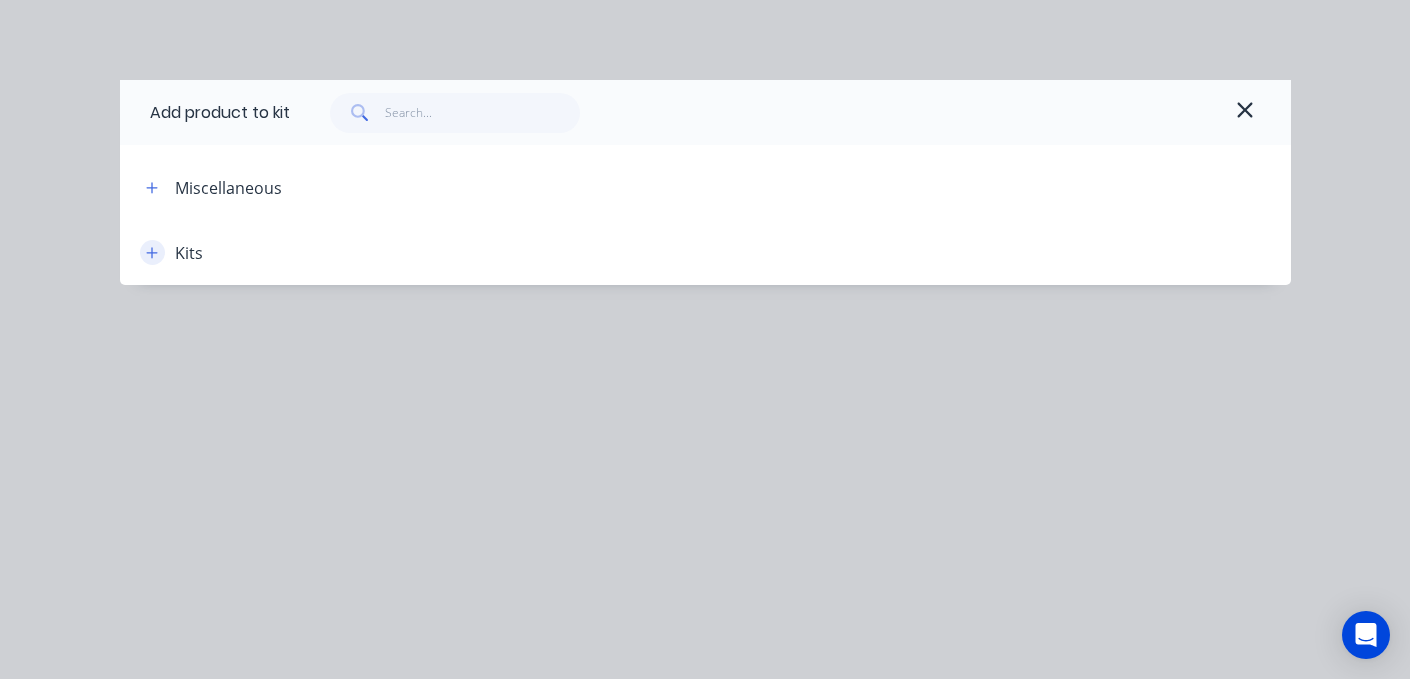 click 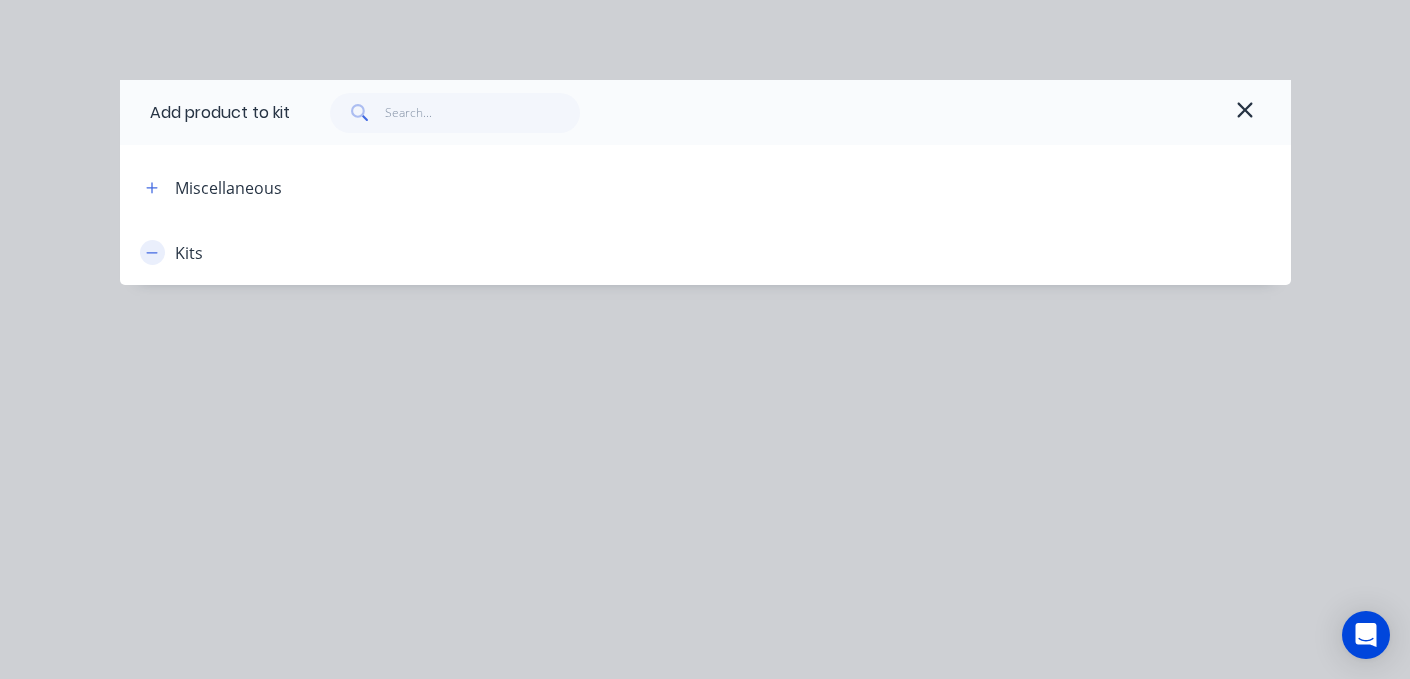 click 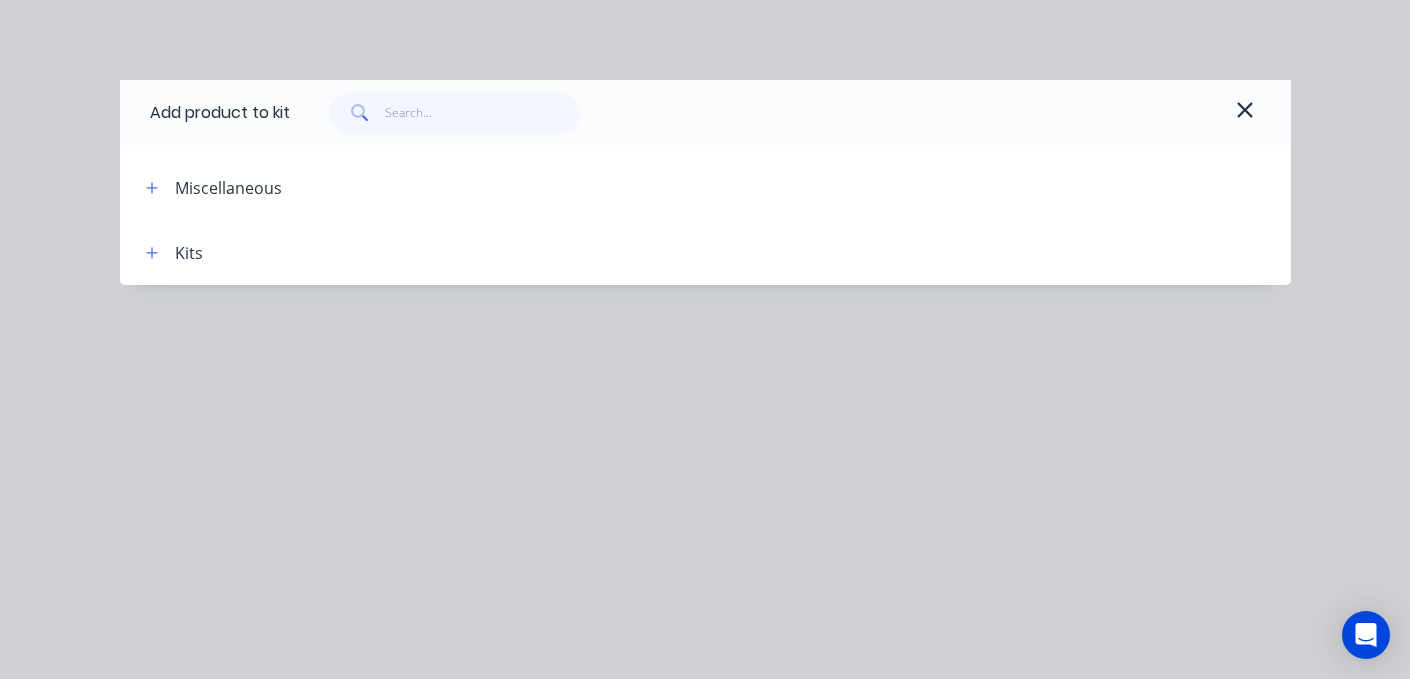 click on "Kits" at bounding box center (189, 253) 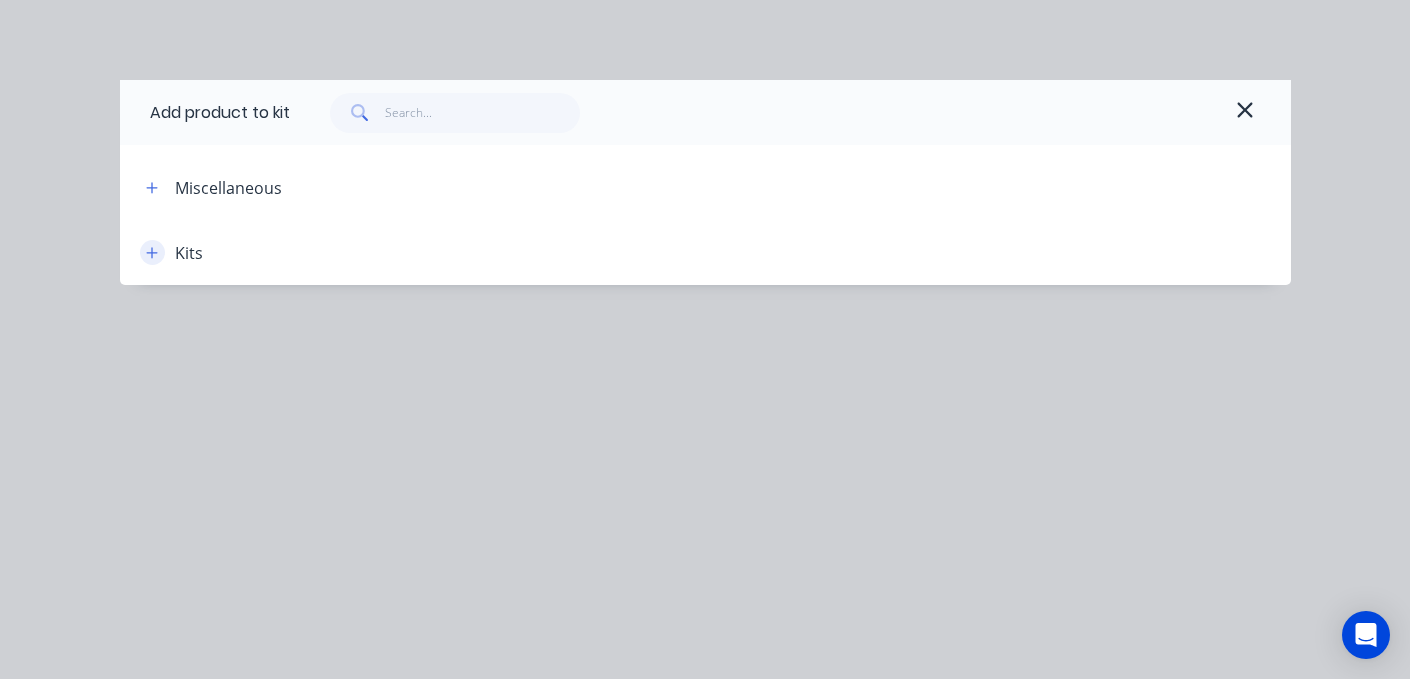 click 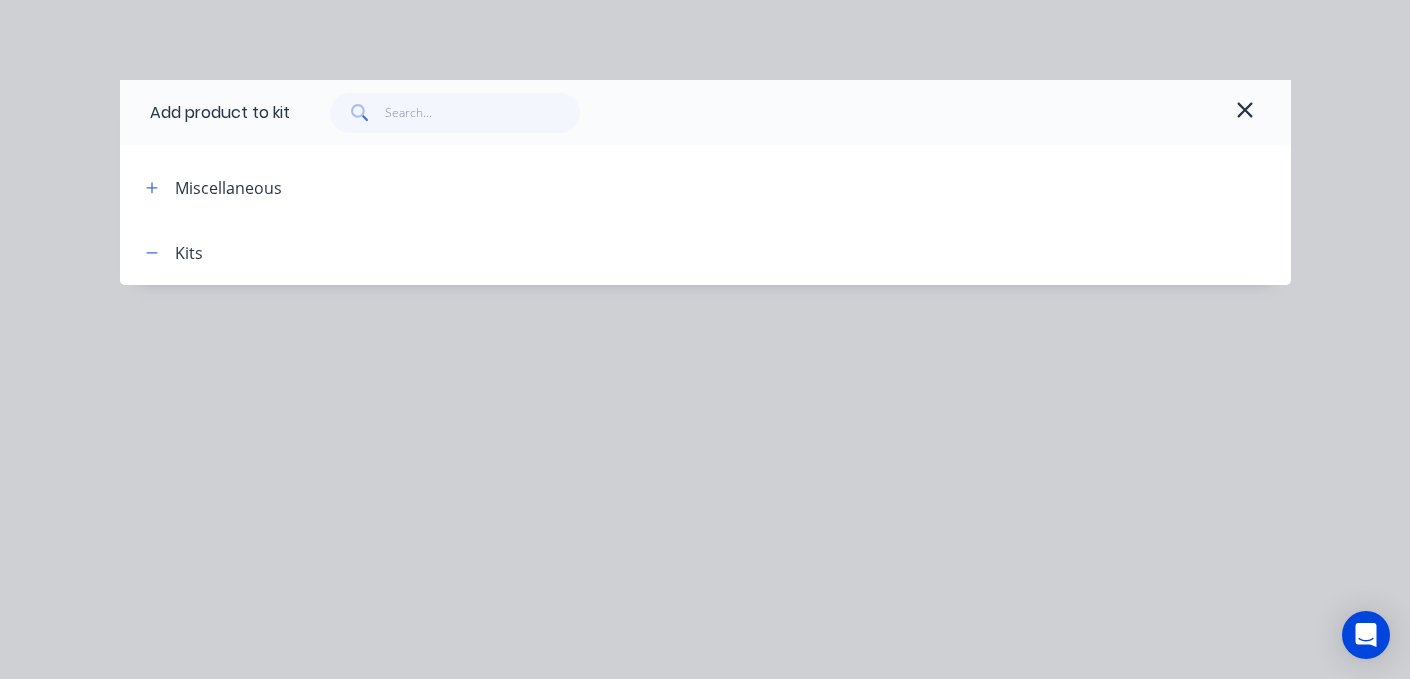 drag, startPoint x: 151, startPoint y: 252, endPoint x: 153, endPoint y: 231, distance: 21.095022 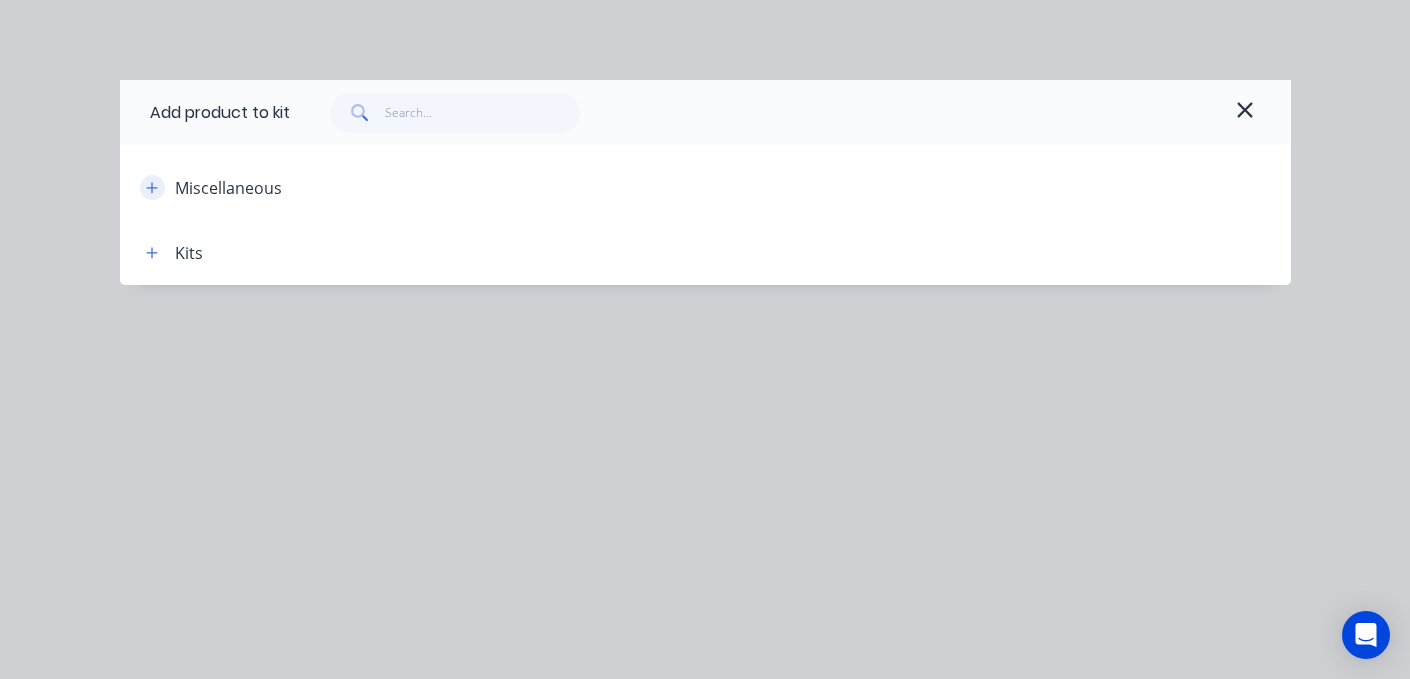 click 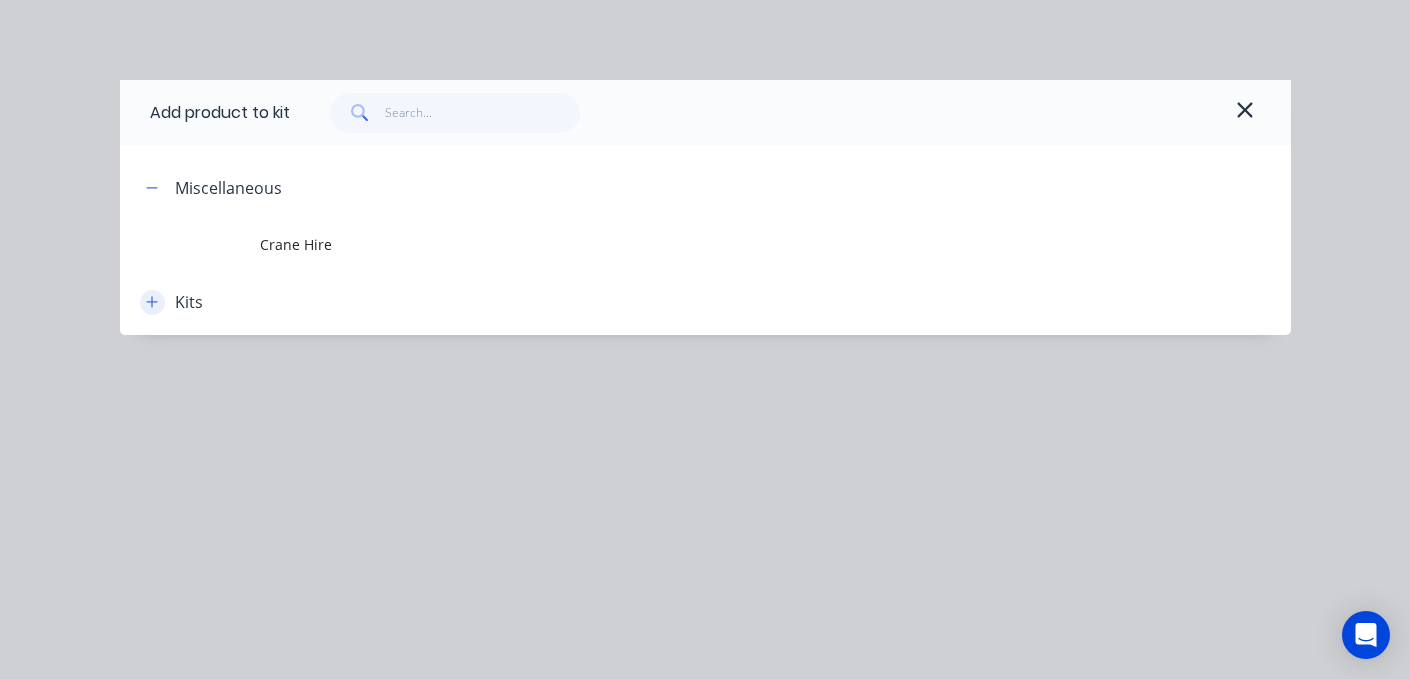 click 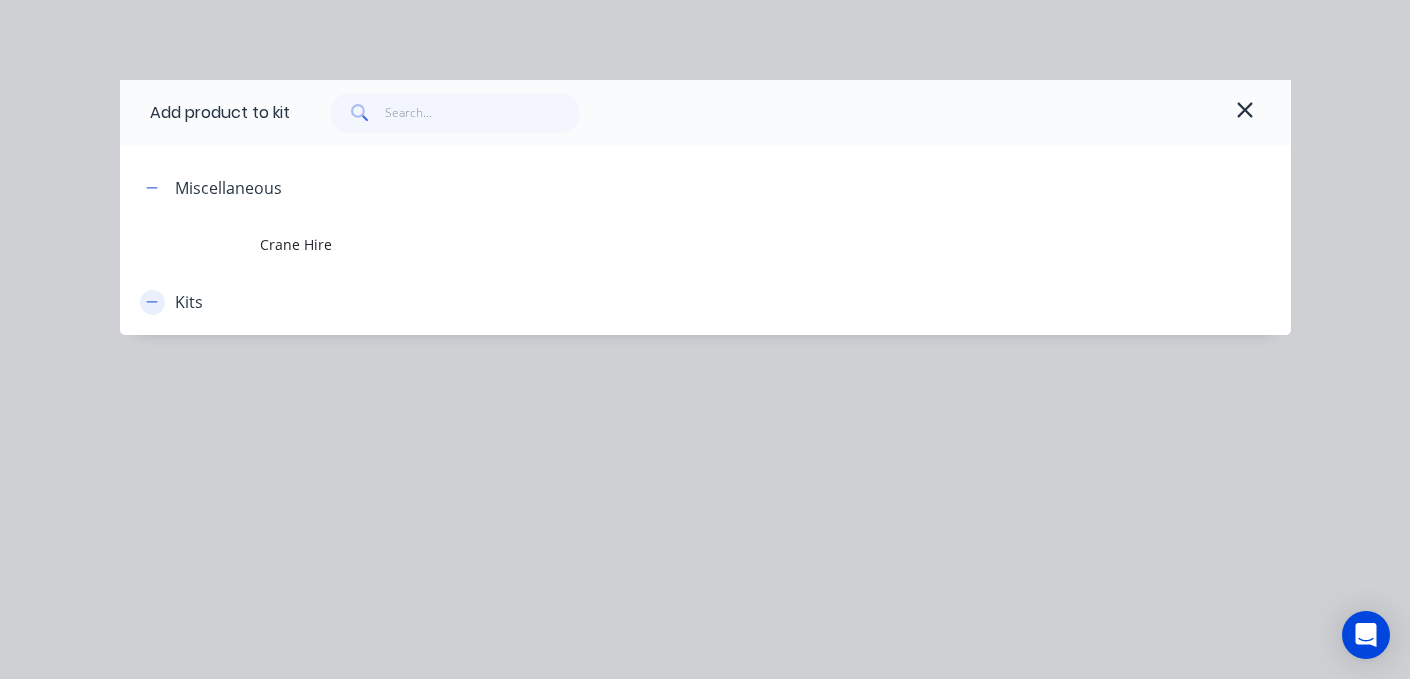 click 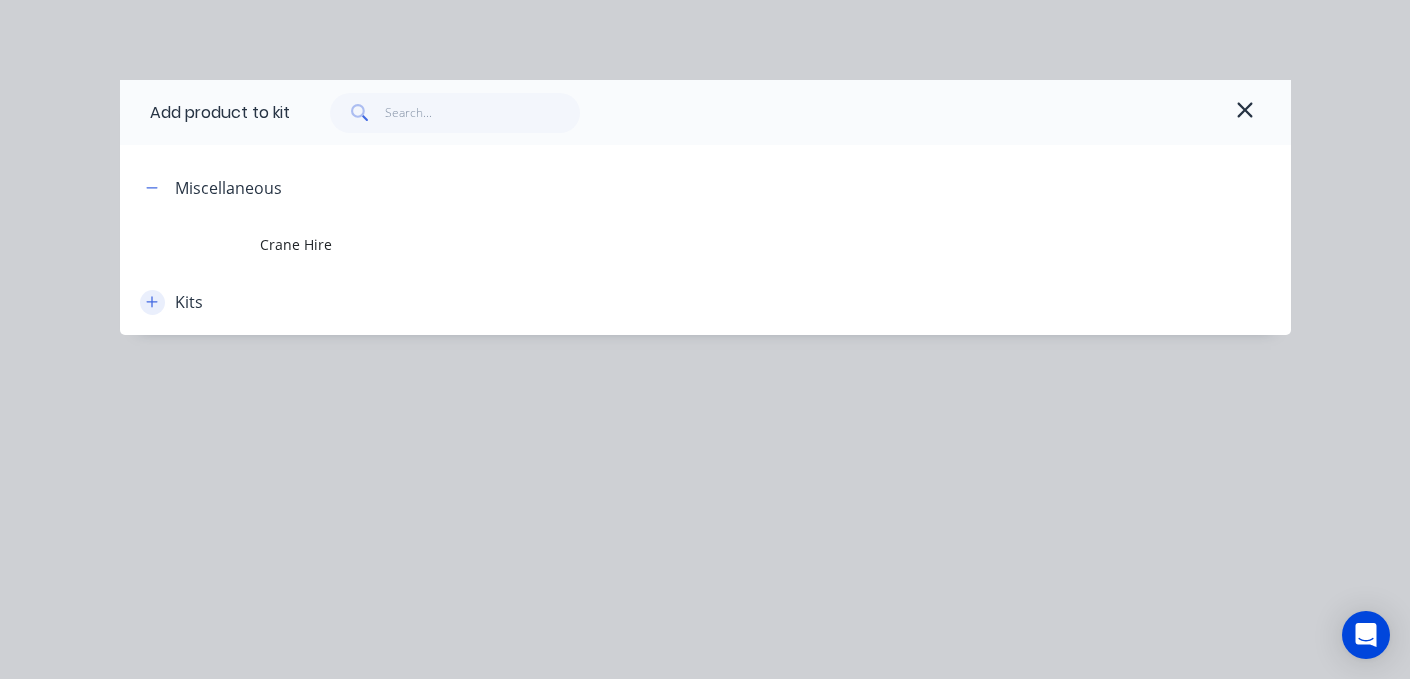 click 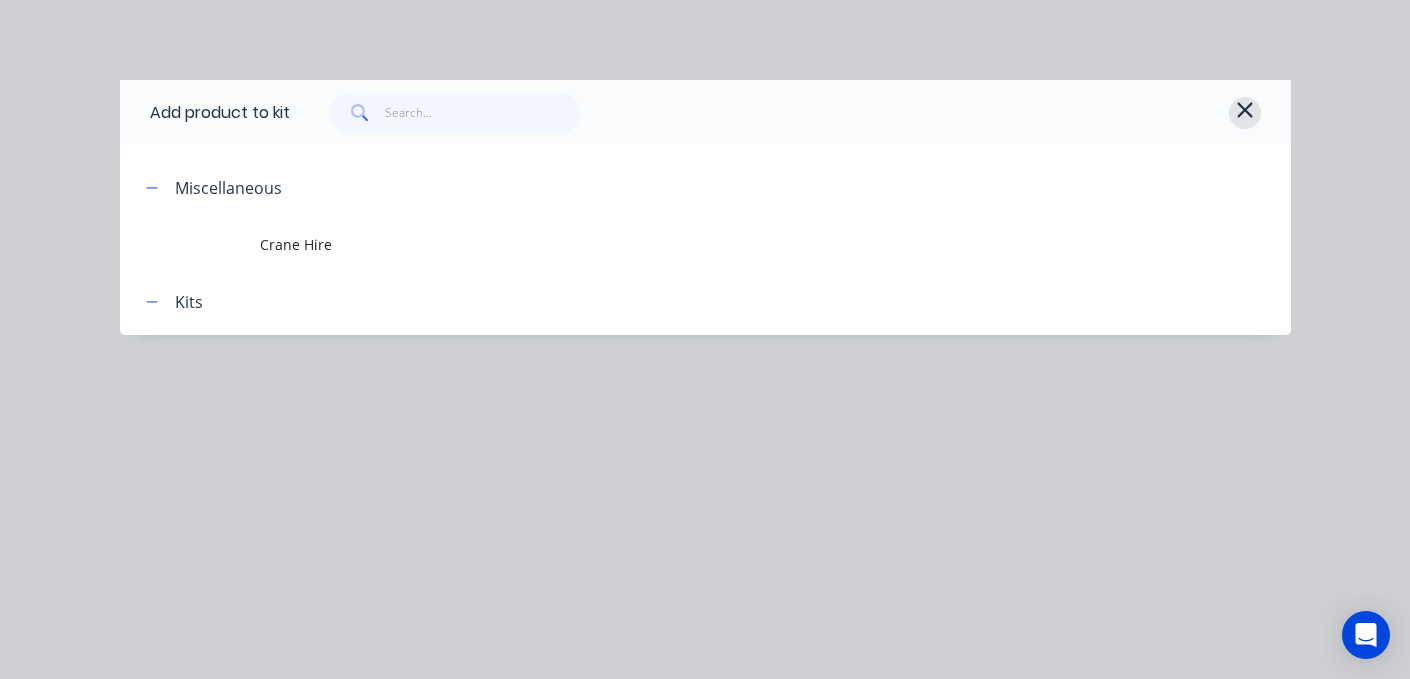 click 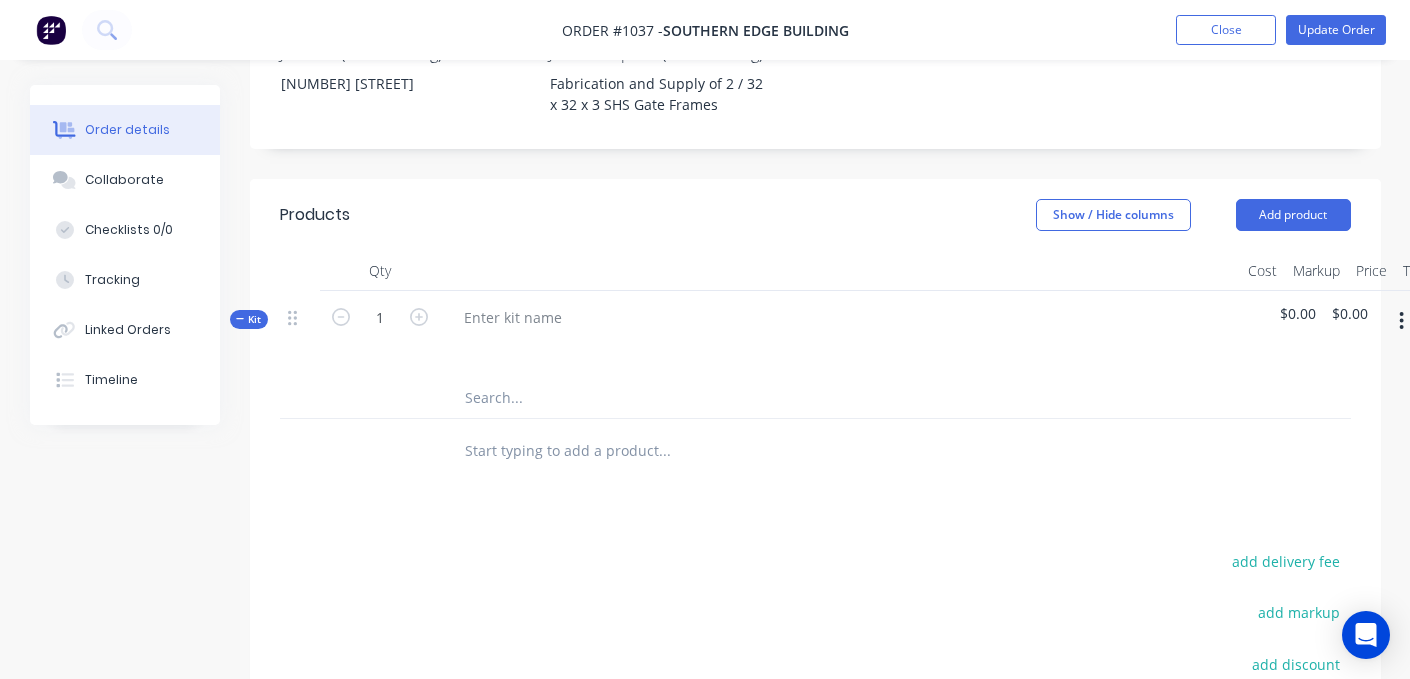 scroll, scrollTop: 527, scrollLeft: 81, axis: both 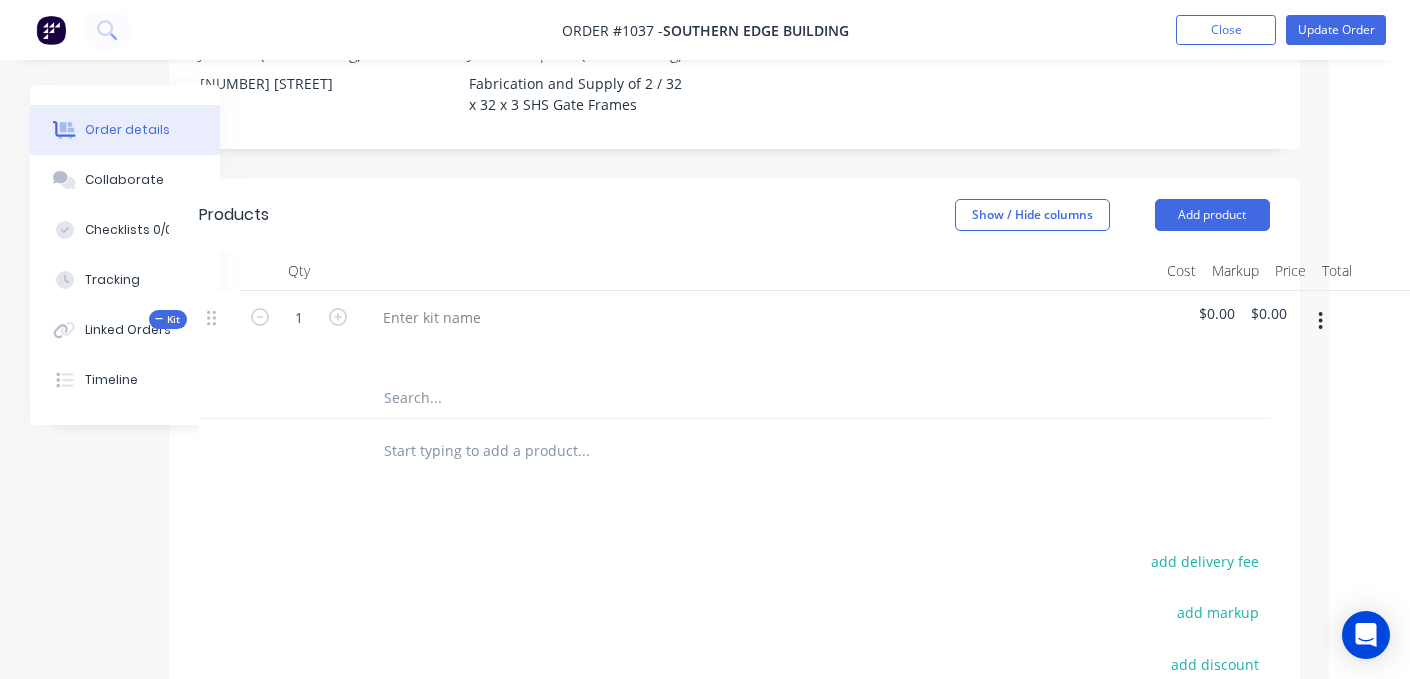 click 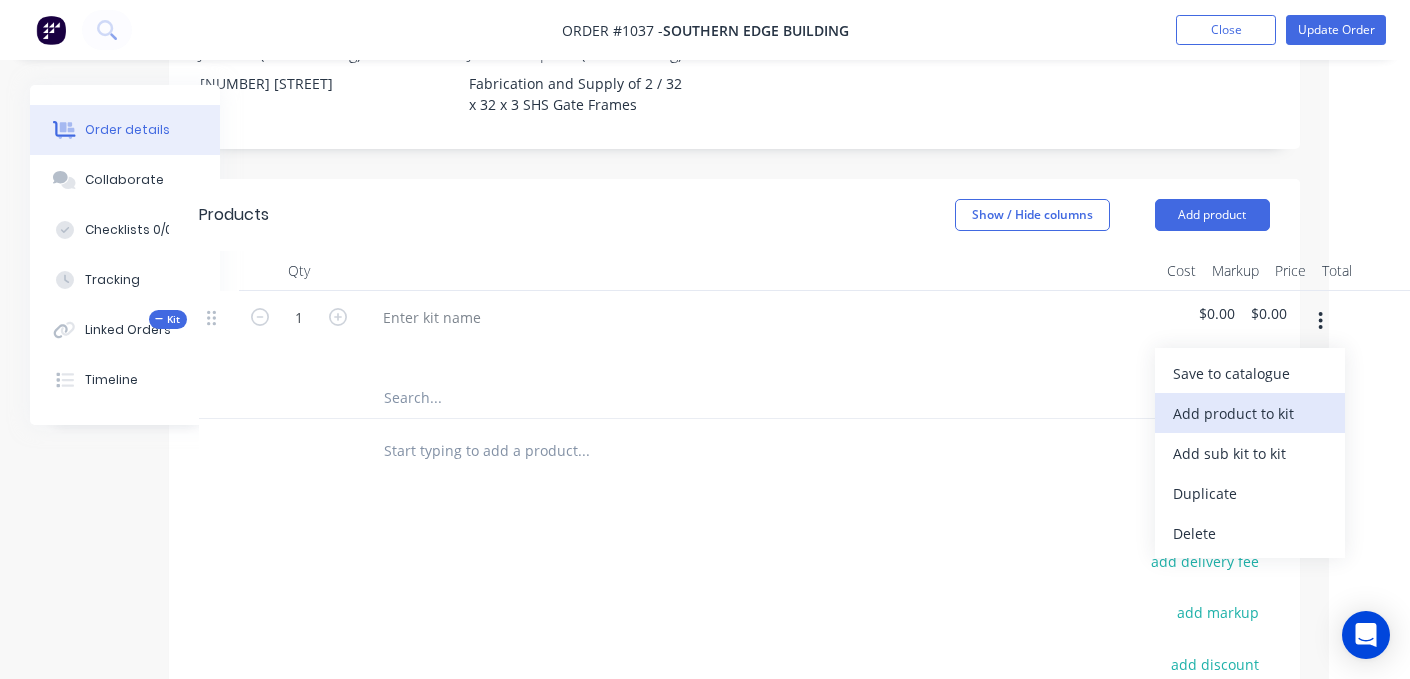 click on "Add product to kit" at bounding box center [1250, 413] 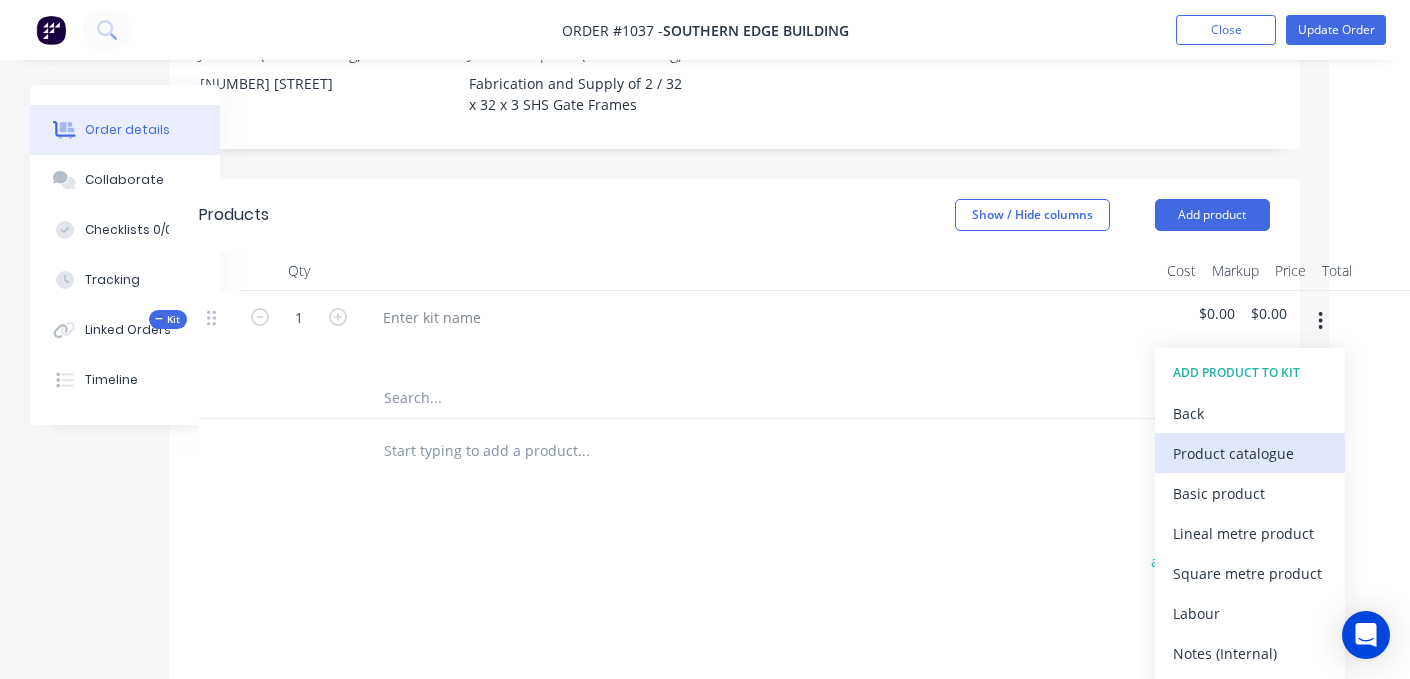 click on "Product catalogue" at bounding box center (1250, 453) 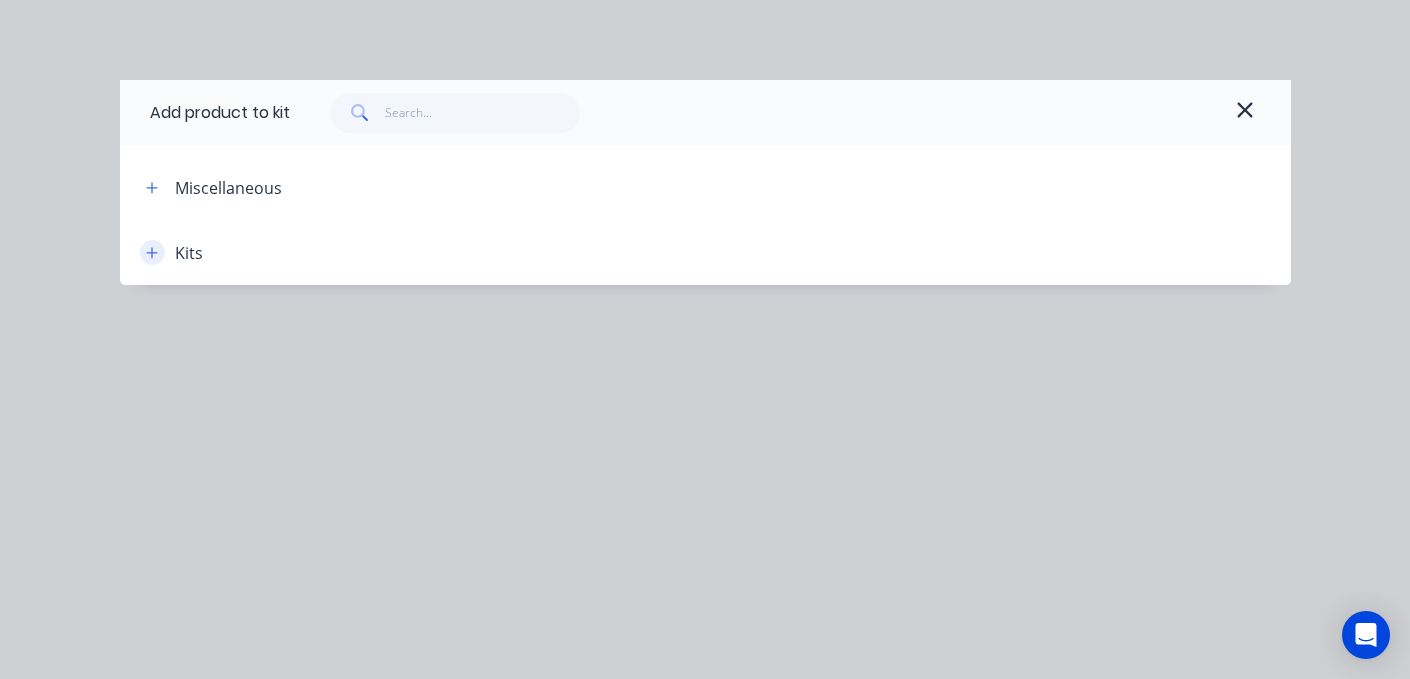 click 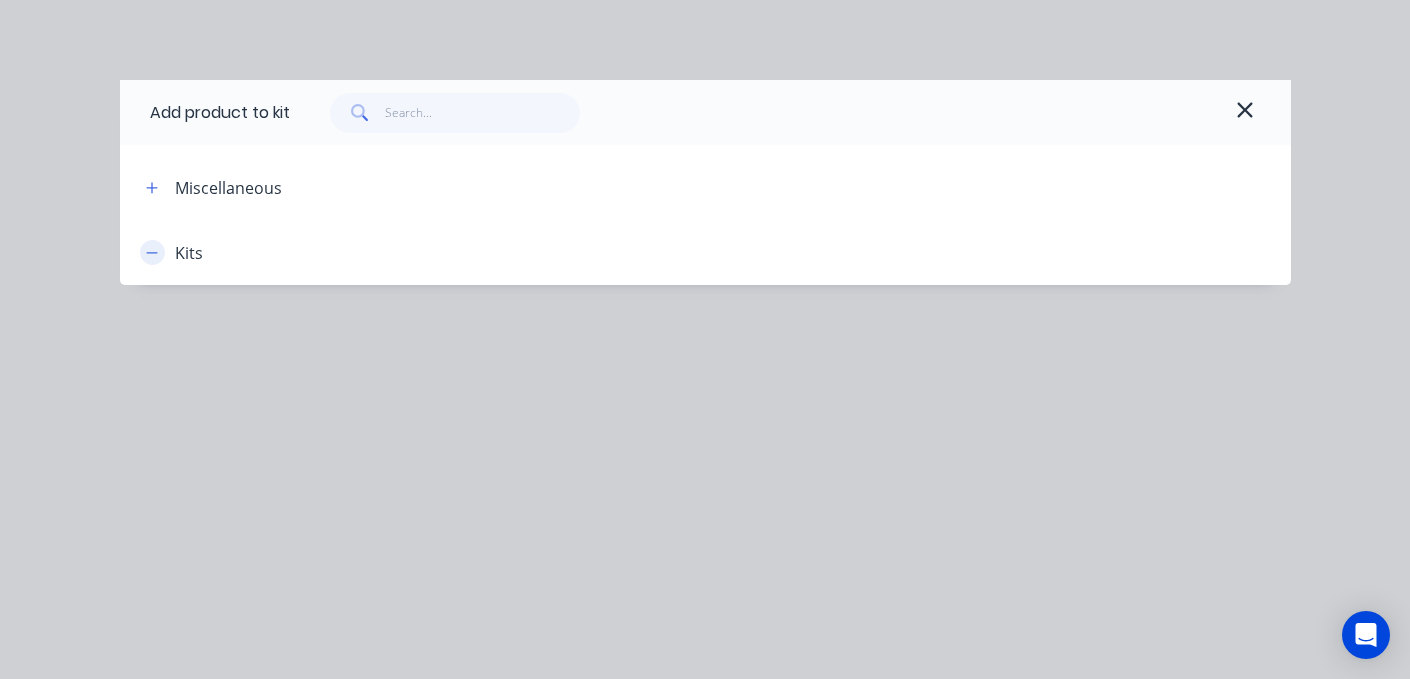 click 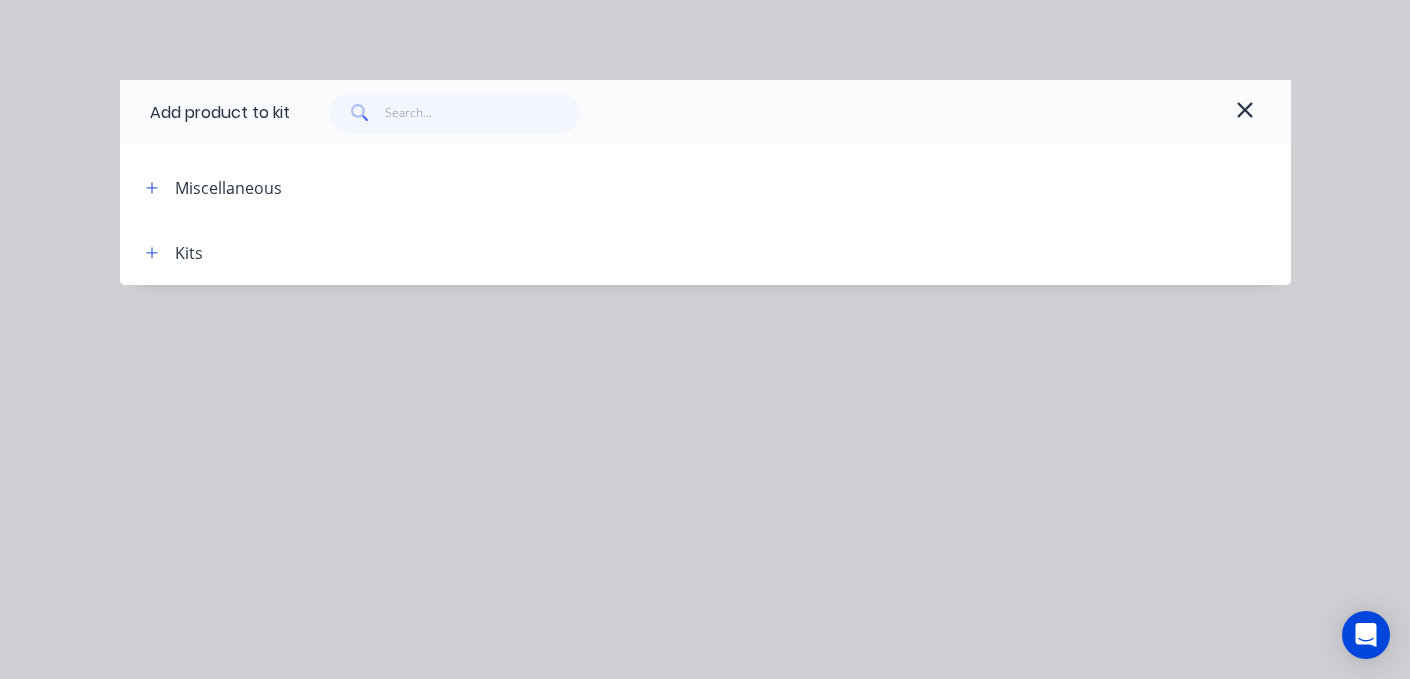 click on "Kits" at bounding box center [189, 253] 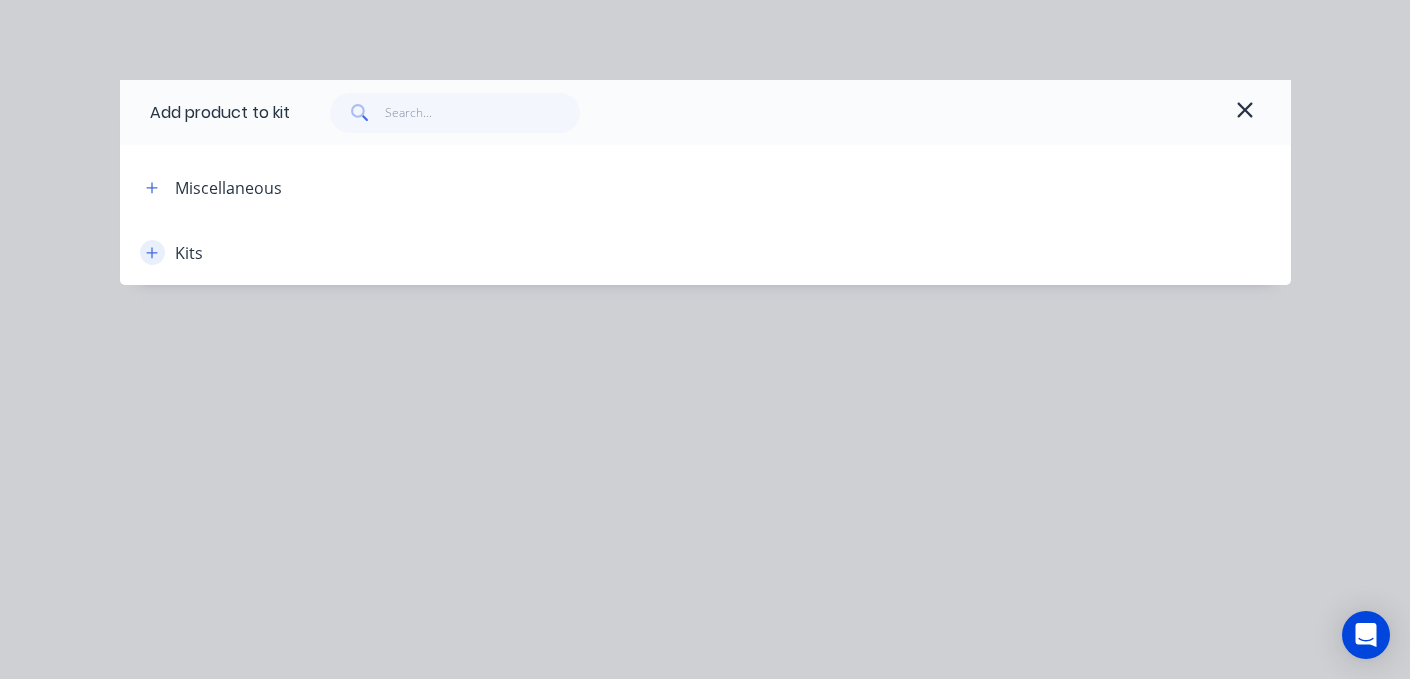 click 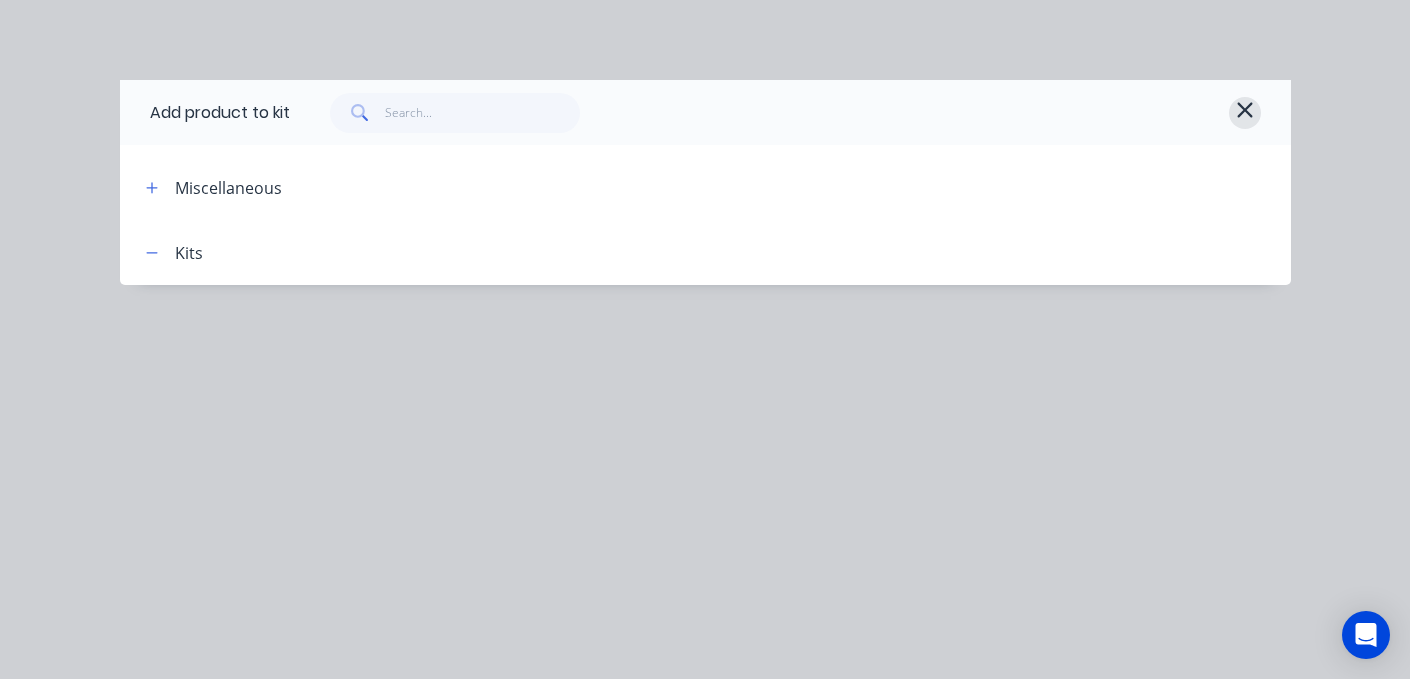 click 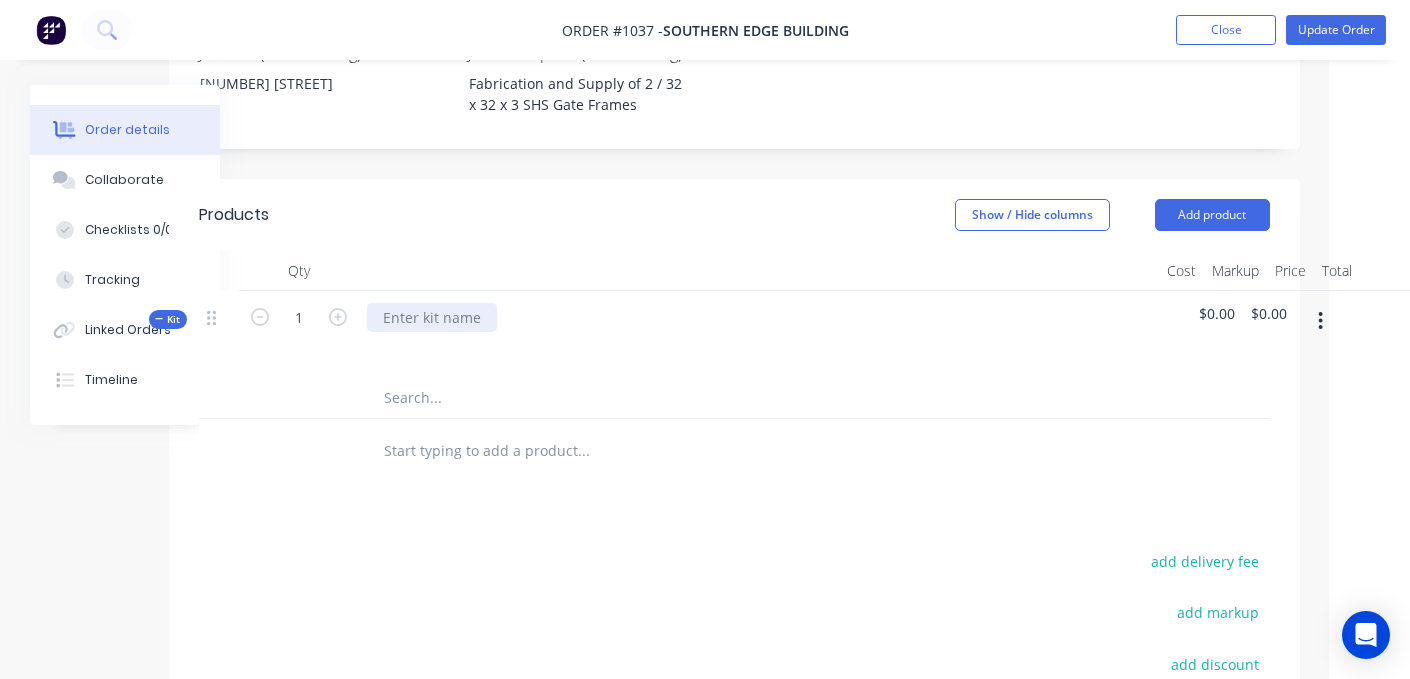 click at bounding box center (432, 317) 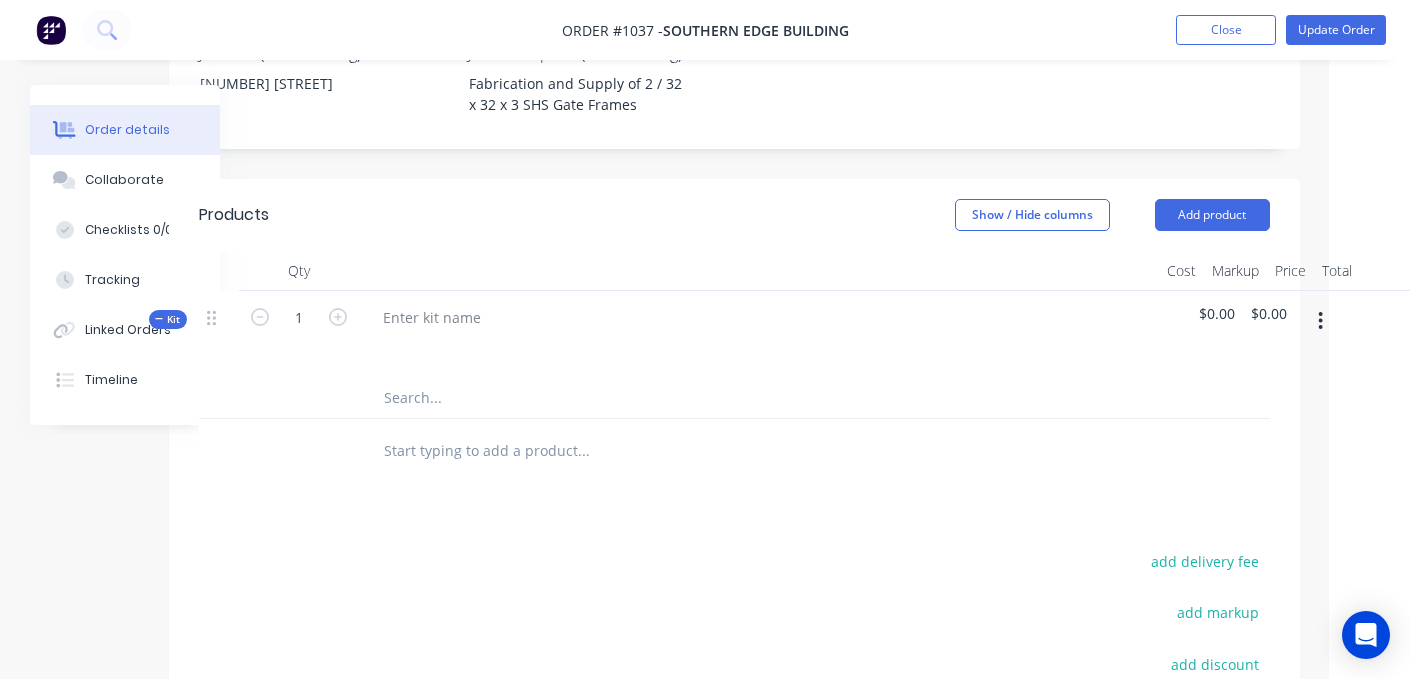 click 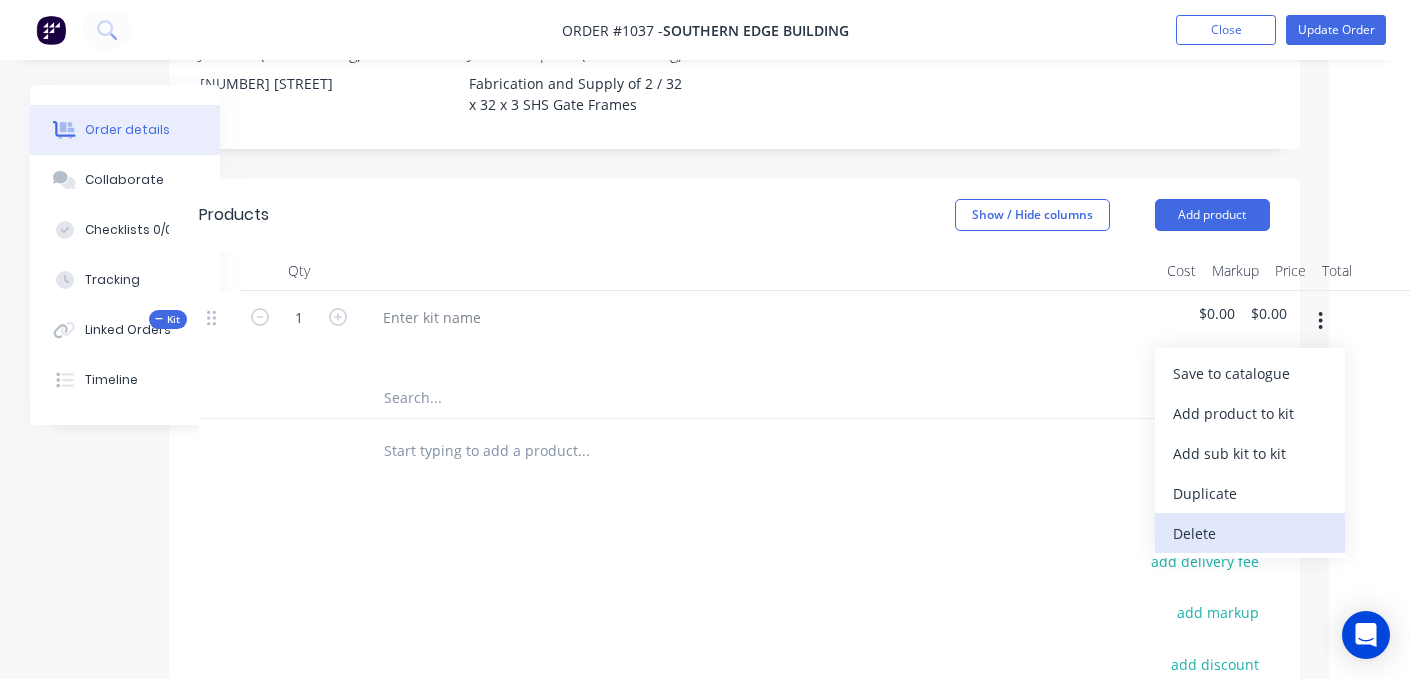 click on "Delete" at bounding box center (1250, 533) 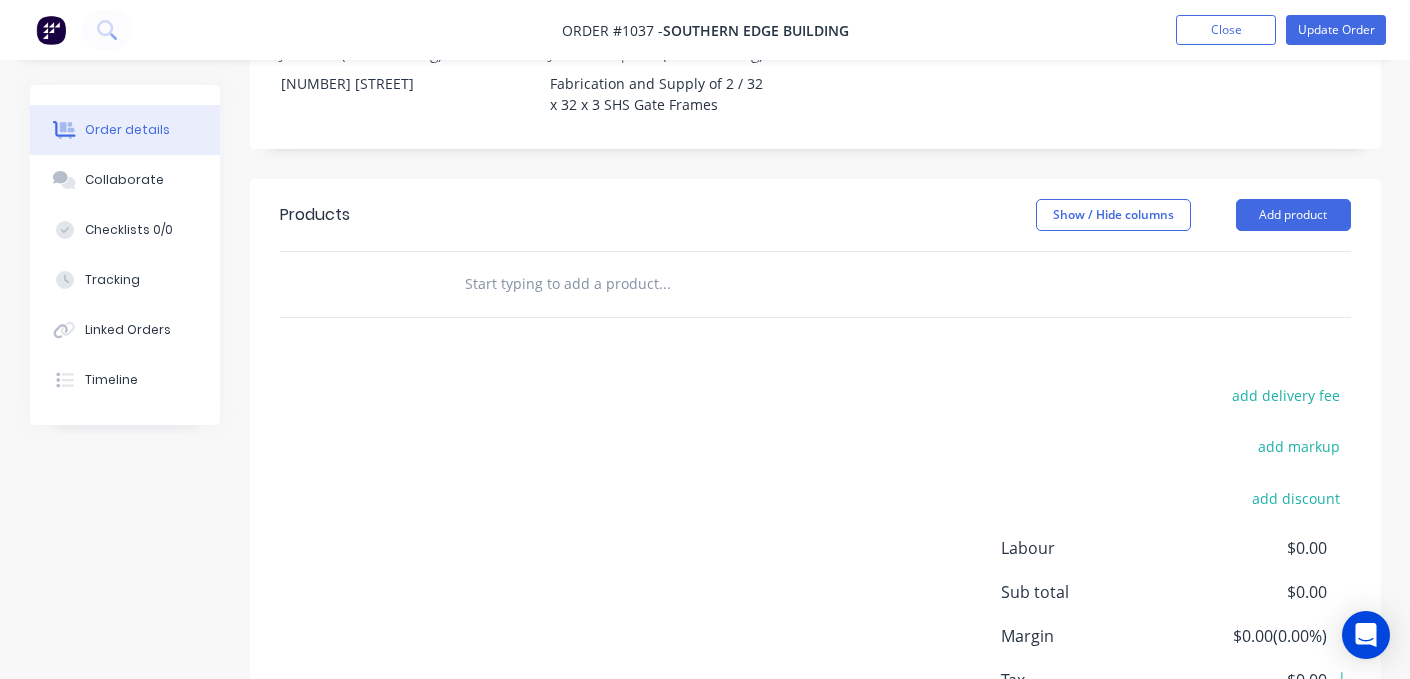 scroll, scrollTop: 527, scrollLeft: 0, axis: vertical 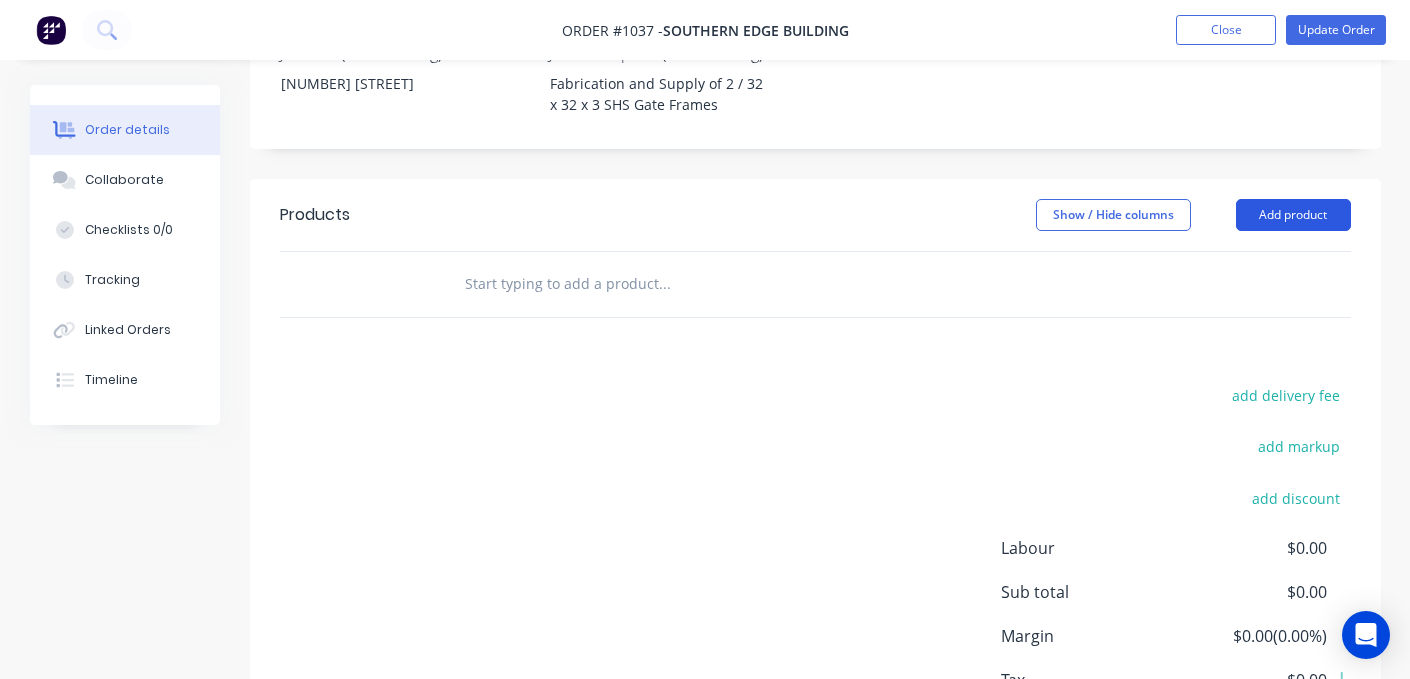 click on "Add product" at bounding box center [1293, 215] 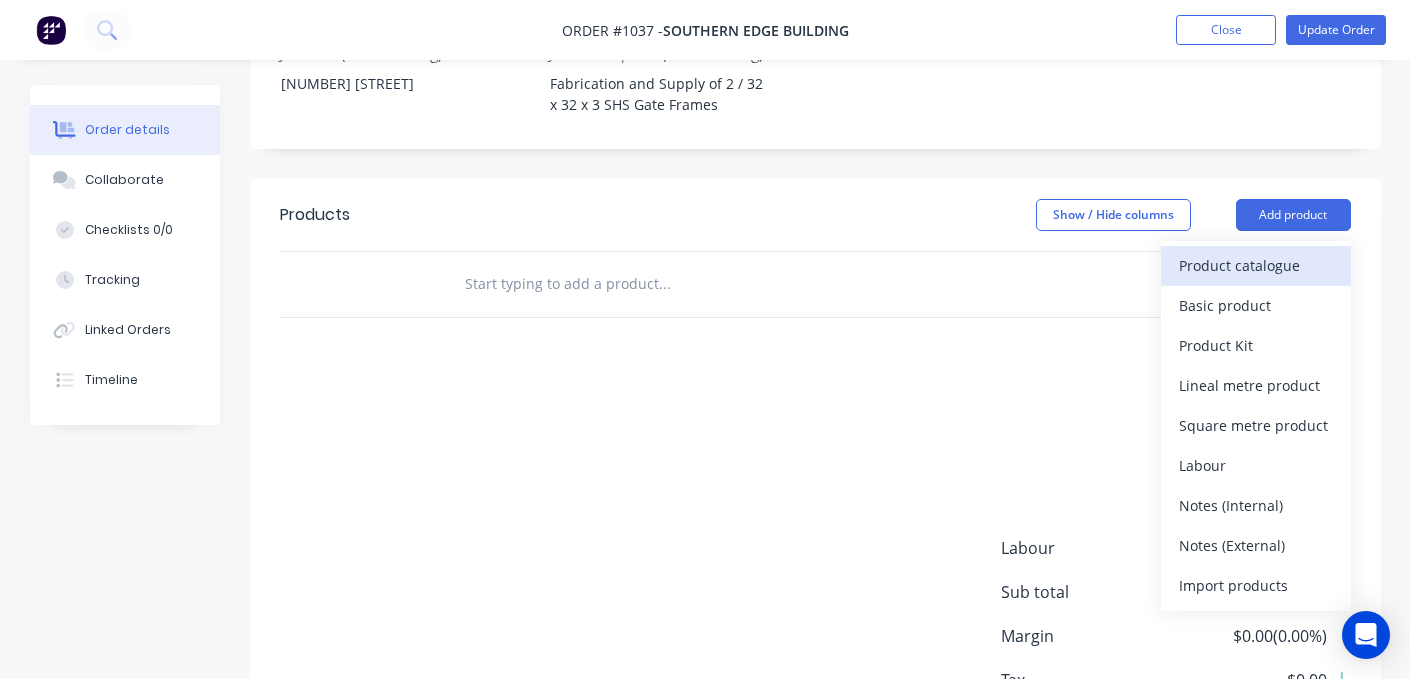 click on "Product catalogue" at bounding box center [1256, 265] 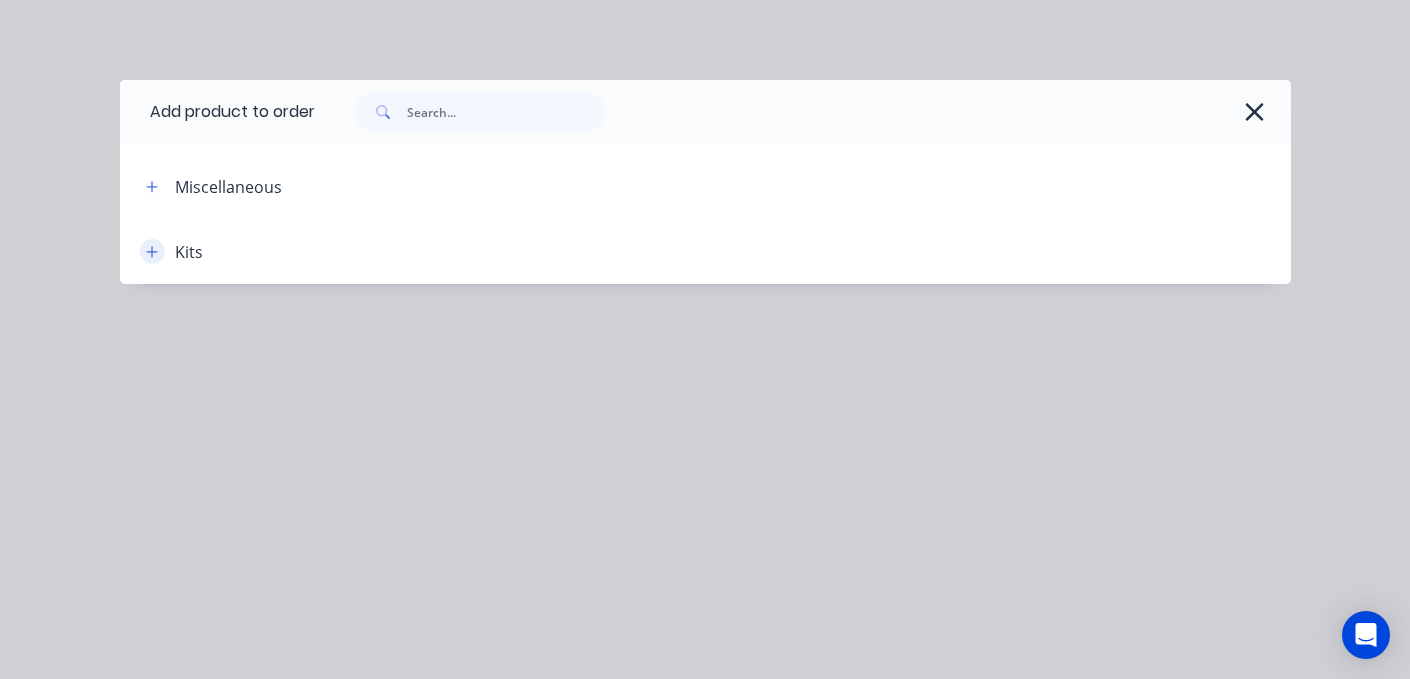 click 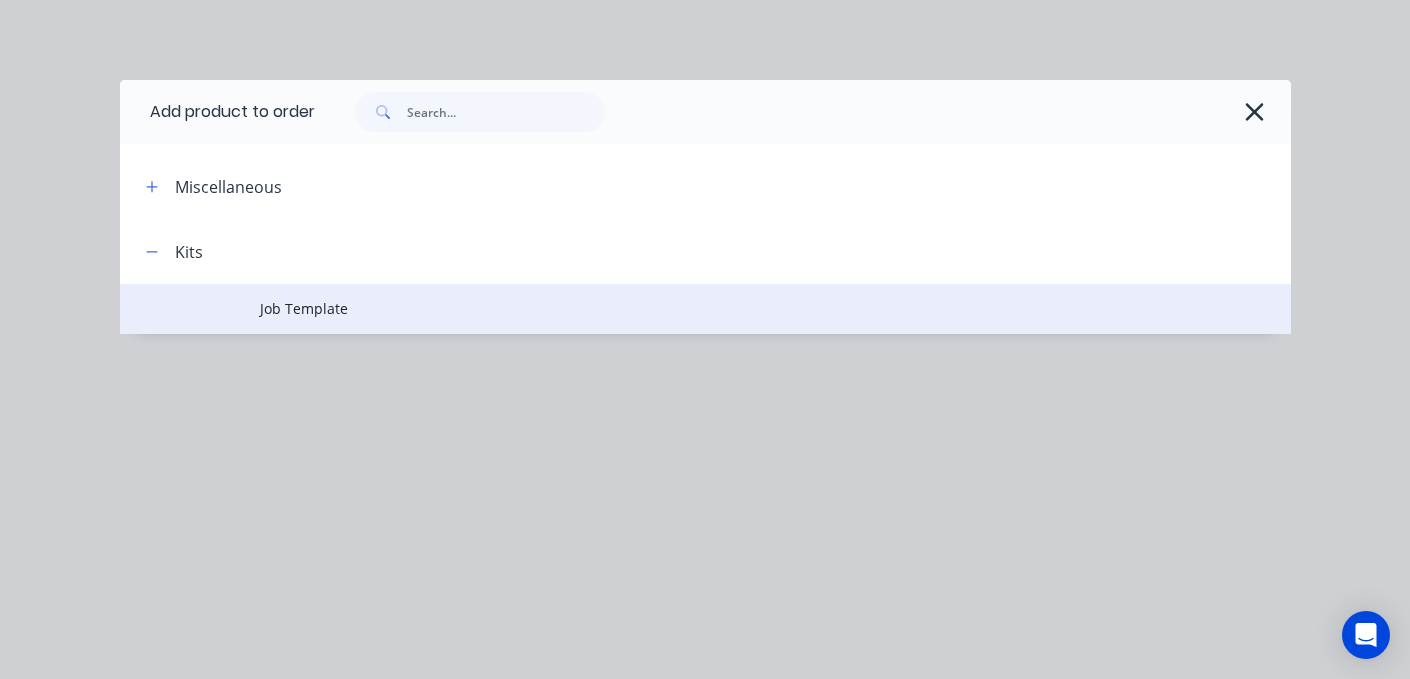 click on "Job Template" at bounding box center (672, 308) 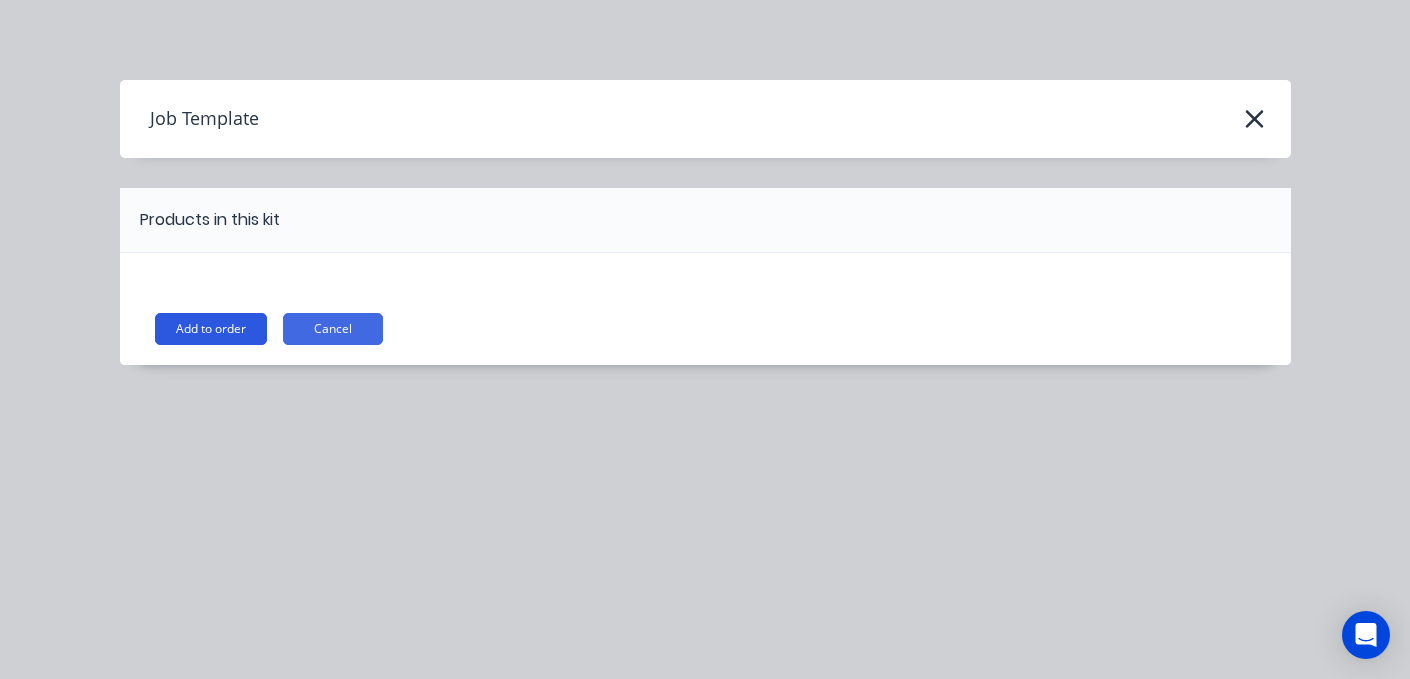 click on "Add to order" at bounding box center (211, 329) 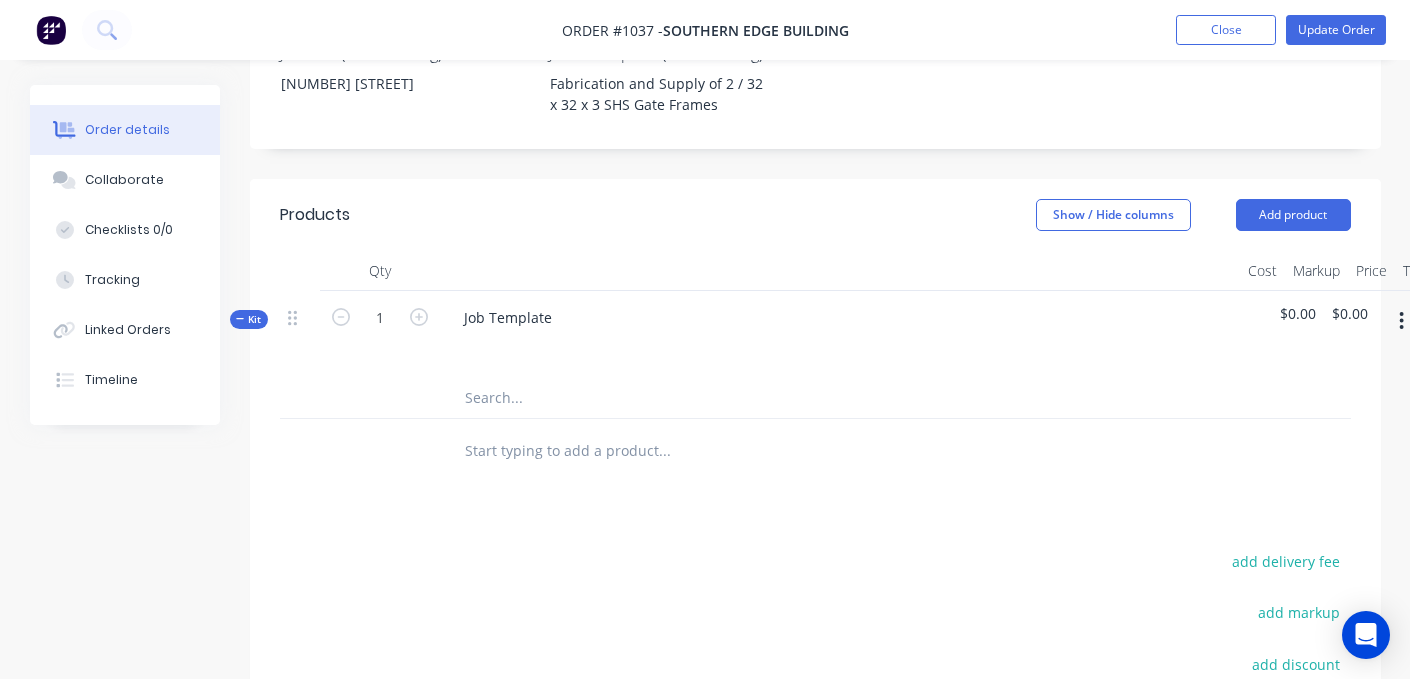 click at bounding box center (664, 398) 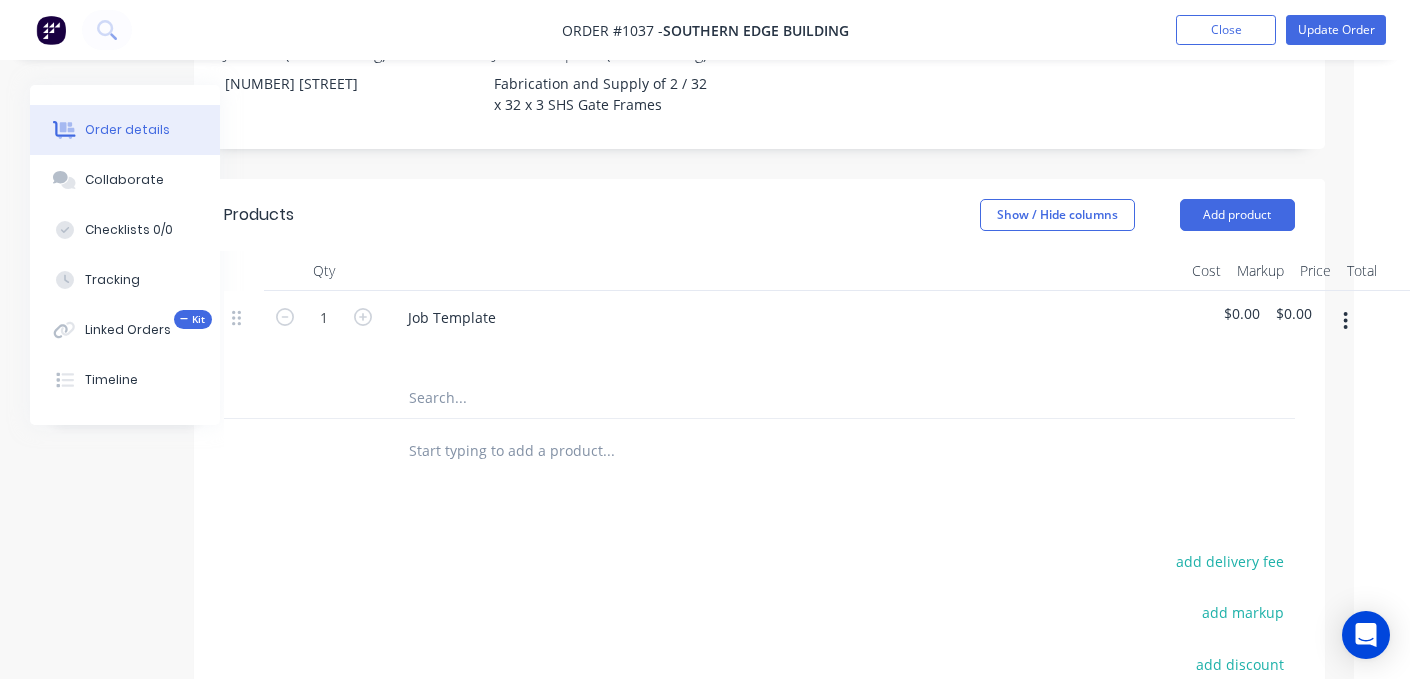 scroll, scrollTop: 527, scrollLeft: 81, axis: both 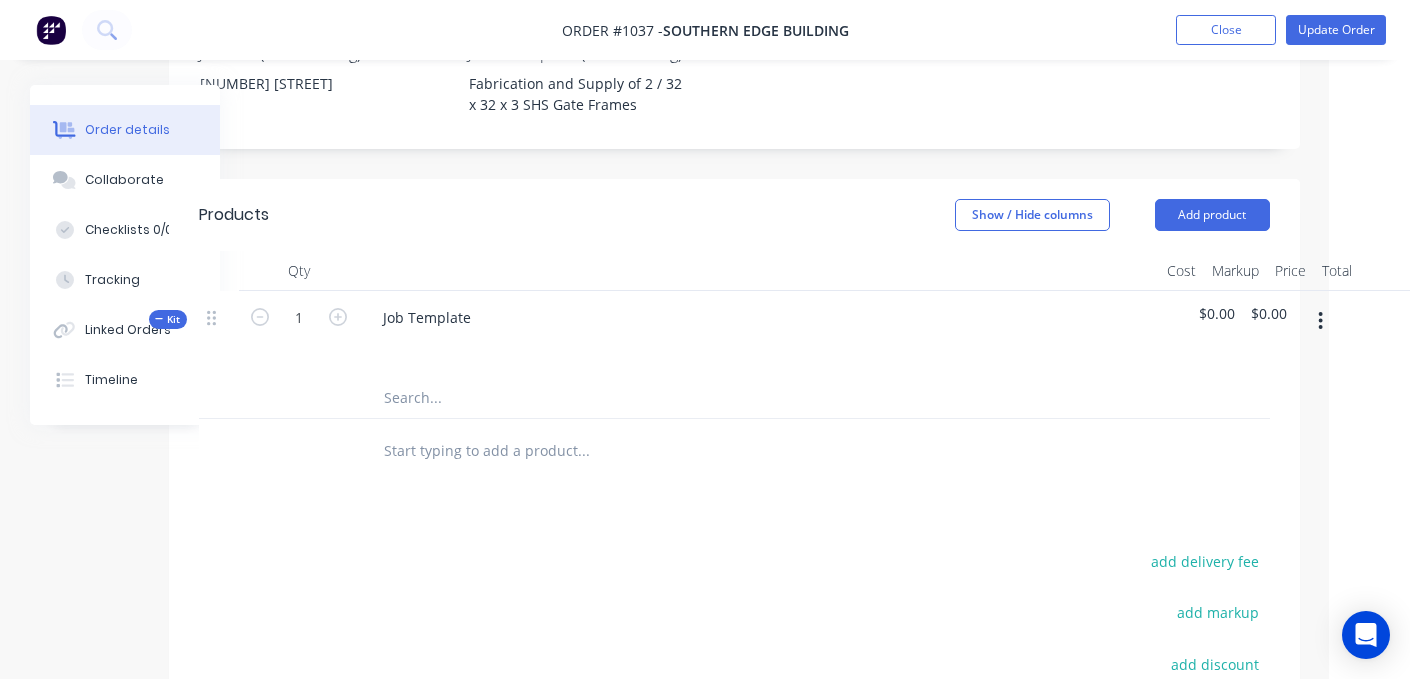 click on "$0.00" at bounding box center (1217, 313) 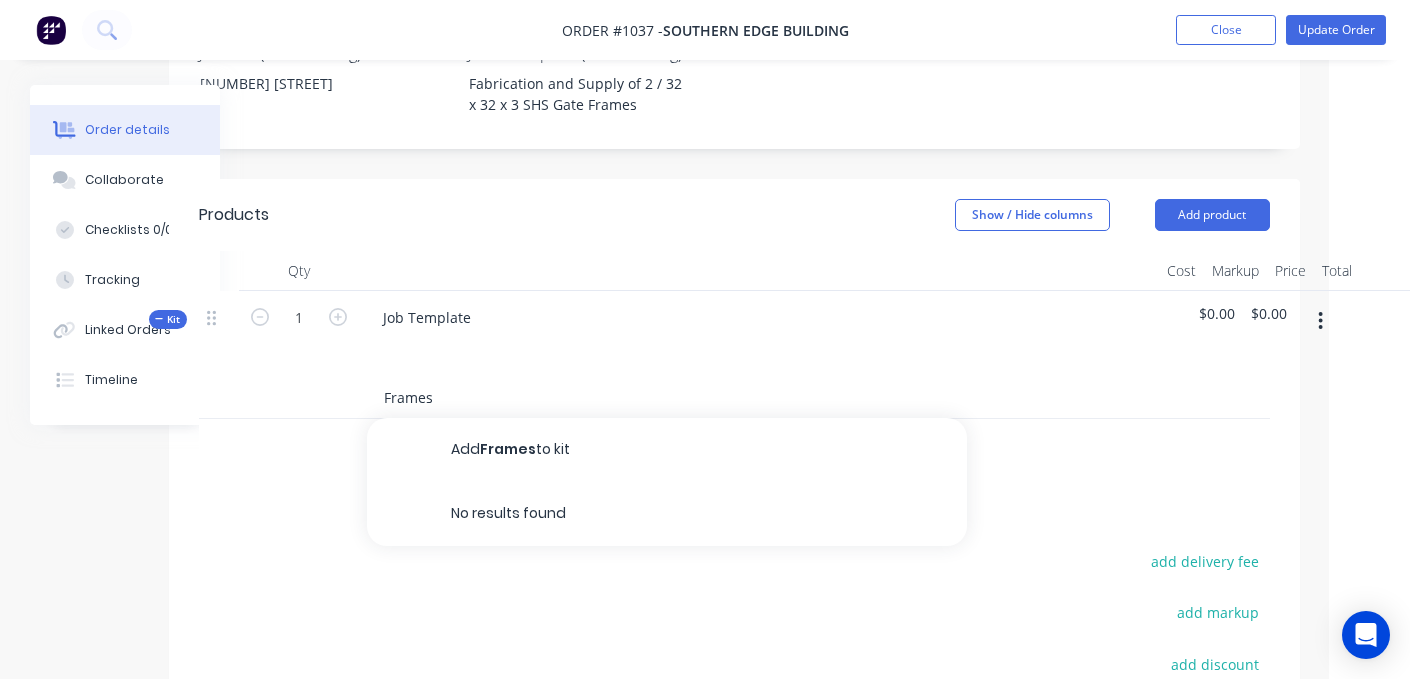 type on "Frames" 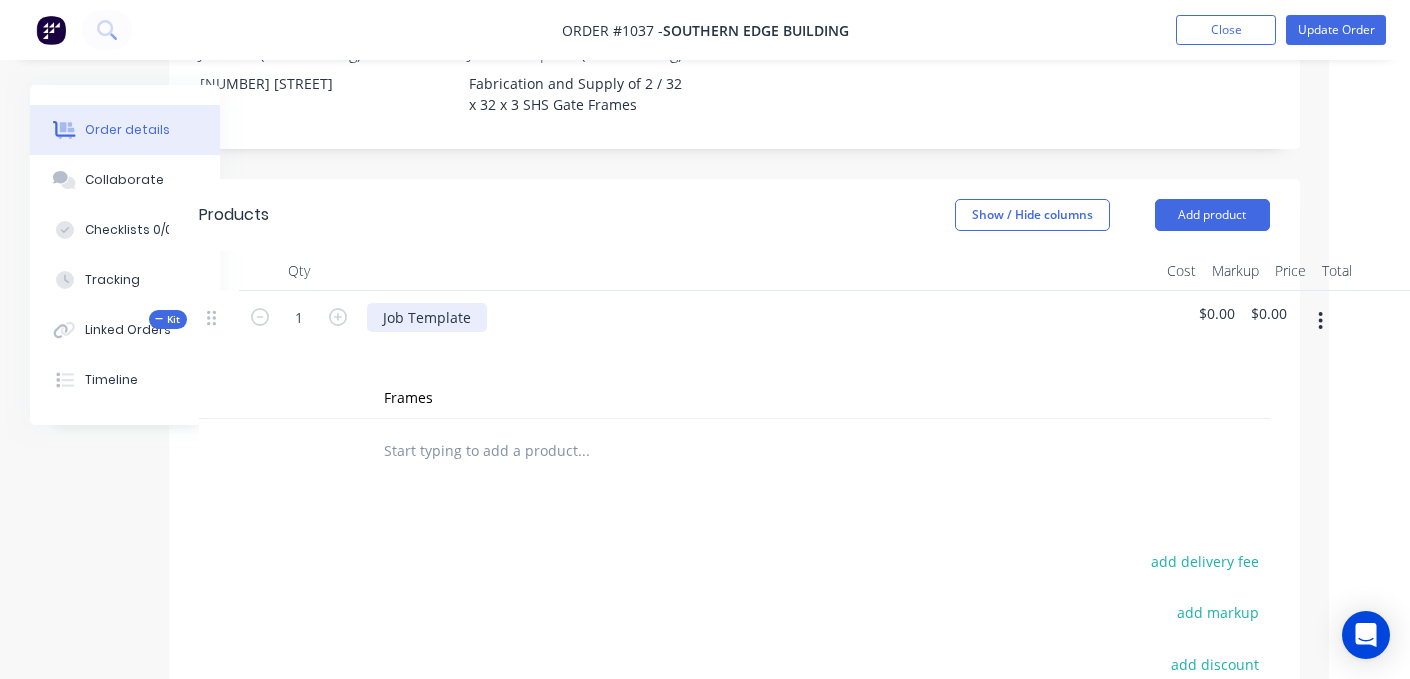 click on "Job Template" at bounding box center [427, 317] 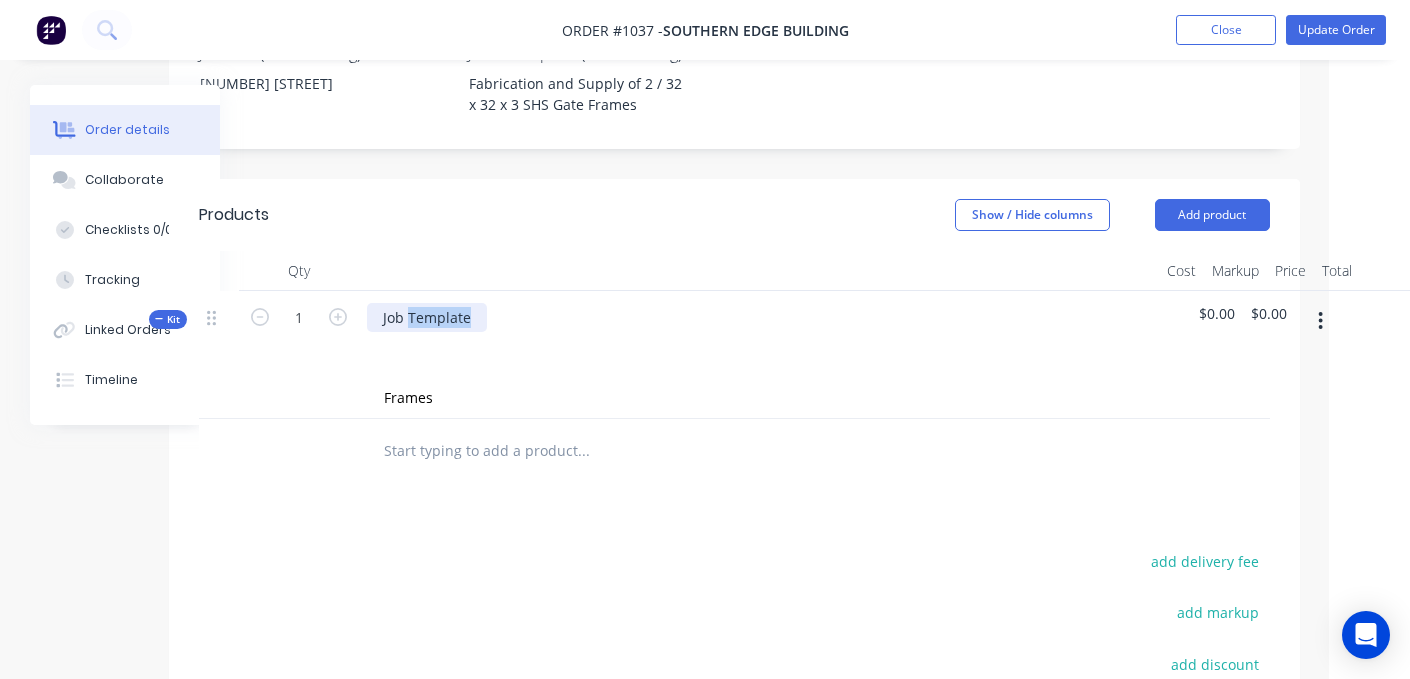 type 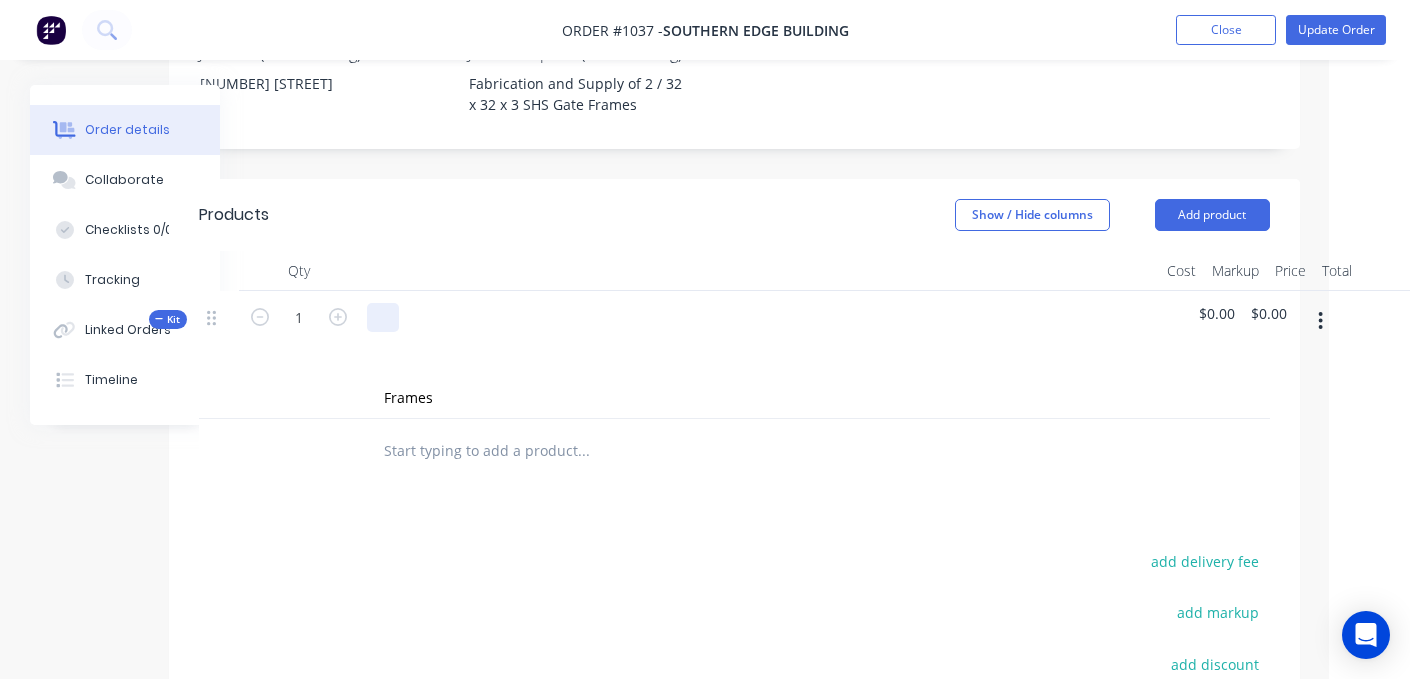 click at bounding box center [383, 317] 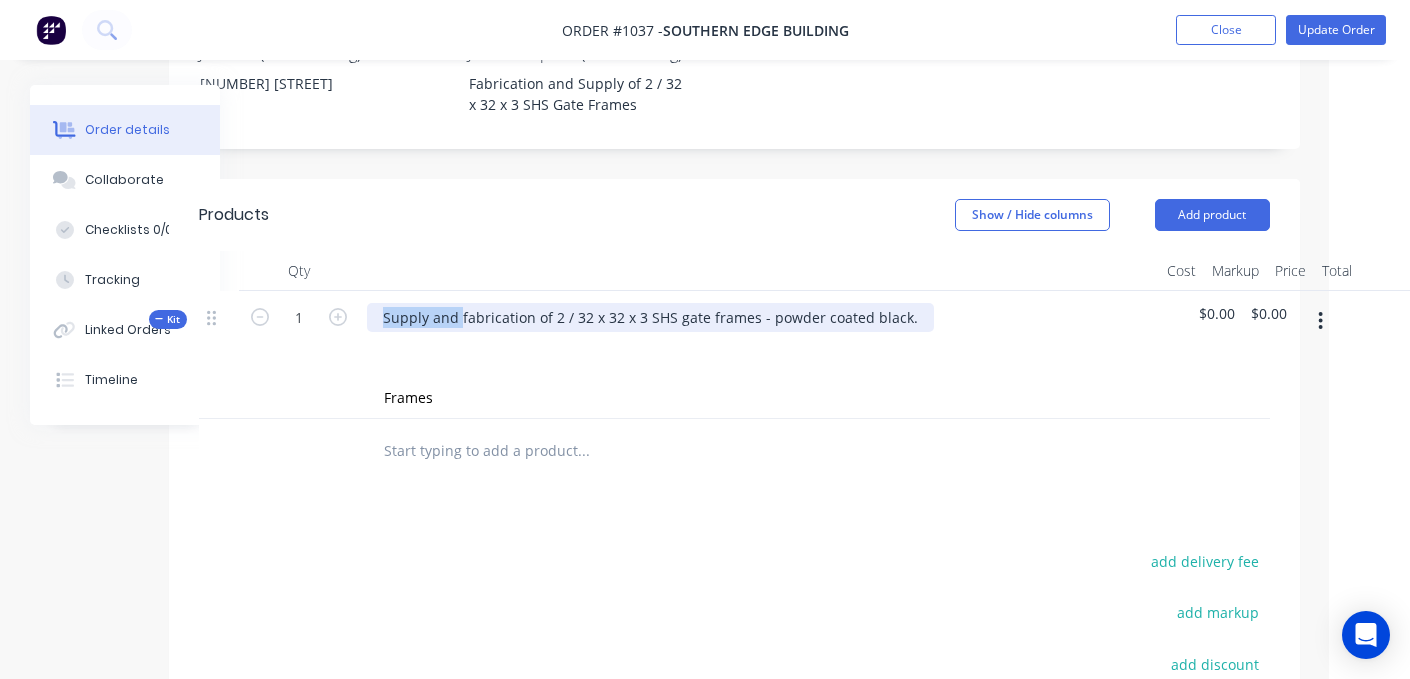 drag, startPoint x: 460, startPoint y: 320, endPoint x: 354, endPoint y: 319, distance: 106.004715 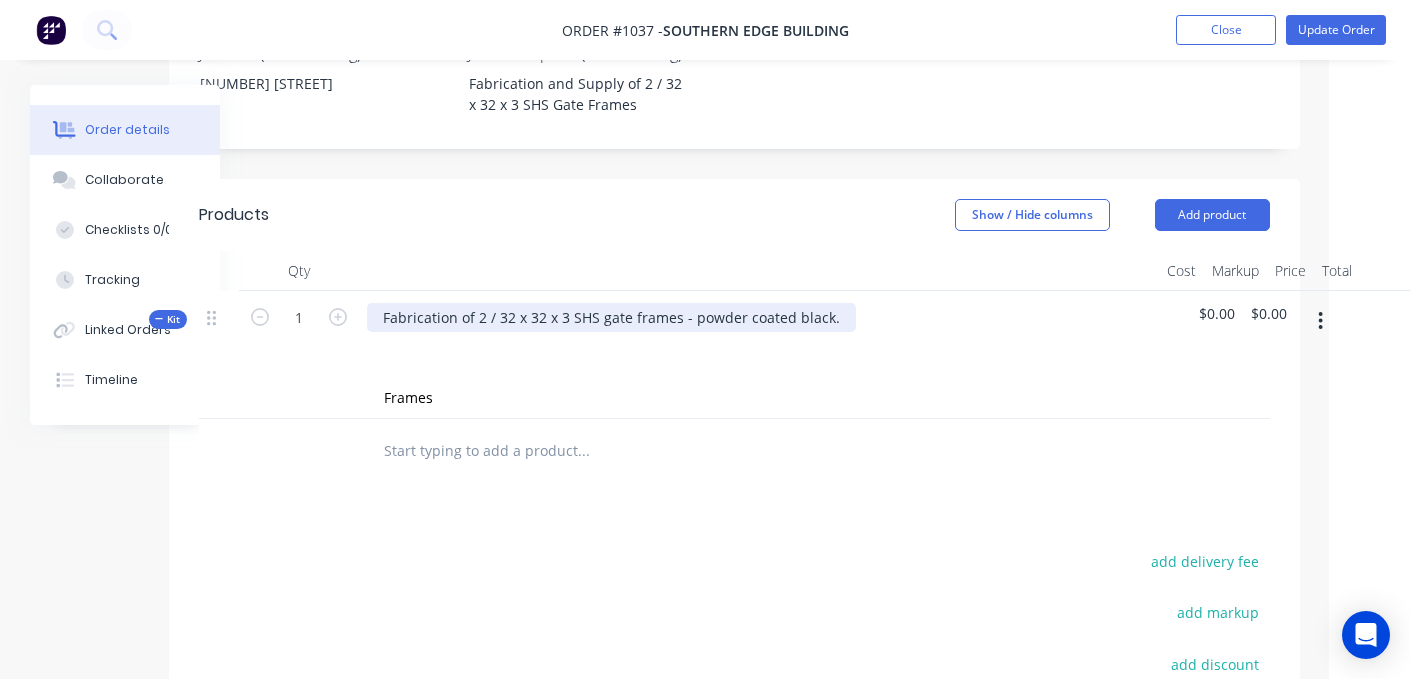 click on "Fabrication of 2 / 32 x 32 x 3 SHS gate frames - powder coated black." at bounding box center [611, 317] 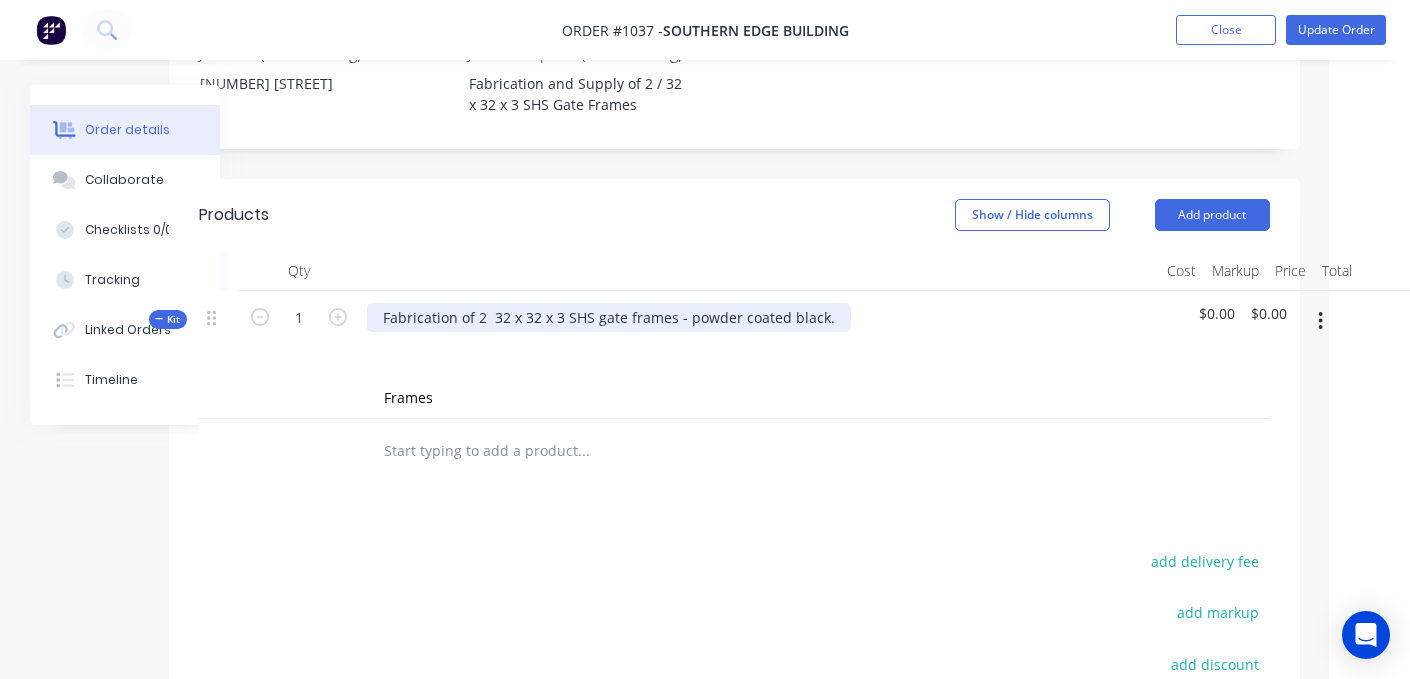click on "Fabrication of 2  32 x 32 x 3 SHS gate frames - powder coated black." at bounding box center (609, 317) 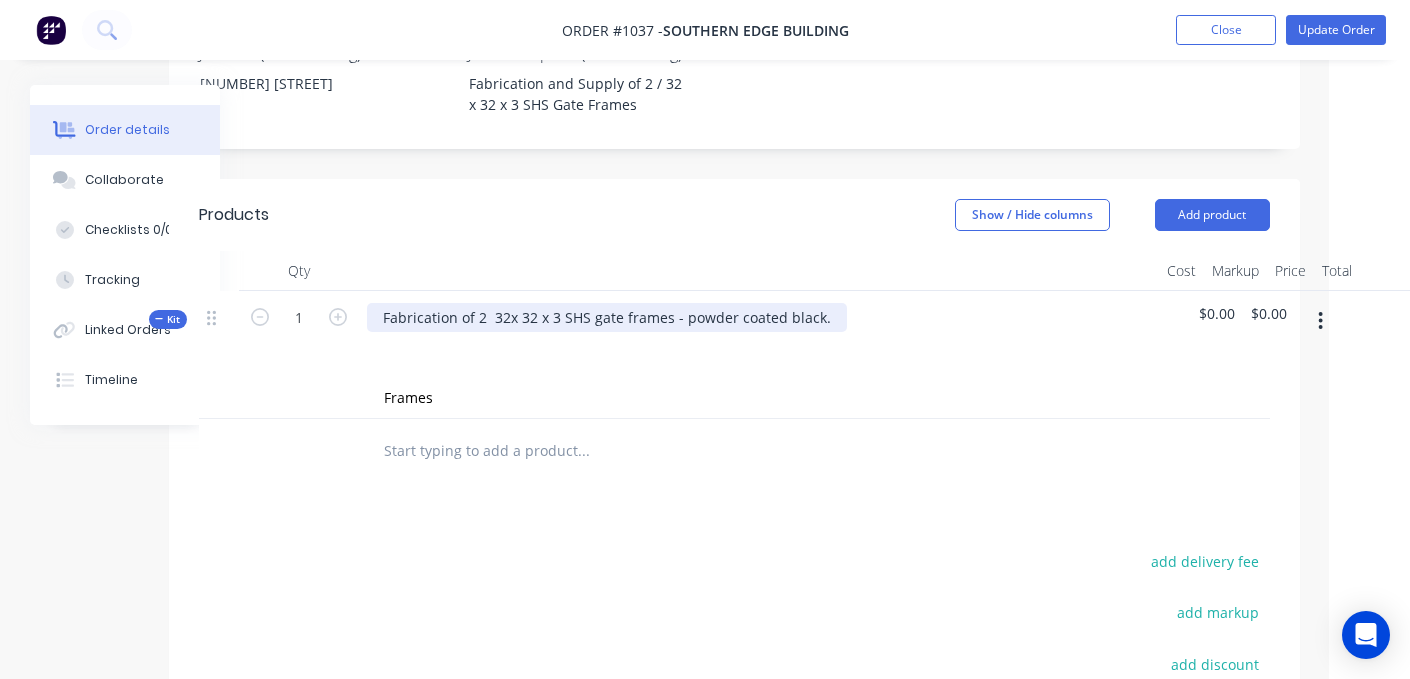click on "Fabrication of 2  32x 32 x 3 SHS gate frames - powder coated black." at bounding box center [607, 317] 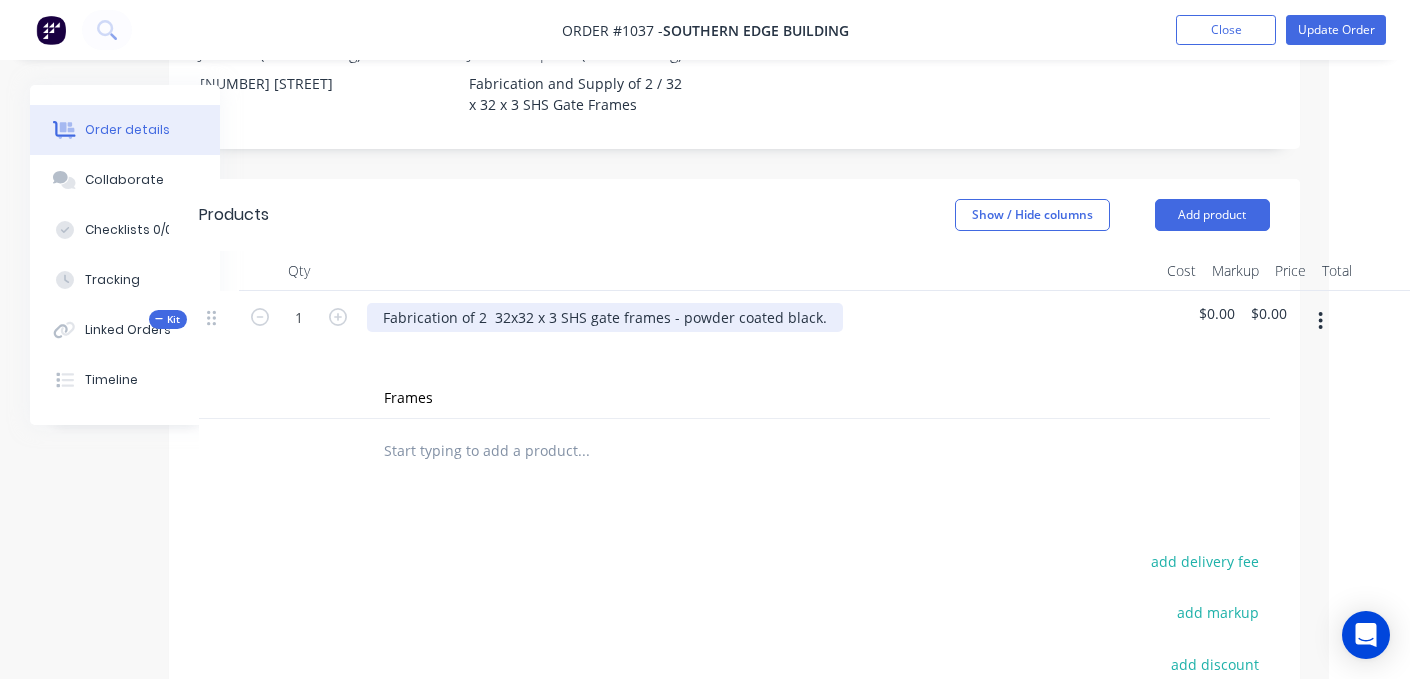 click on "Fabrication of 2  32x32 x 3 SHS gate frames - powder coated black." at bounding box center [605, 317] 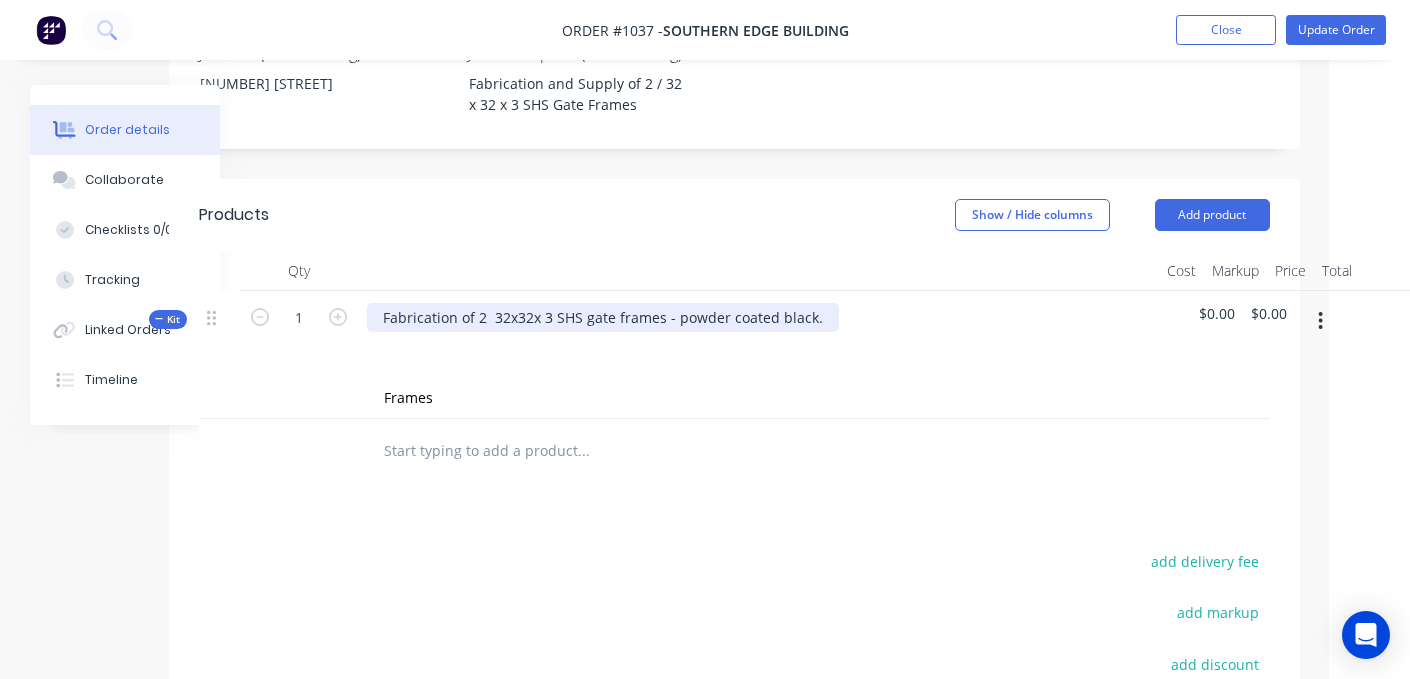 click on "Fabrication of 2  32x32x 3 SHS gate frames - powder coated black." at bounding box center [603, 317] 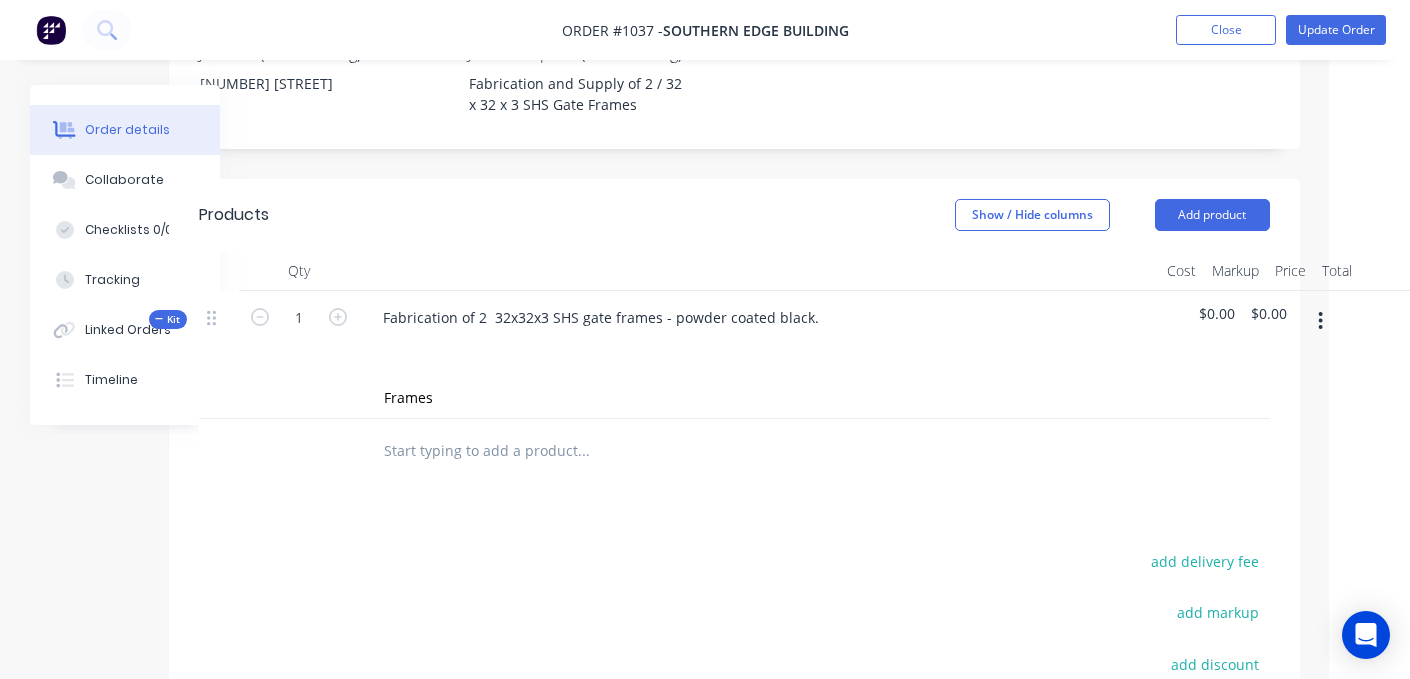 drag, startPoint x: 838, startPoint y: 449, endPoint x: 807, endPoint y: 444, distance: 31.400637 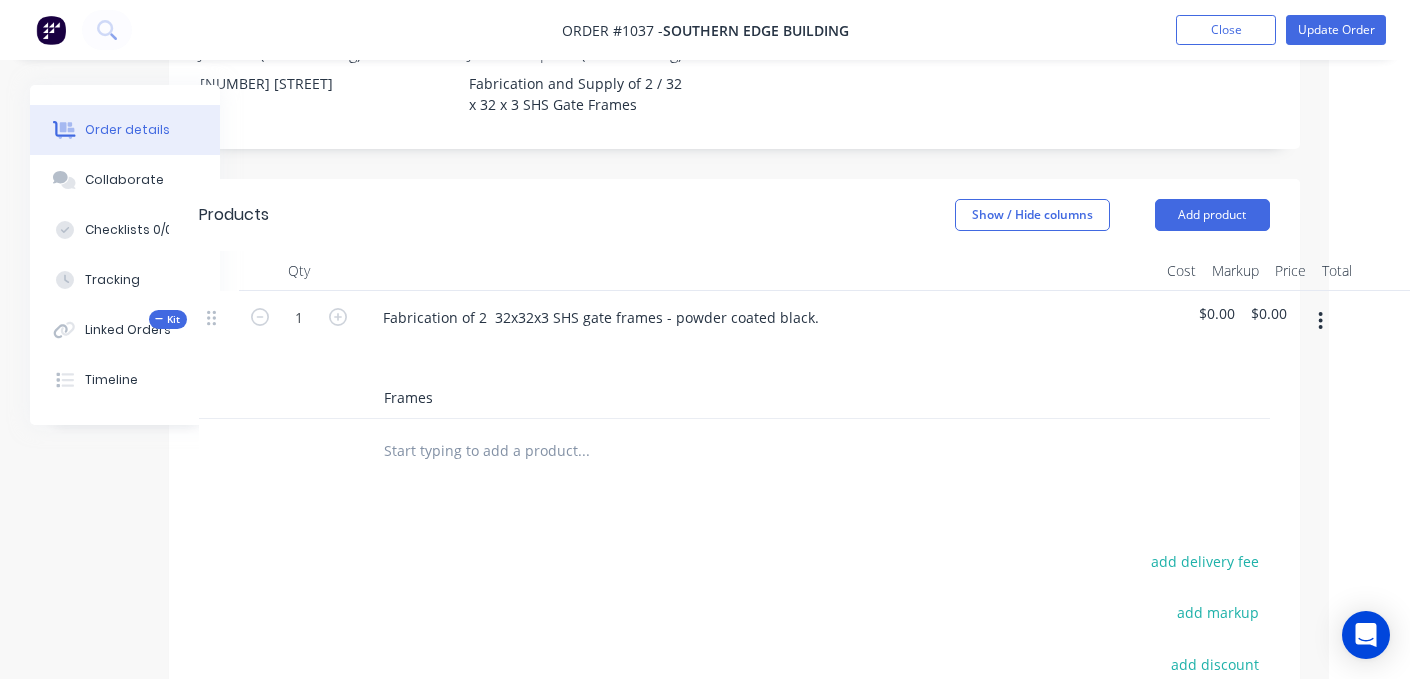 click on "Frames" at bounding box center (583, 398) 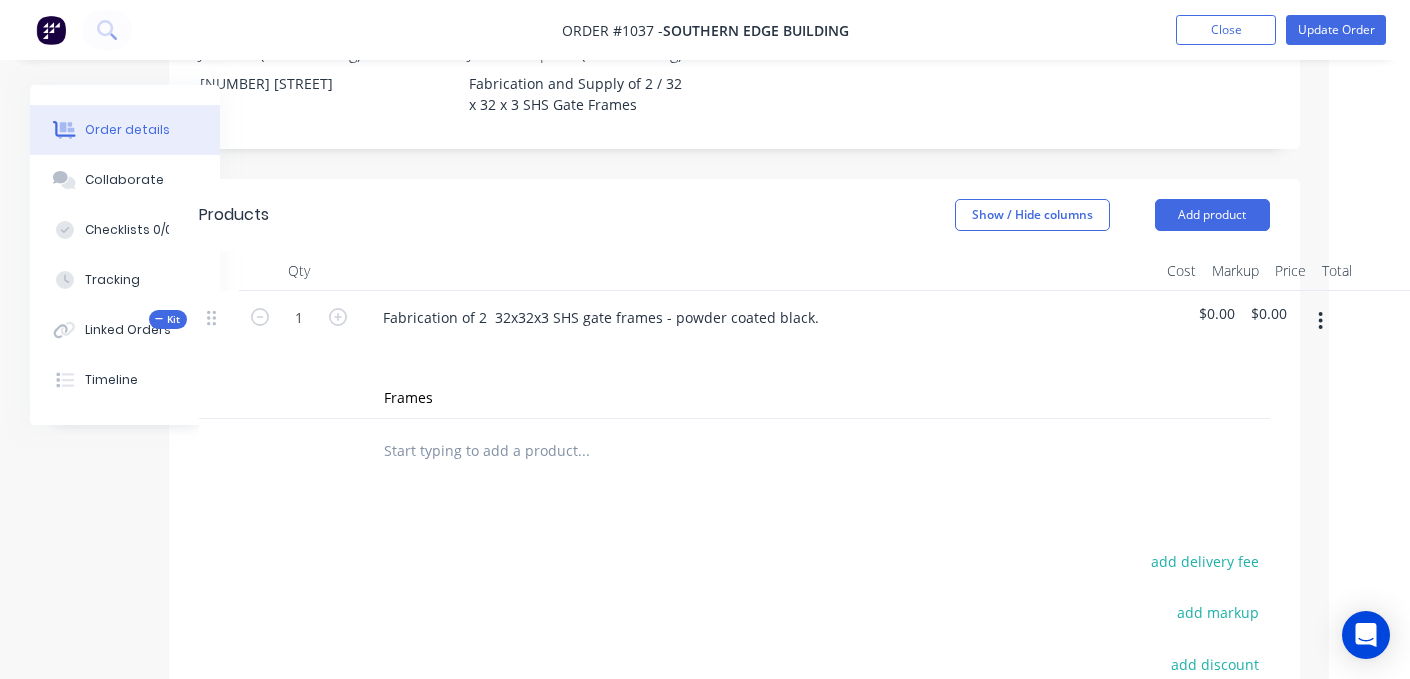 drag, startPoint x: 1147, startPoint y: 473, endPoint x: 1166, endPoint y: 452, distance: 28.319605 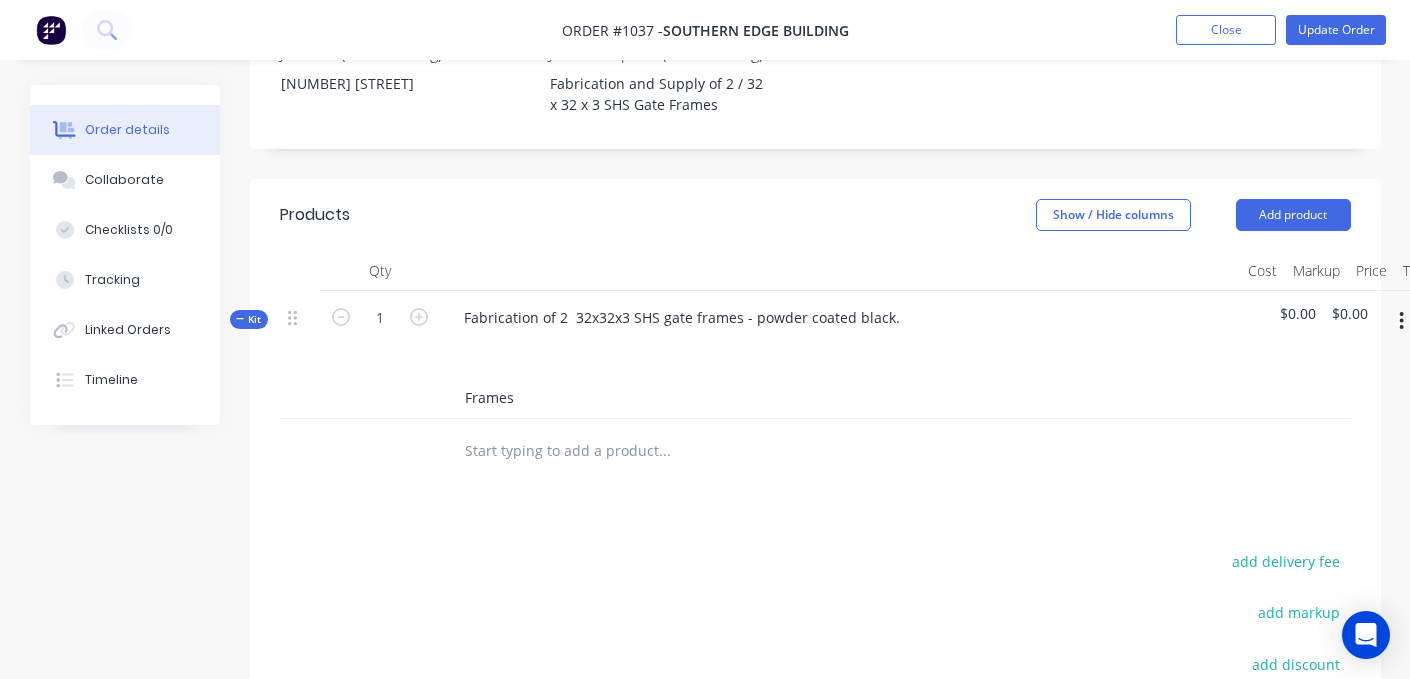 click on "Frames" at bounding box center [664, 398] 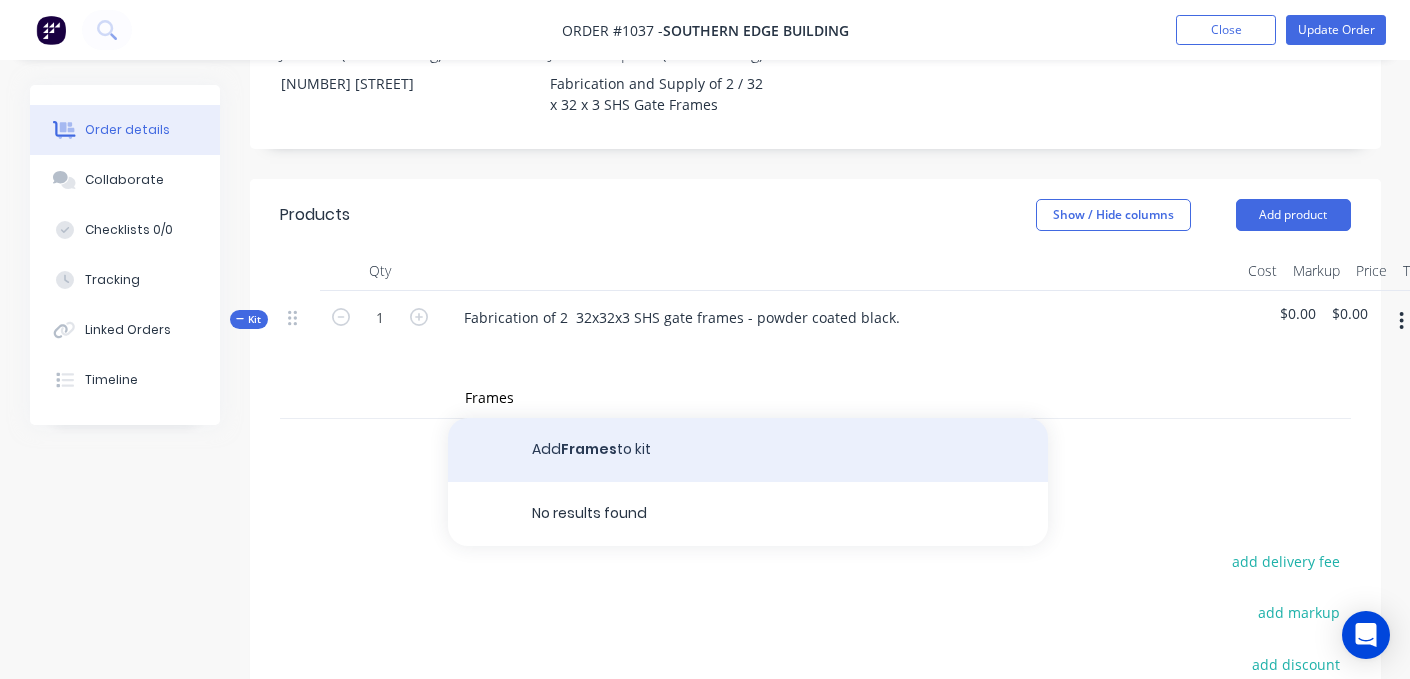 click on "Add  Frames   to kit" at bounding box center [748, 450] 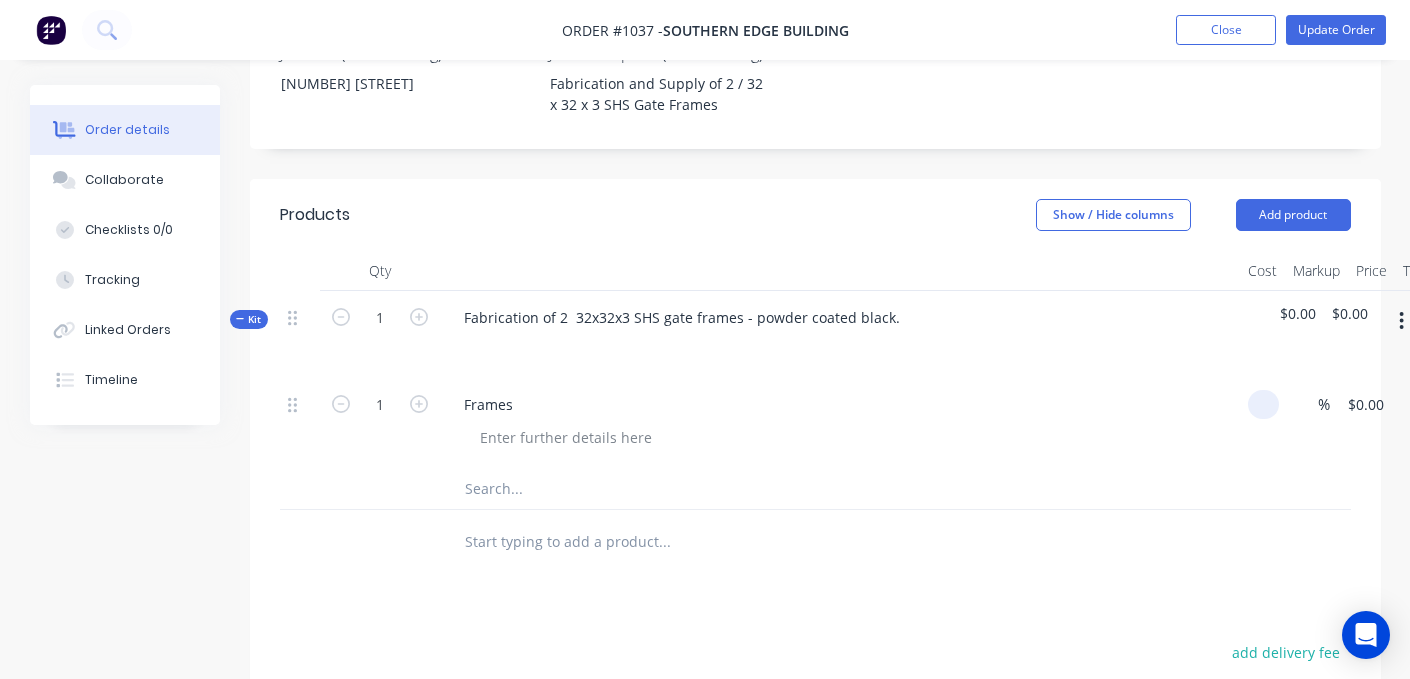 click on "1 Frames  % $0.00 $0.00 $0.00 $0.00" at bounding box center (815, 423) 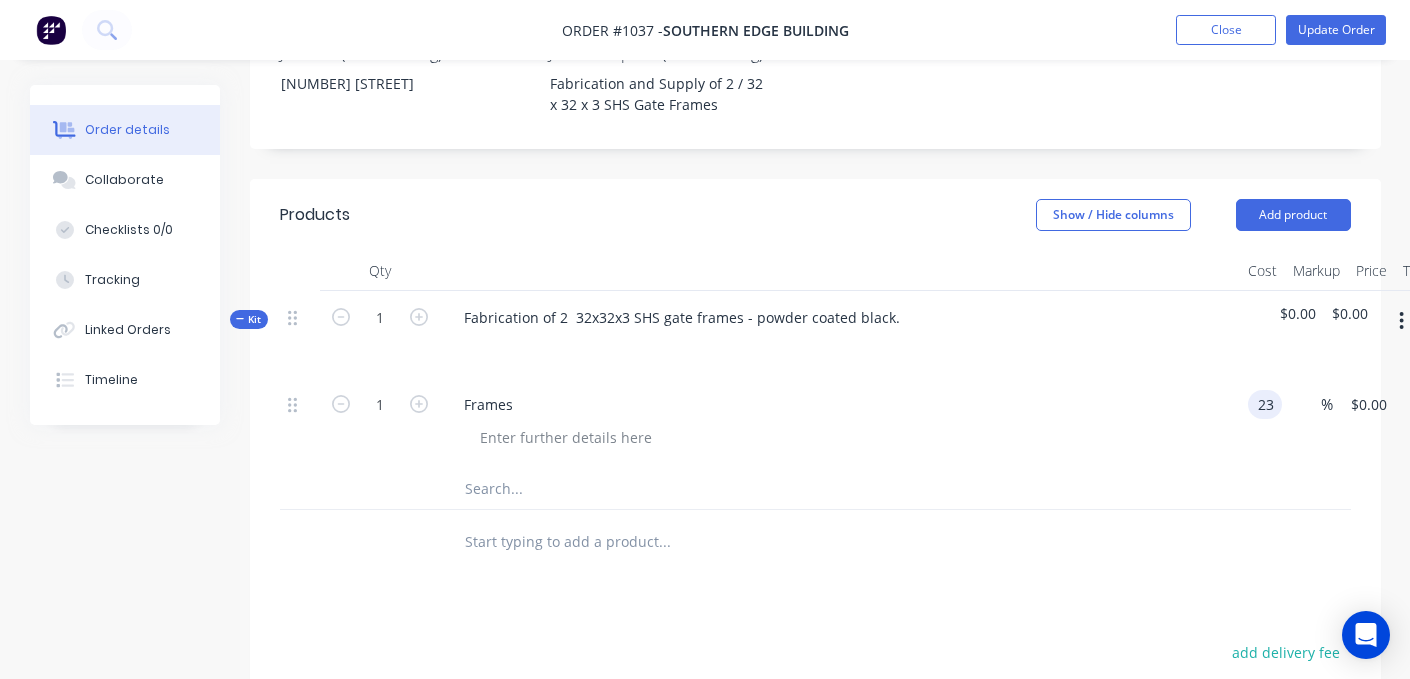 type on "2" 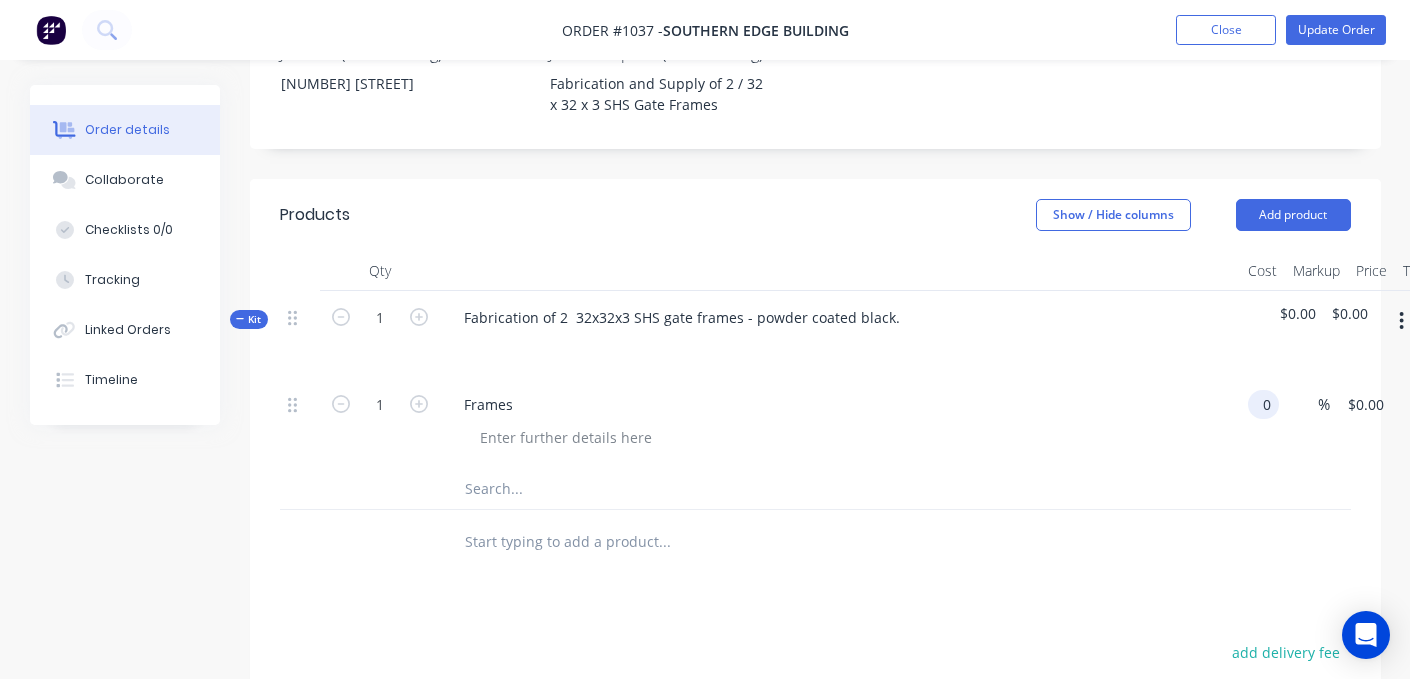 click on "0" at bounding box center [1267, 404] 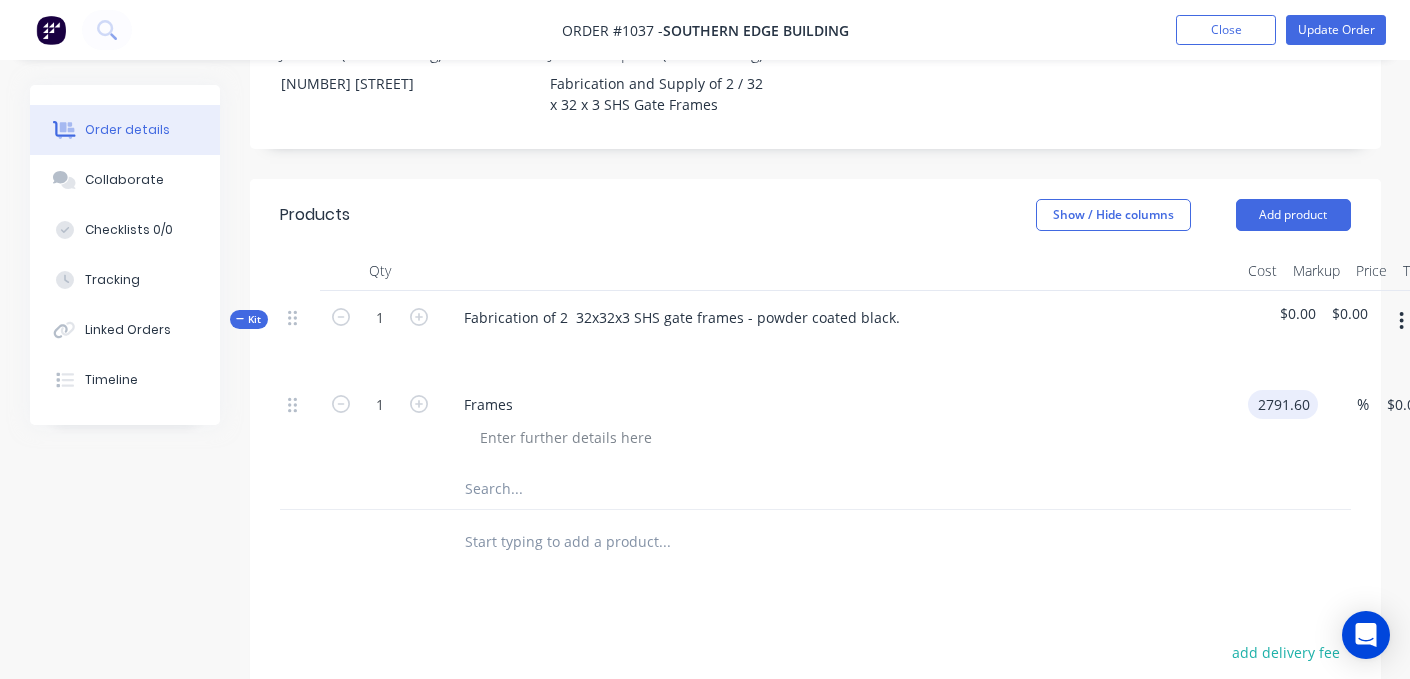 type on "$2,791.60" 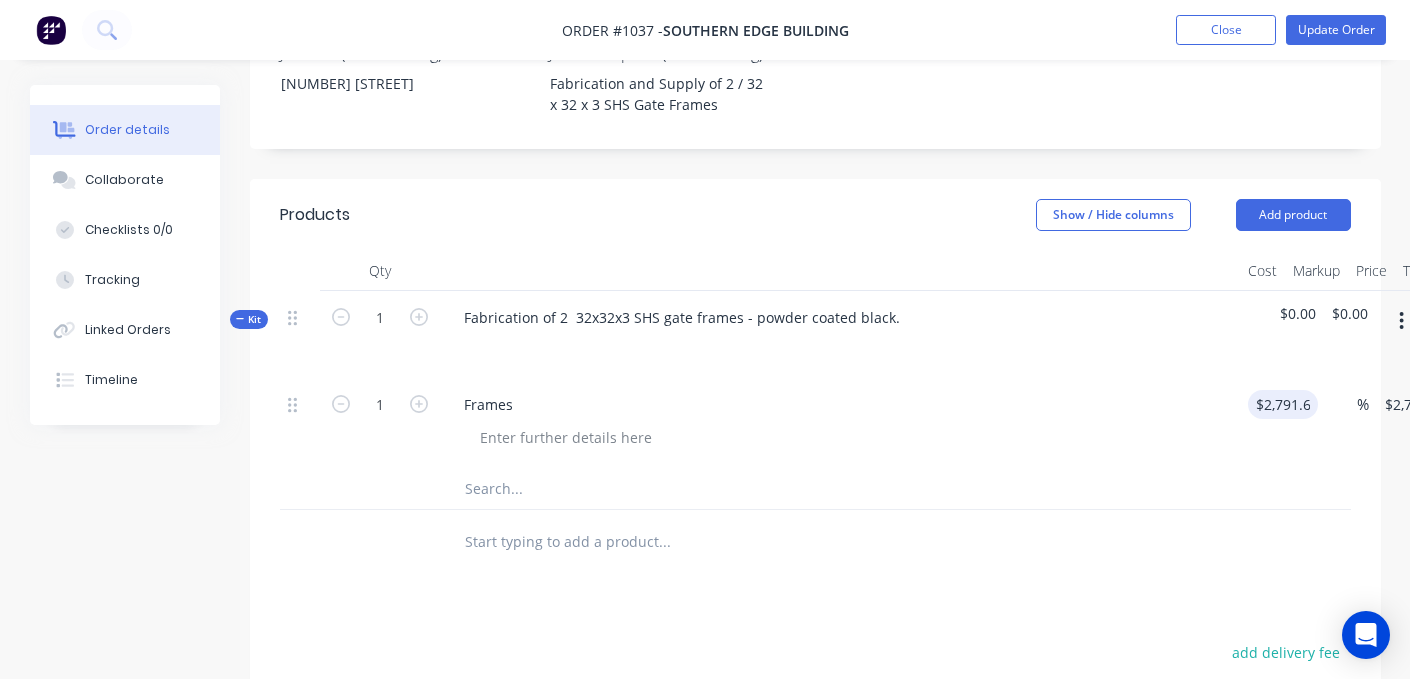 click at bounding box center [800, 542] 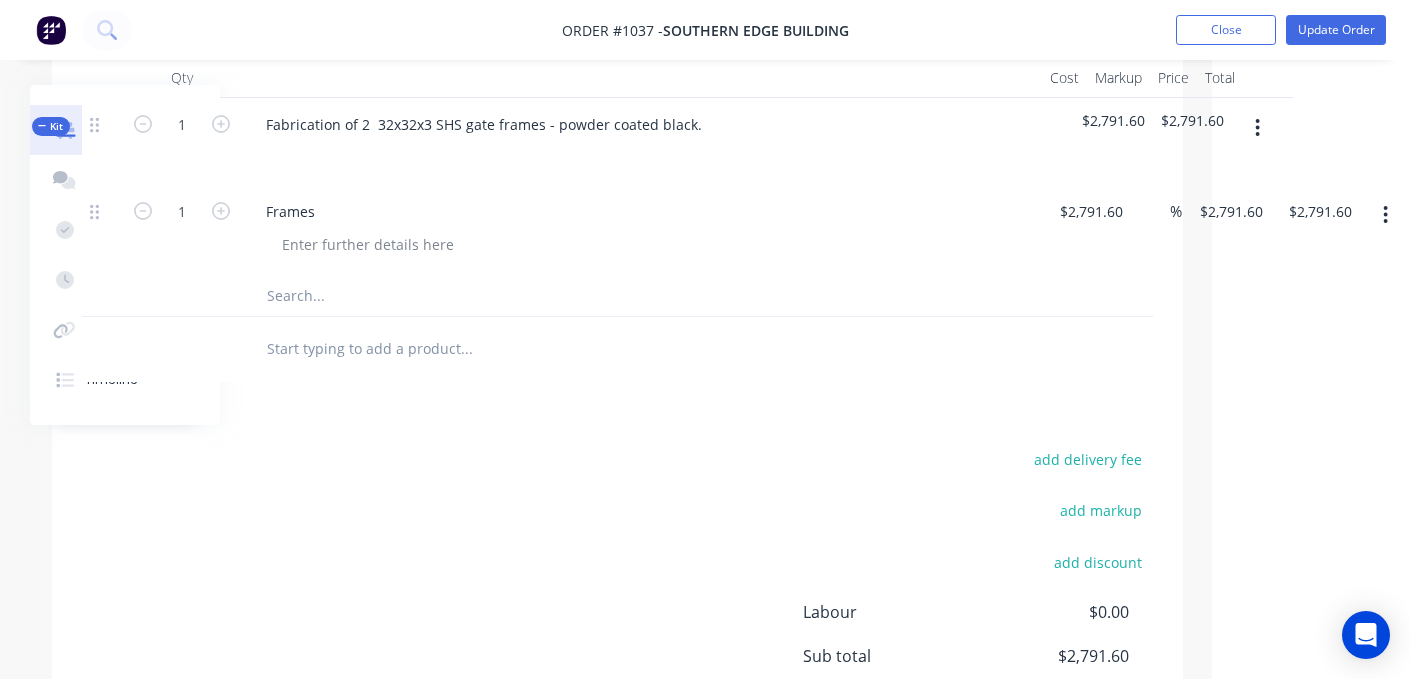 scroll, scrollTop: 0, scrollLeft: 198, axis: horizontal 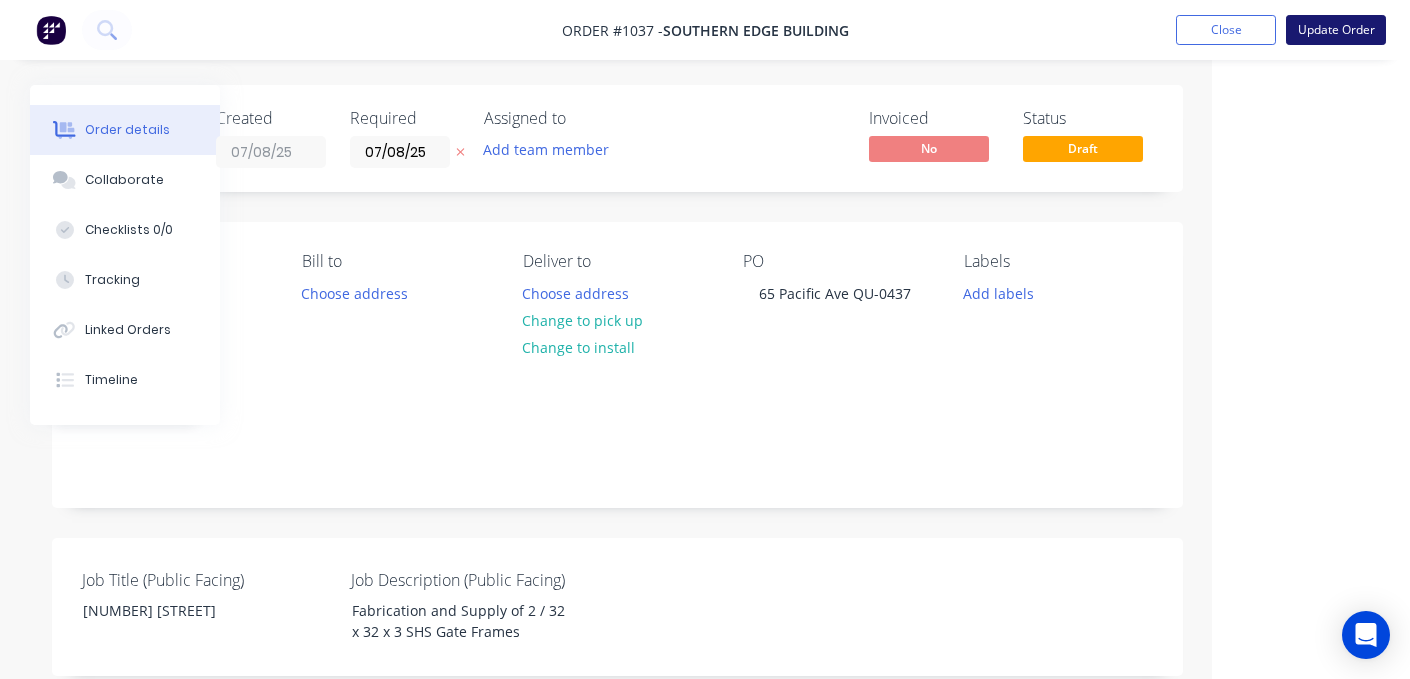 click on "Update Order" at bounding box center (1336, 30) 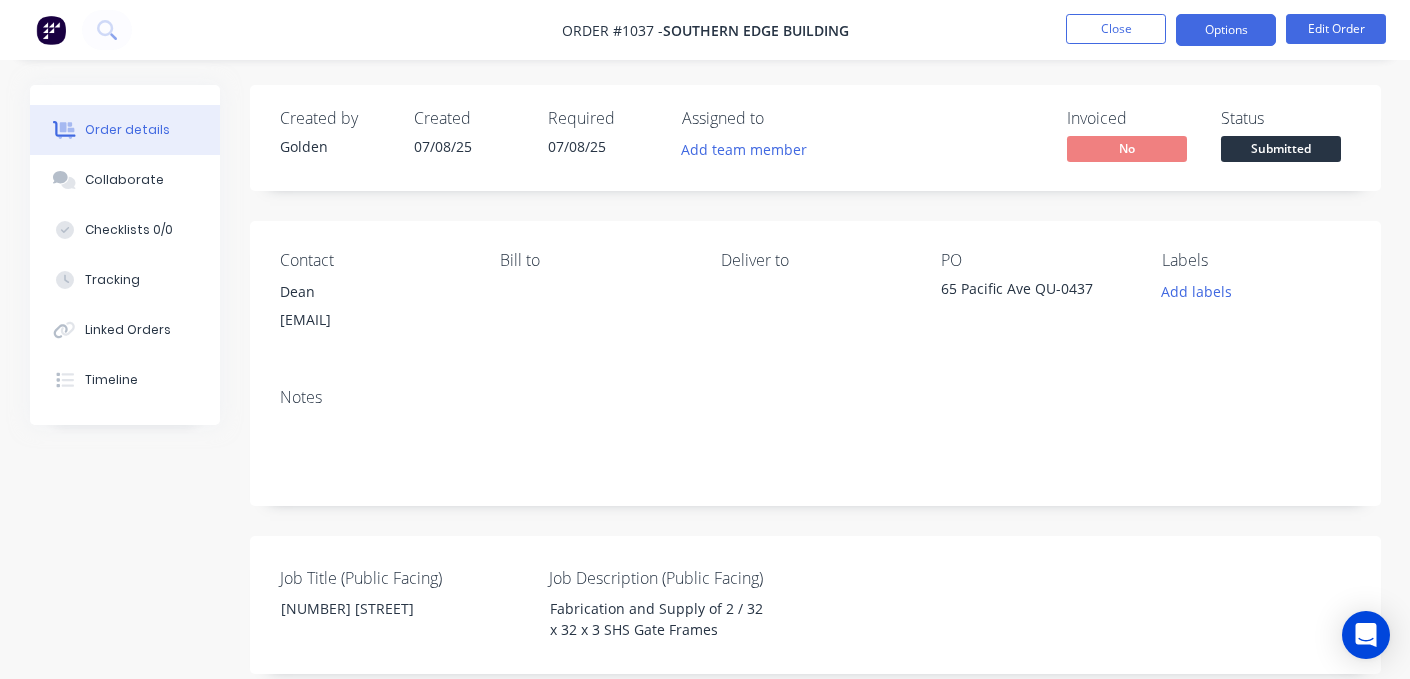 click on "Options" at bounding box center [1226, 30] 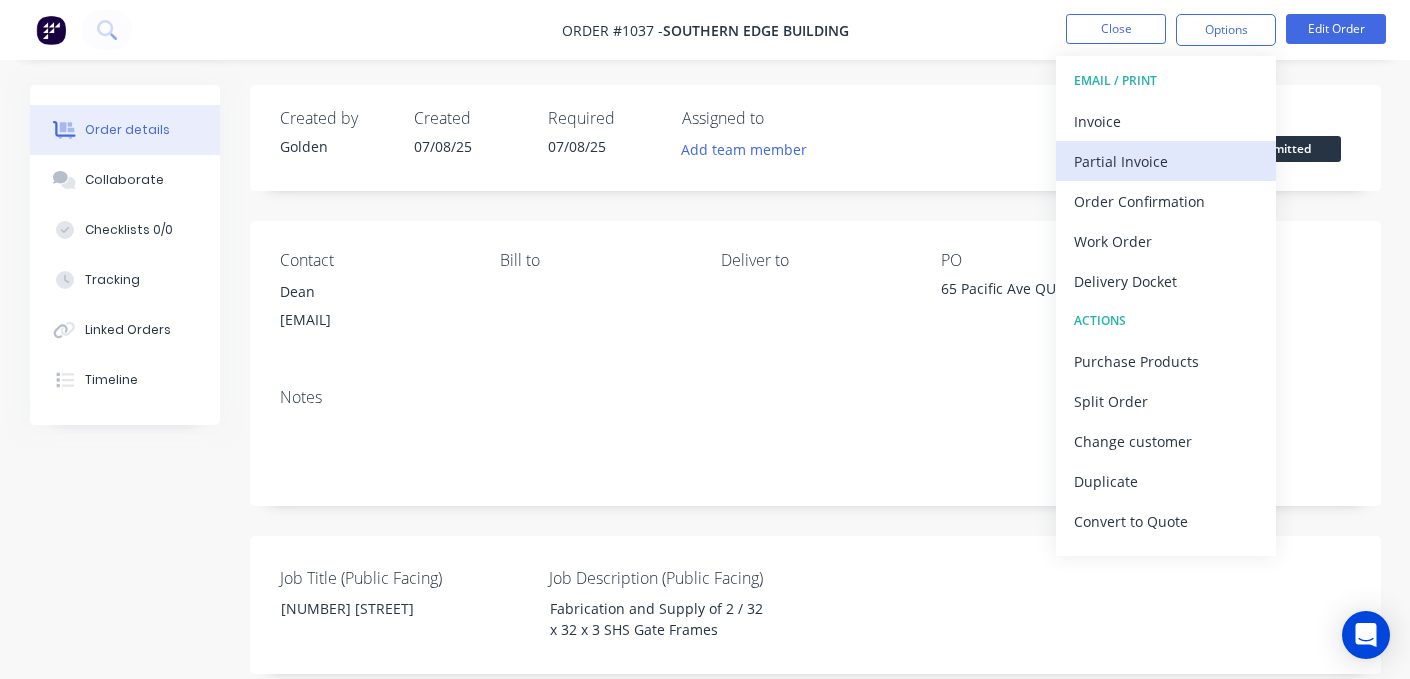 click on "Partial Invoice" at bounding box center (1166, 161) 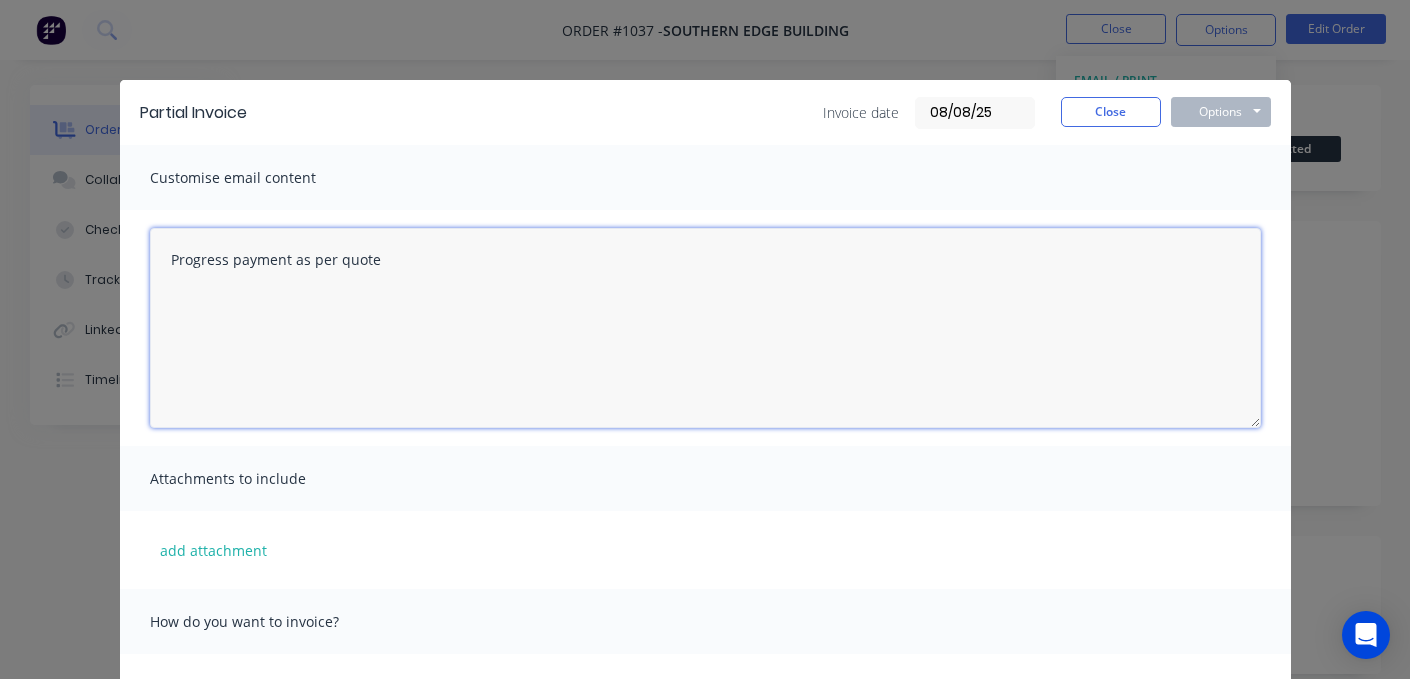 click on "Progress payment as per quote" at bounding box center (705, 328) 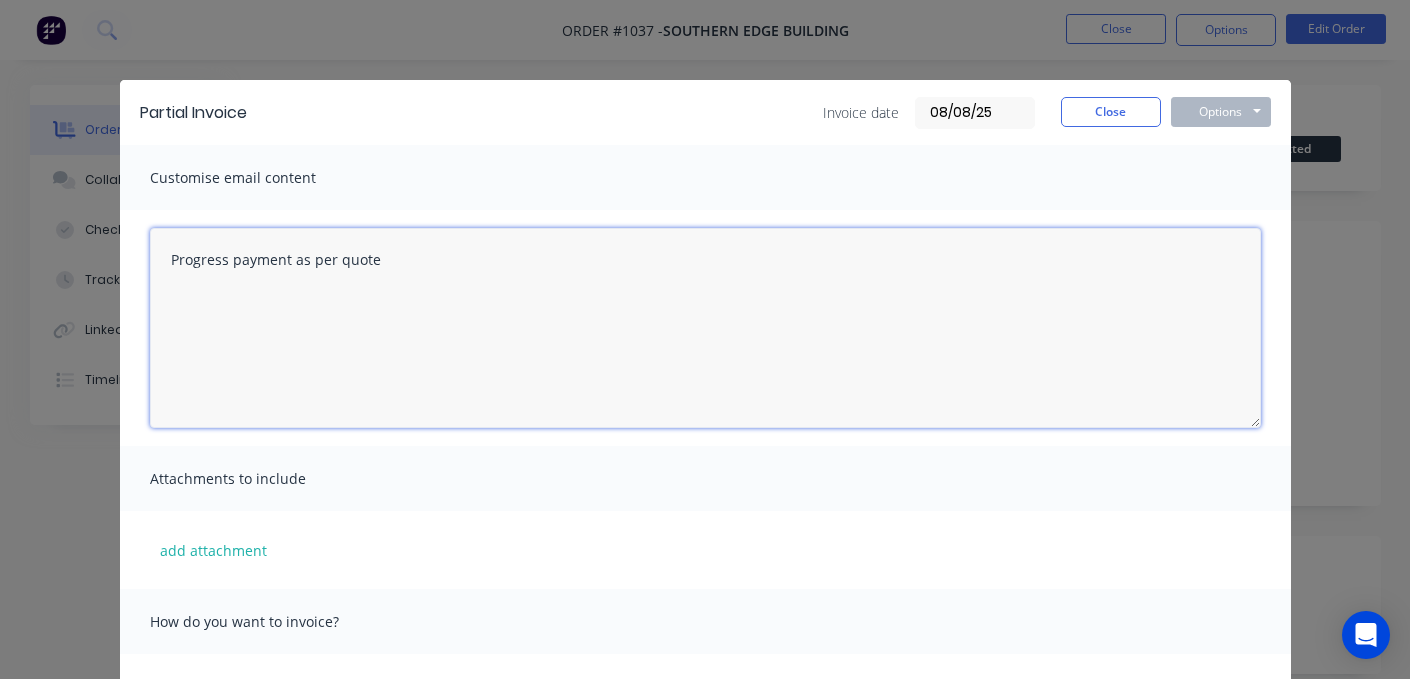 click on "Progress payment as per quote" at bounding box center (705, 328) 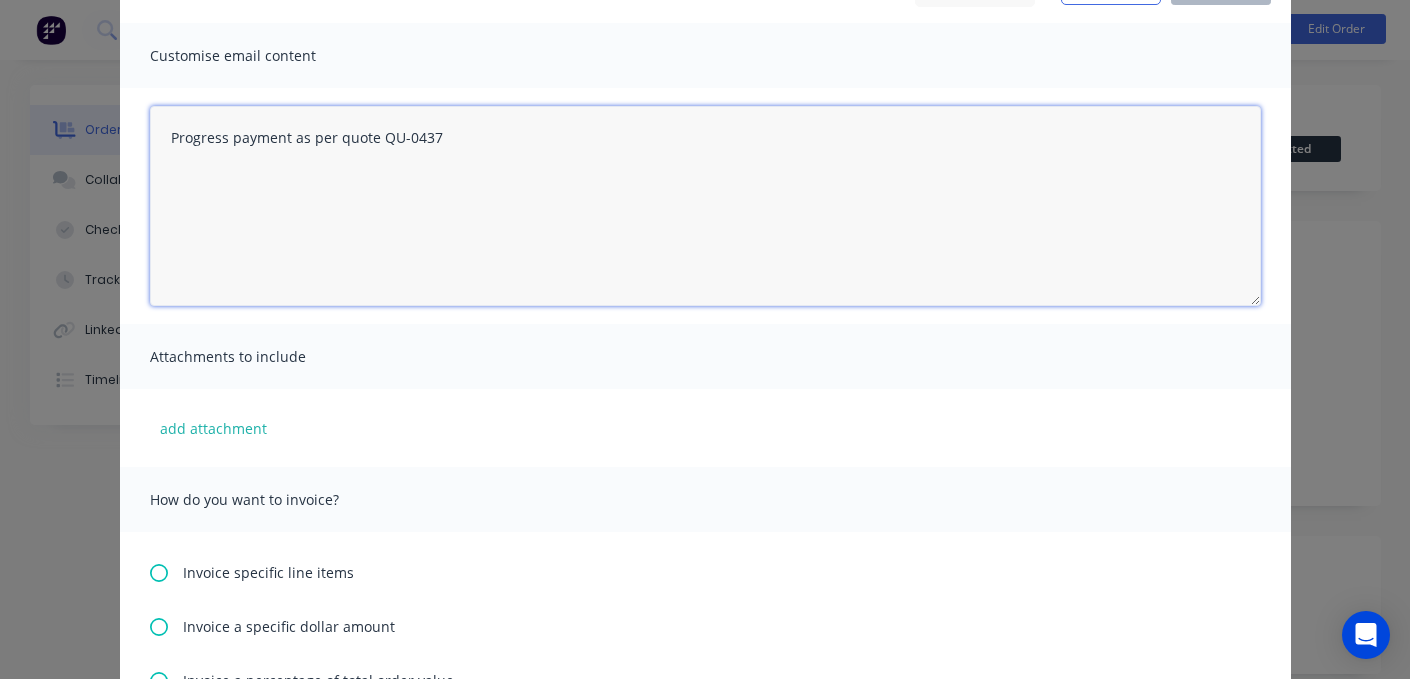 scroll, scrollTop: 317, scrollLeft: 0, axis: vertical 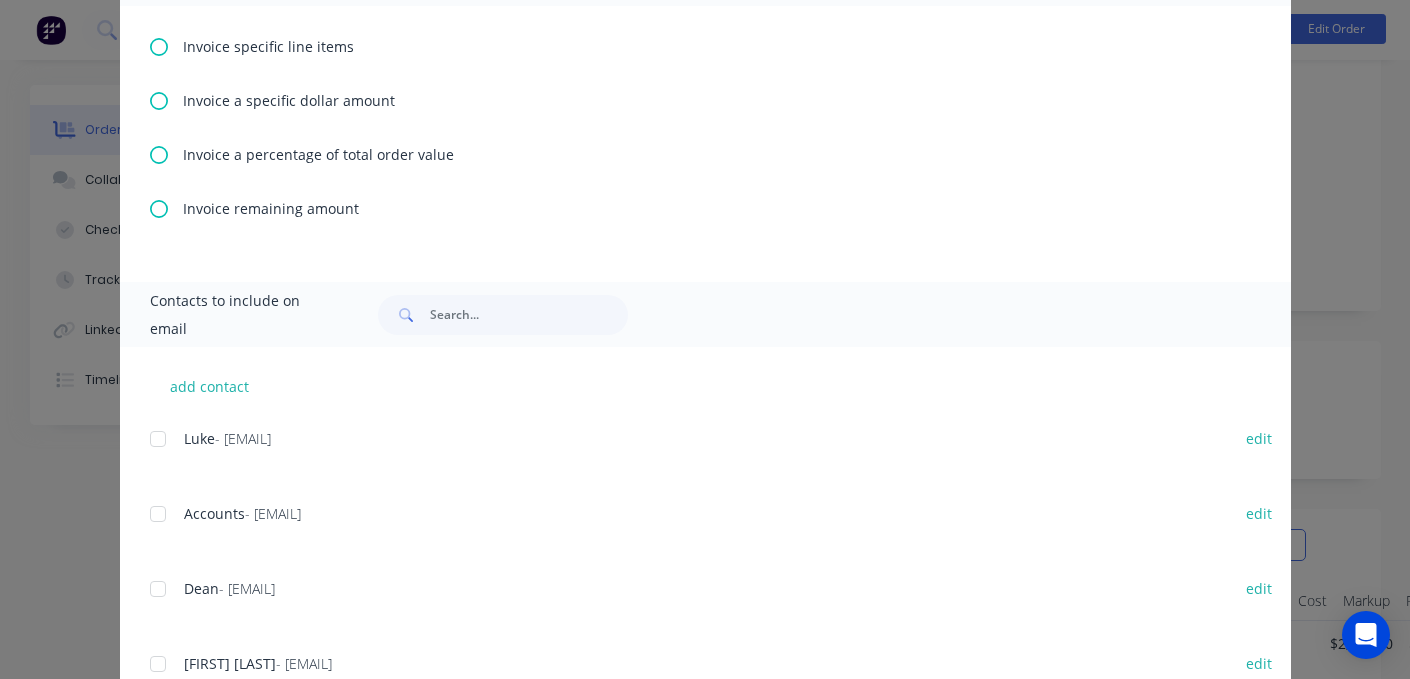 type on "Progress payment as per quote QU-0437" 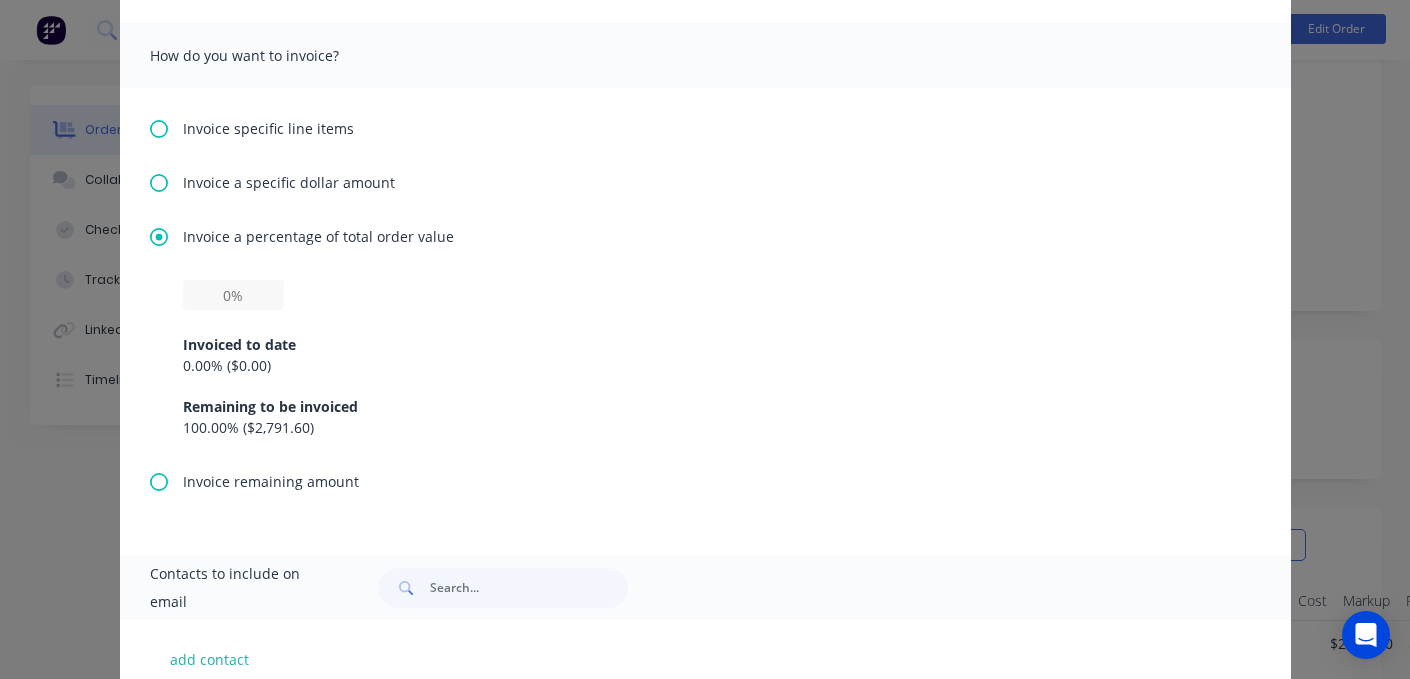 scroll, scrollTop: 583, scrollLeft: 0, axis: vertical 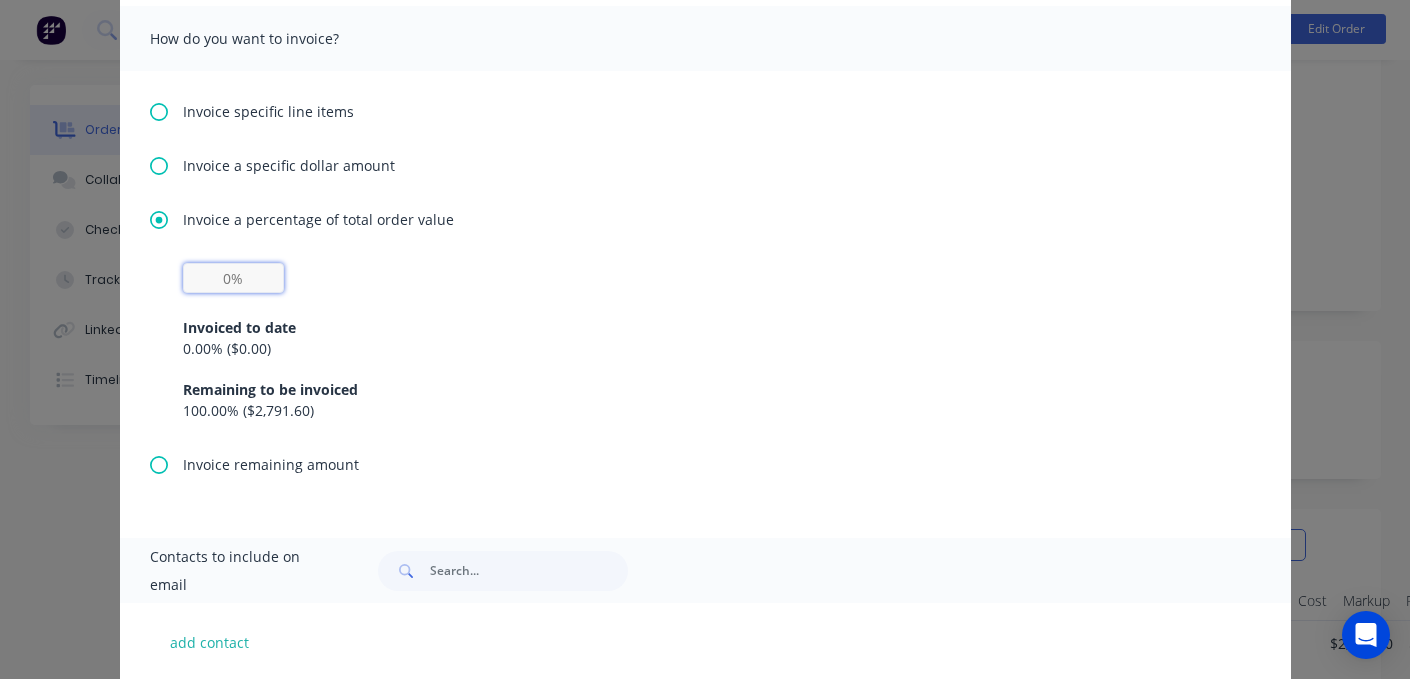 click at bounding box center (233, 278) 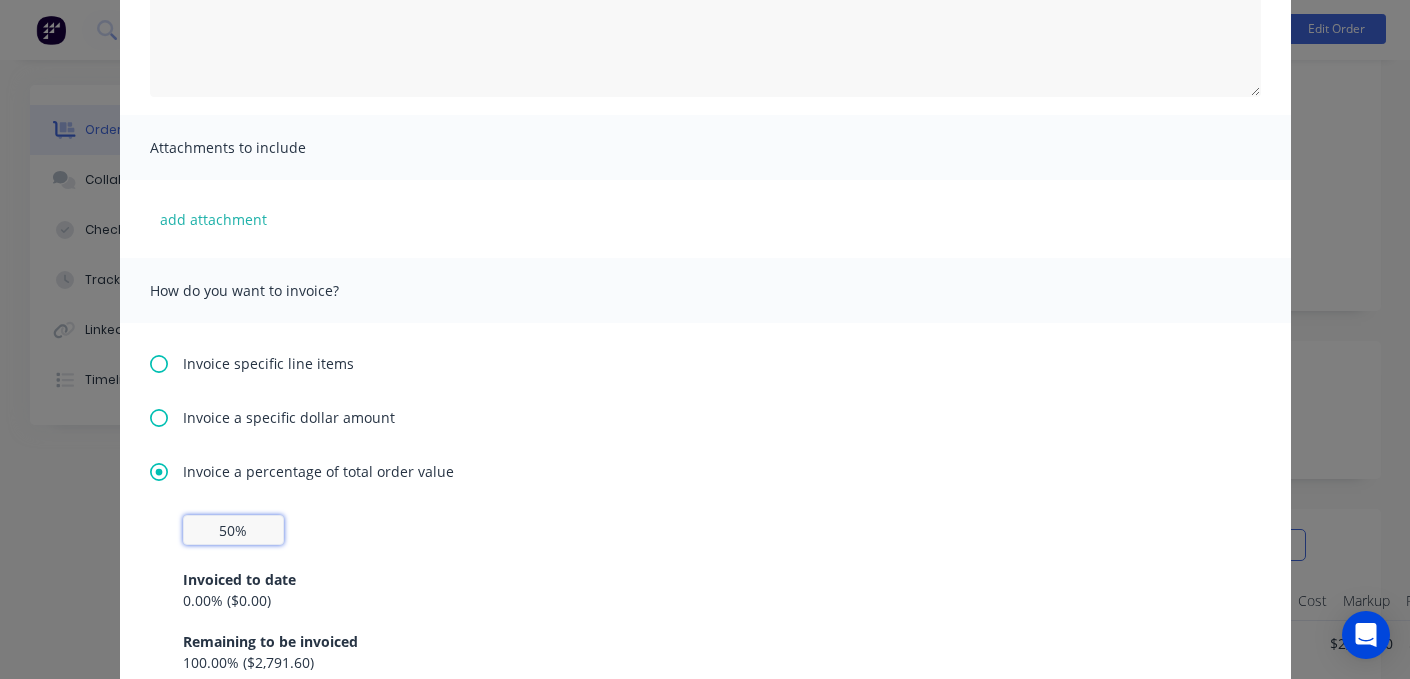 scroll, scrollTop: 0, scrollLeft: 0, axis: both 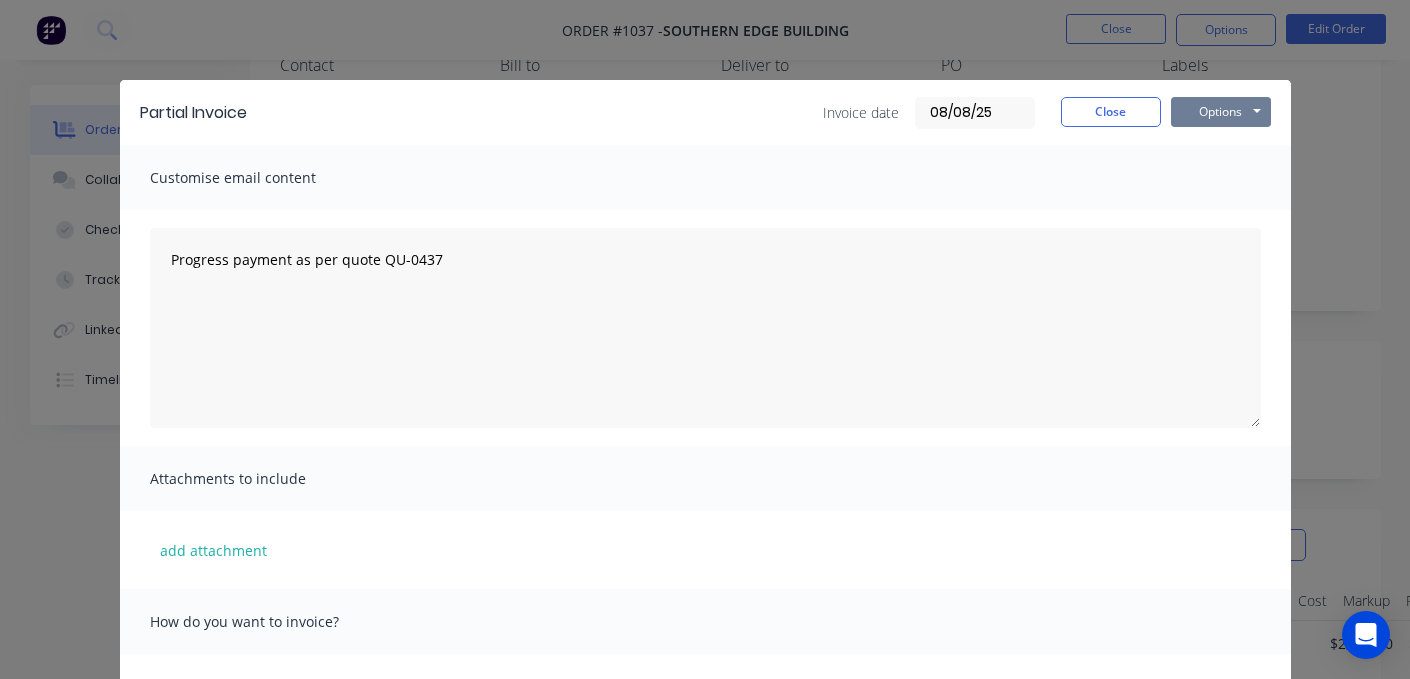 click on "Options" at bounding box center [1221, 112] 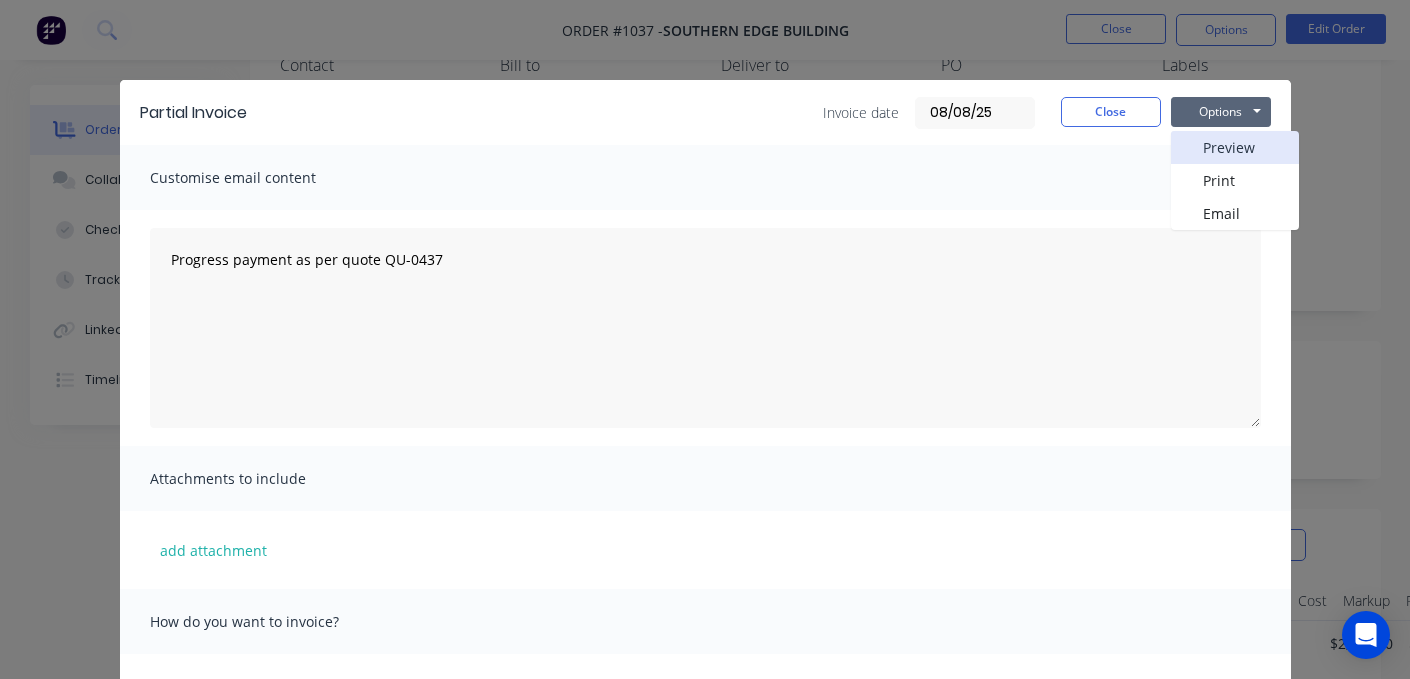 click on "Preview" at bounding box center [1235, 147] 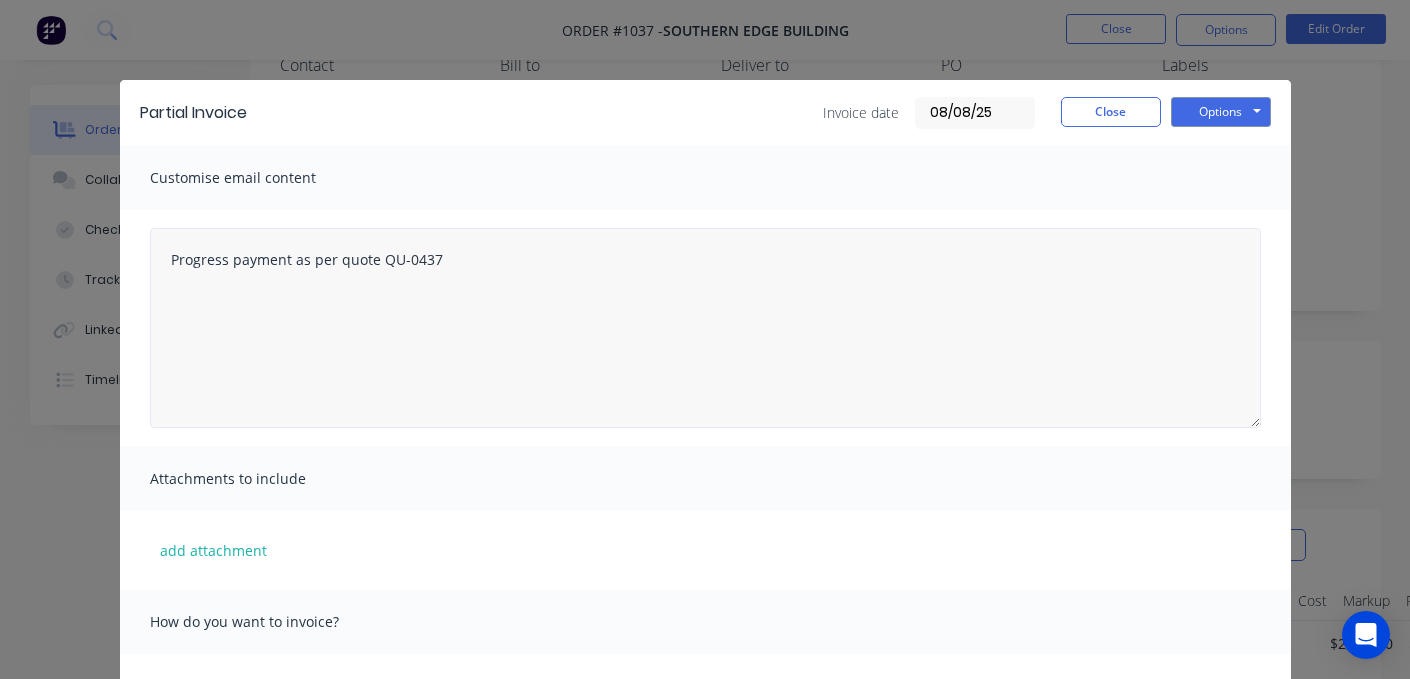 scroll, scrollTop: 0, scrollLeft: 0, axis: both 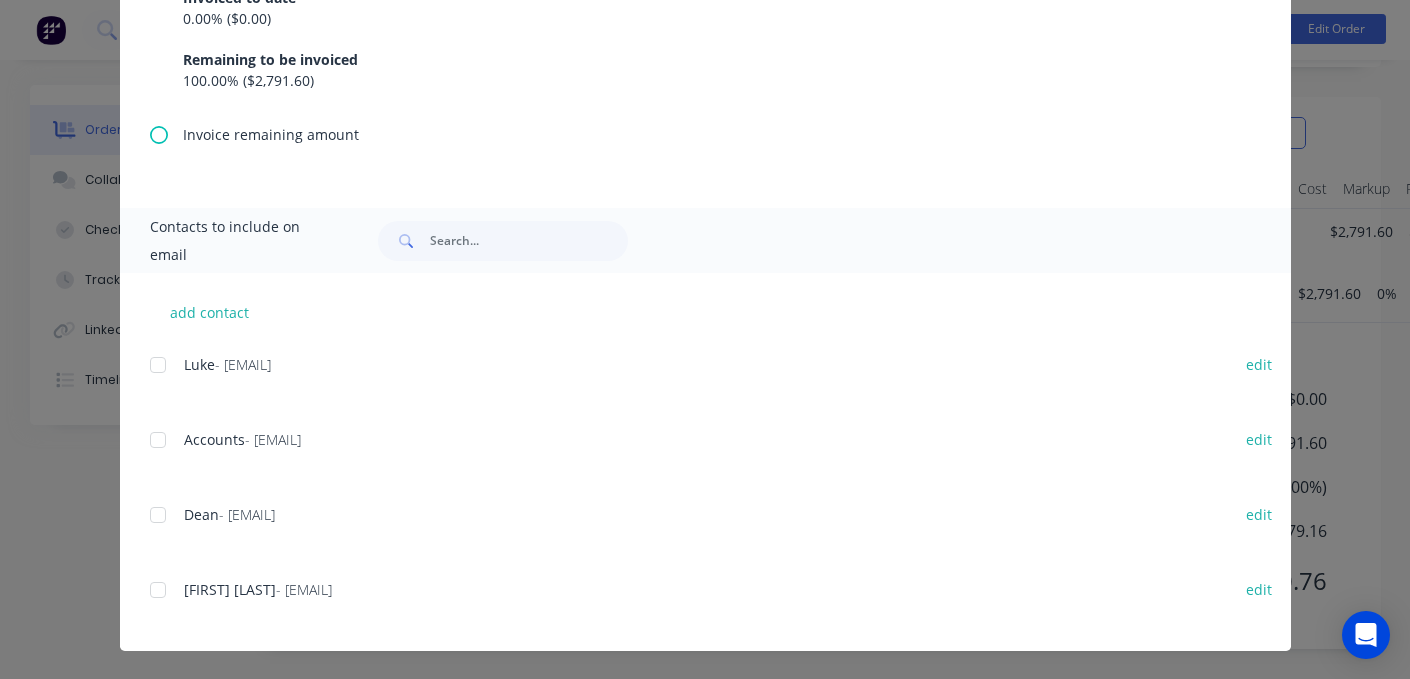 click at bounding box center (158, 440) 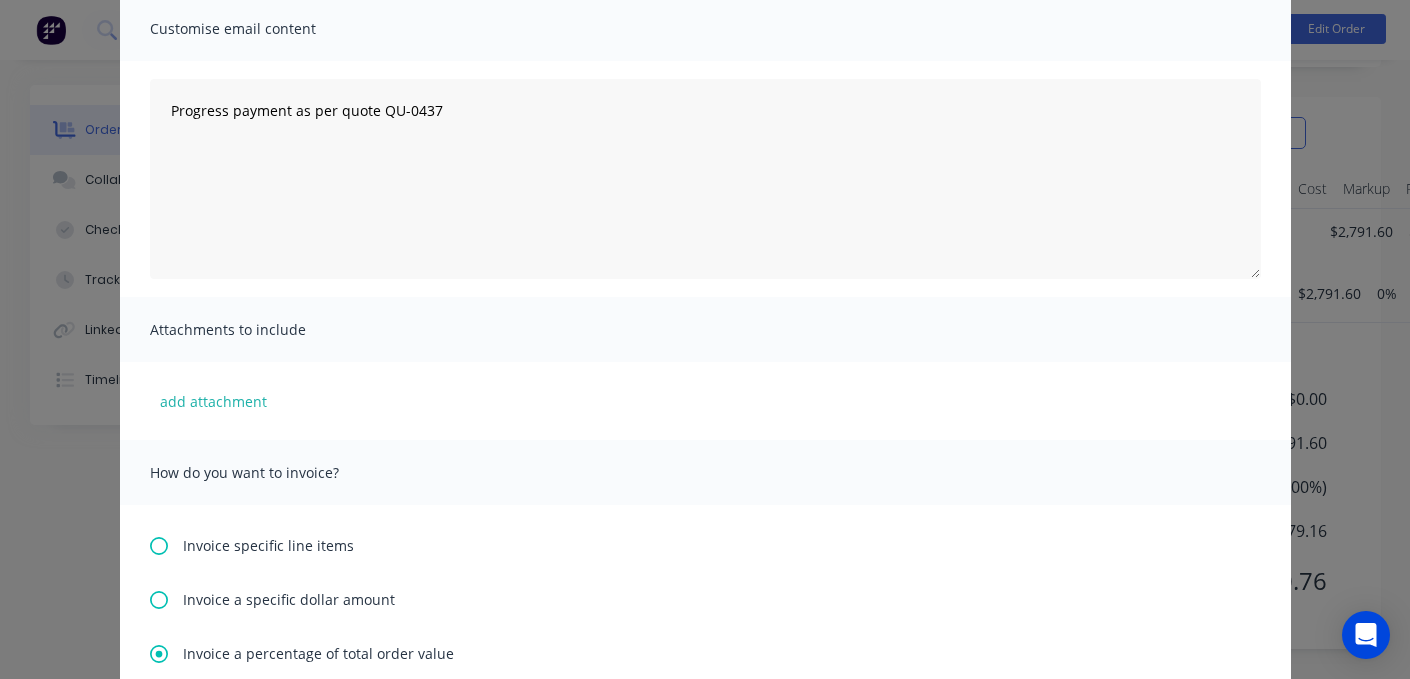 scroll, scrollTop: 0, scrollLeft: 0, axis: both 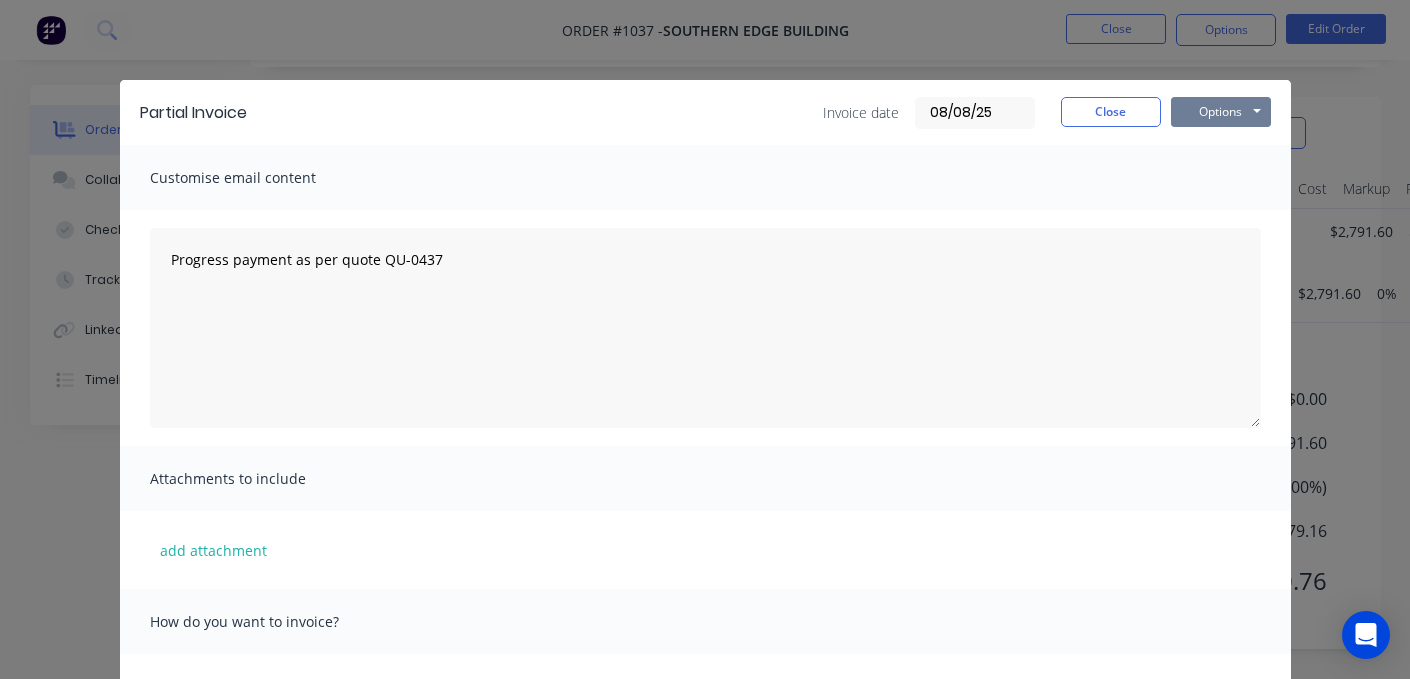 click on "Options" at bounding box center [1221, 112] 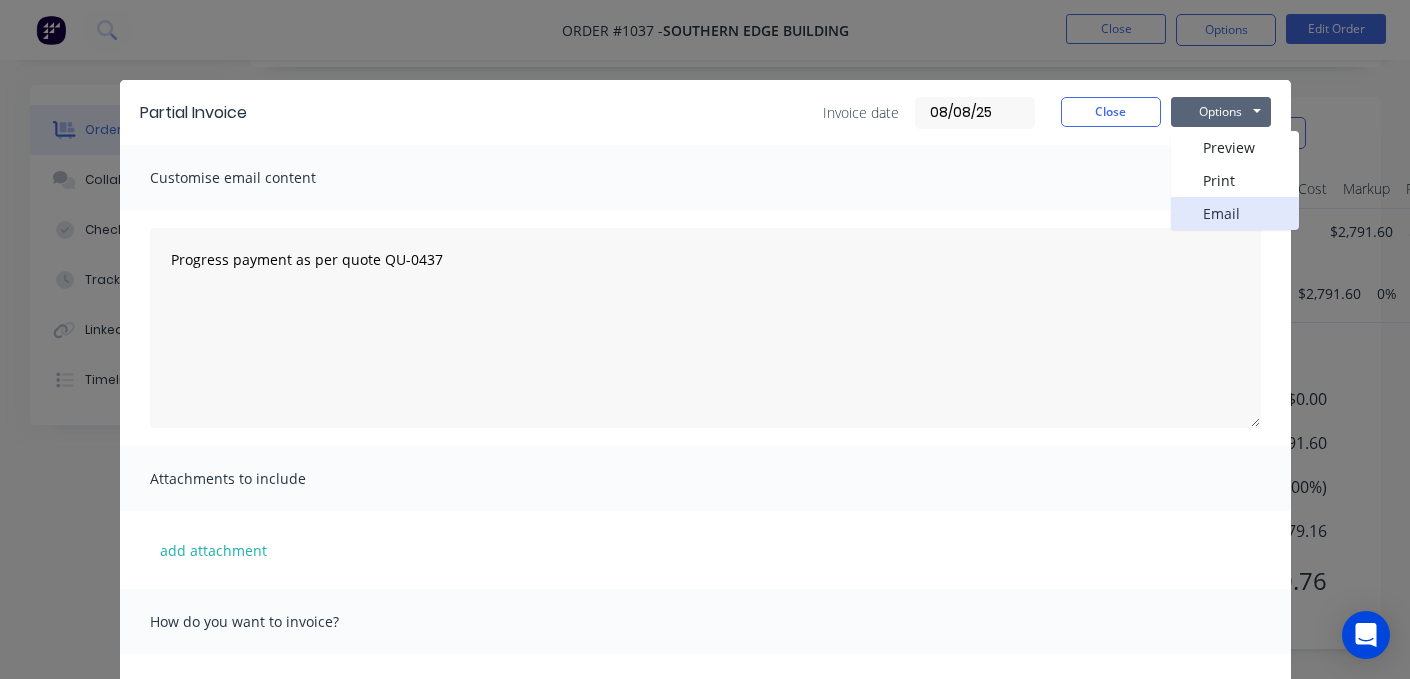 click on "Email" at bounding box center (1235, 213) 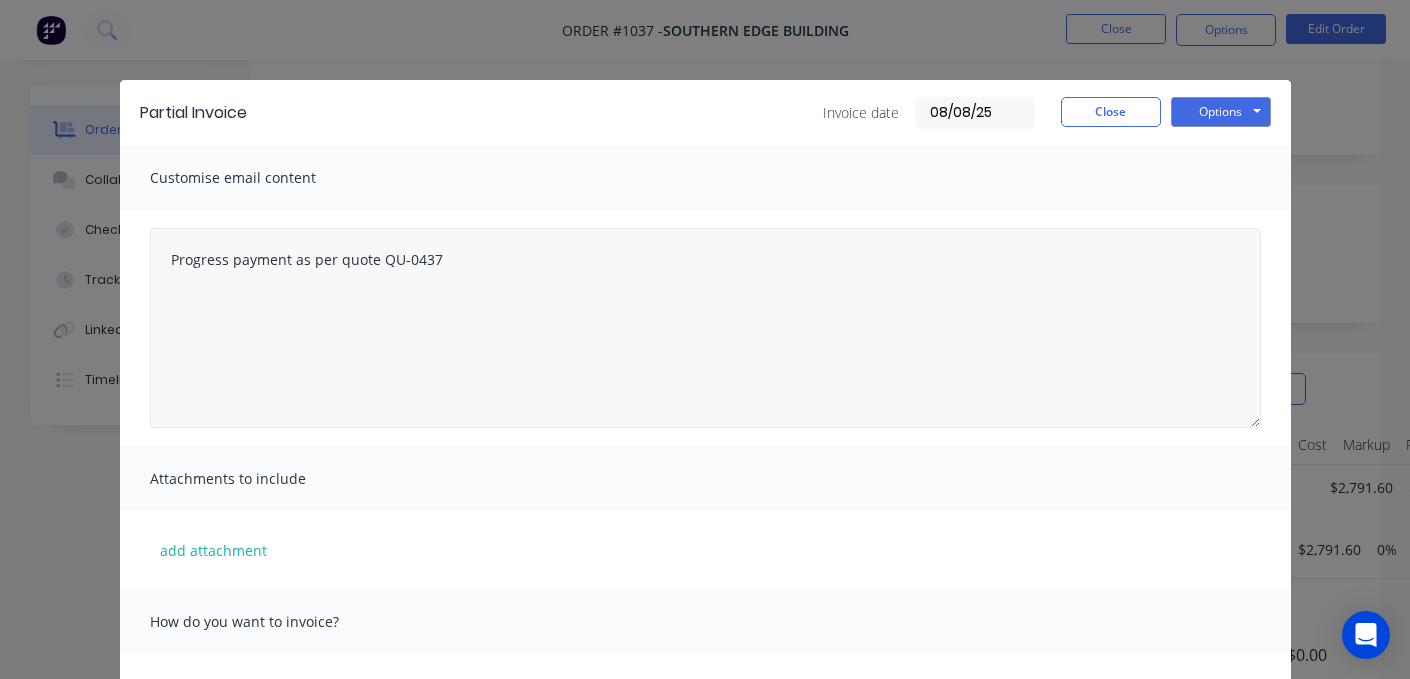 scroll, scrollTop: 269, scrollLeft: 0, axis: vertical 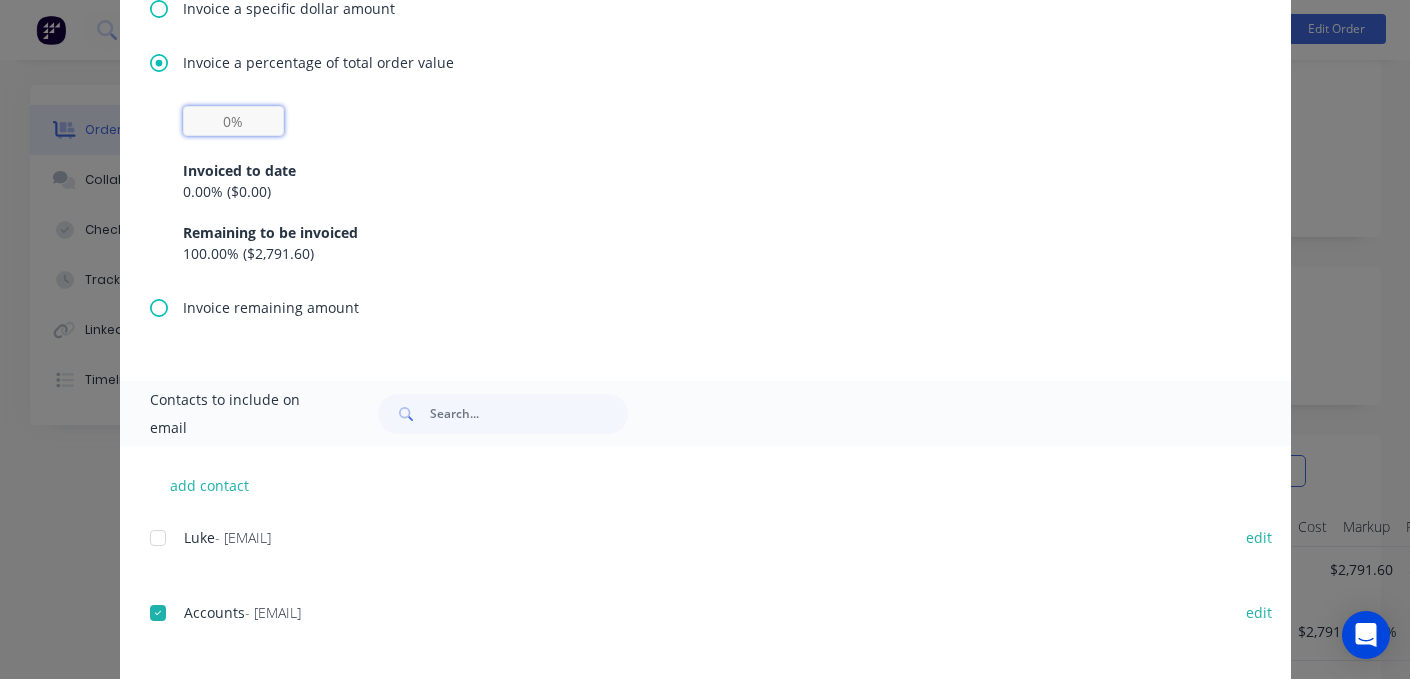 click at bounding box center [233, 121] 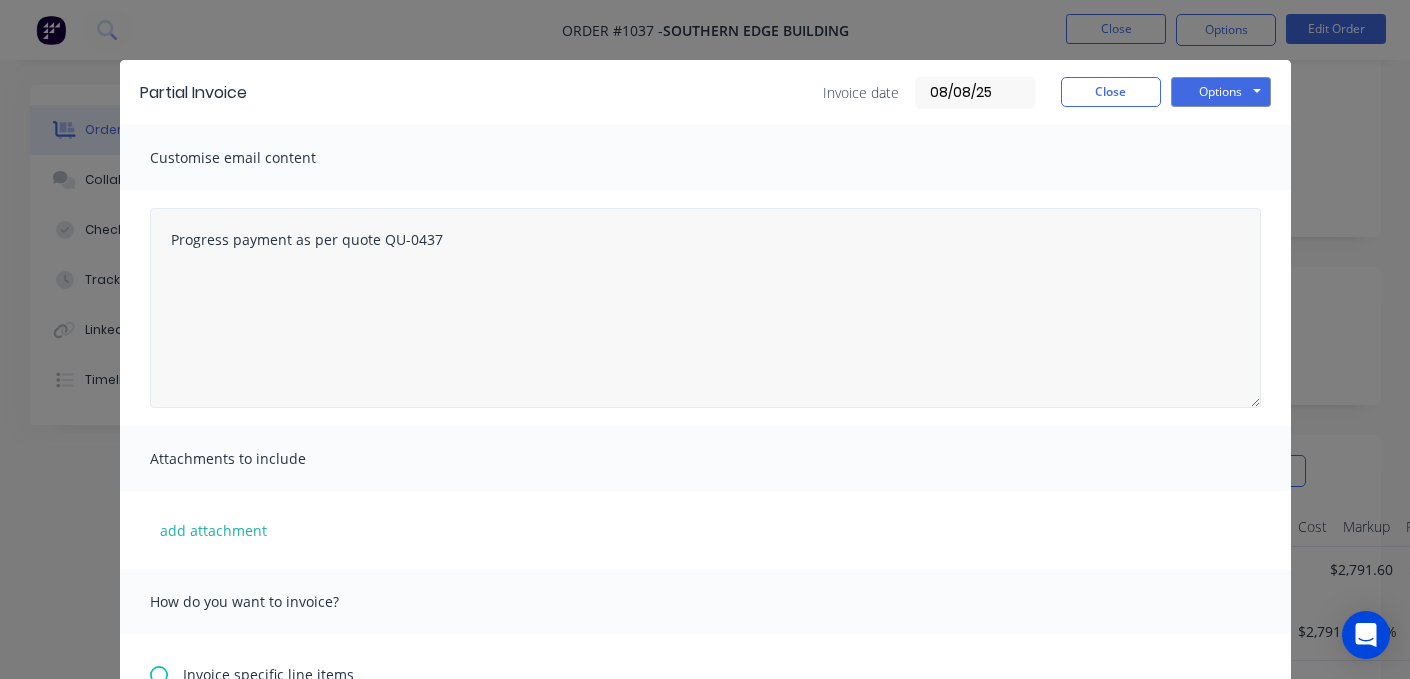scroll, scrollTop: 0, scrollLeft: 0, axis: both 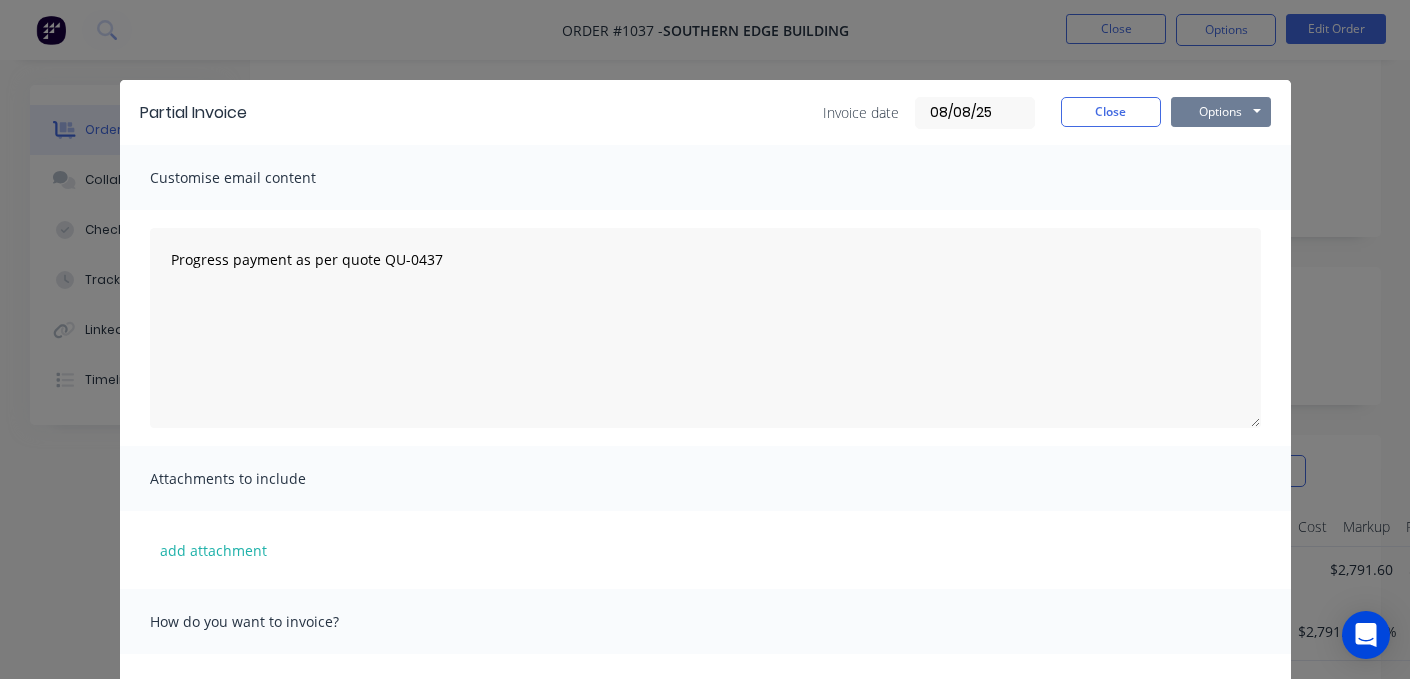 click on "Options" at bounding box center [1221, 112] 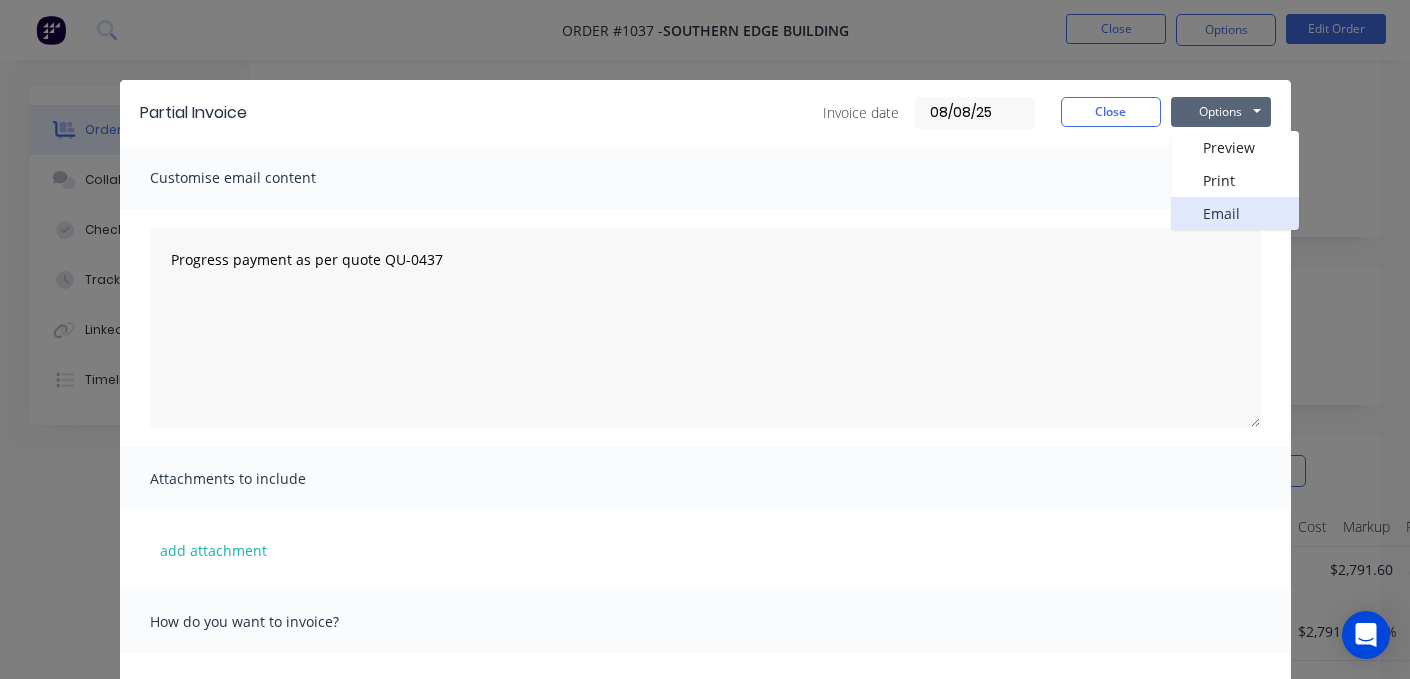 click on "Email" at bounding box center (1235, 213) 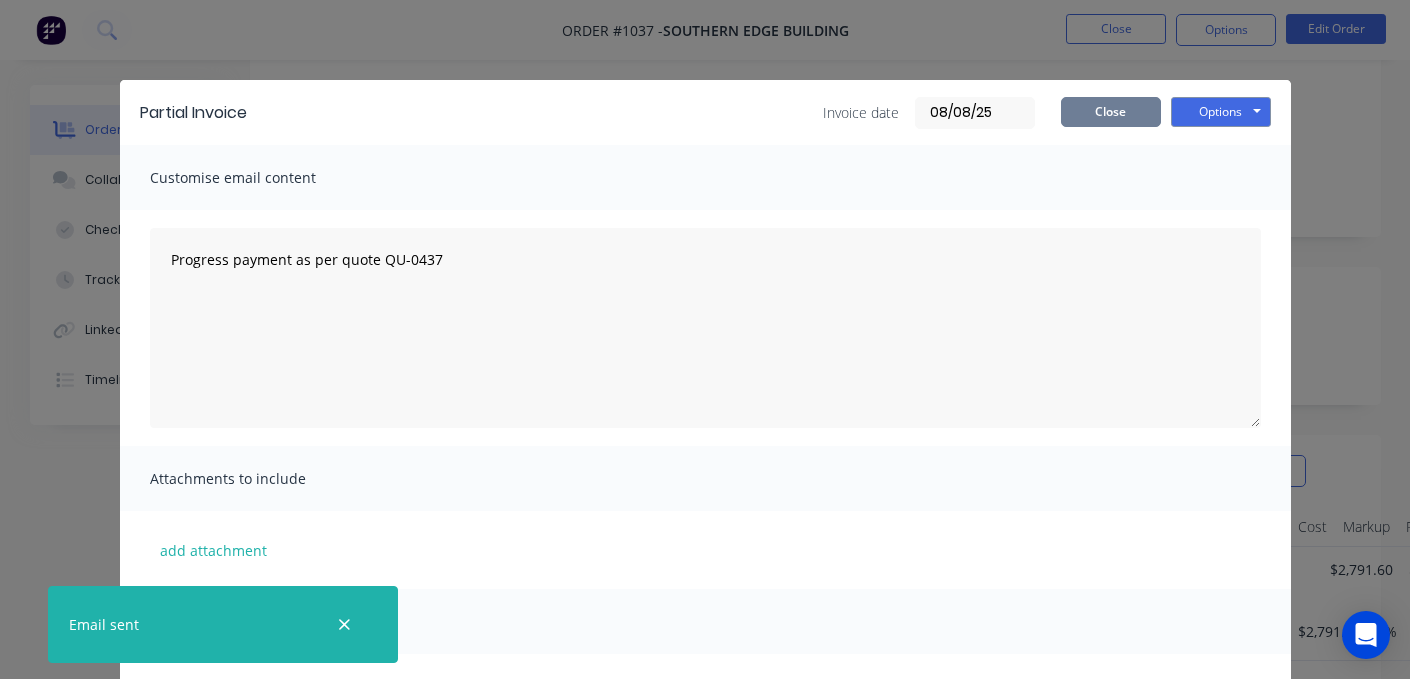 click on "Close" at bounding box center (1111, 112) 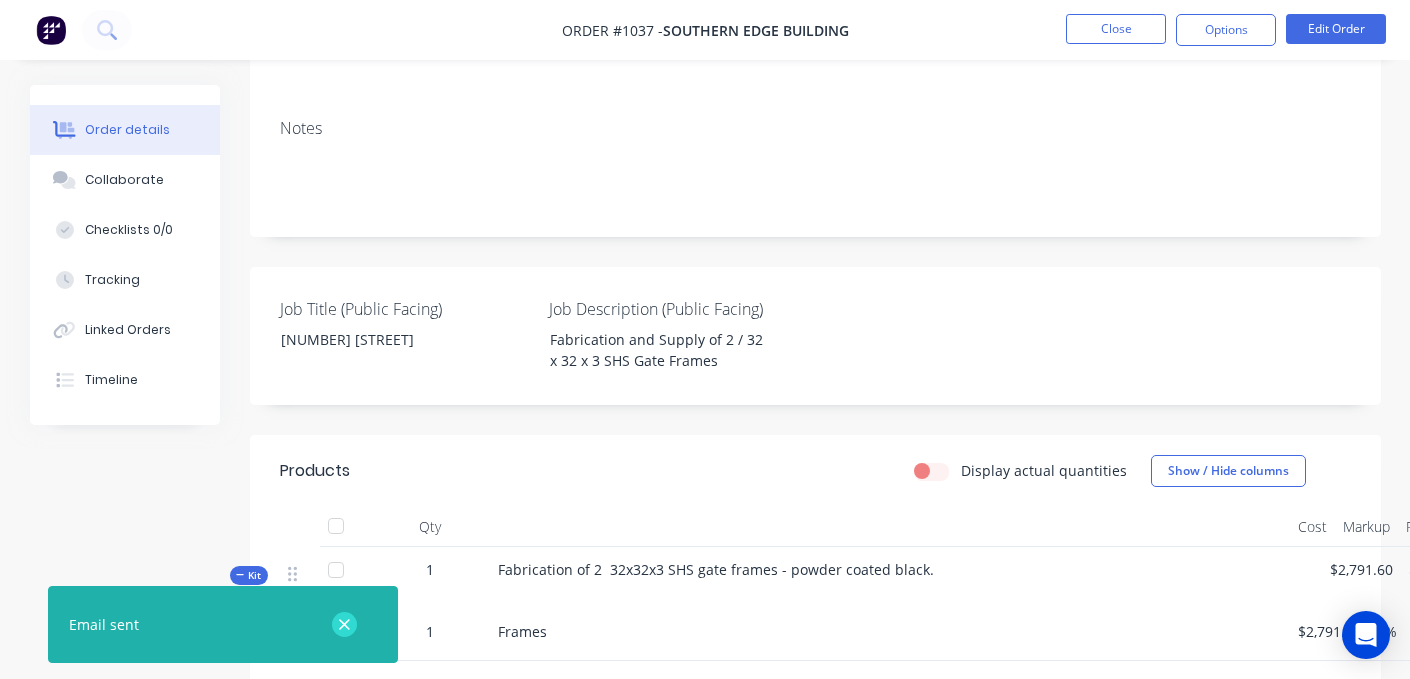click 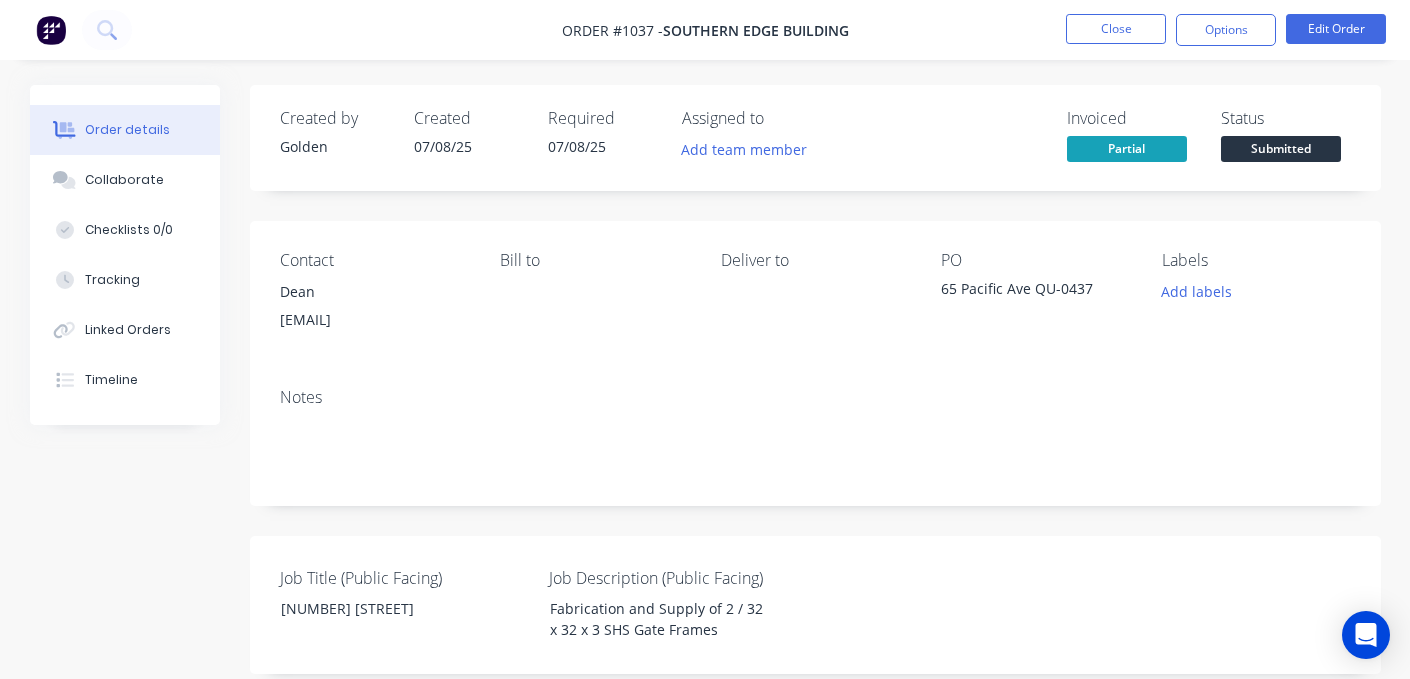 scroll, scrollTop: 8, scrollLeft: 0, axis: vertical 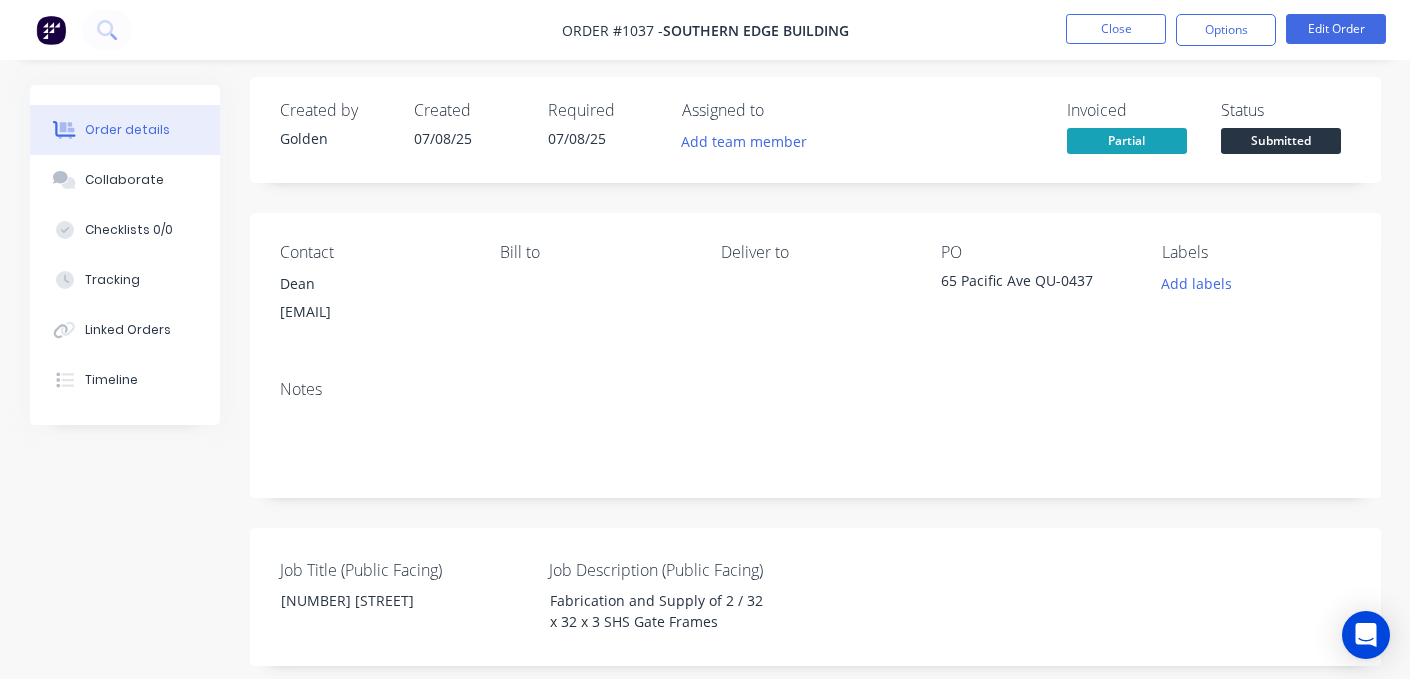 click on "Order details" at bounding box center (127, 130) 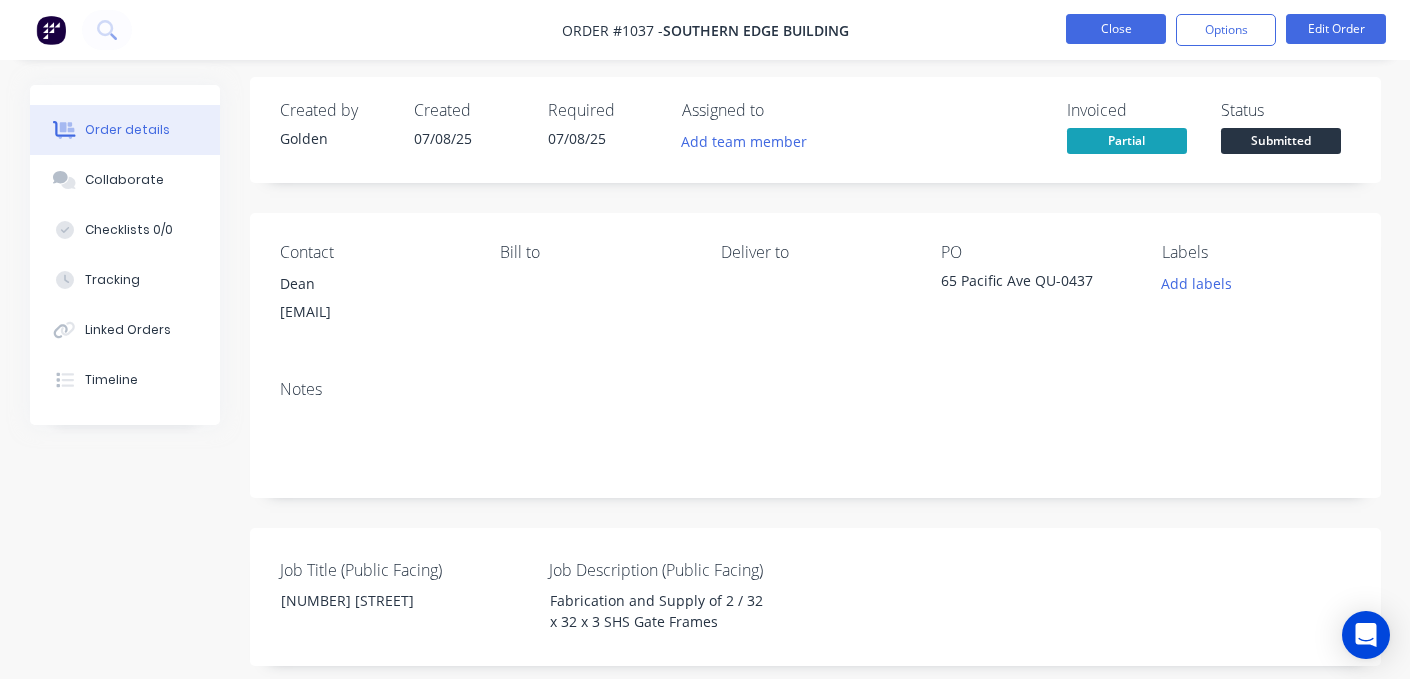 click on "Close" at bounding box center [1116, 29] 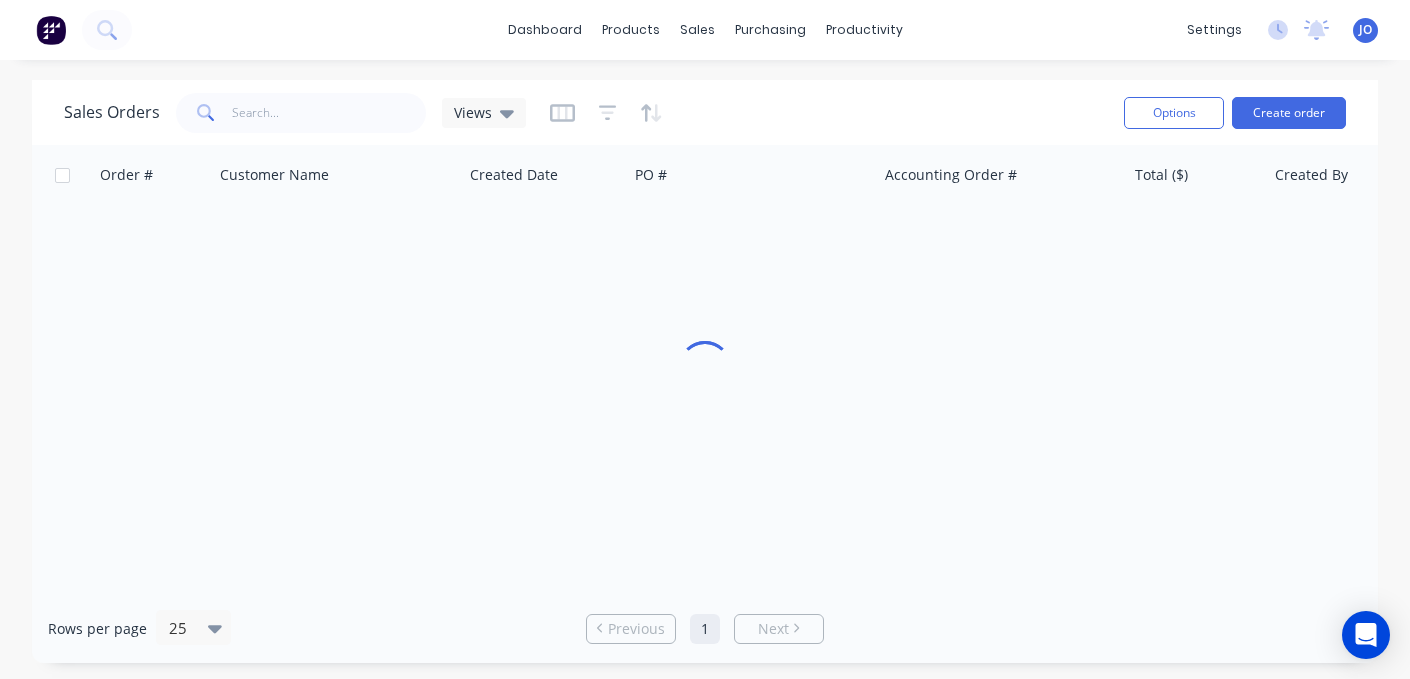 scroll, scrollTop: 0, scrollLeft: 0, axis: both 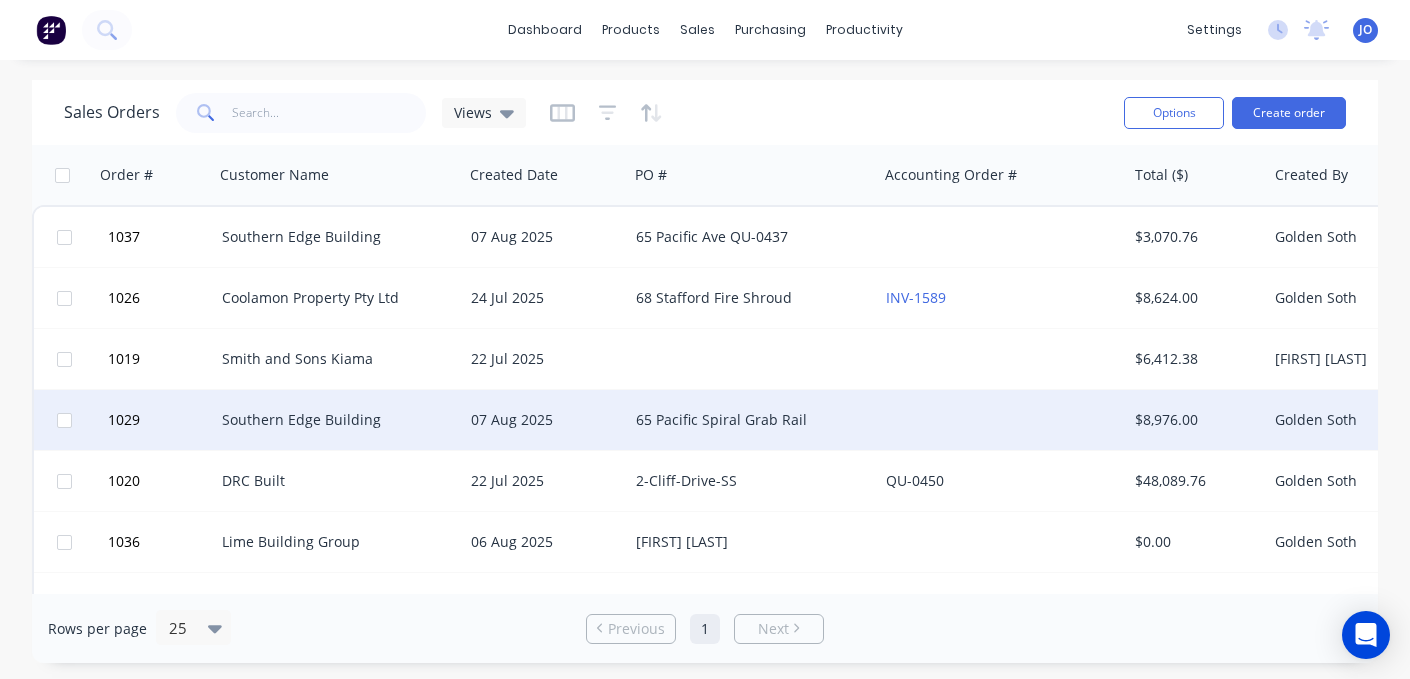 click on "Southern Edge Building" at bounding box center (333, 420) 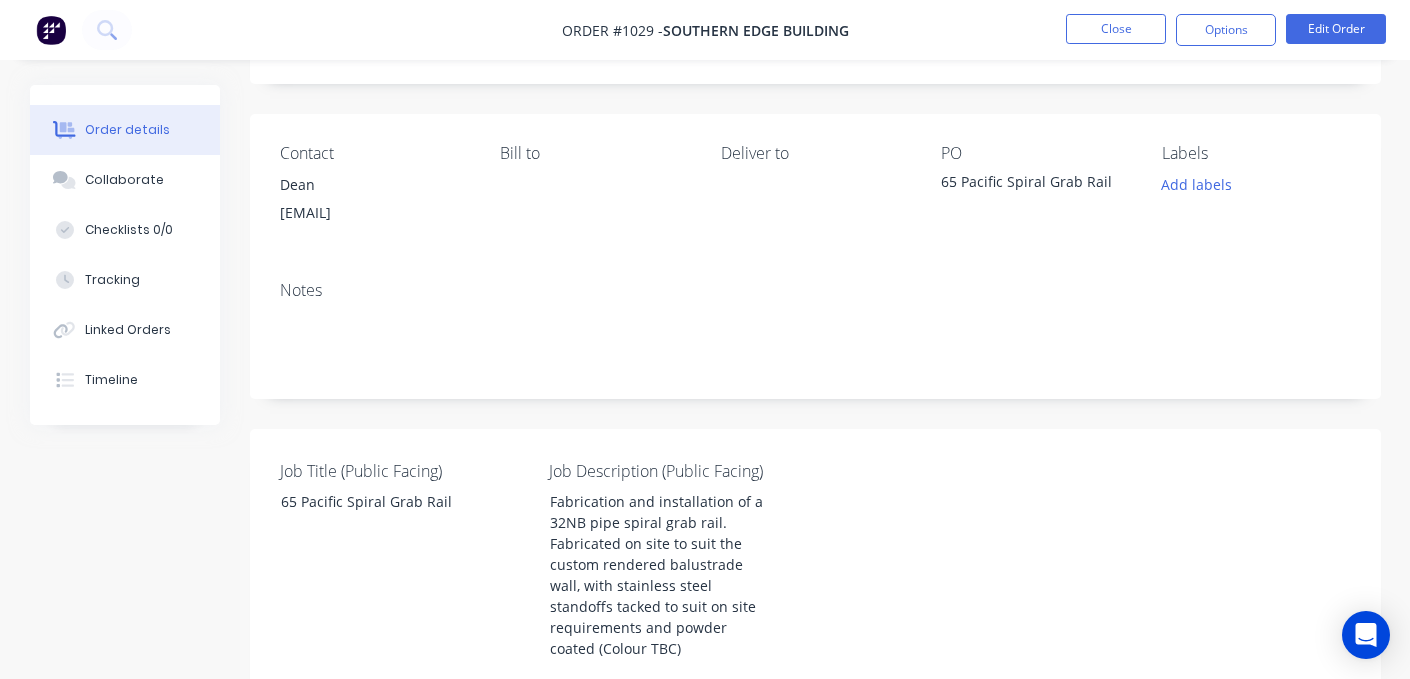 scroll, scrollTop: 0, scrollLeft: 0, axis: both 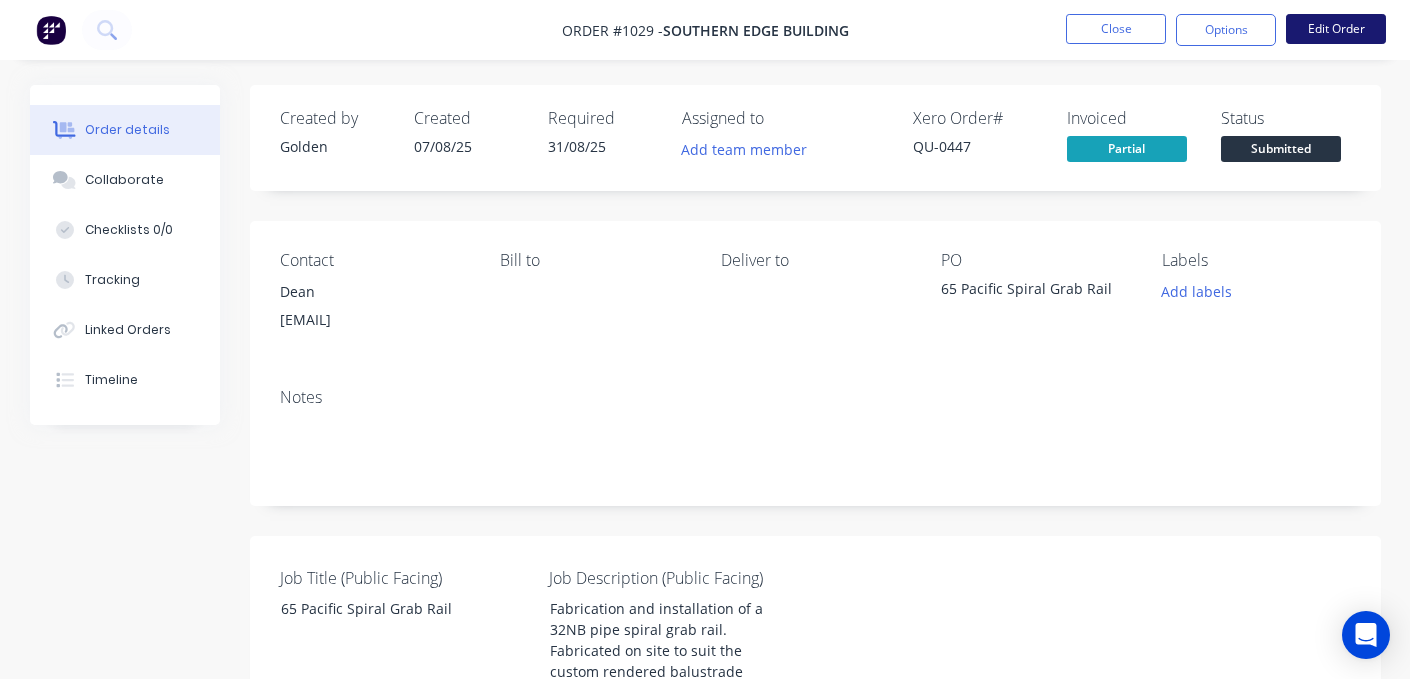 click on "Edit Order" at bounding box center (1336, 29) 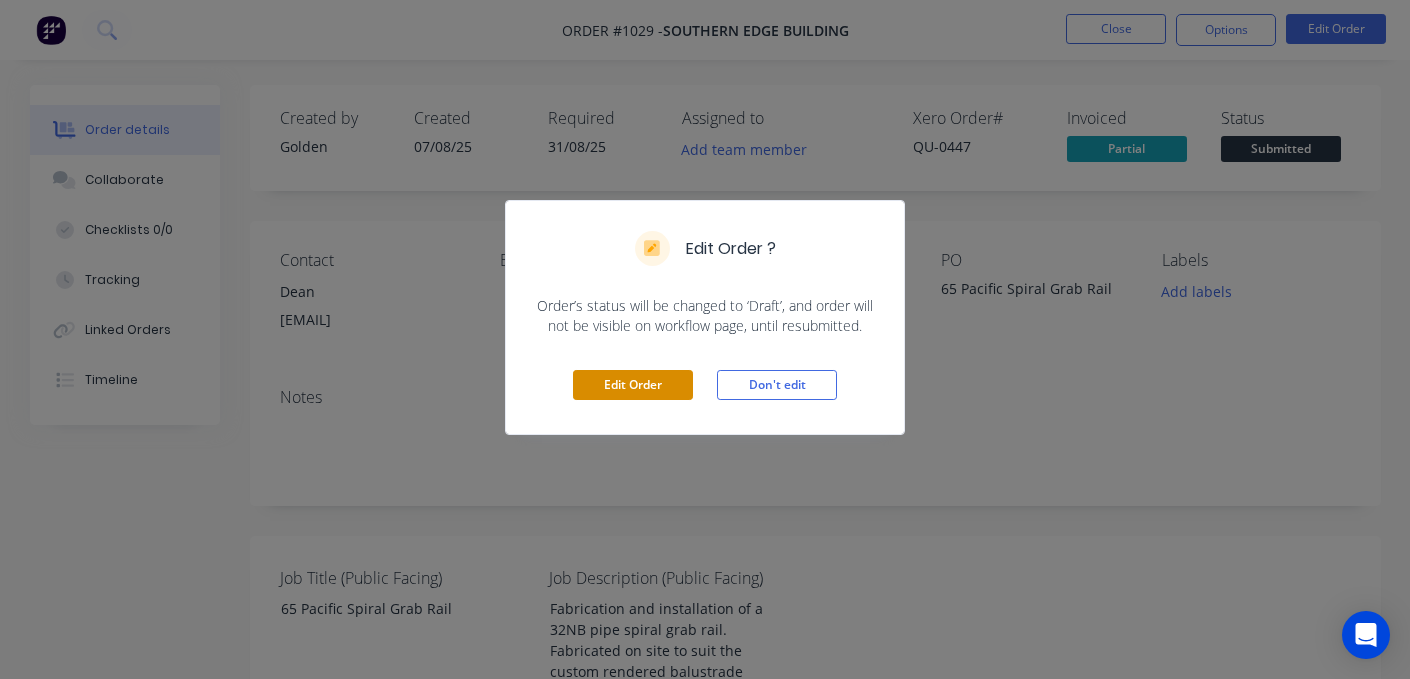 click on "Edit Order" at bounding box center [633, 385] 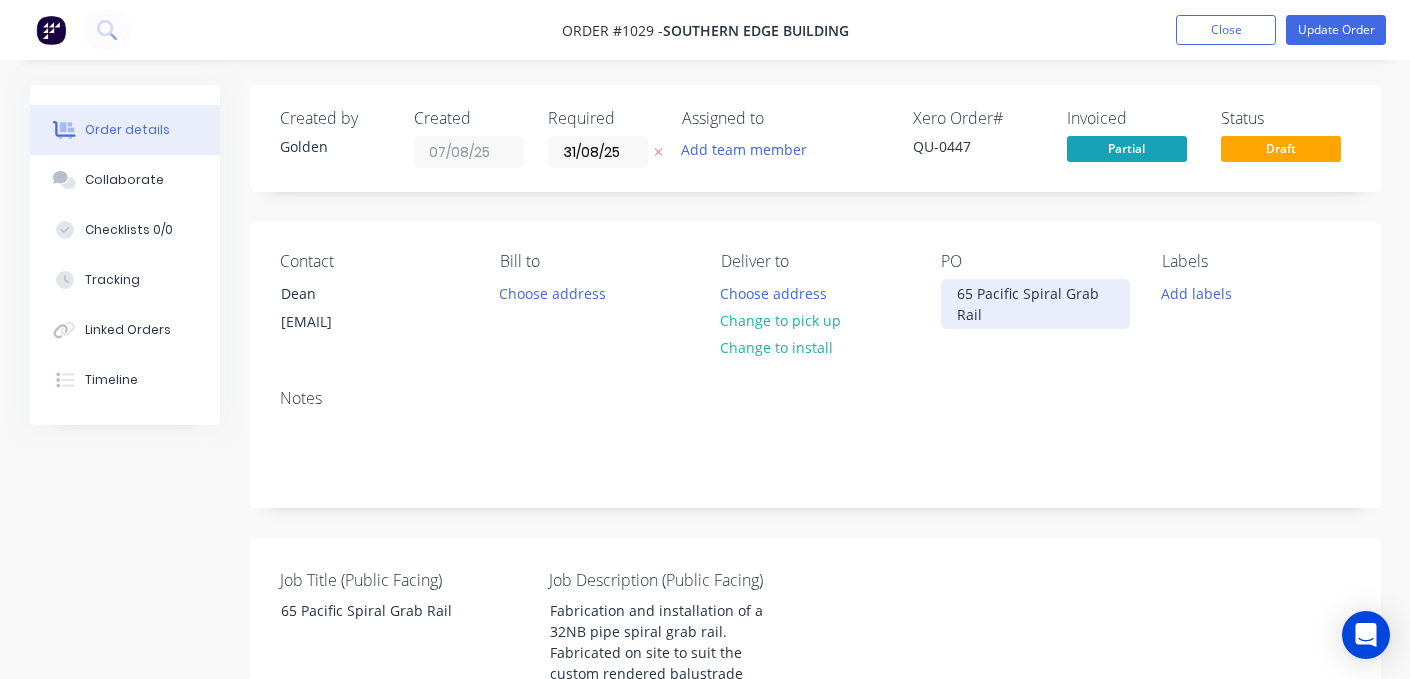 click on "65 Pacific Spiral Grab Rail" at bounding box center [1035, 304] 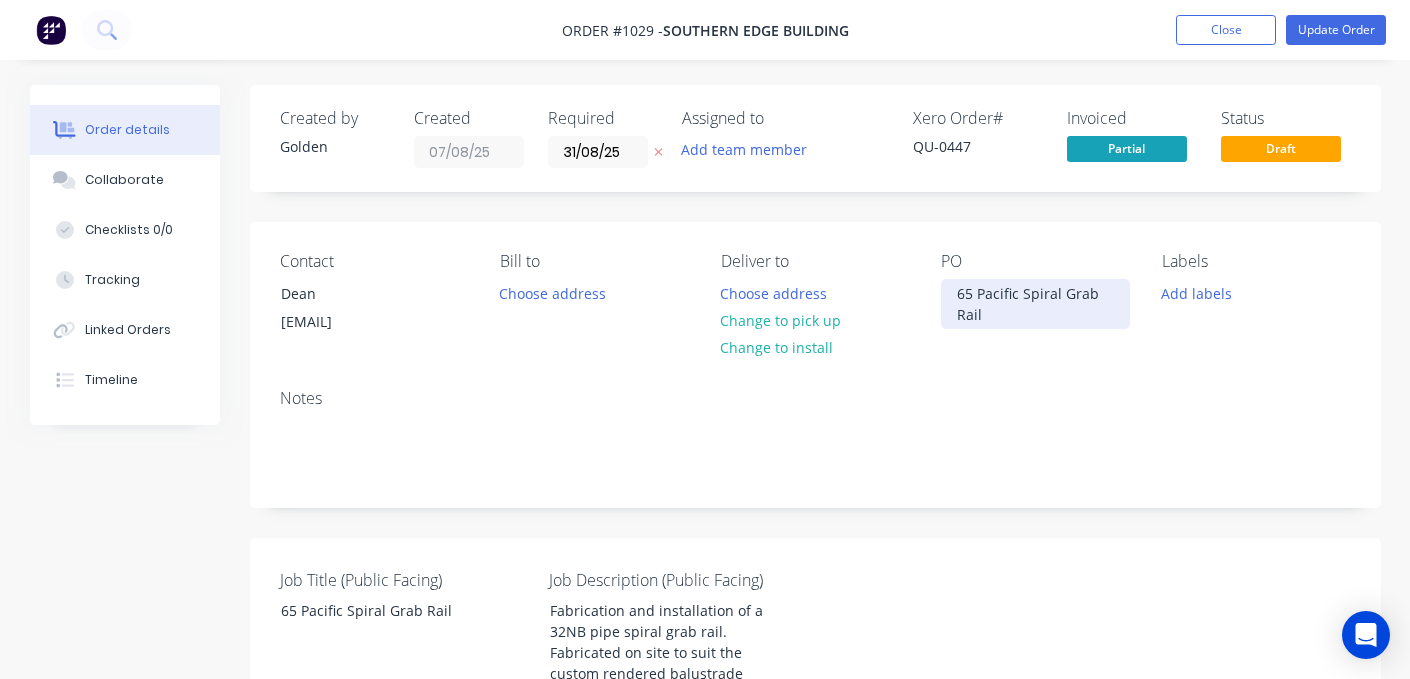 type 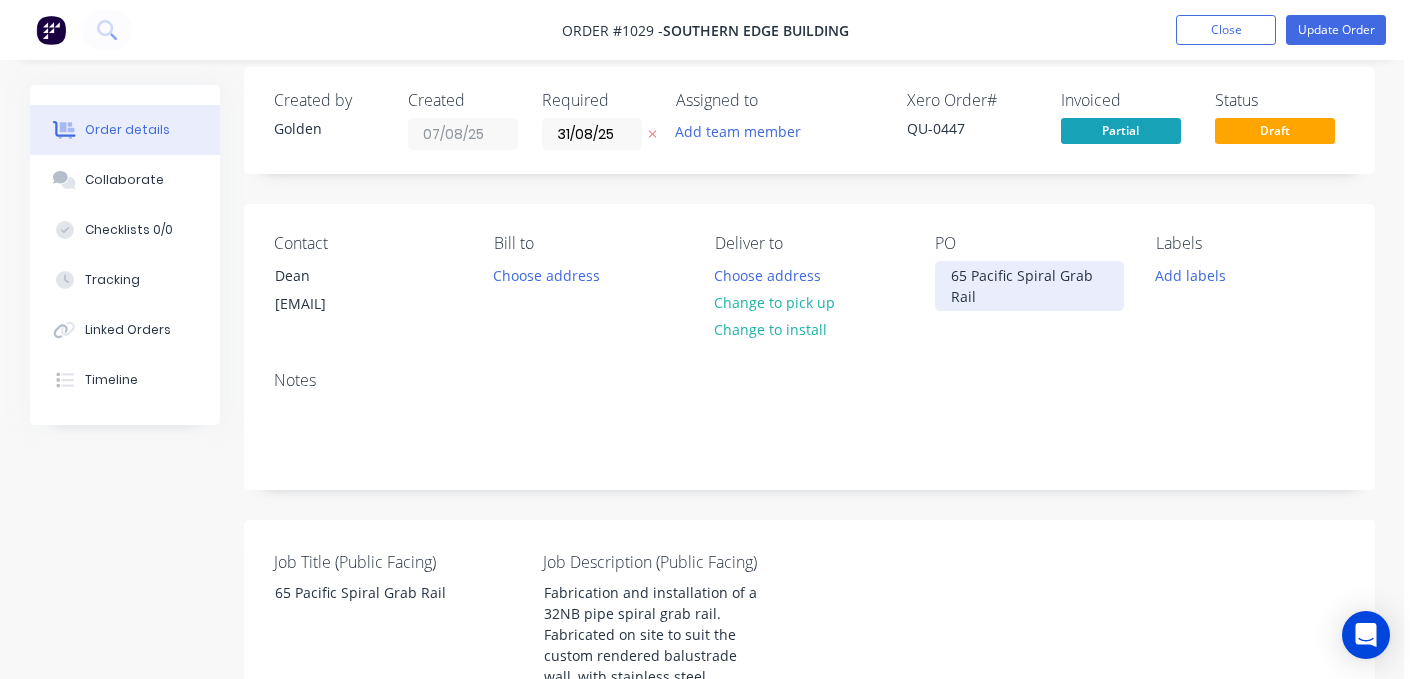scroll, scrollTop: 18, scrollLeft: 7, axis: both 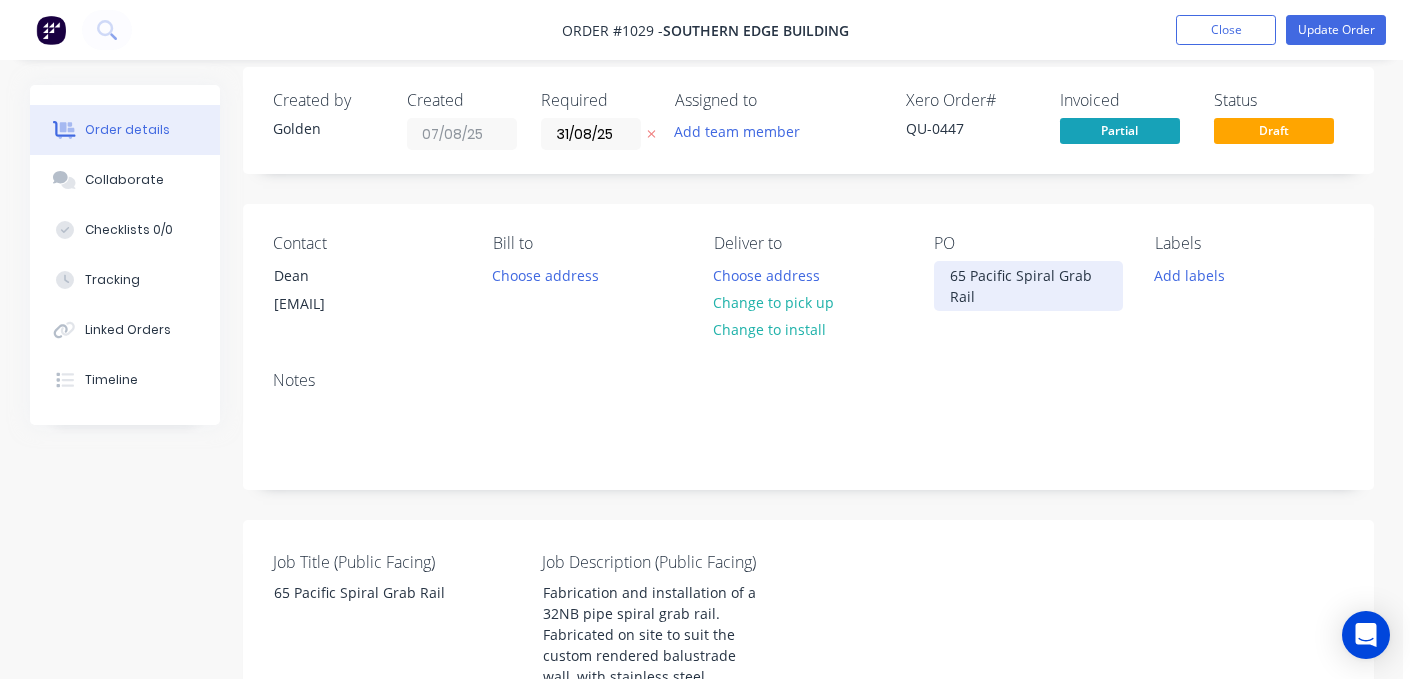 drag, startPoint x: 980, startPoint y: 298, endPoint x: 942, endPoint y: 272, distance: 46.043457 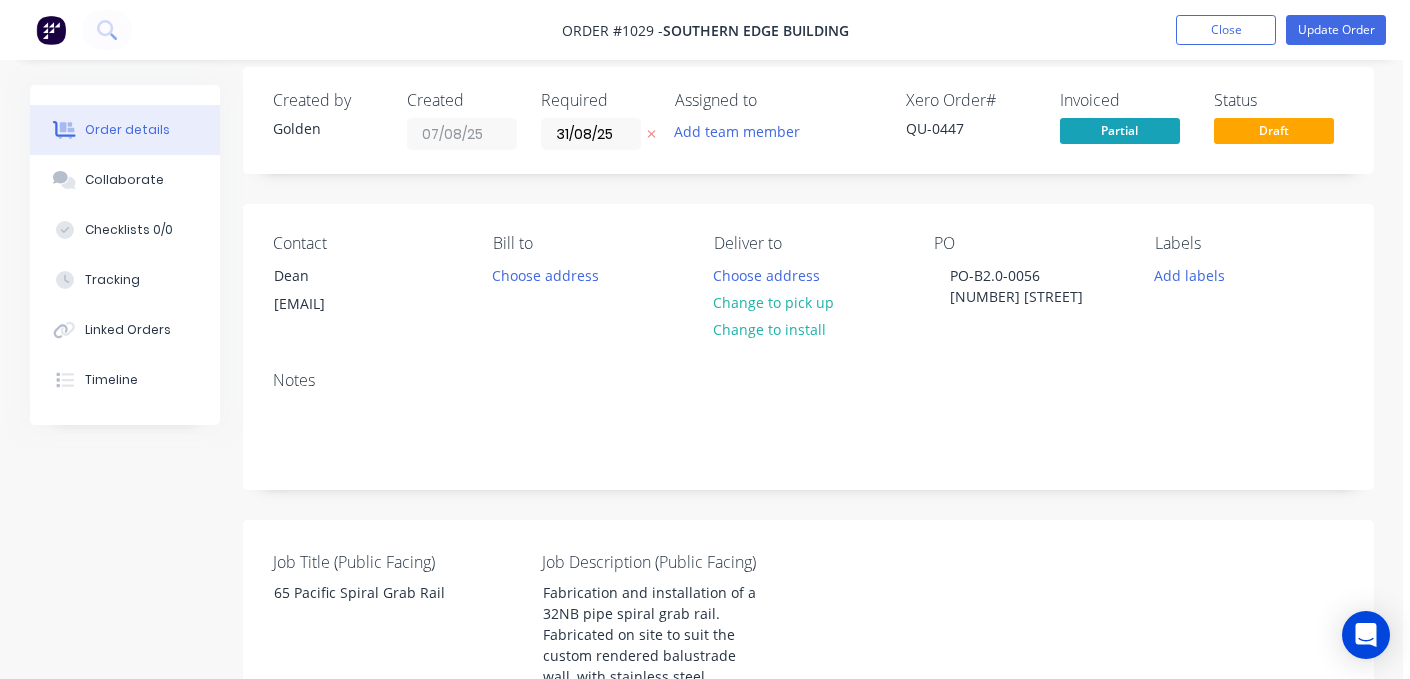 click on "Notes" at bounding box center [808, 422] 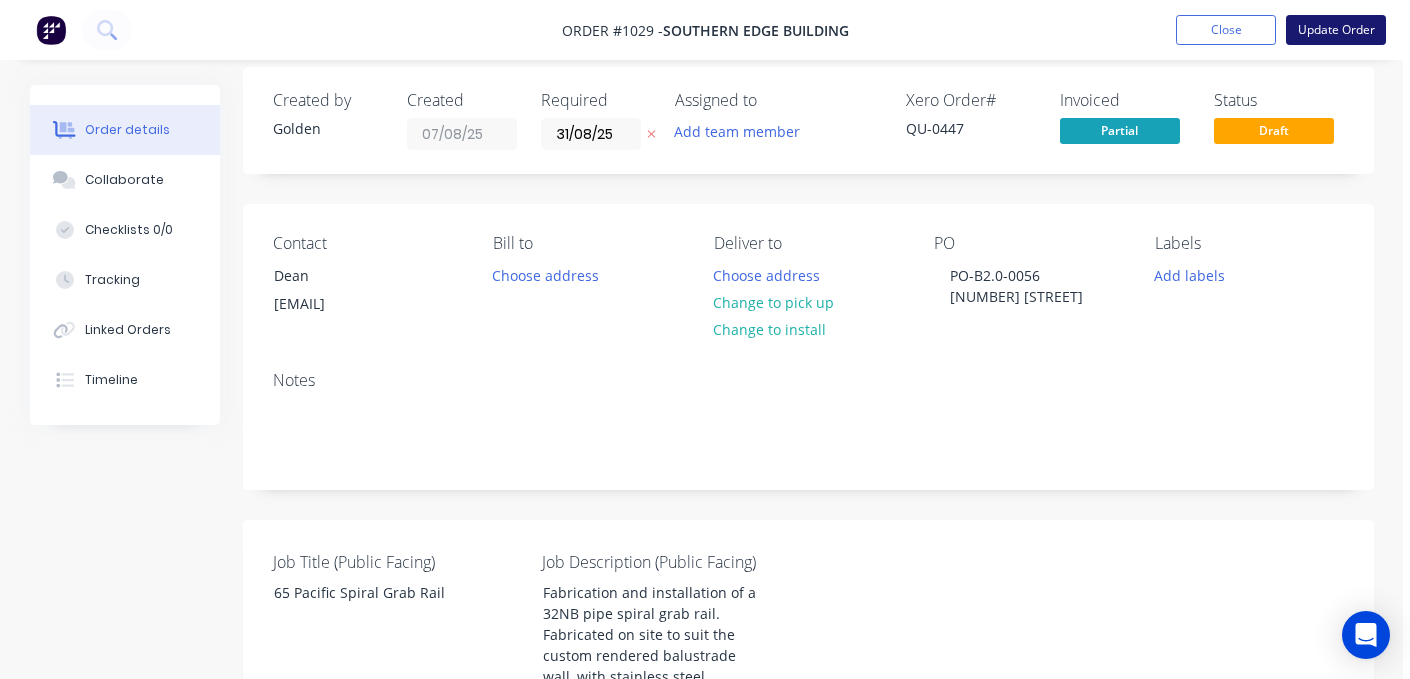 click on "Update Order" at bounding box center (1336, 30) 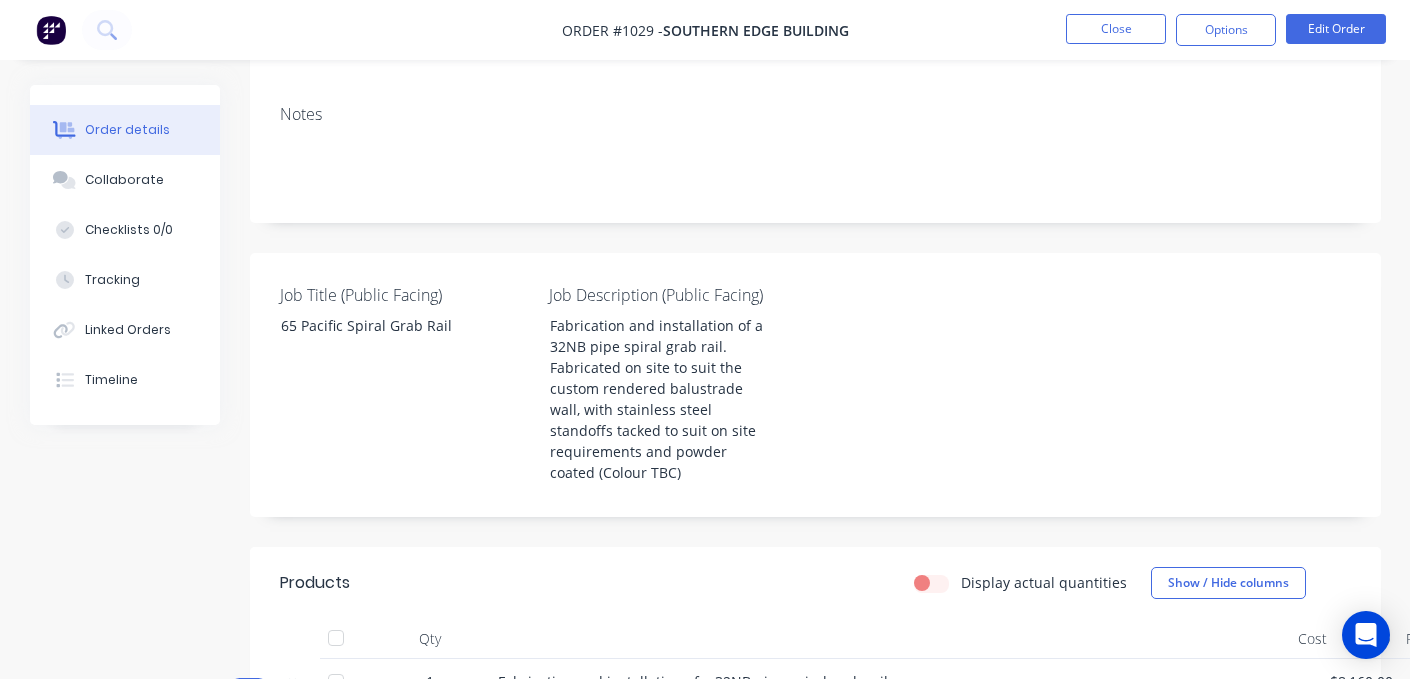 scroll, scrollTop: 0, scrollLeft: 0, axis: both 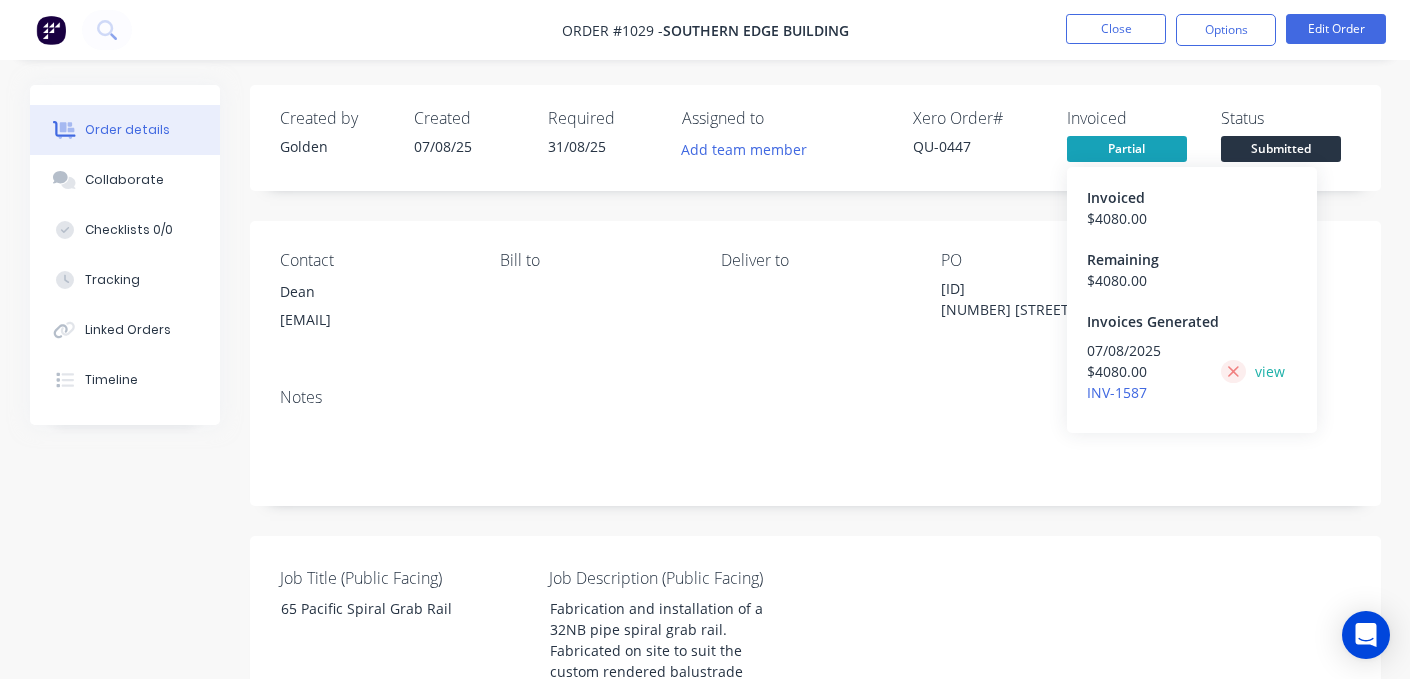 click 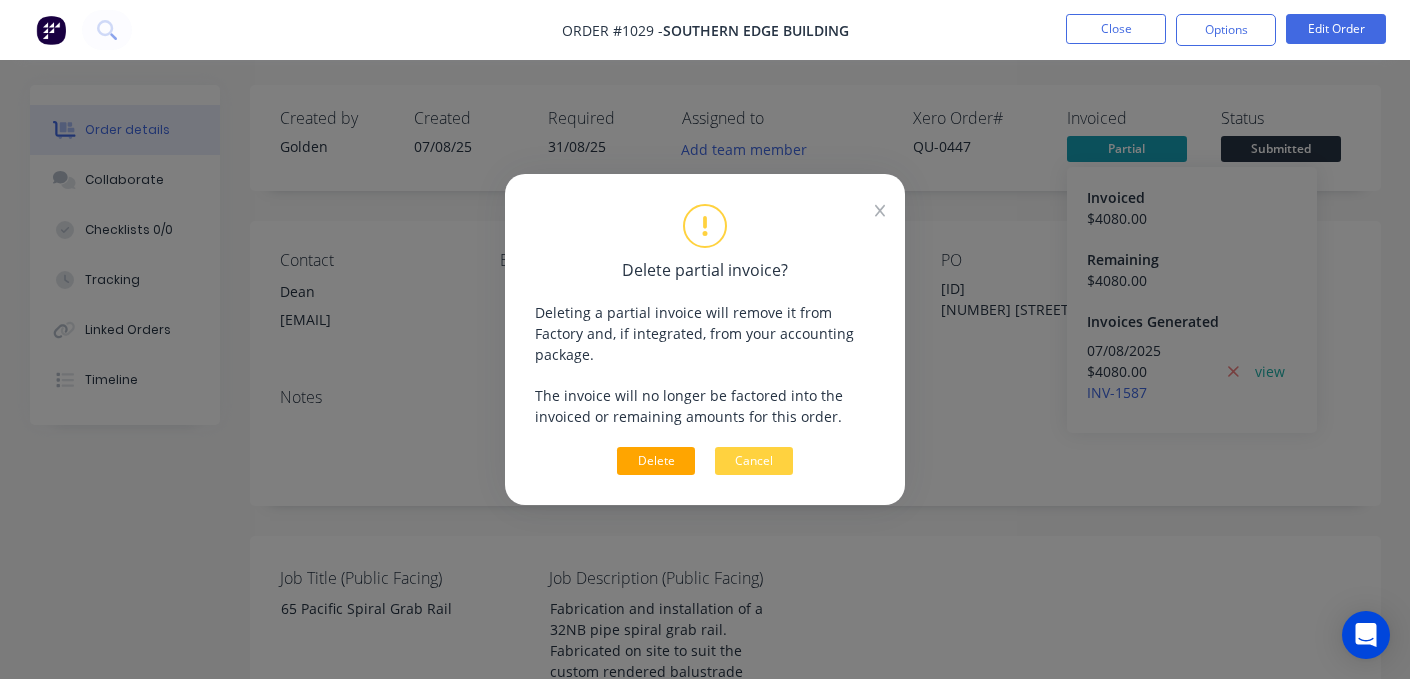 click on "Delete" at bounding box center [656, 461] 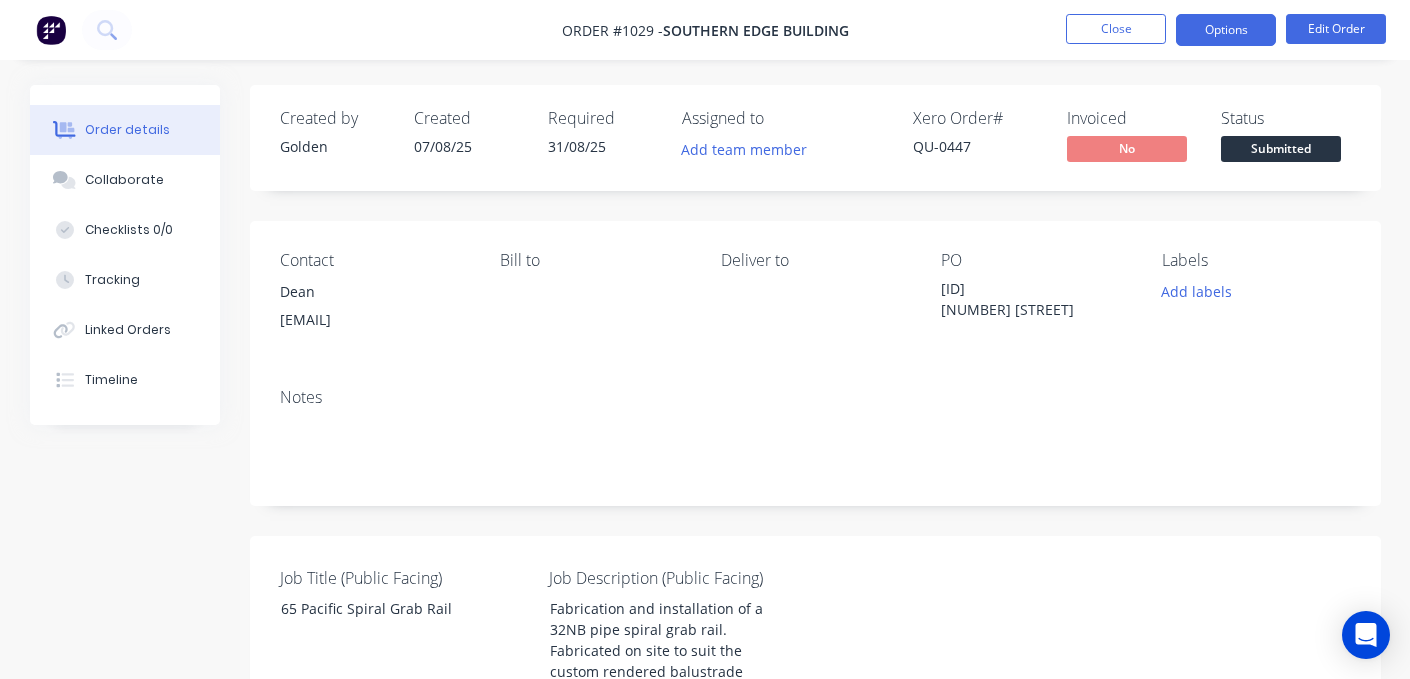 click on "Options" at bounding box center (1226, 30) 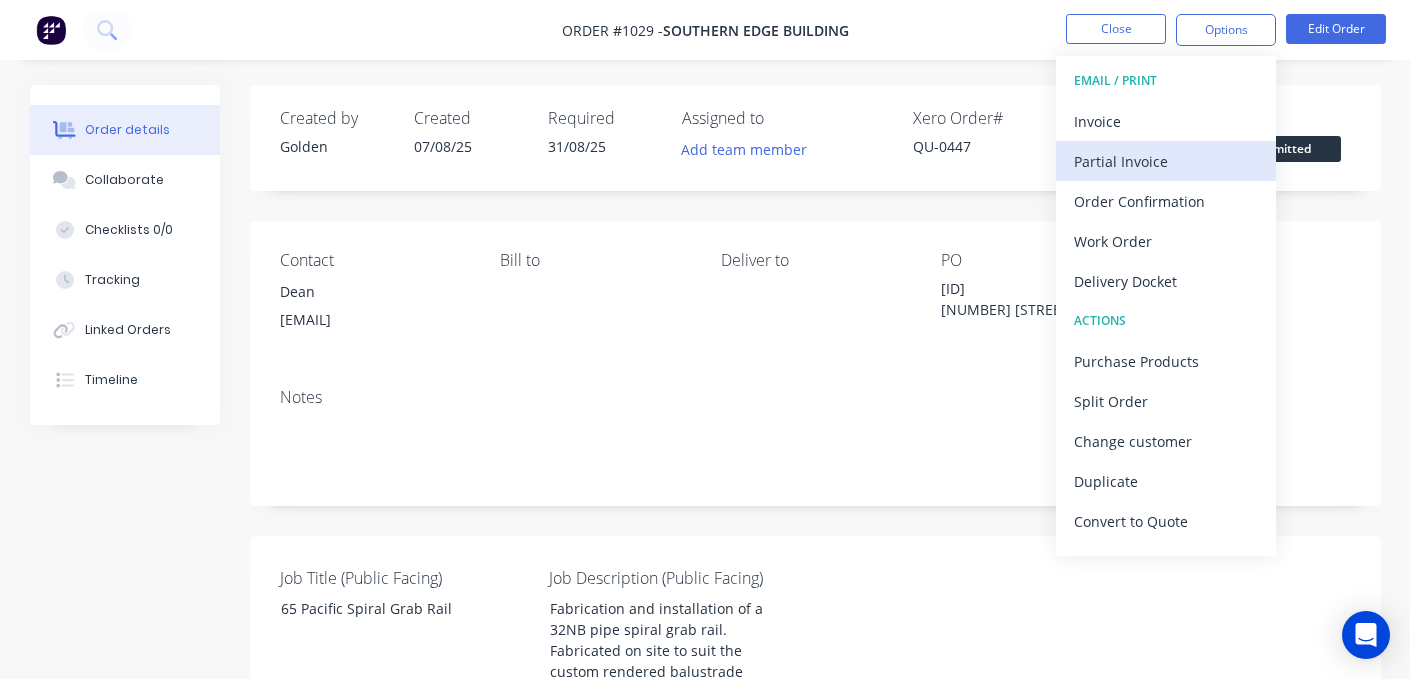 click on "Partial Invoice" at bounding box center (1166, 161) 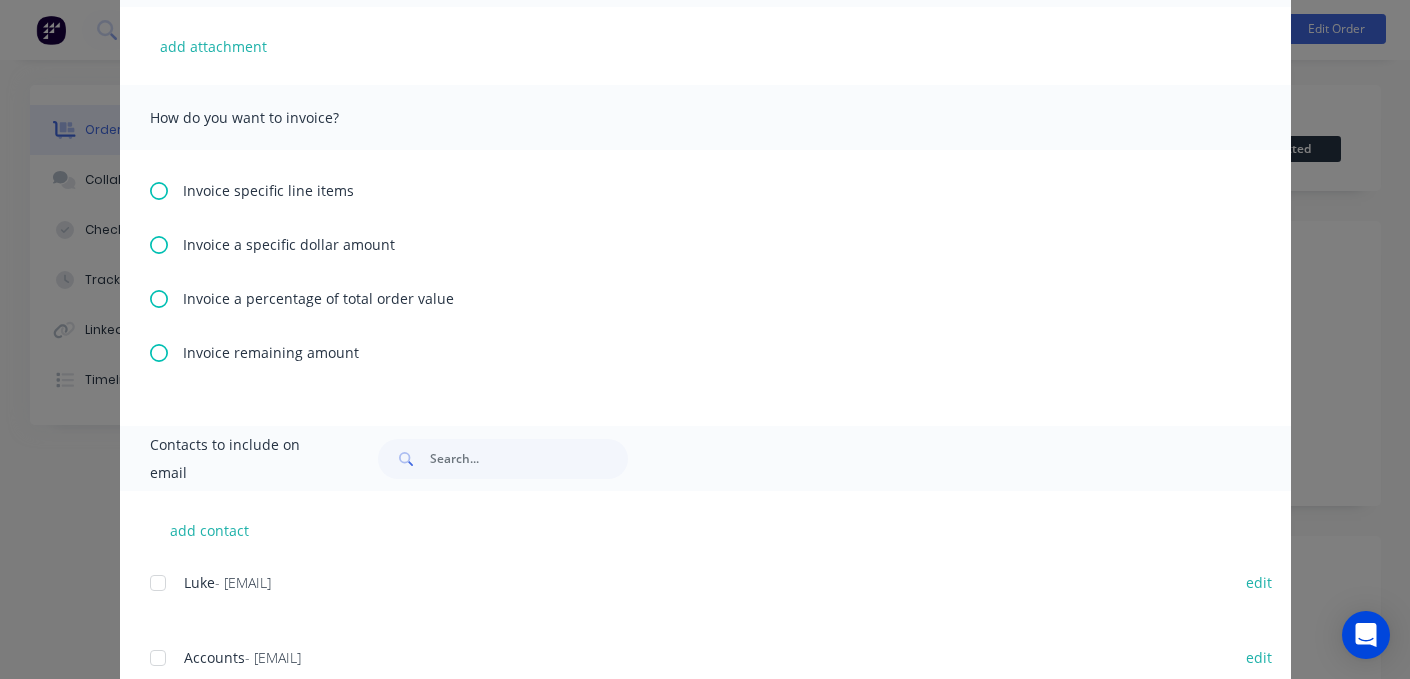scroll, scrollTop: 537, scrollLeft: 0, axis: vertical 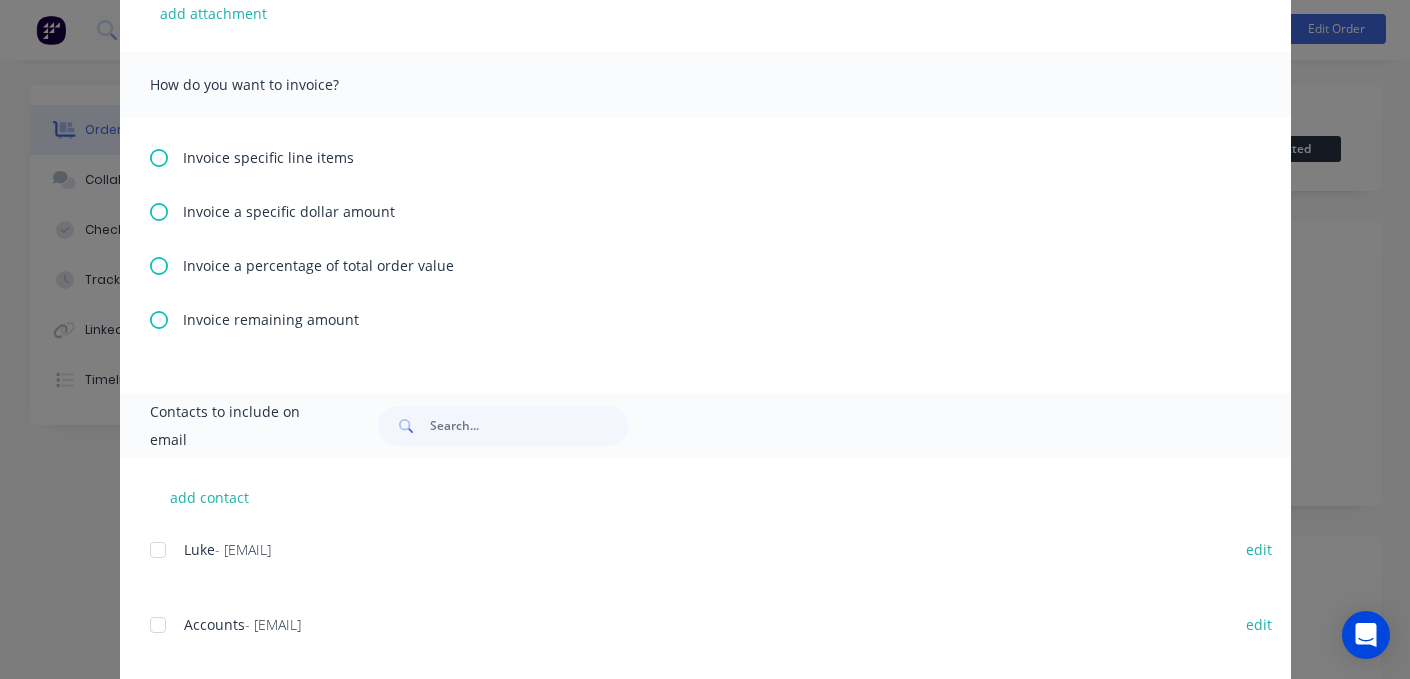 click 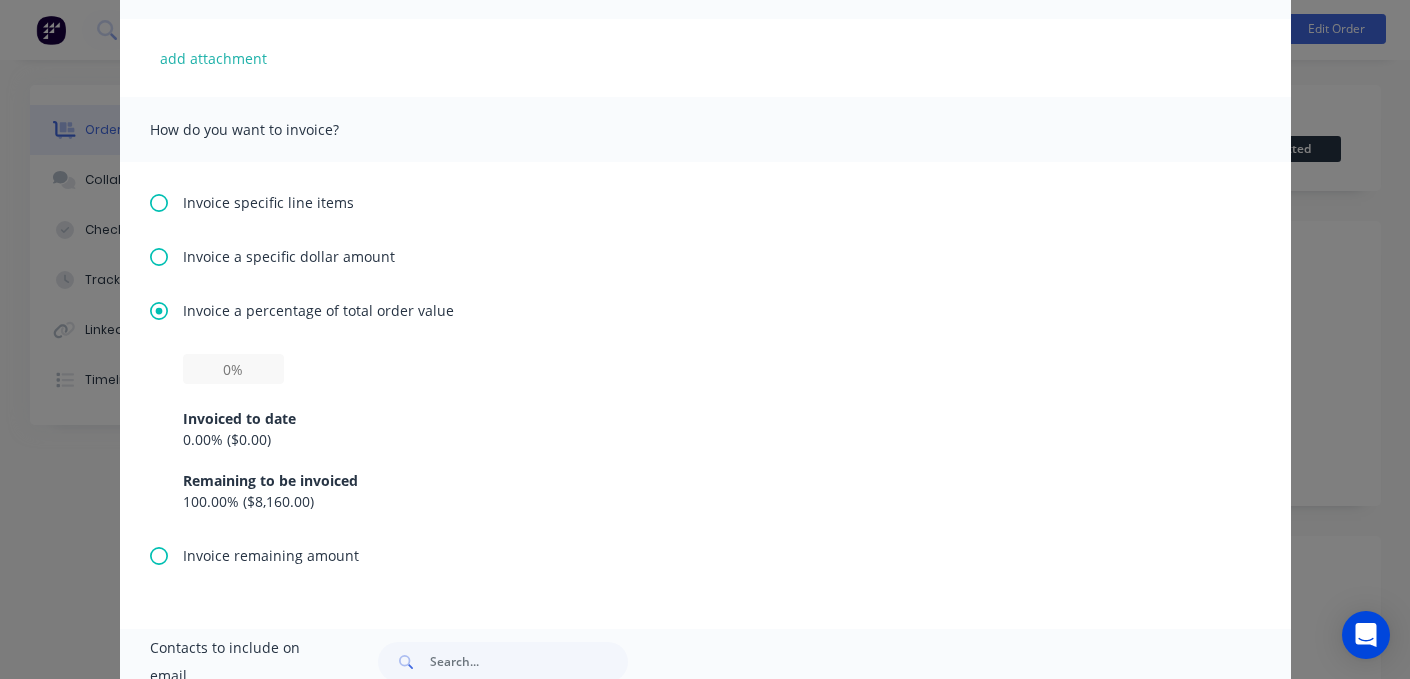 scroll, scrollTop: 494, scrollLeft: 0, axis: vertical 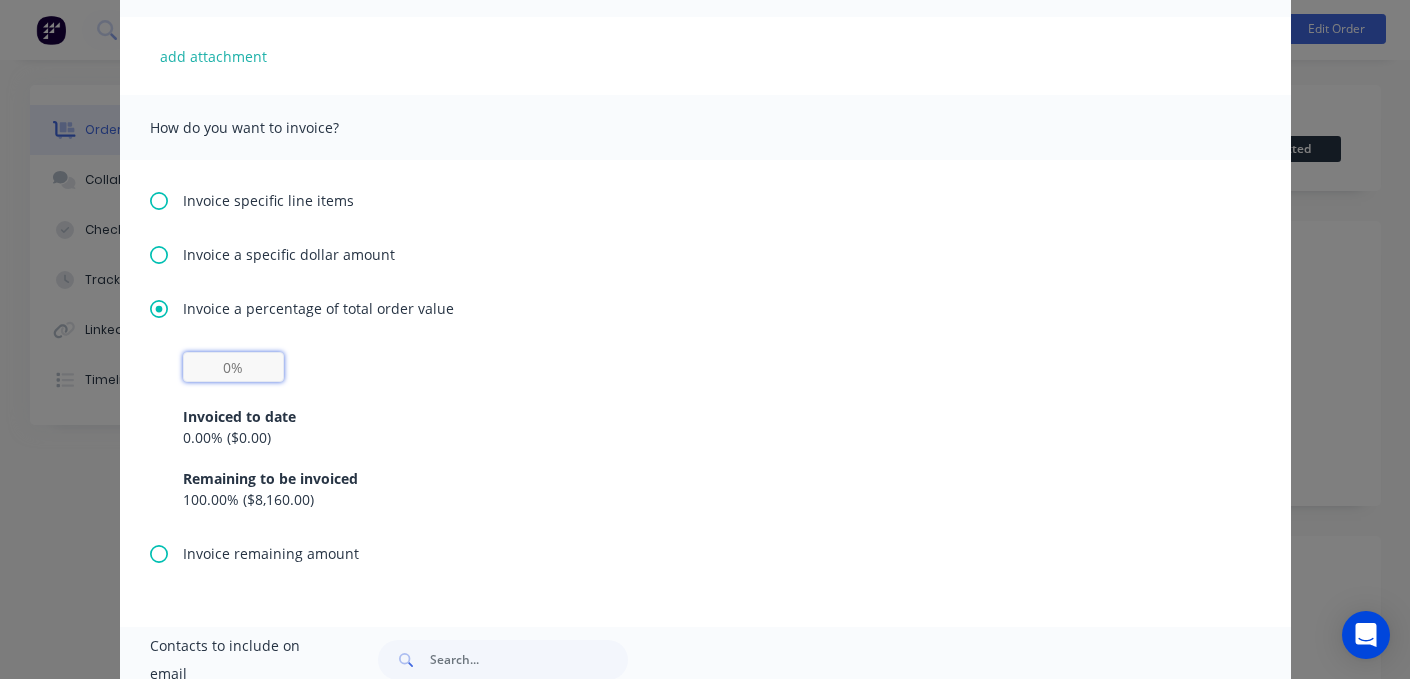click at bounding box center (233, 367) 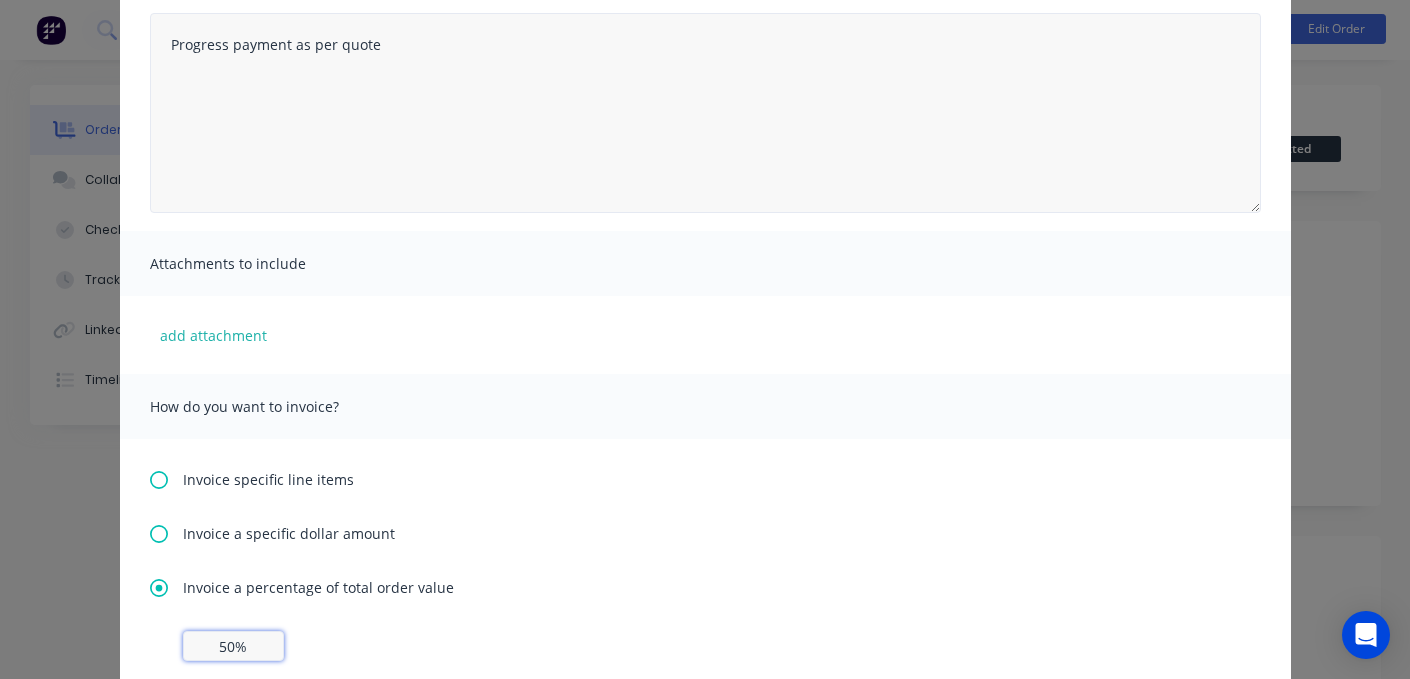 scroll, scrollTop: 0, scrollLeft: 0, axis: both 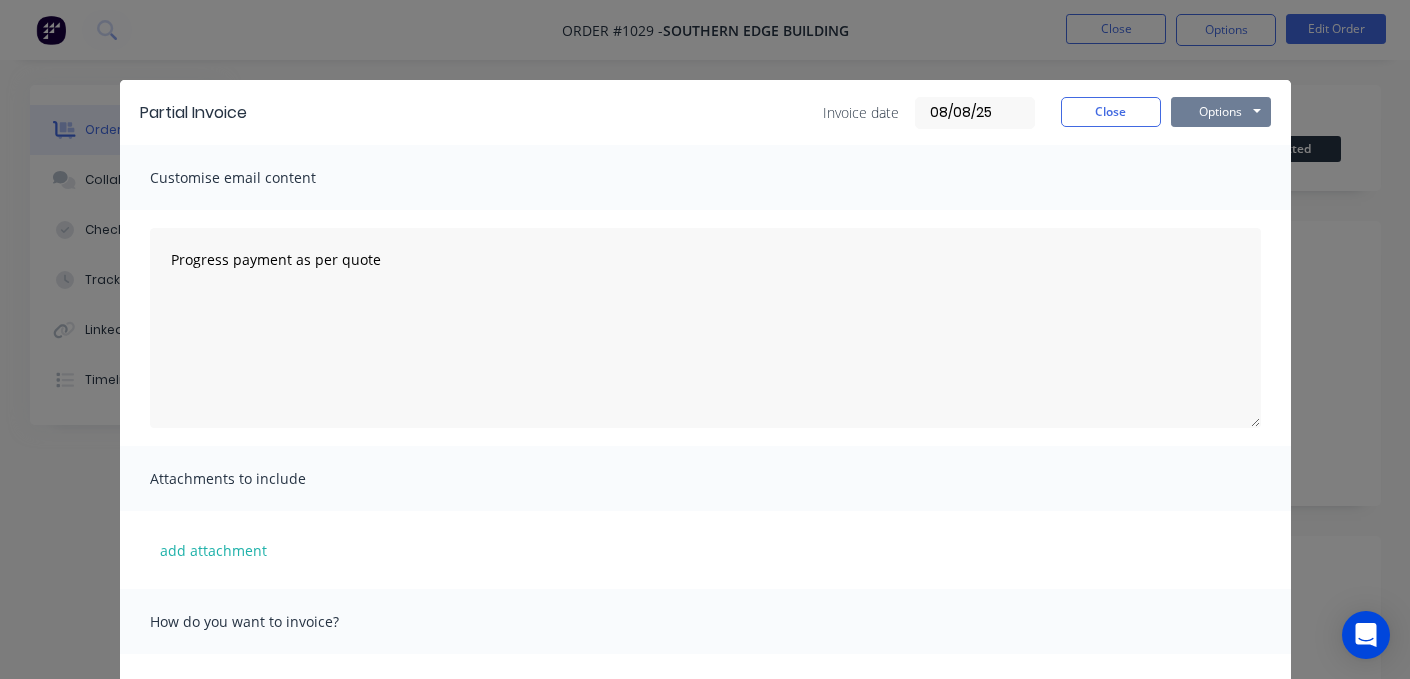 click on "Options" at bounding box center [1221, 112] 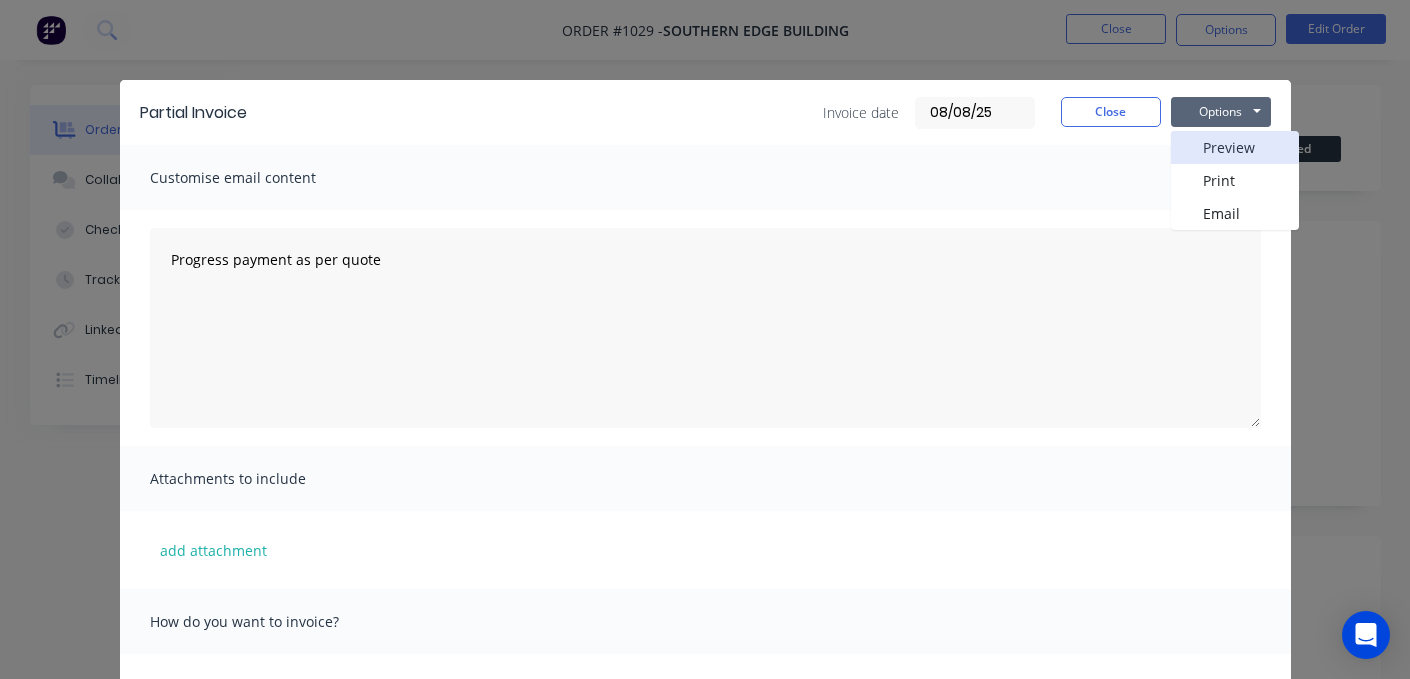 click on "Preview" at bounding box center (1235, 147) 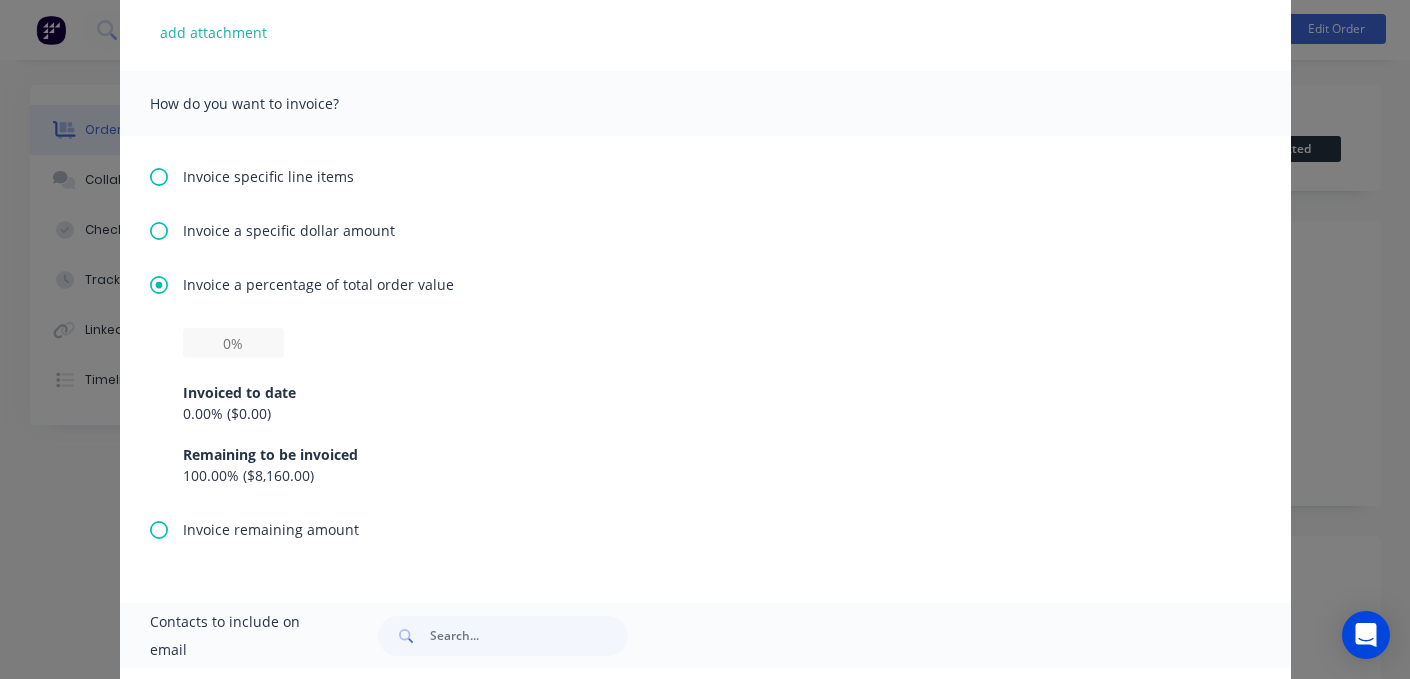 scroll, scrollTop: 521, scrollLeft: 0, axis: vertical 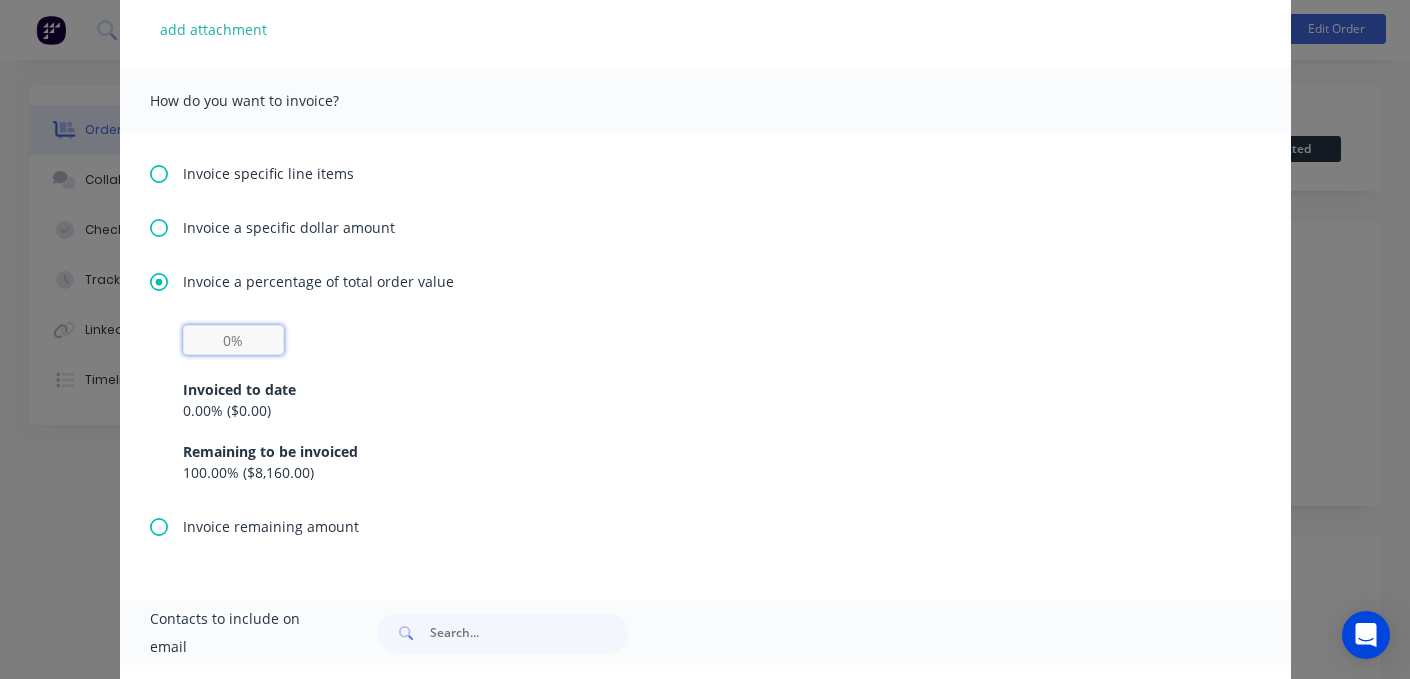 click at bounding box center (233, 340) 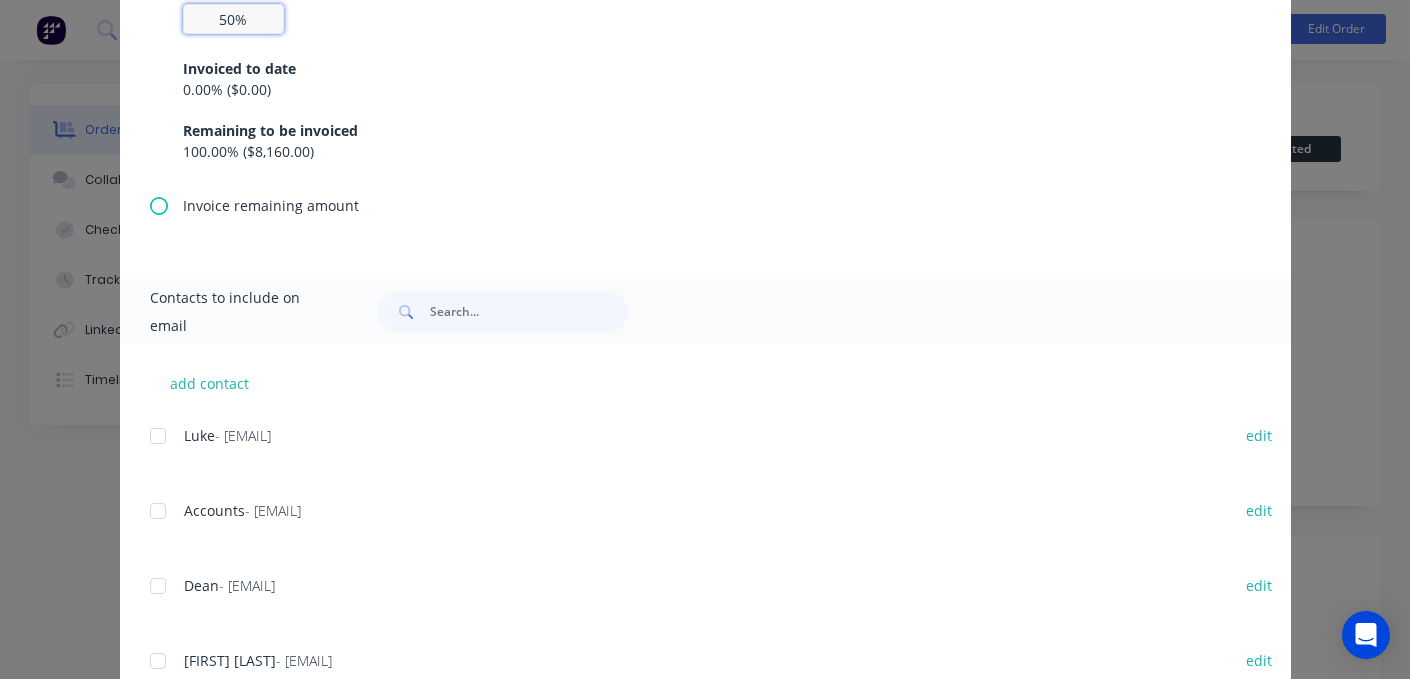 scroll, scrollTop: 846, scrollLeft: 0, axis: vertical 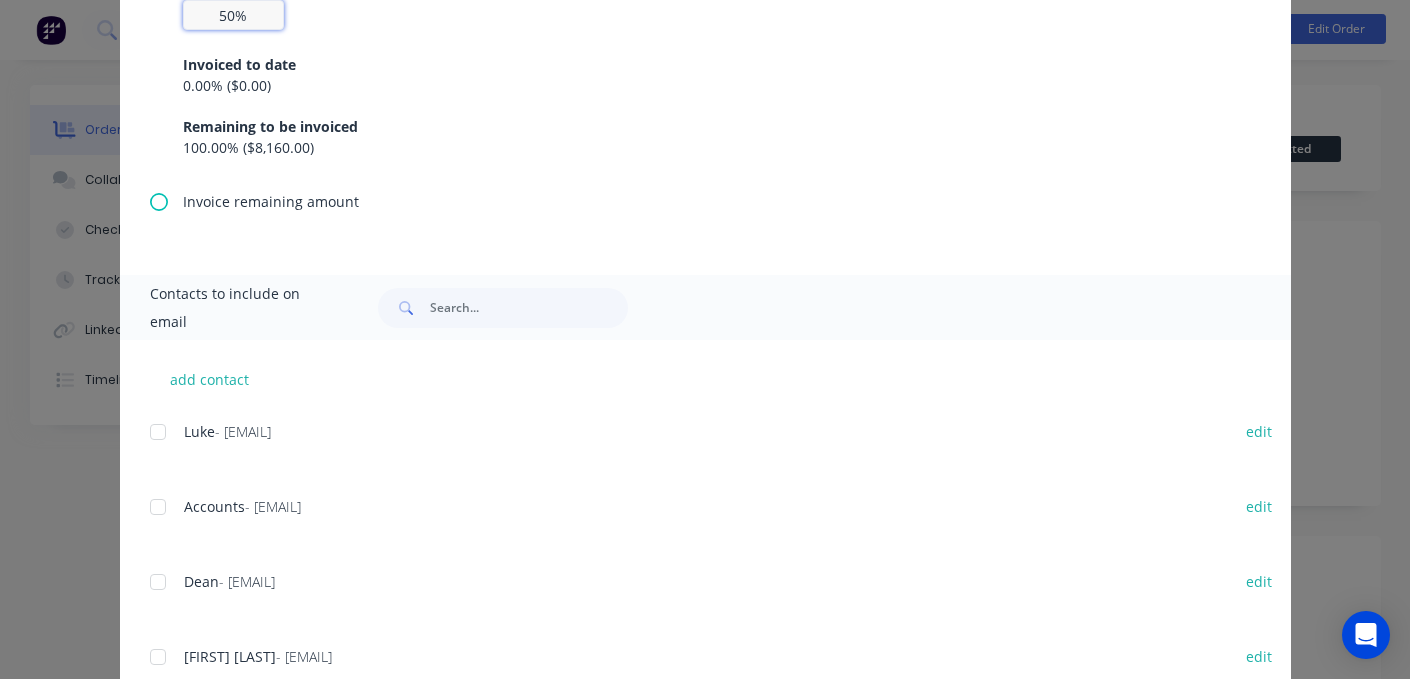 click at bounding box center (158, 507) 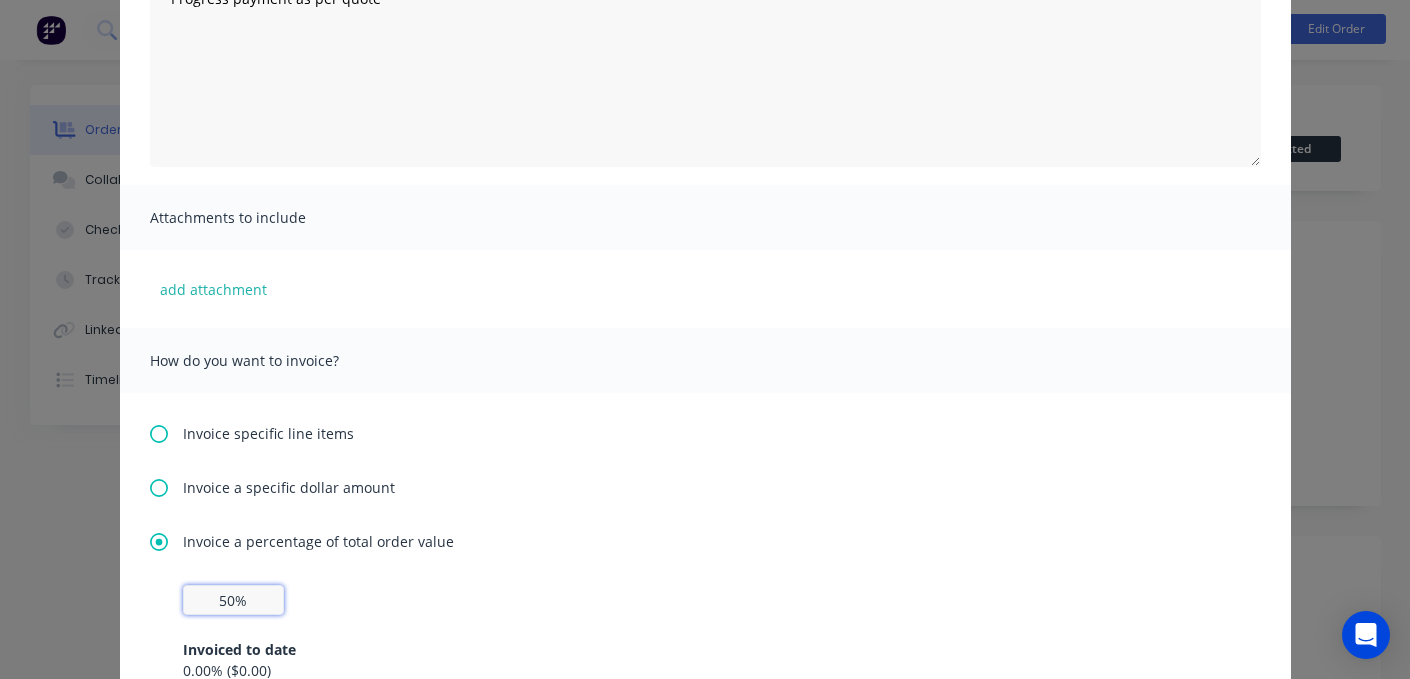 scroll, scrollTop: 0, scrollLeft: 0, axis: both 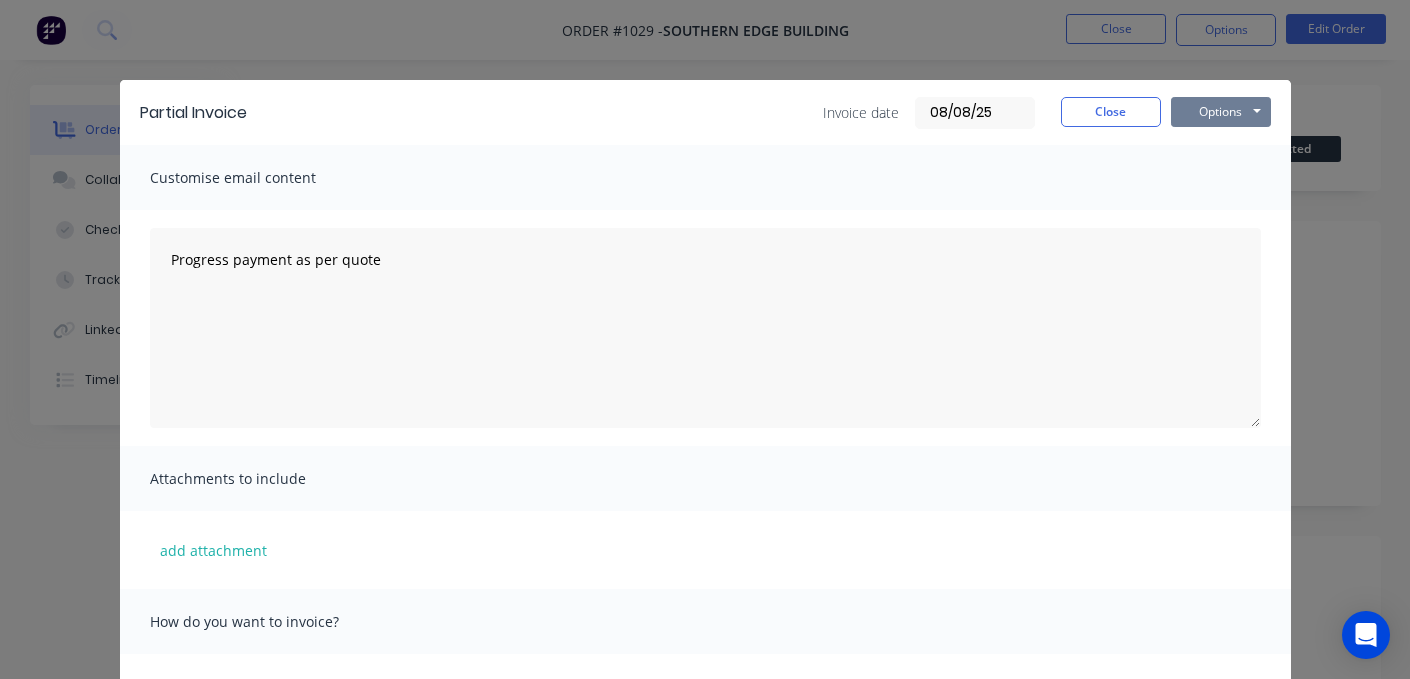 click on "Options" at bounding box center (1221, 112) 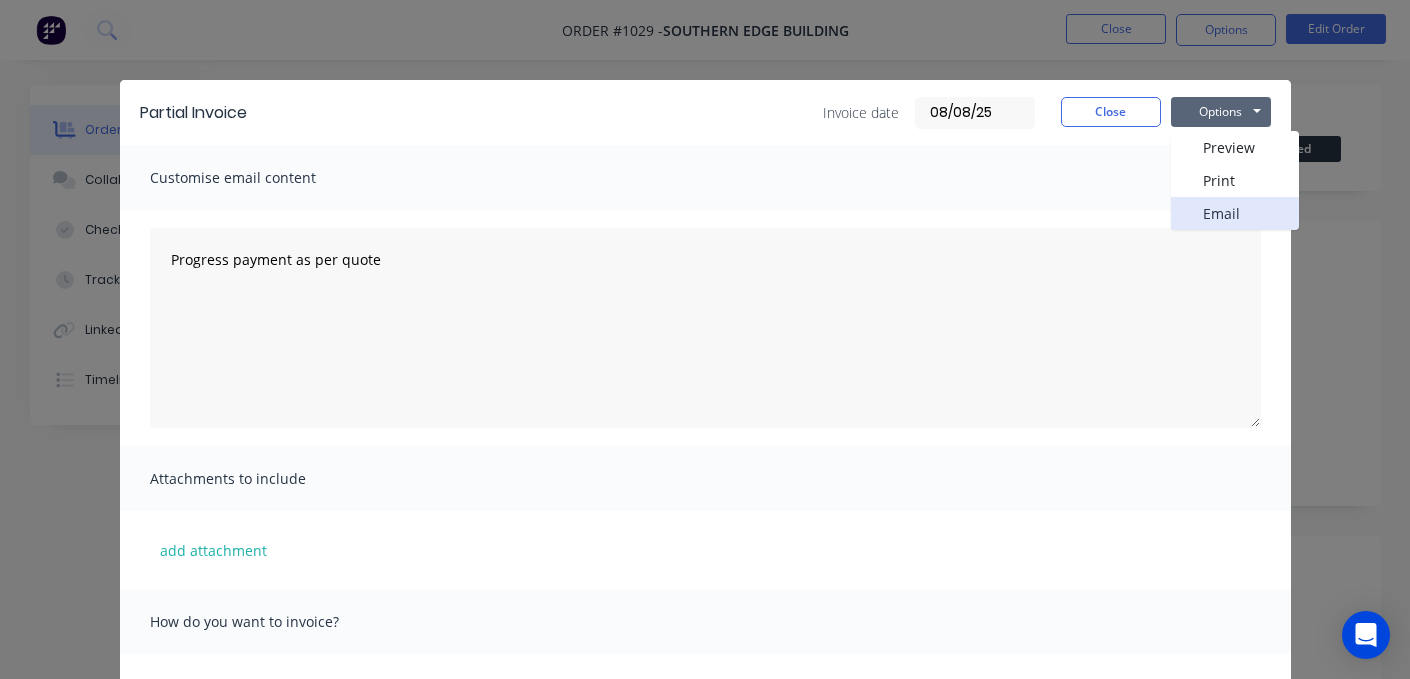 click on "Email" at bounding box center [1235, 213] 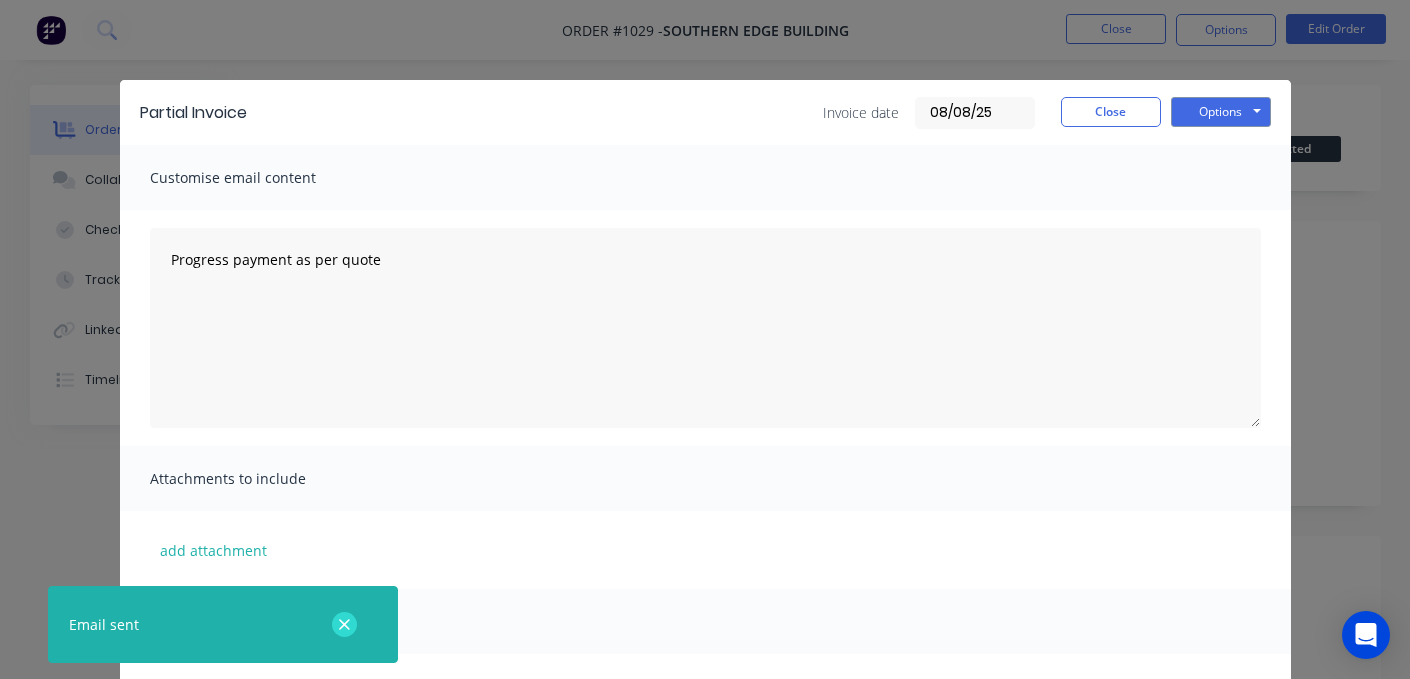 click 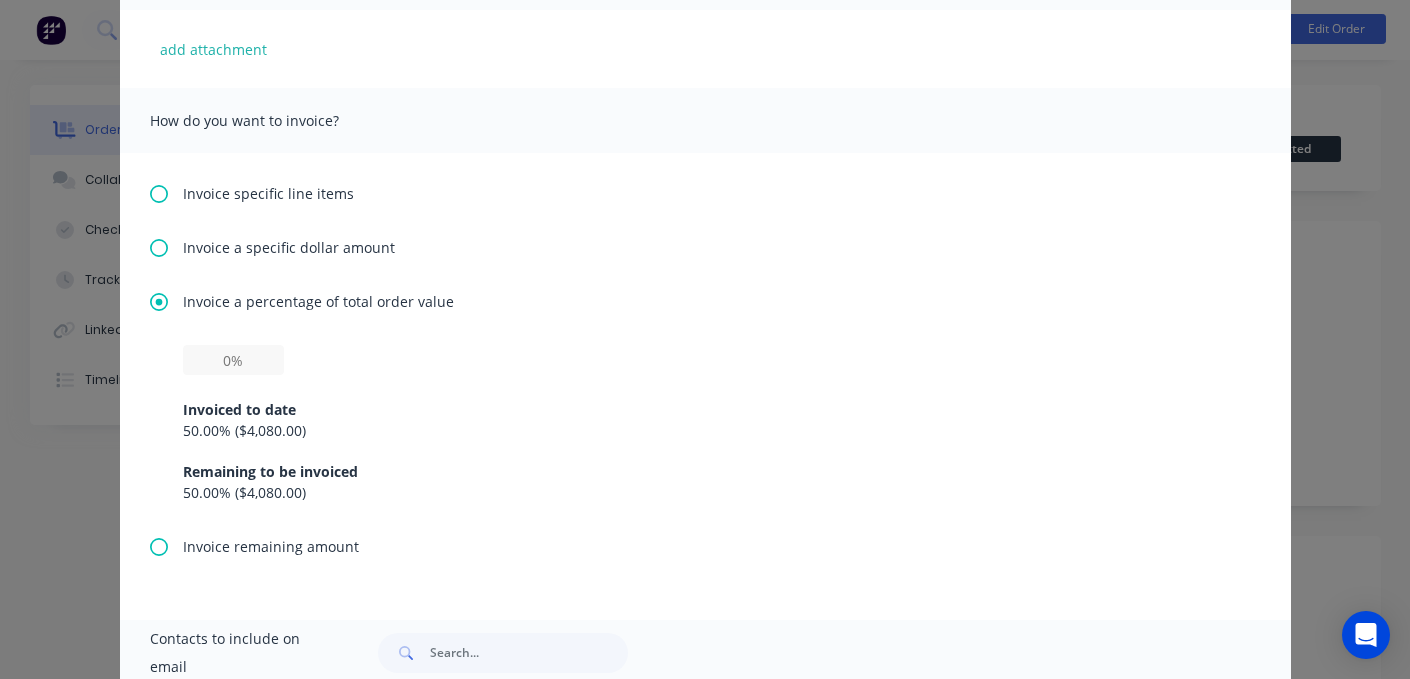 scroll, scrollTop: 0, scrollLeft: 0, axis: both 